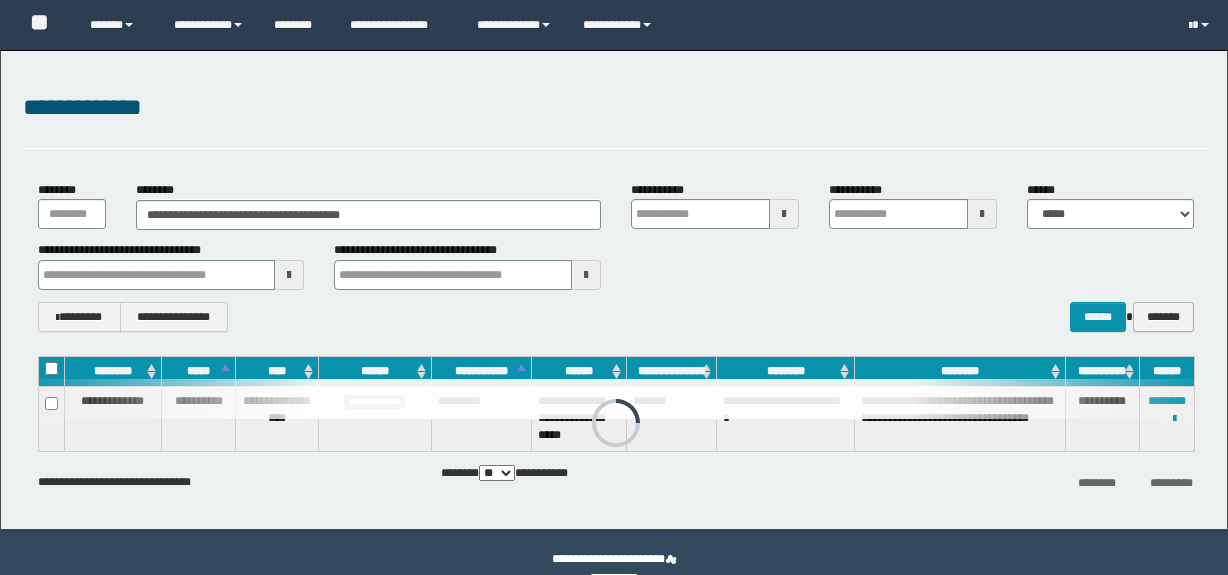 scroll, scrollTop: 0, scrollLeft: 0, axis: both 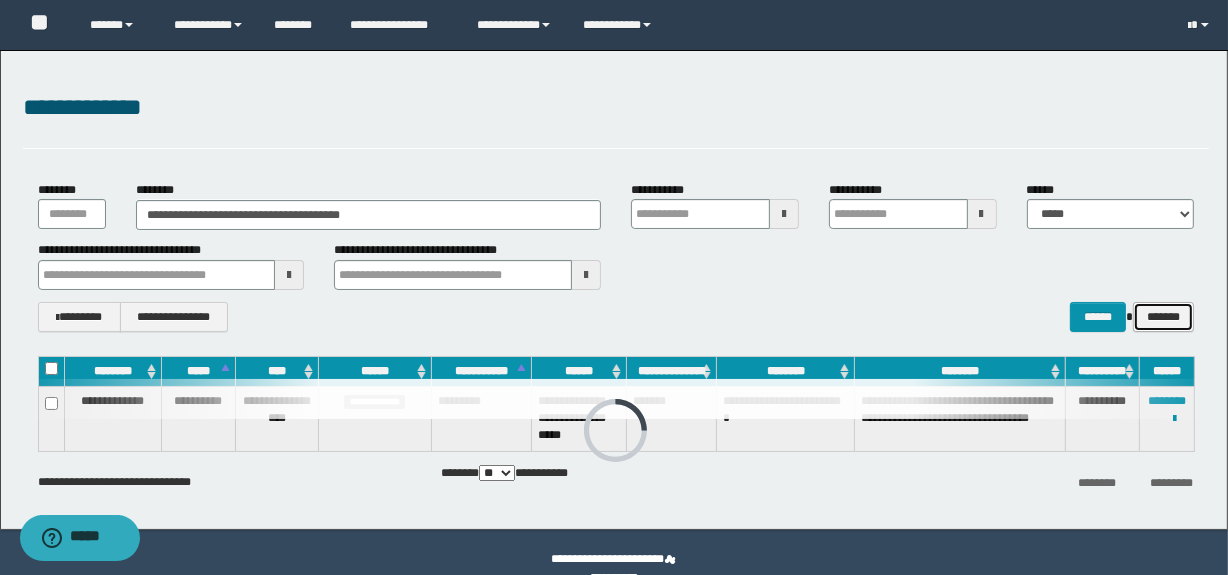 click on "*******" at bounding box center [1163, 317] 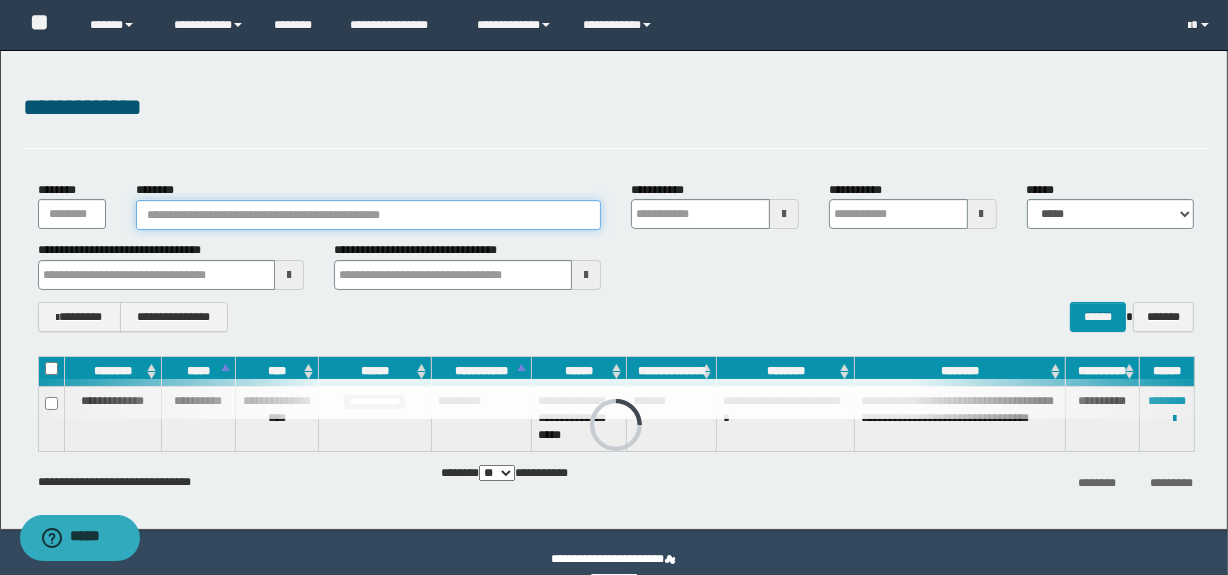 click on "********" at bounding box center (368, 215) 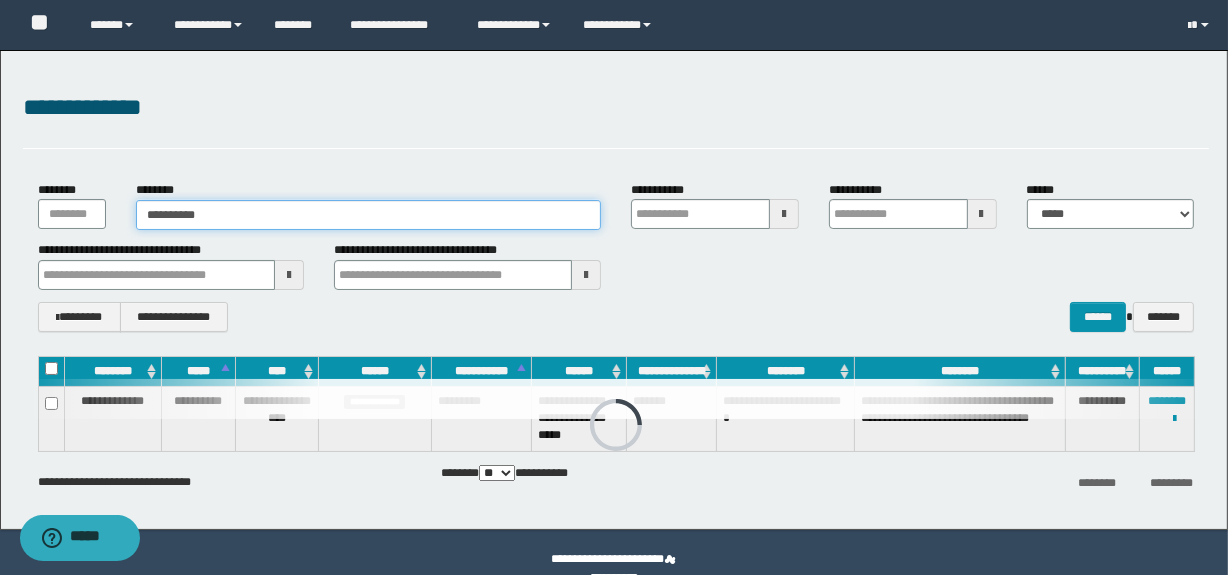 type on "**********" 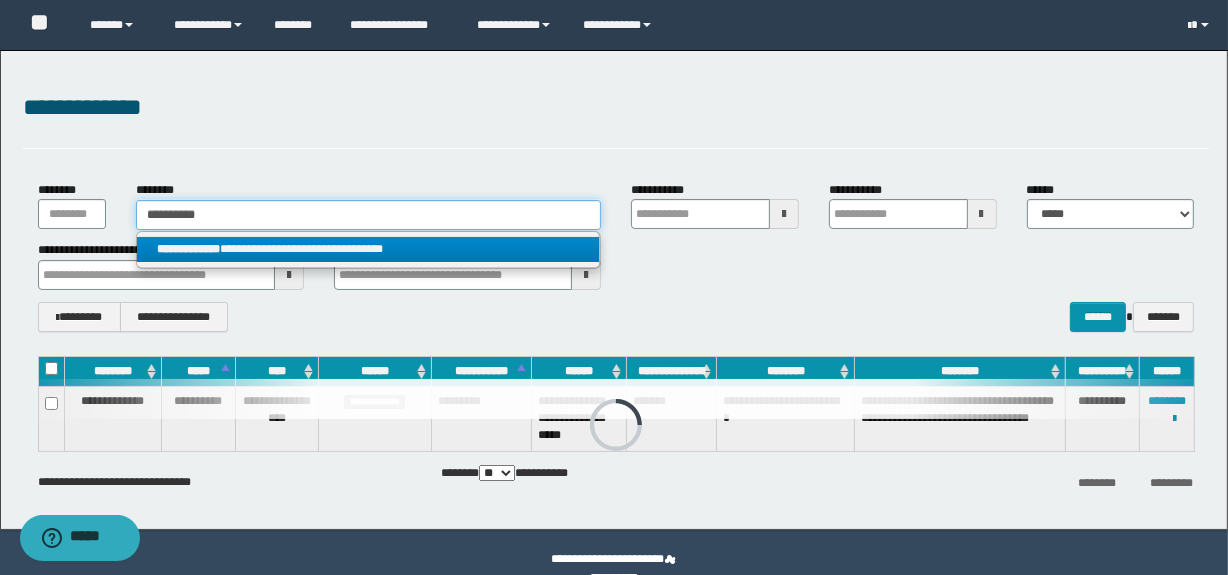 type on "**********" 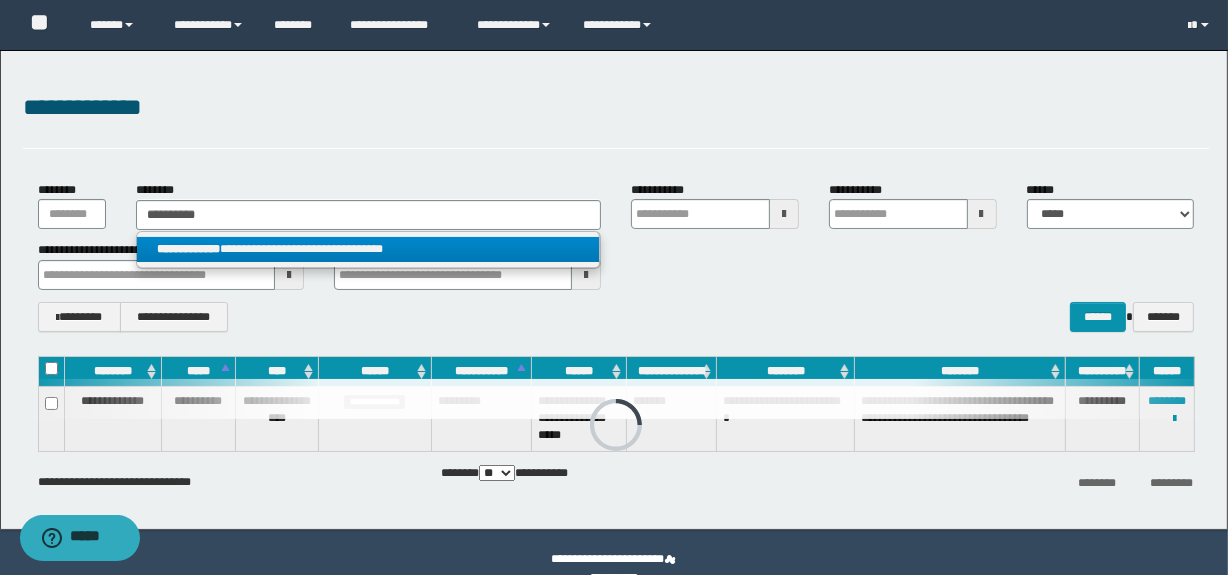 click on "**********" at bounding box center (368, 249) 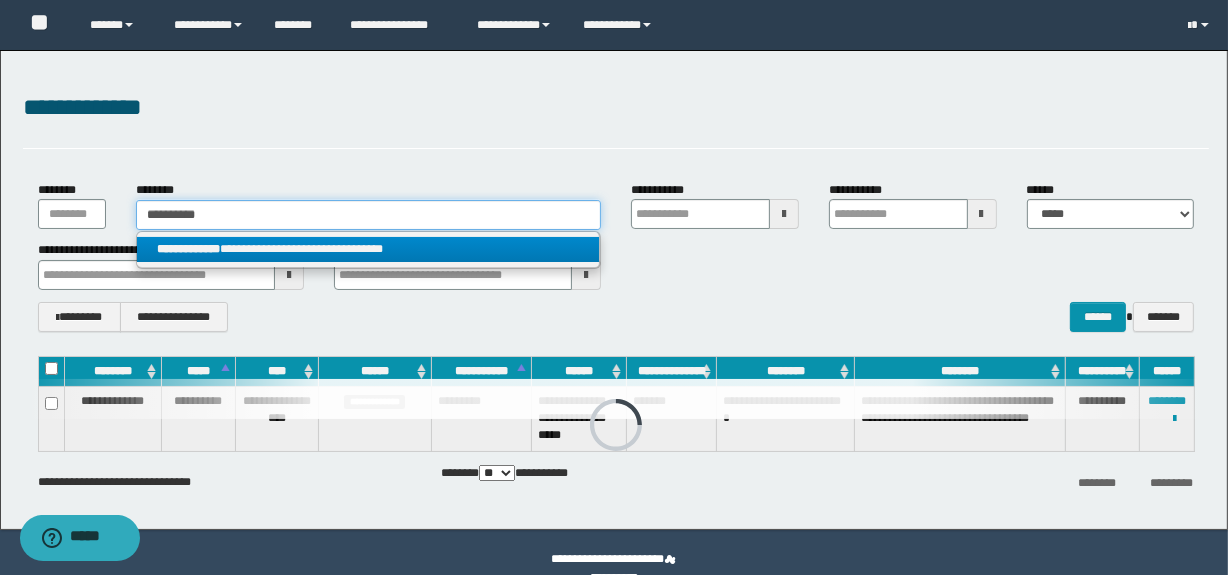 type 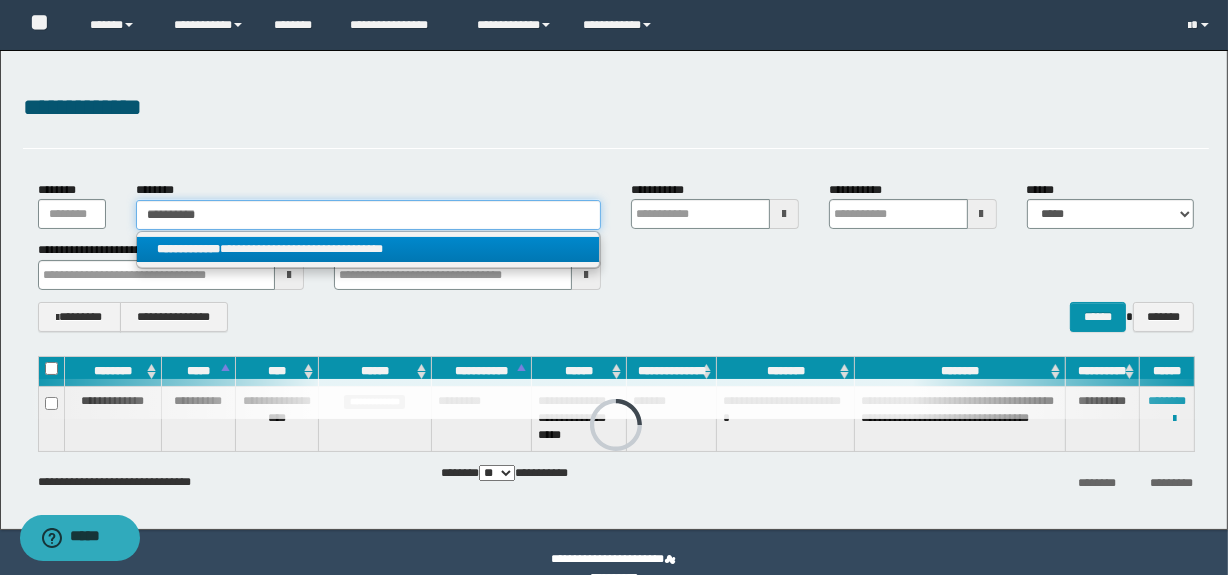 type on "**********" 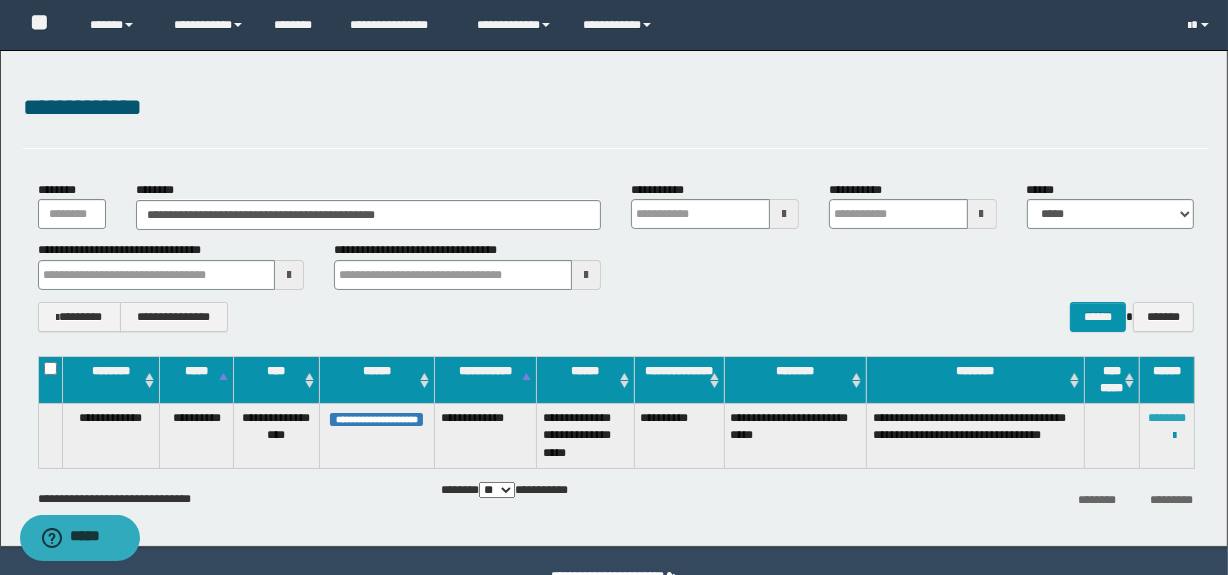 click on "********" at bounding box center (1167, 418) 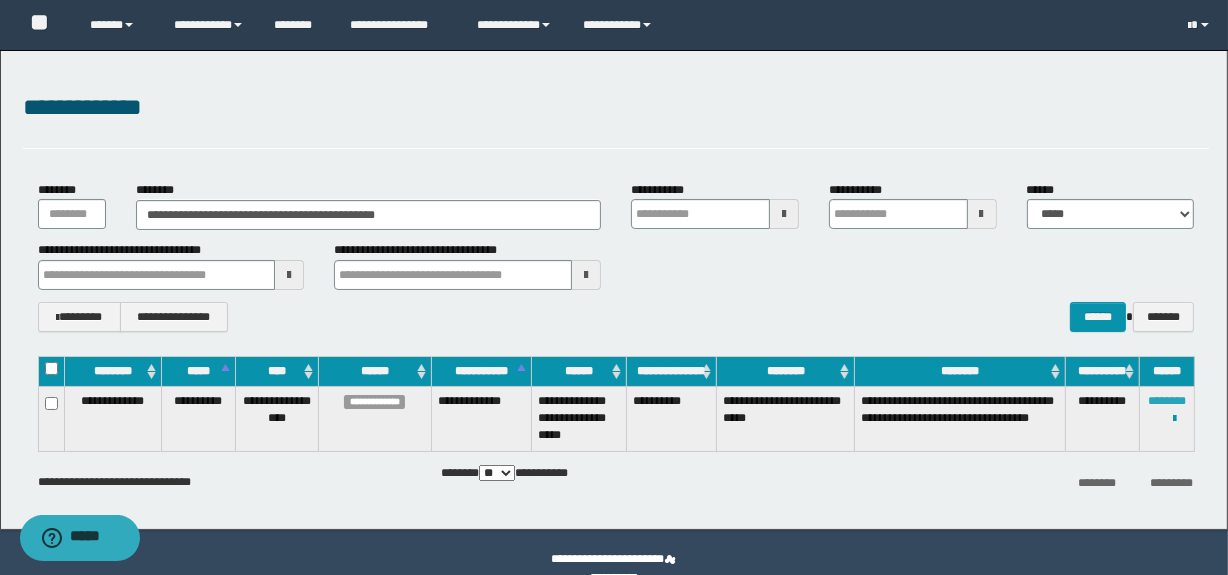 click on "********" at bounding box center (1167, 401) 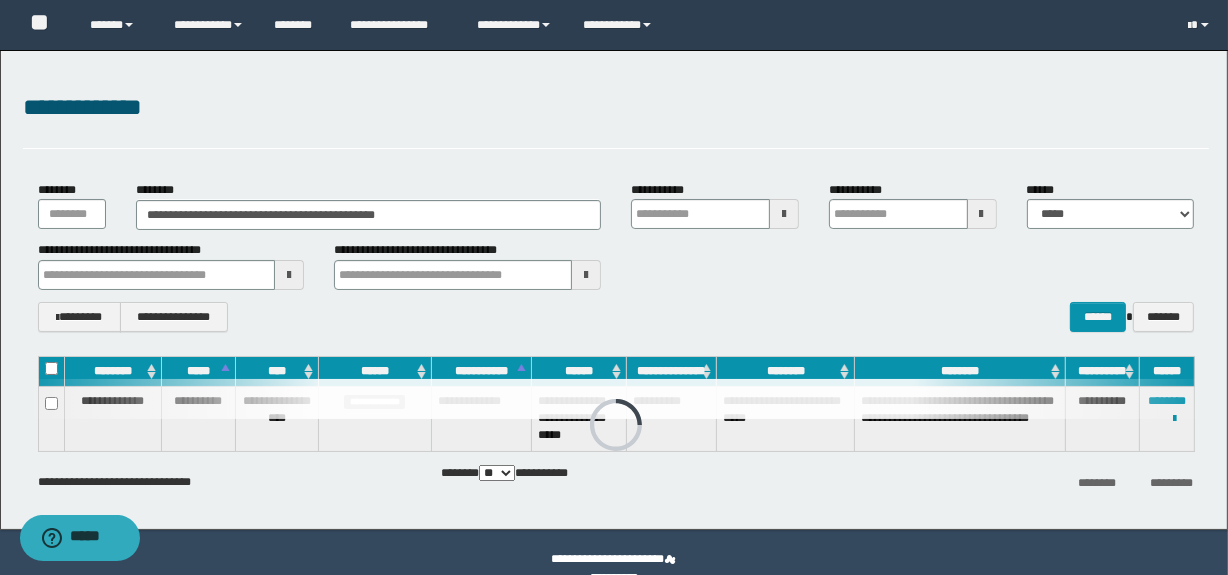 click on "**********" at bounding box center (616, 256) 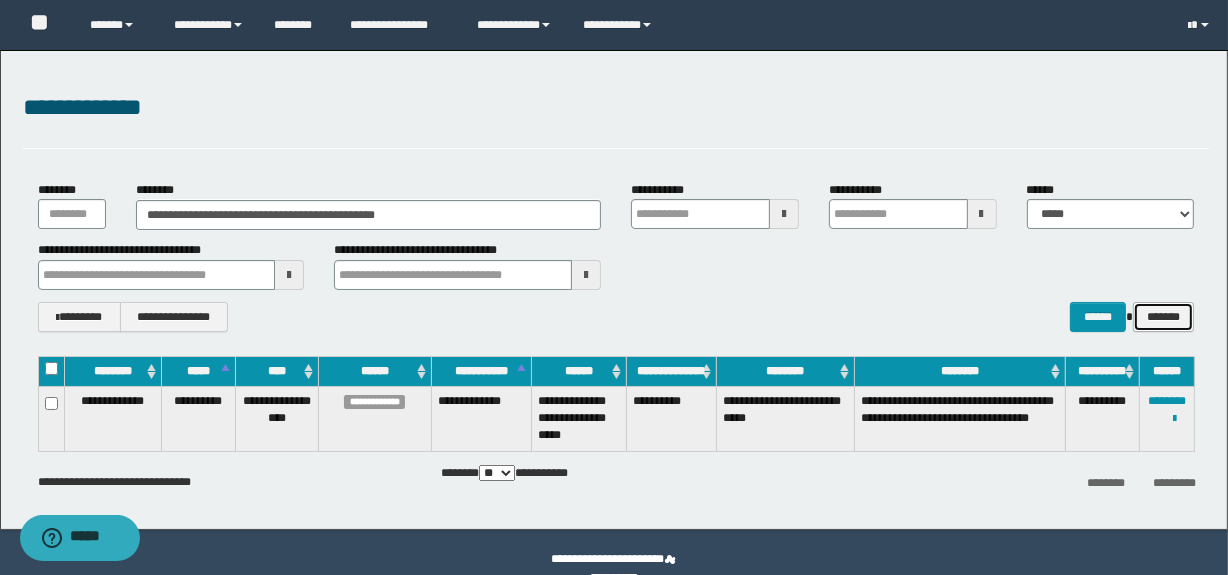 click on "*******" at bounding box center (1163, 317) 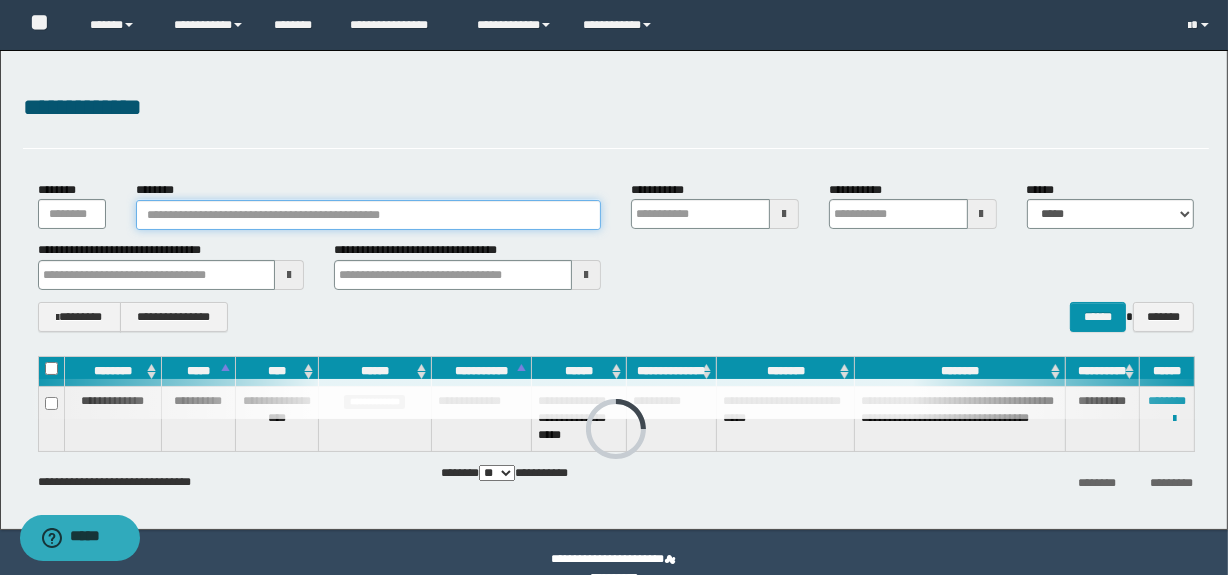 click on "********" at bounding box center (368, 215) 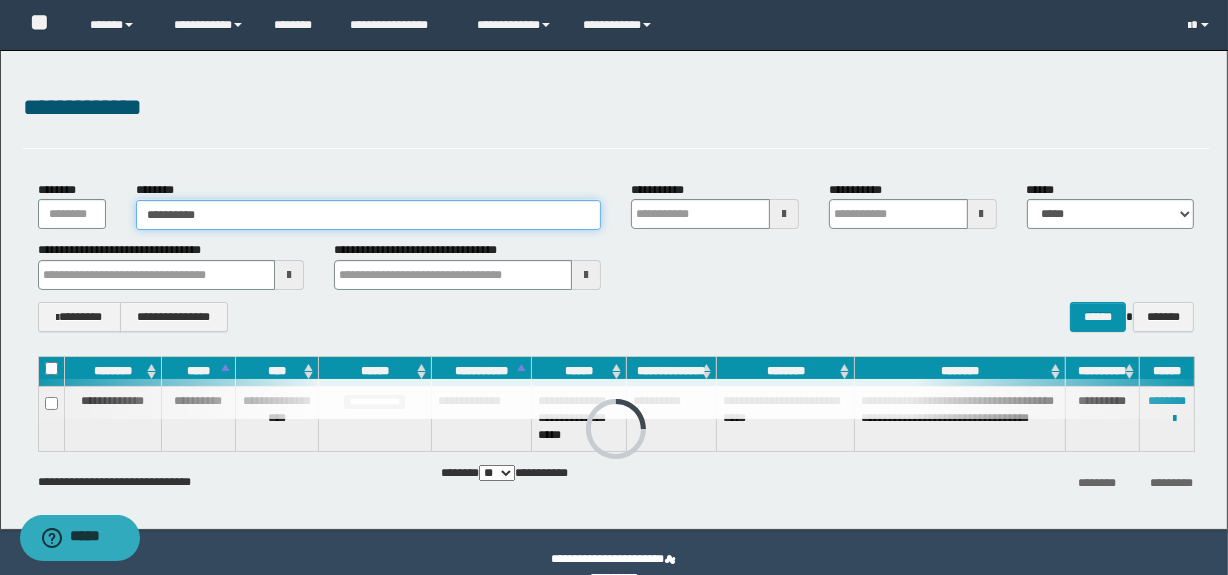 type on "**********" 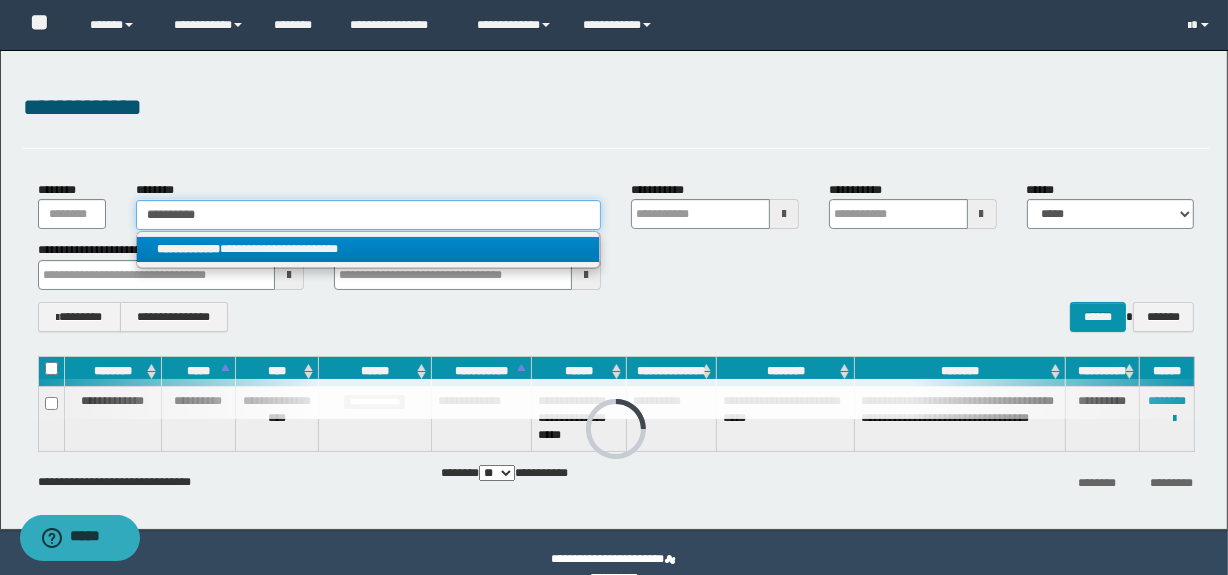 type on "**********" 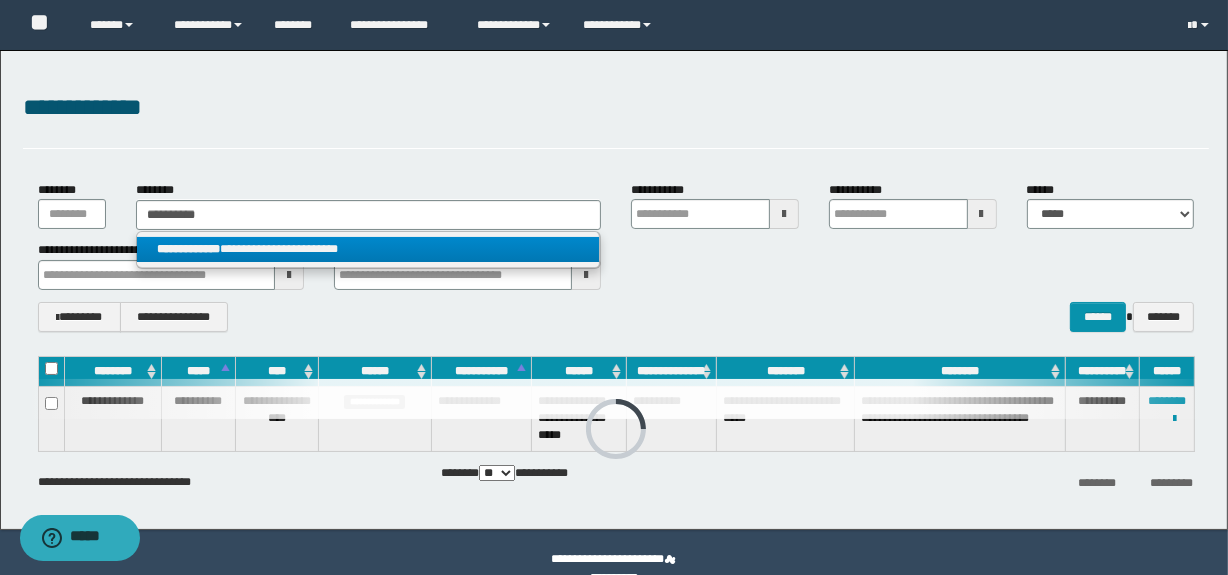 click on "**********" at bounding box center (368, 249) 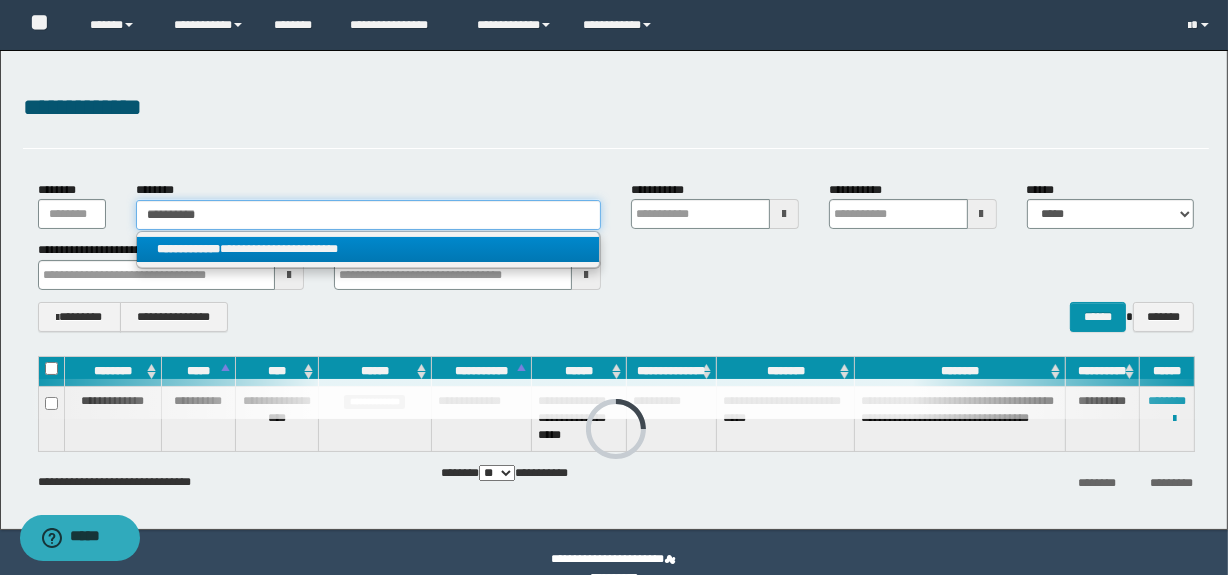 type 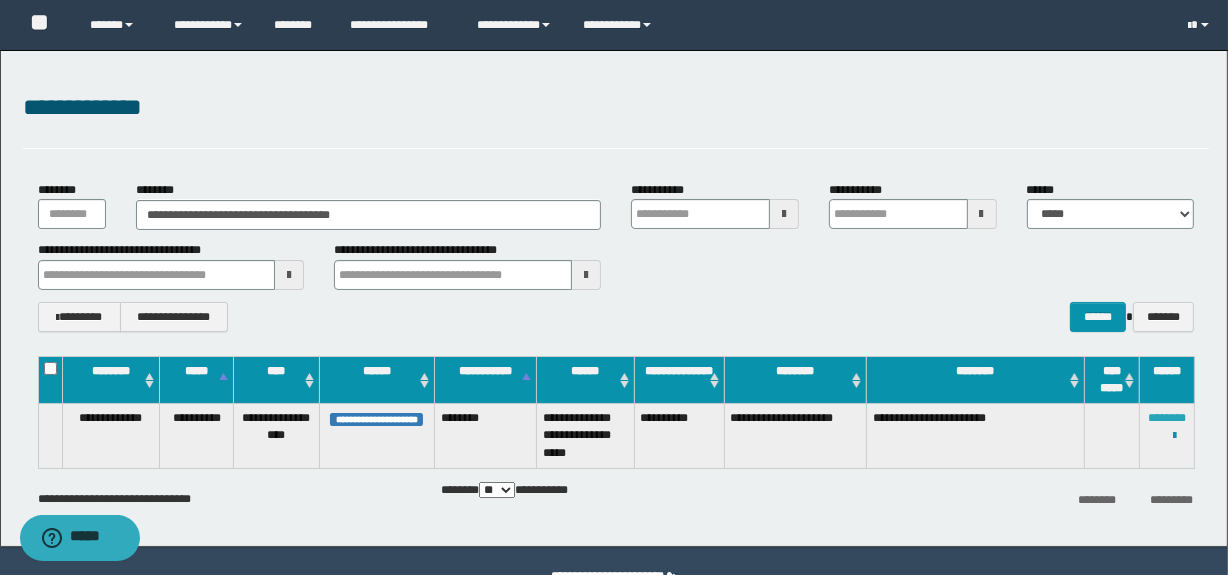 click on "********" at bounding box center [1167, 418] 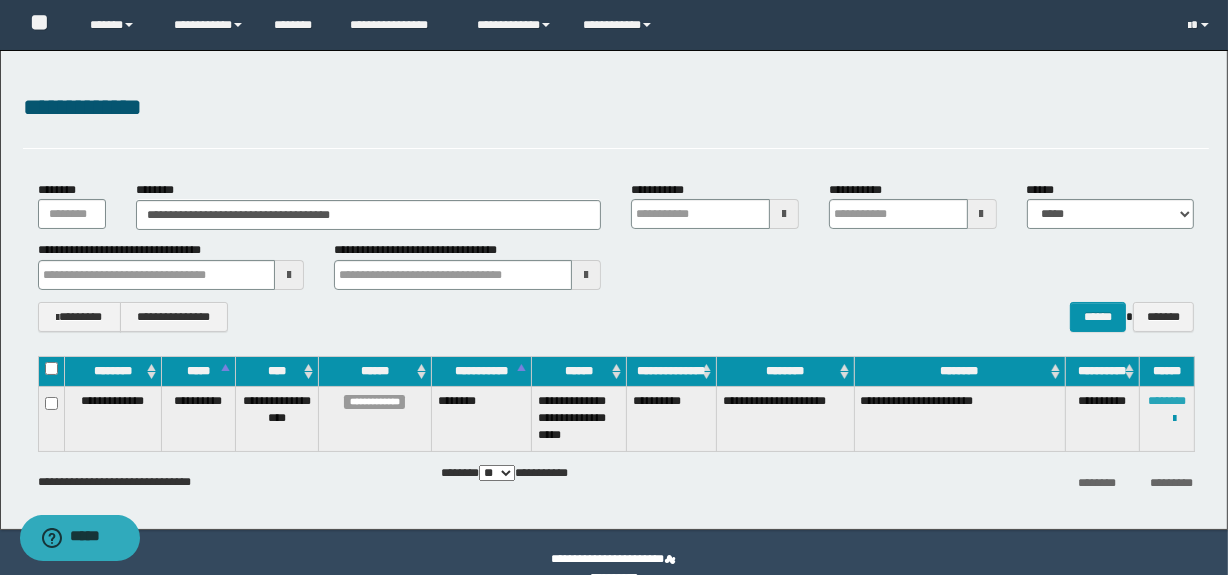click on "********" at bounding box center (1167, 401) 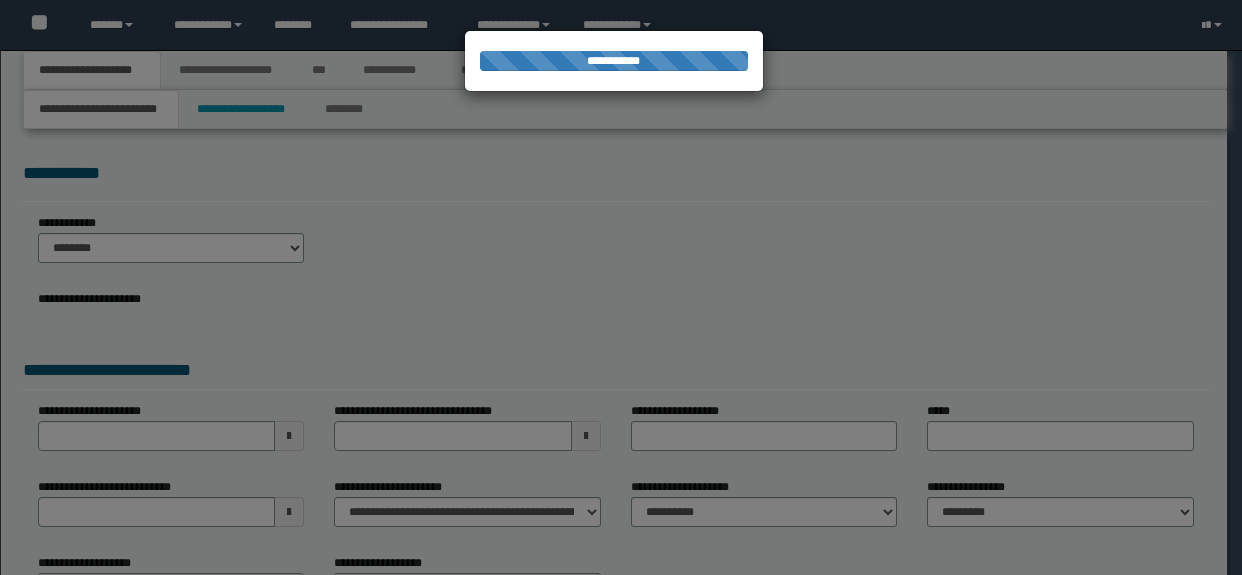 scroll, scrollTop: 0, scrollLeft: 0, axis: both 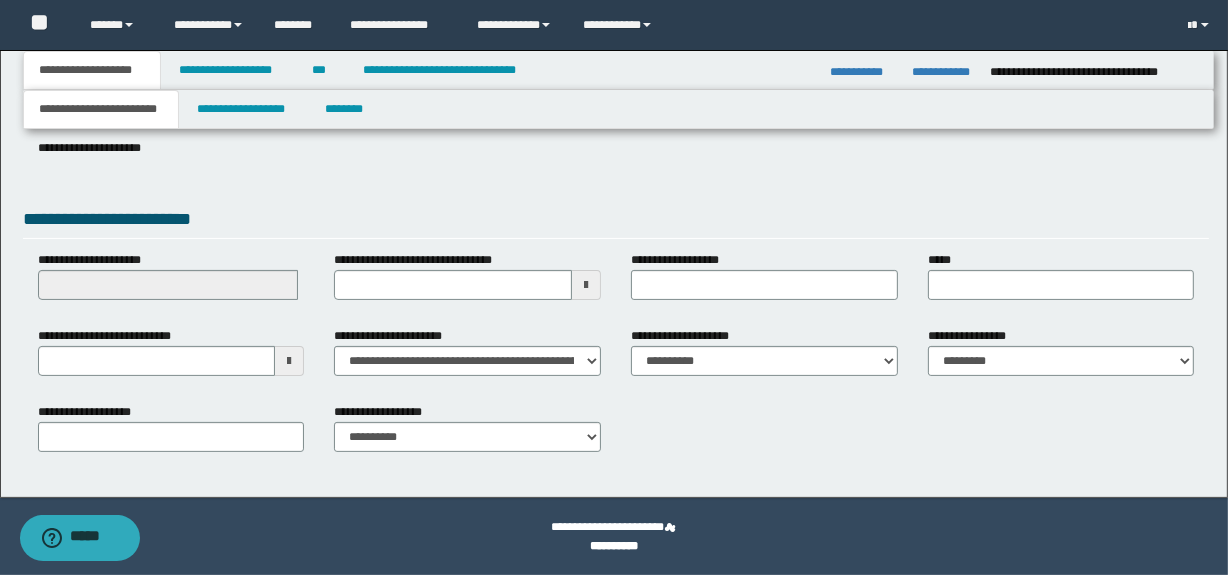 click on "**********" at bounding box center (171, 359) 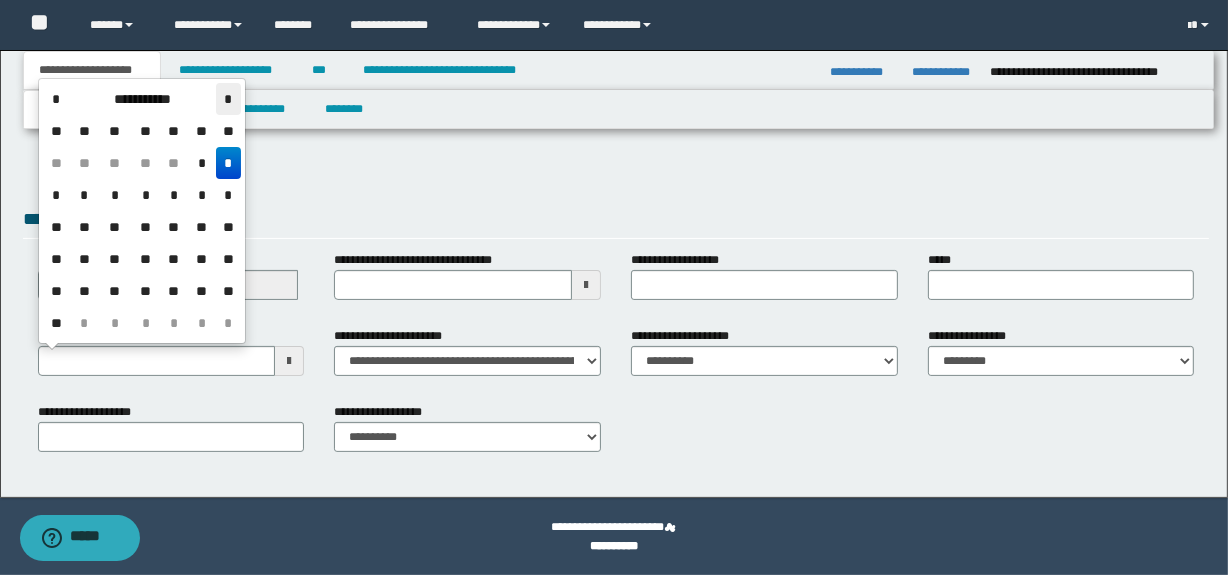 click on "*" at bounding box center [228, 99] 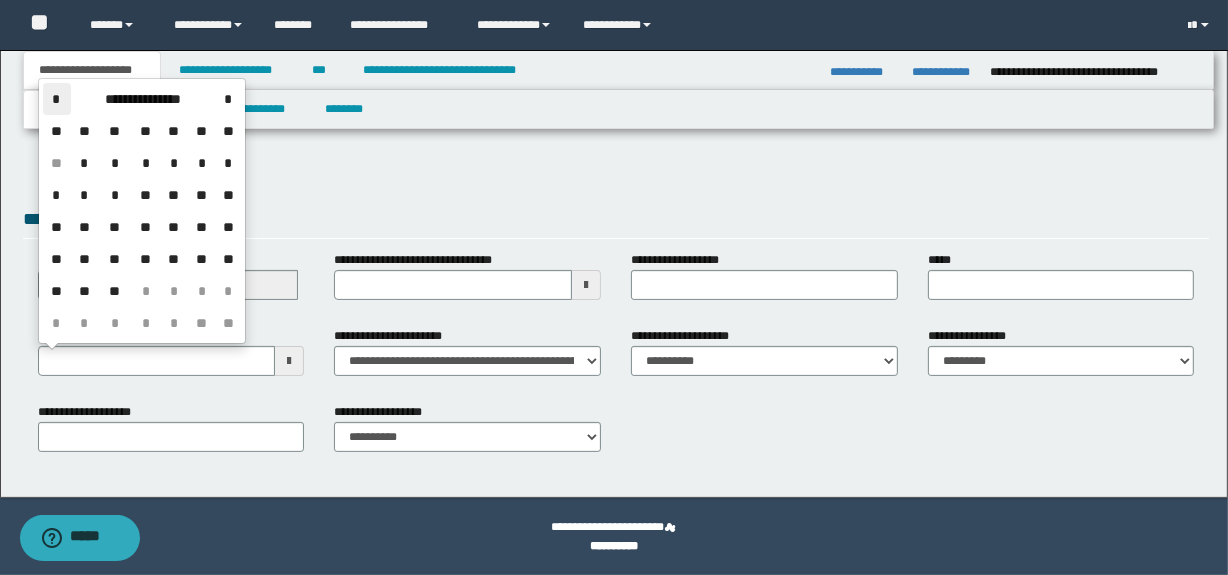 click on "*" at bounding box center (57, 99) 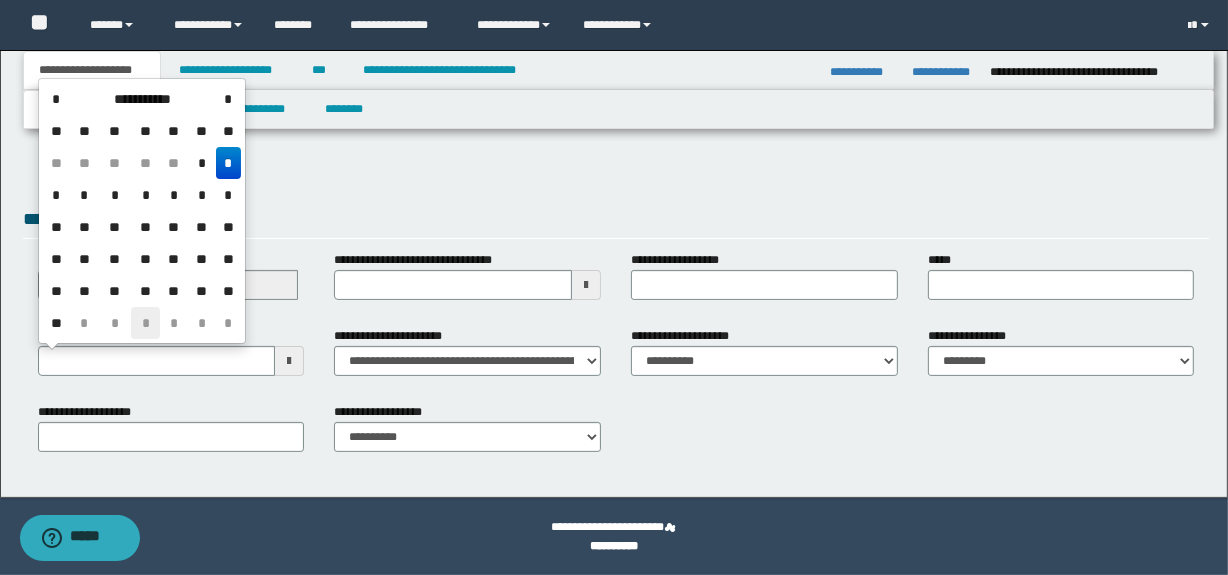click on "*" at bounding box center [145, 323] 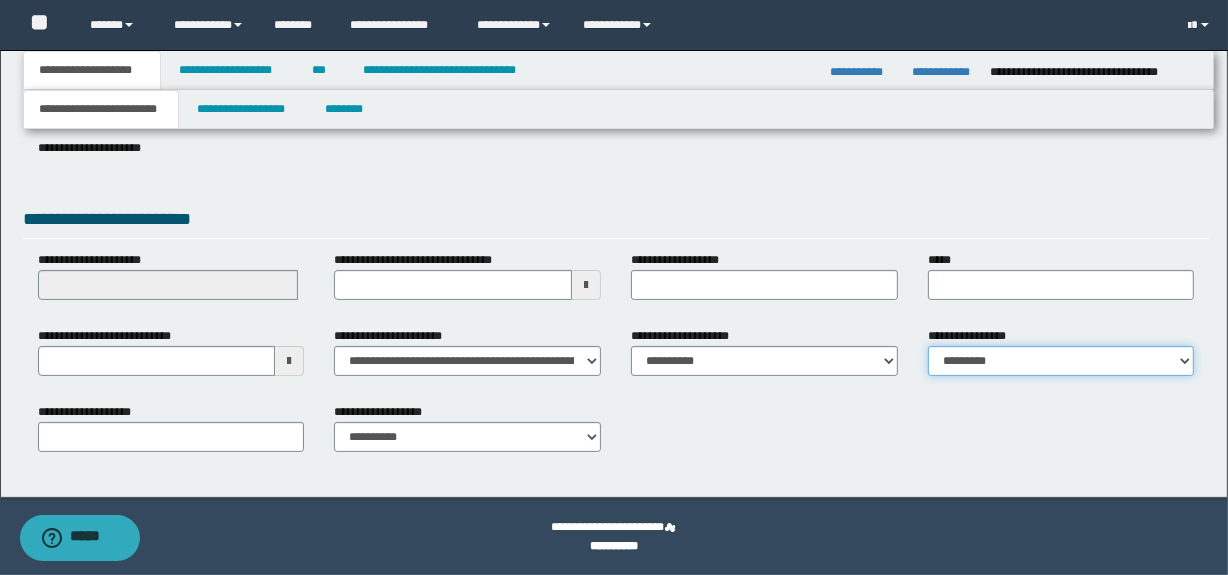 drag, startPoint x: 1031, startPoint y: 350, endPoint x: 1033, endPoint y: 365, distance: 15.132746 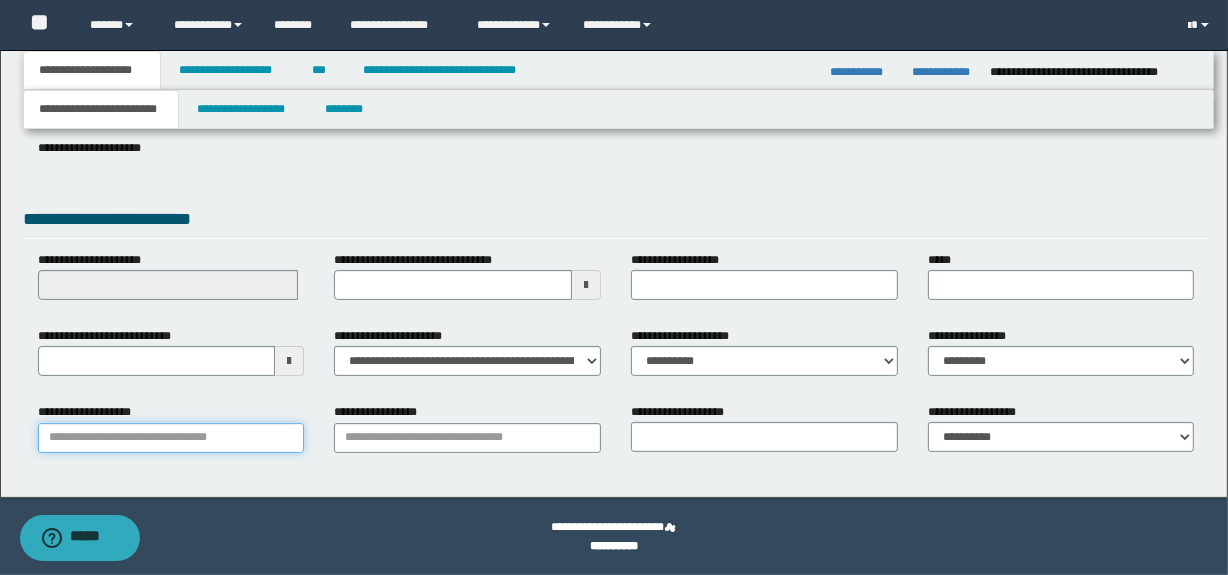 click on "**********" at bounding box center (171, 438) 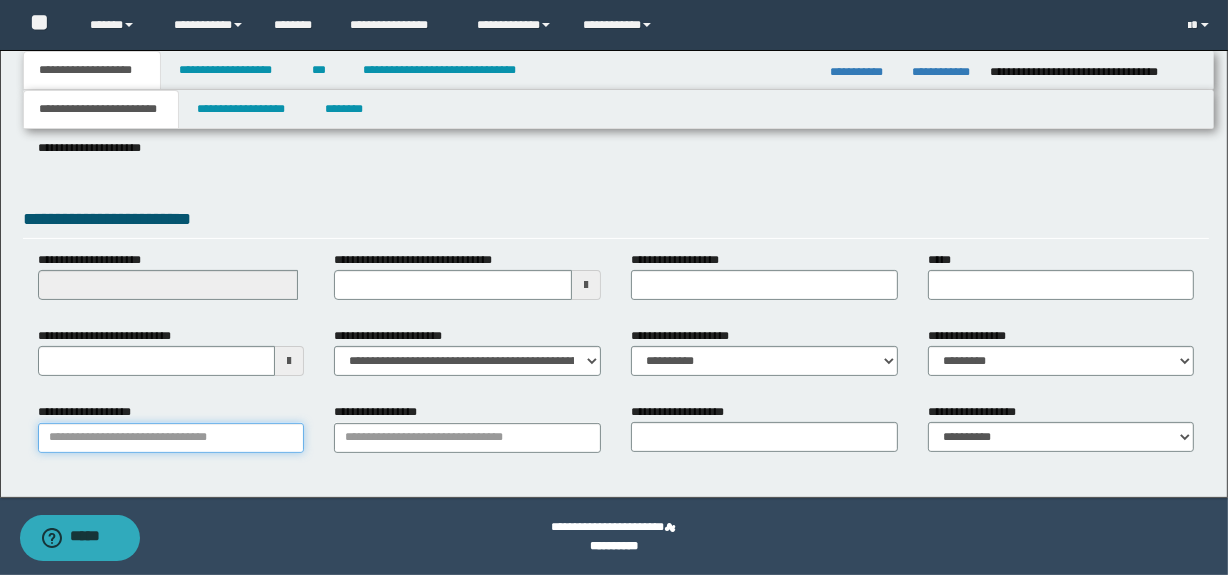 click on "**********" at bounding box center [171, 438] 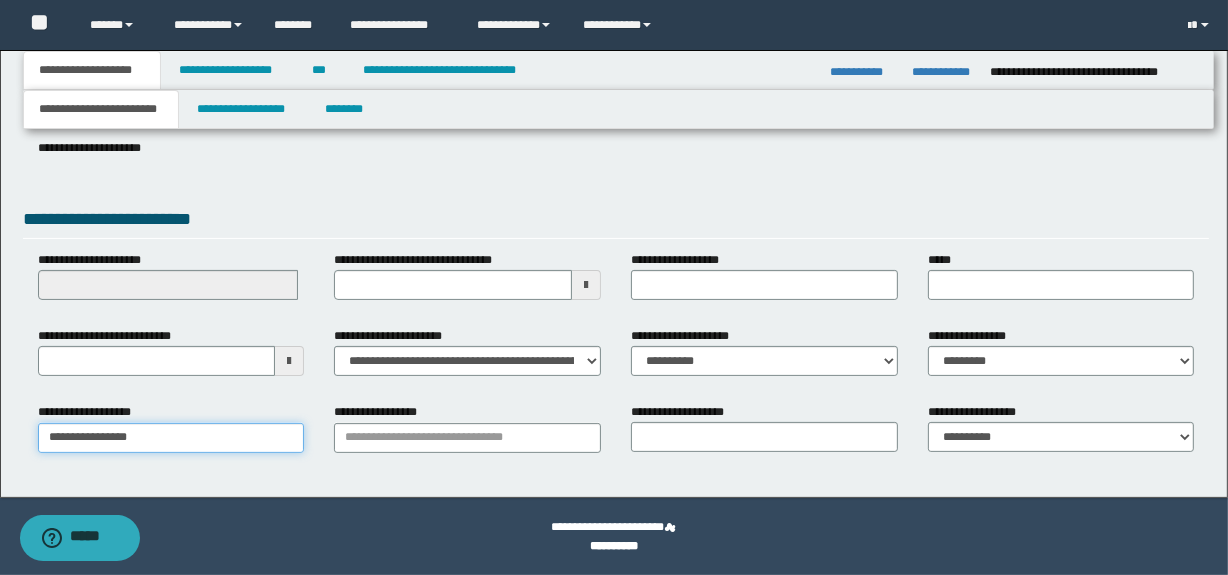 type on "**********" 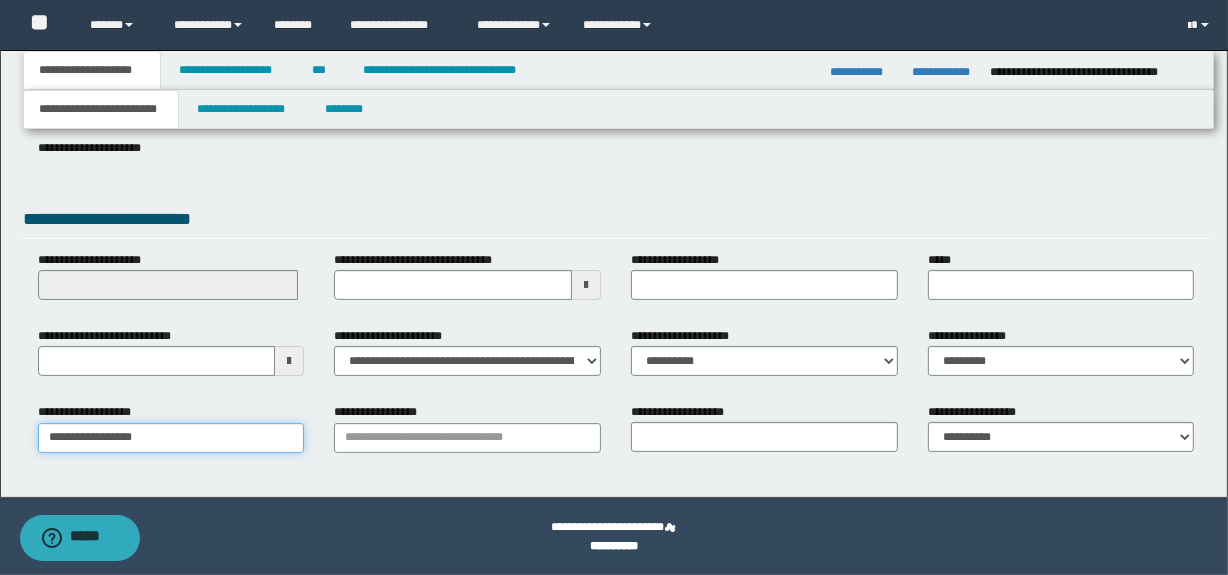 type on "**********" 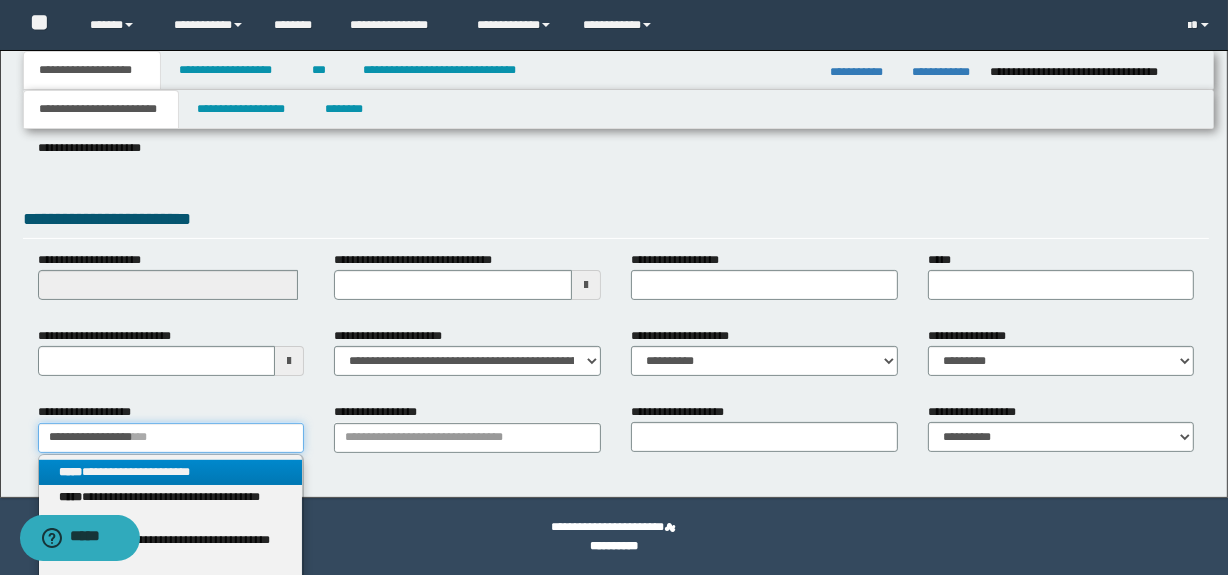 type on "**********" 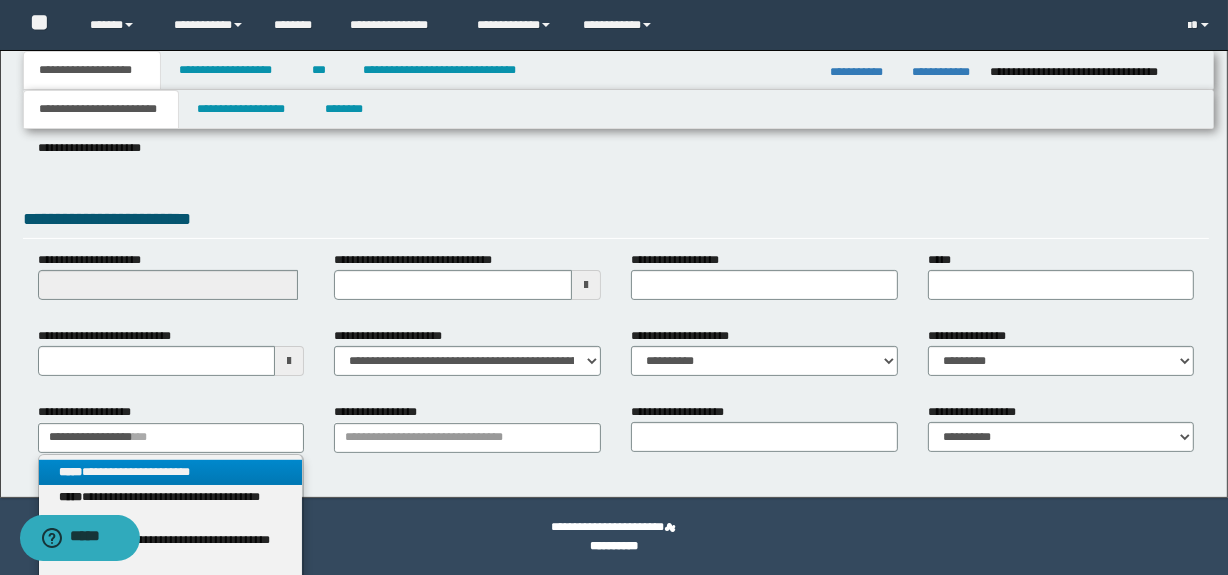 click on "**********" at bounding box center (171, 472) 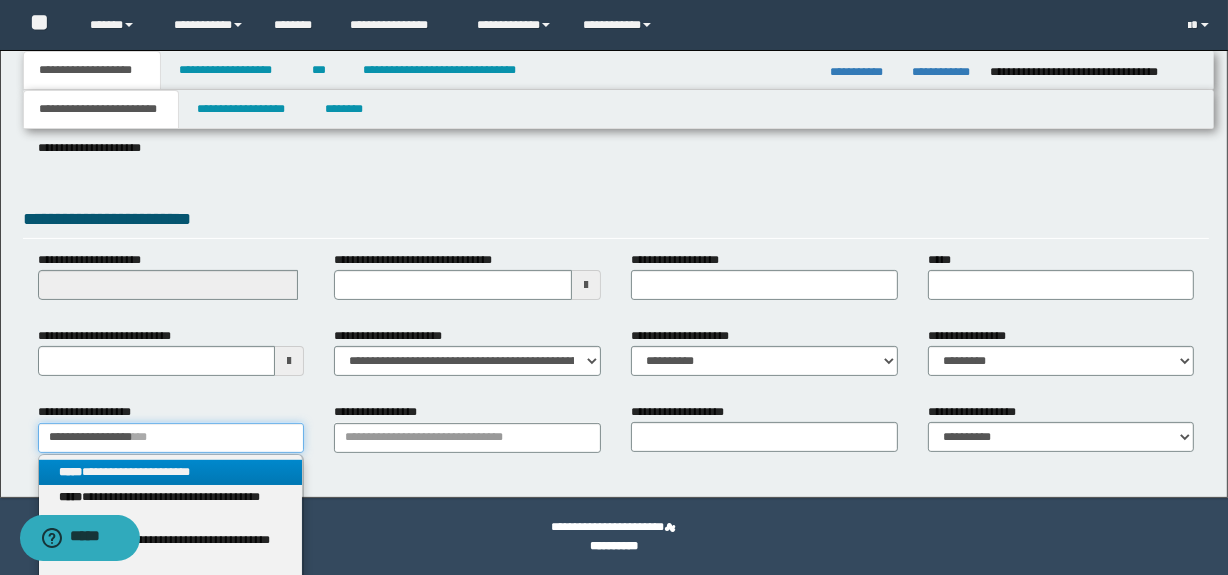 type 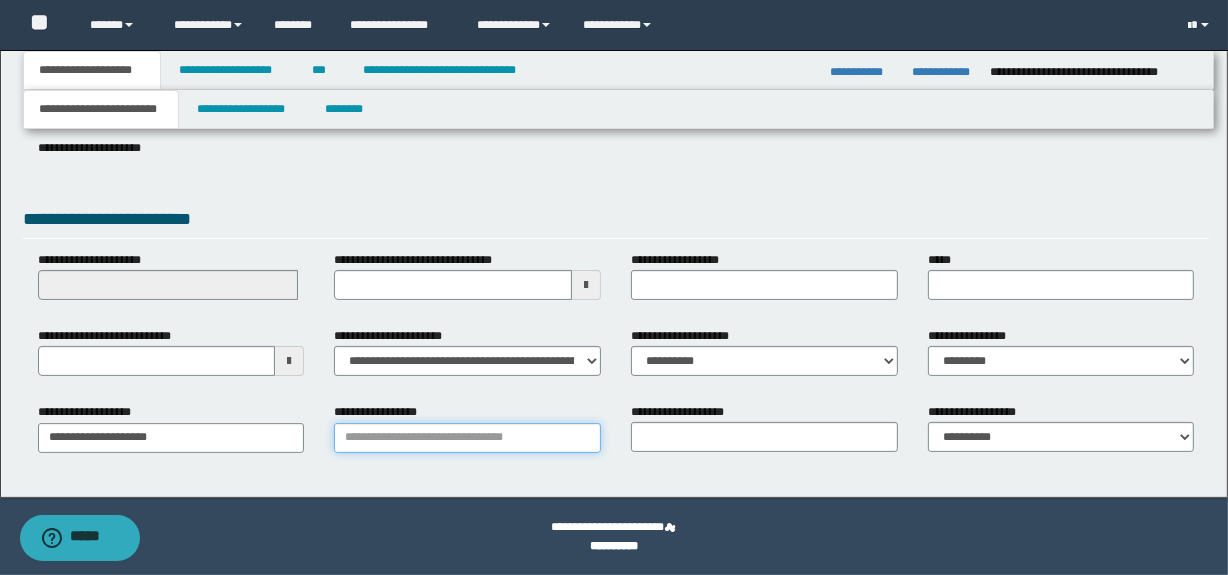 click on "**********" at bounding box center (467, 438) 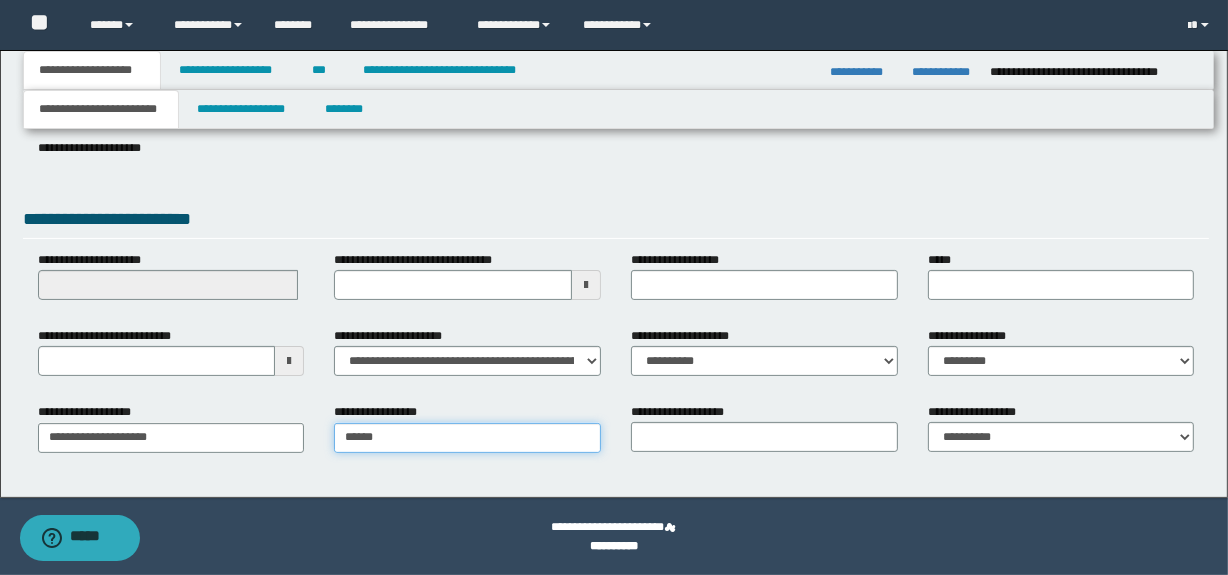 type on "*****" 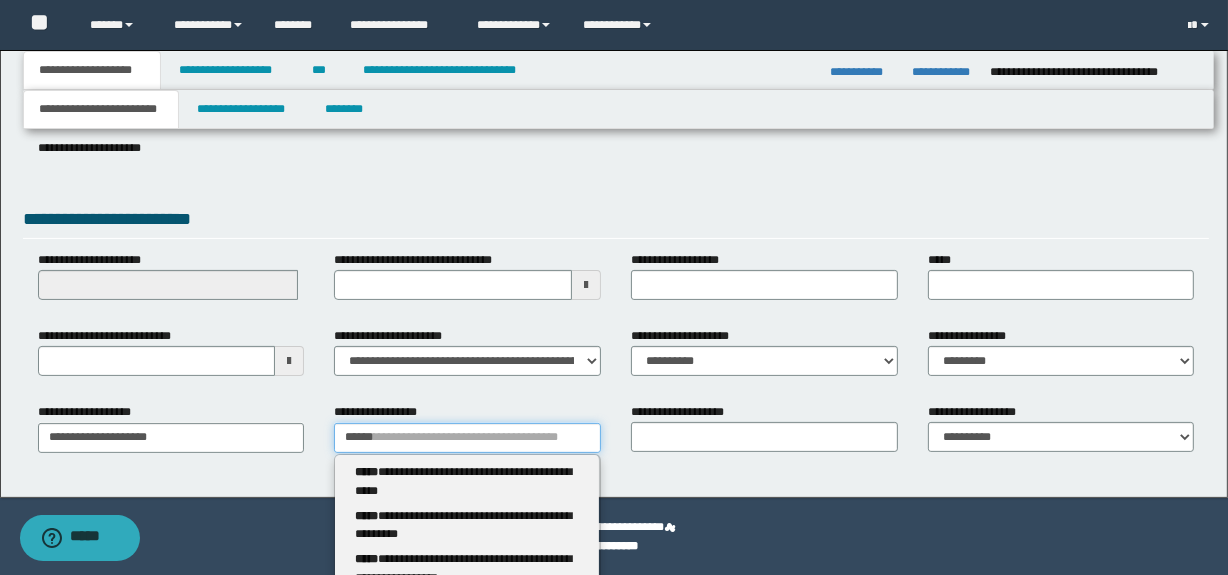 type 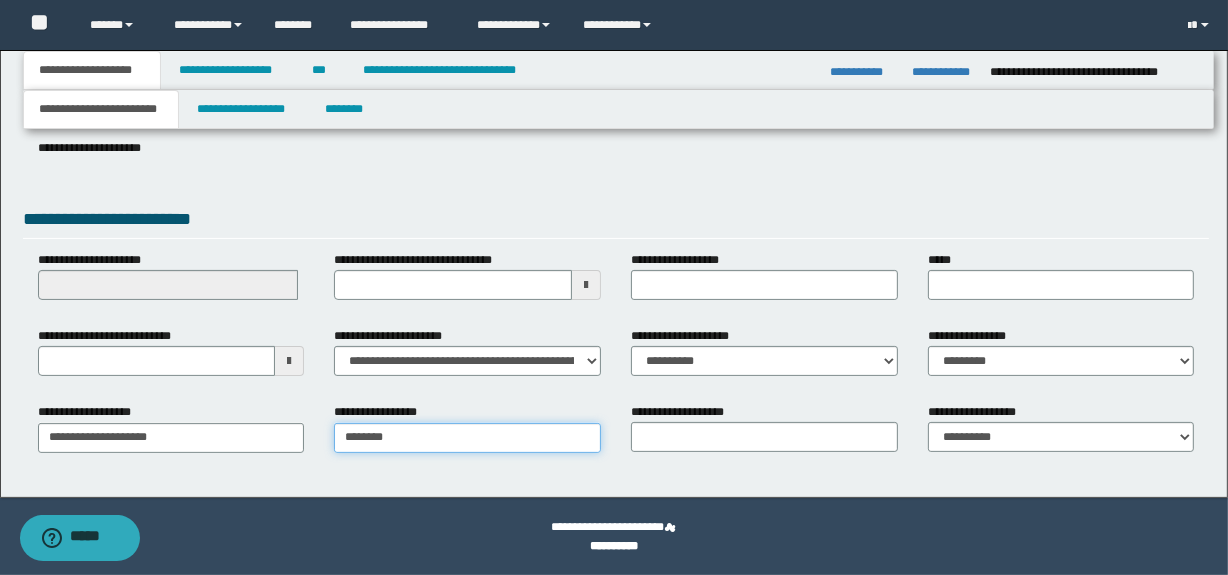 type on "*********" 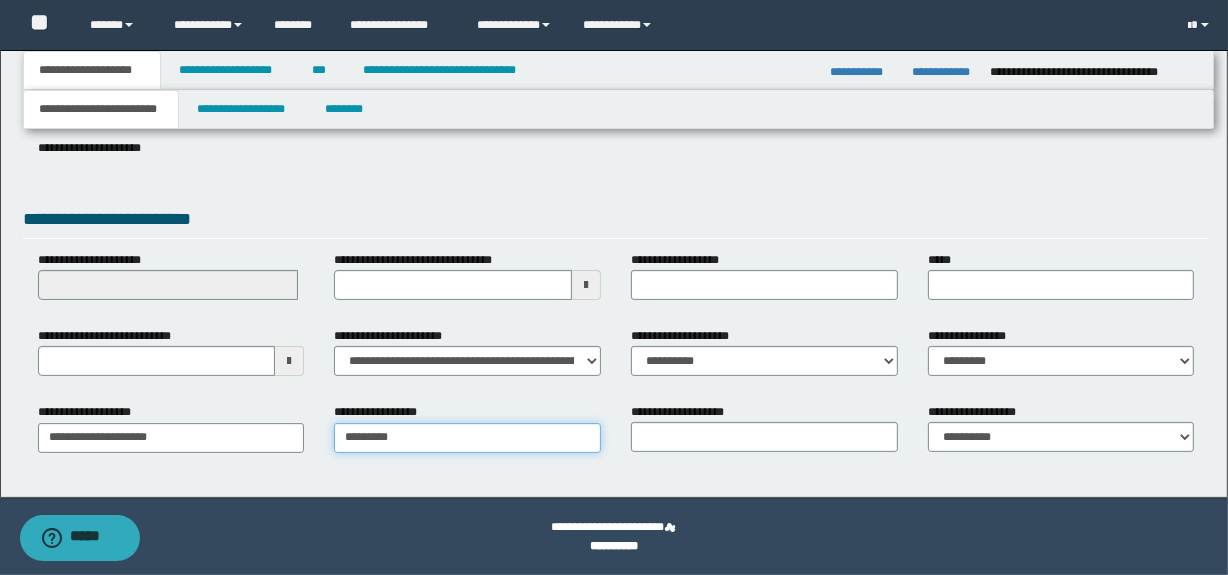 type on "*********" 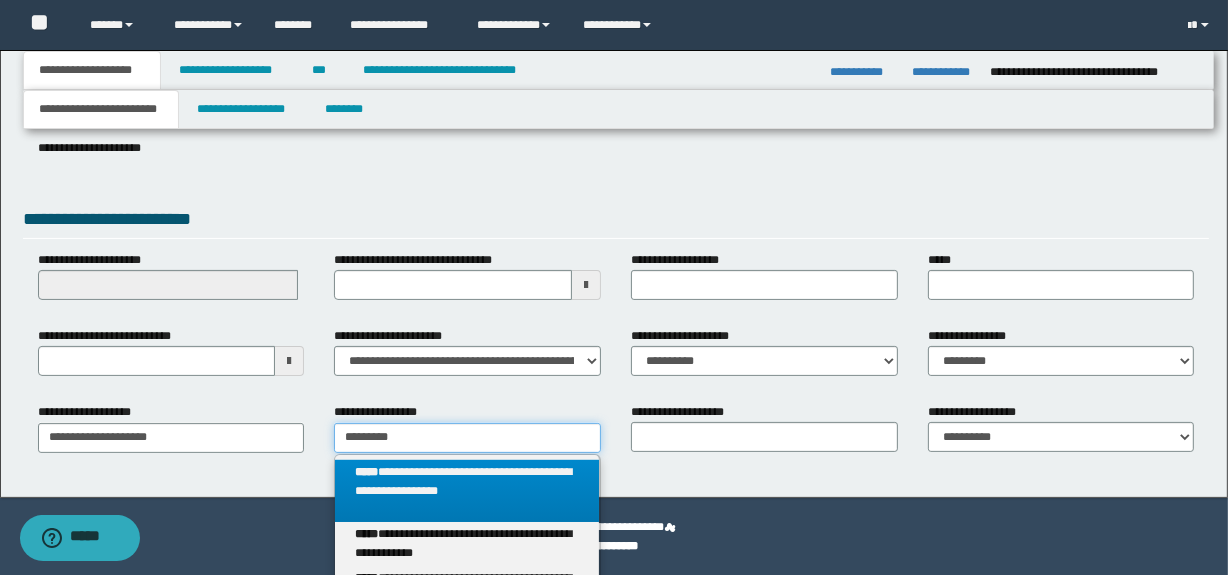 type 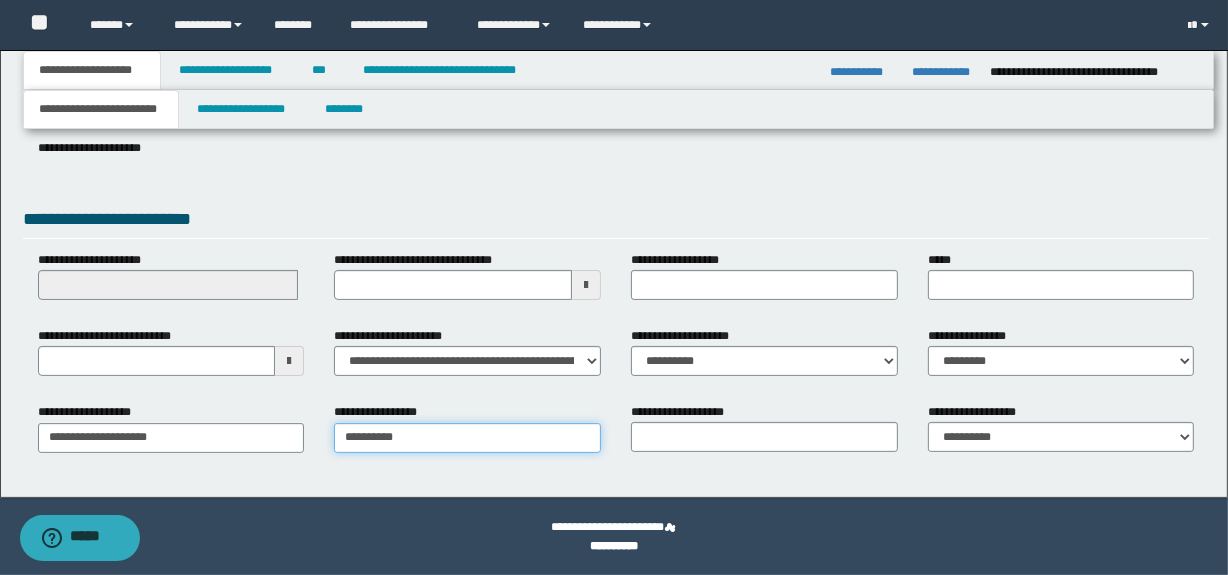 type on "**********" 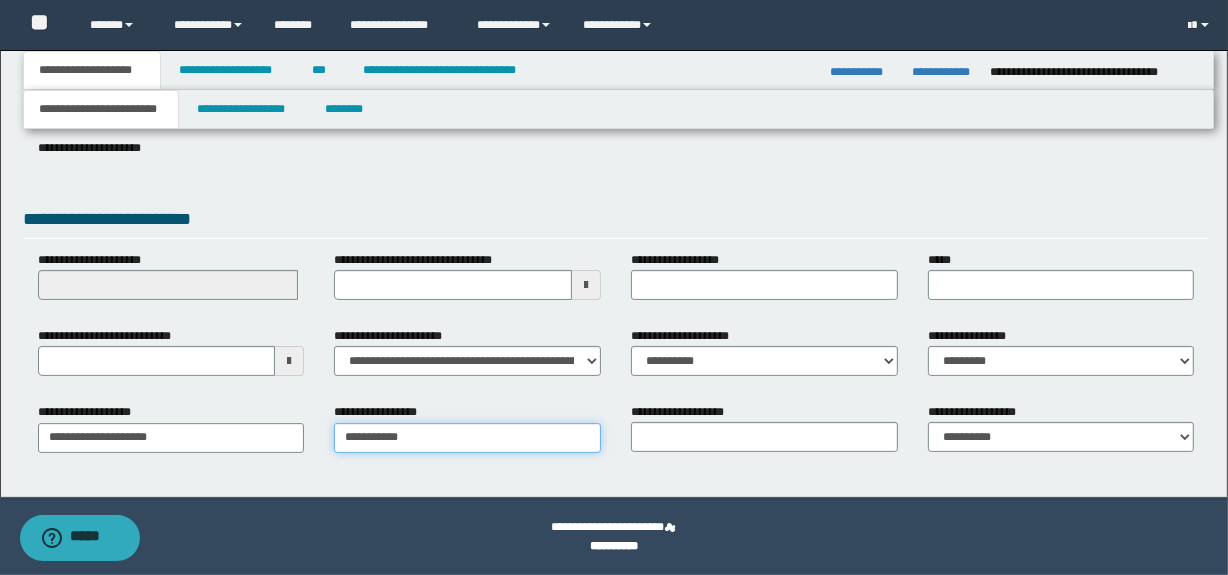type on "**********" 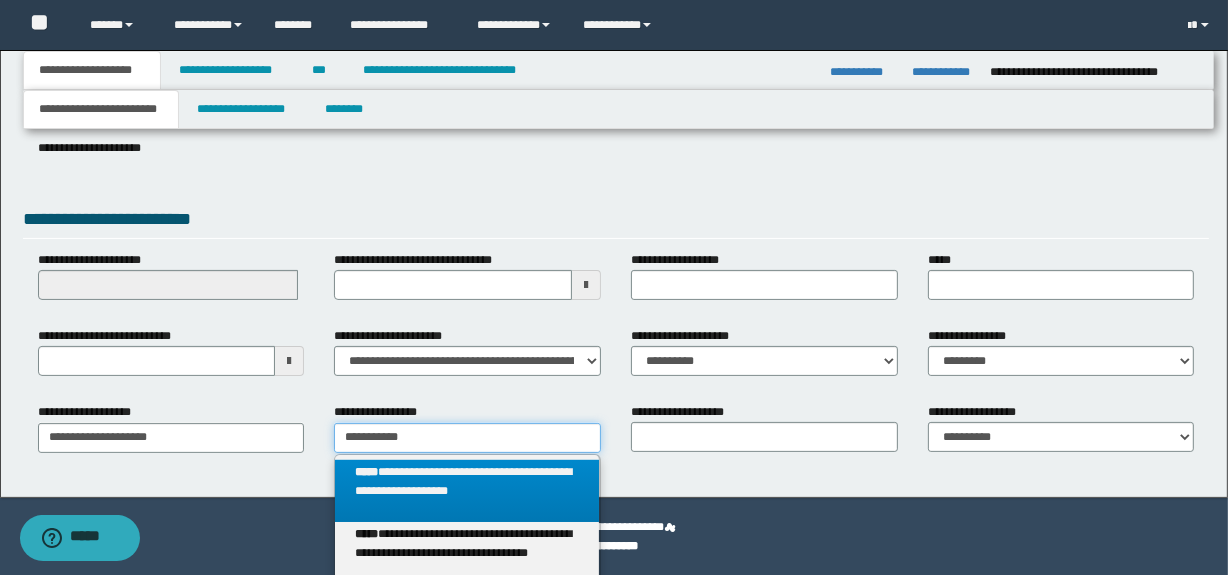 type on "**********" 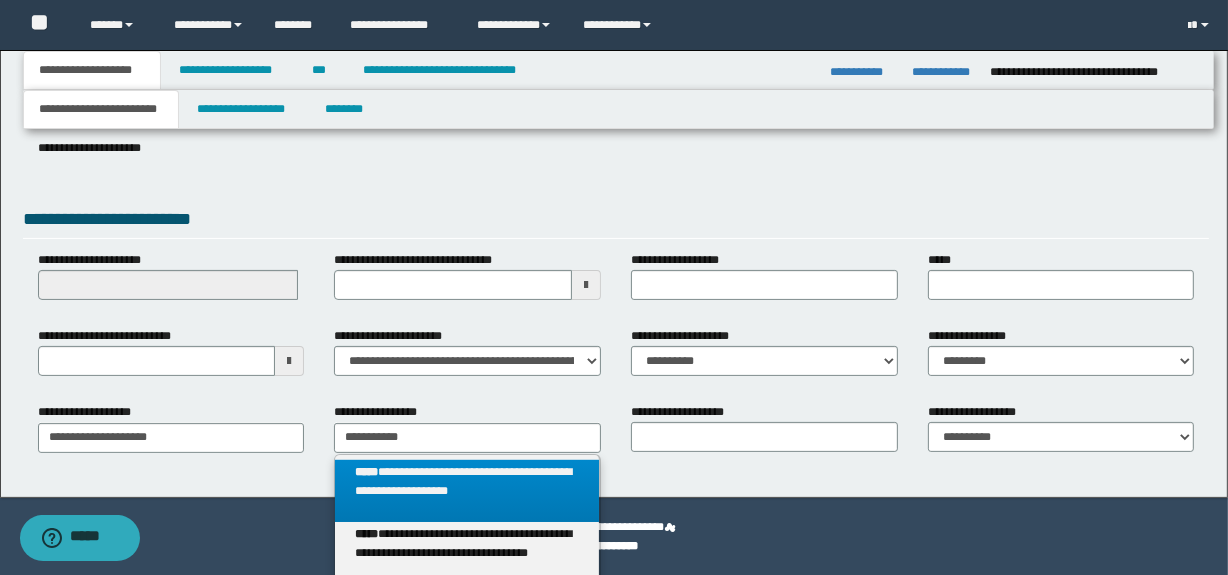 click on "**********" at bounding box center (467, 491) 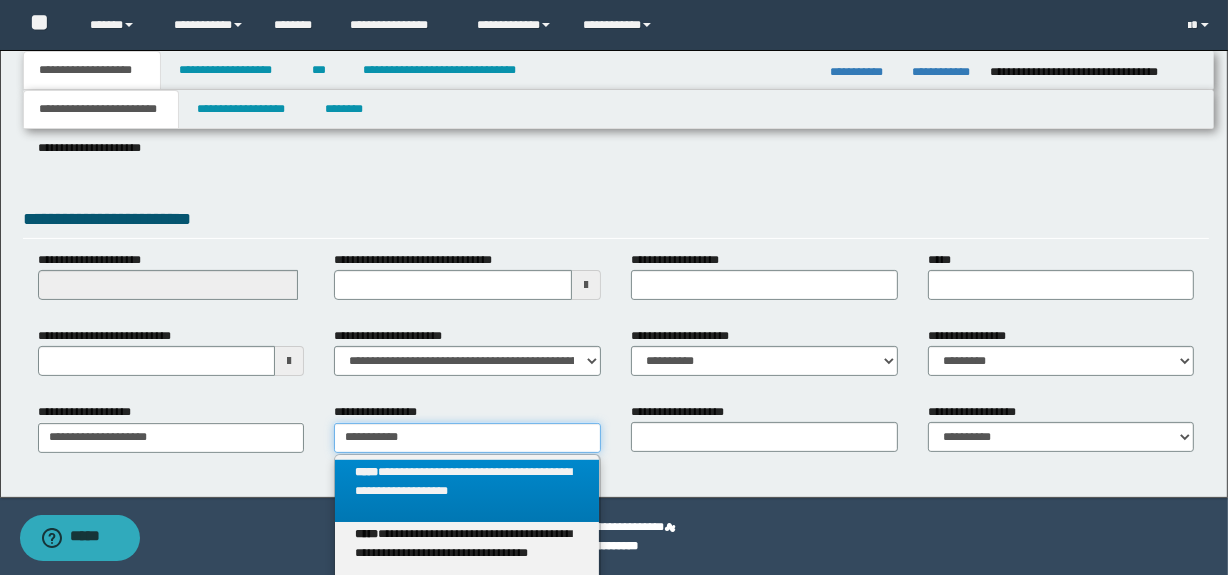 type 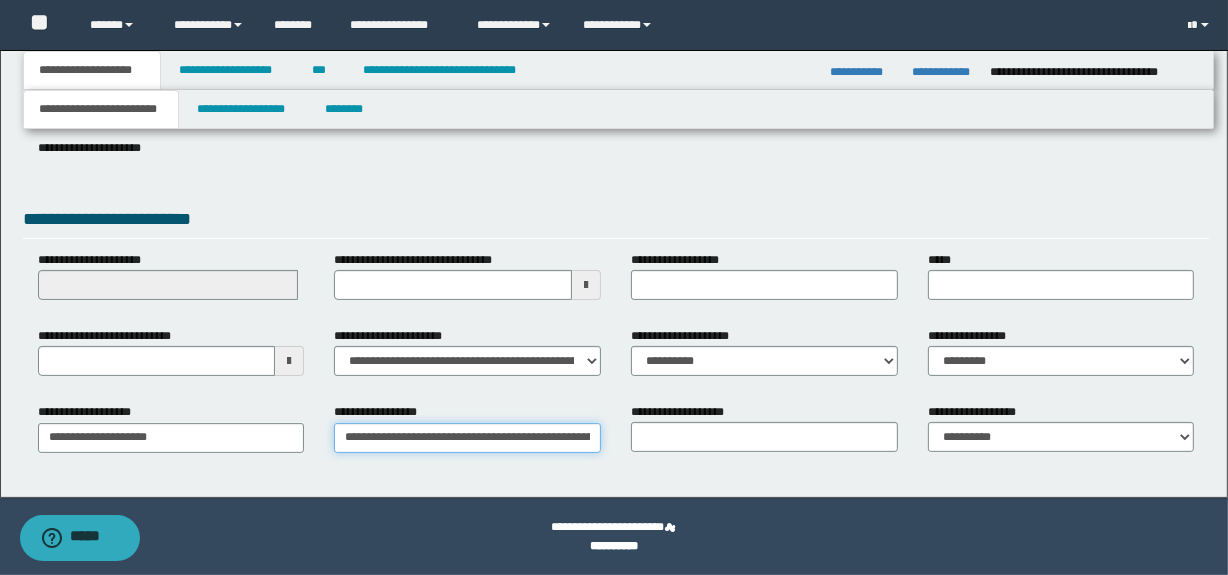 scroll, scrollTop: 0, scrollLeft: 115, axis: horizontal 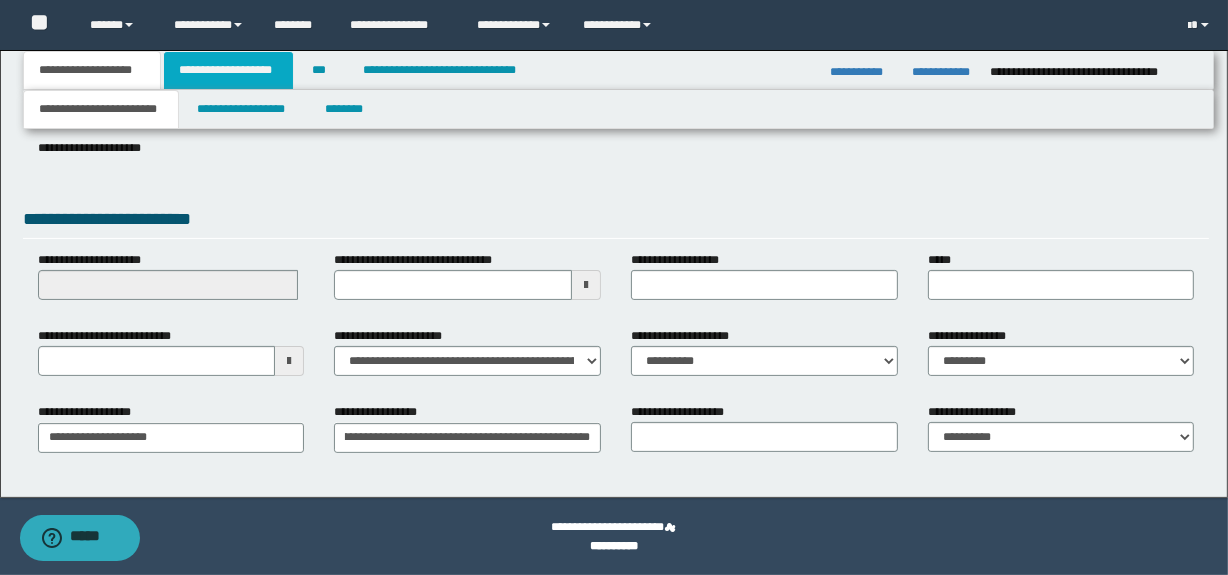 click on "**********" at bounding box center [228, 70] 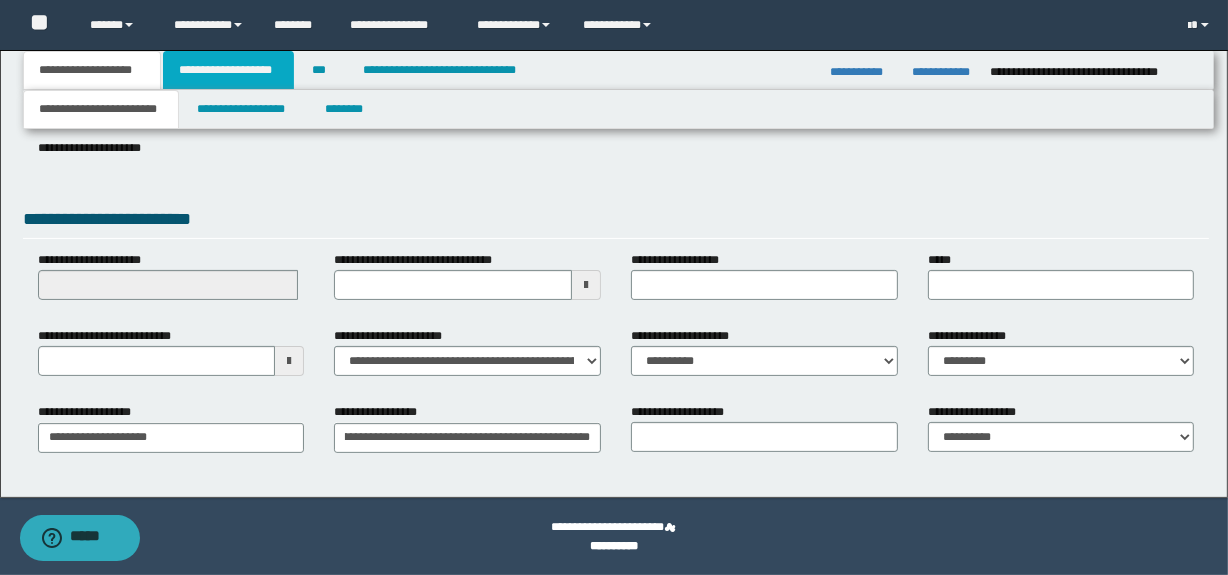 scroll, scrollTop: 0, scrollLeft: 0, axis: both 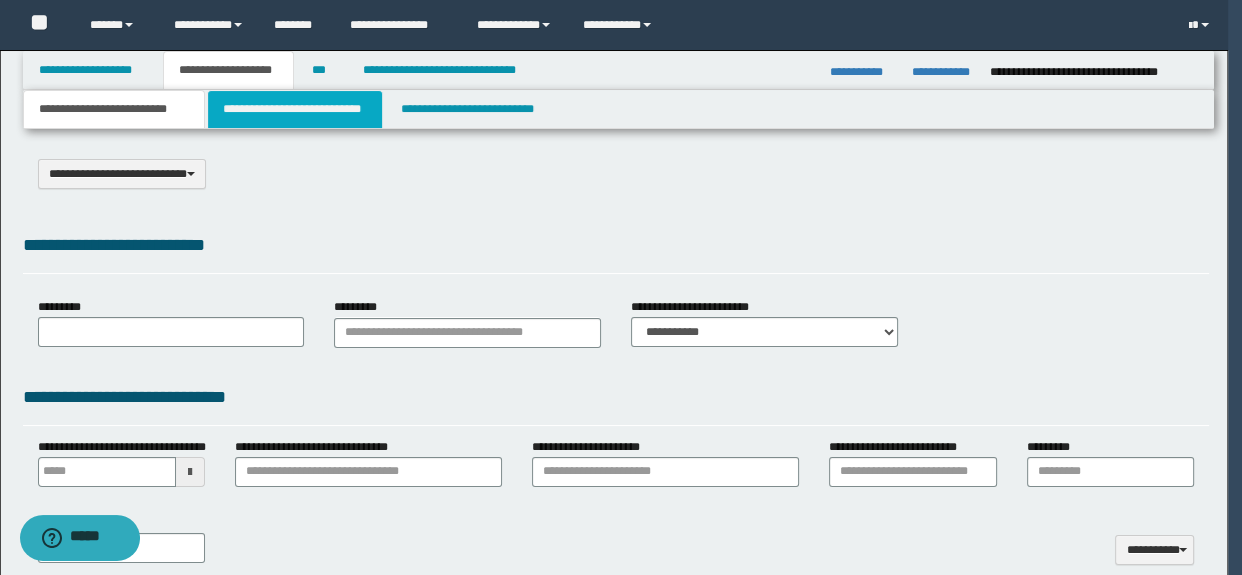 click on "**********" at bounding box center [294, 109] 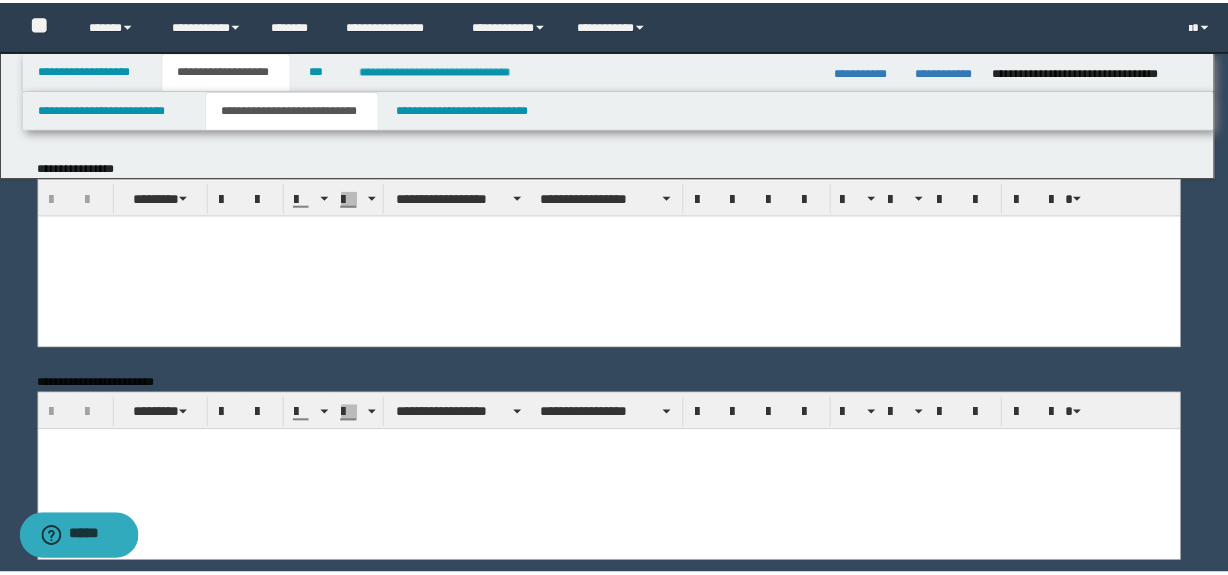 scroll, scrollTop: 0, scrollLeft: 0, axis: both 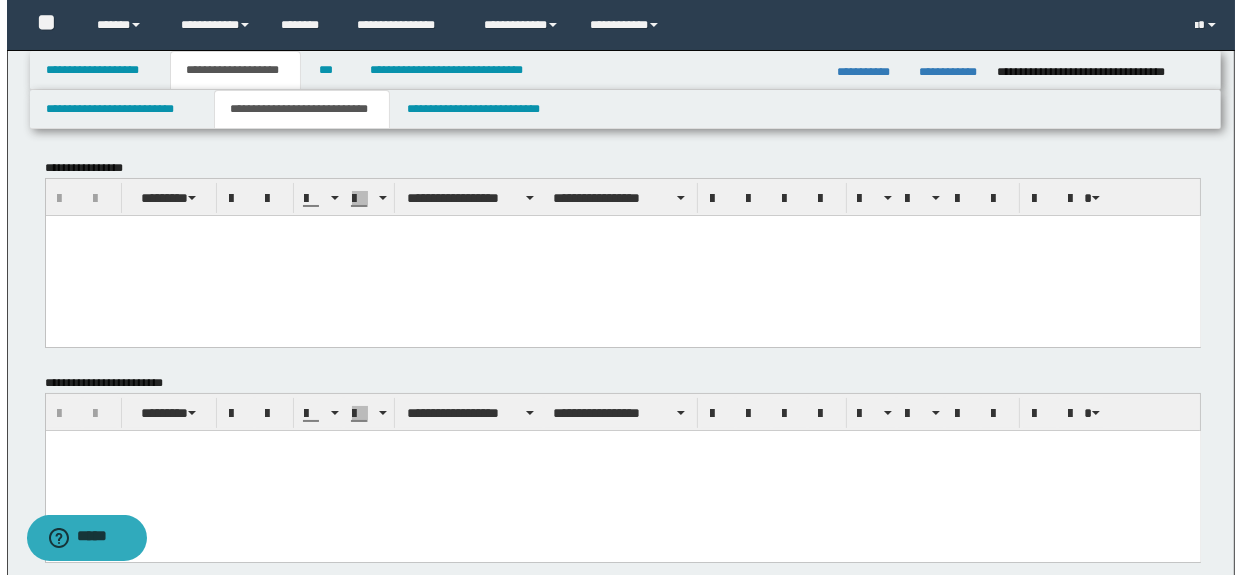 click at bounding box center [622, 230] 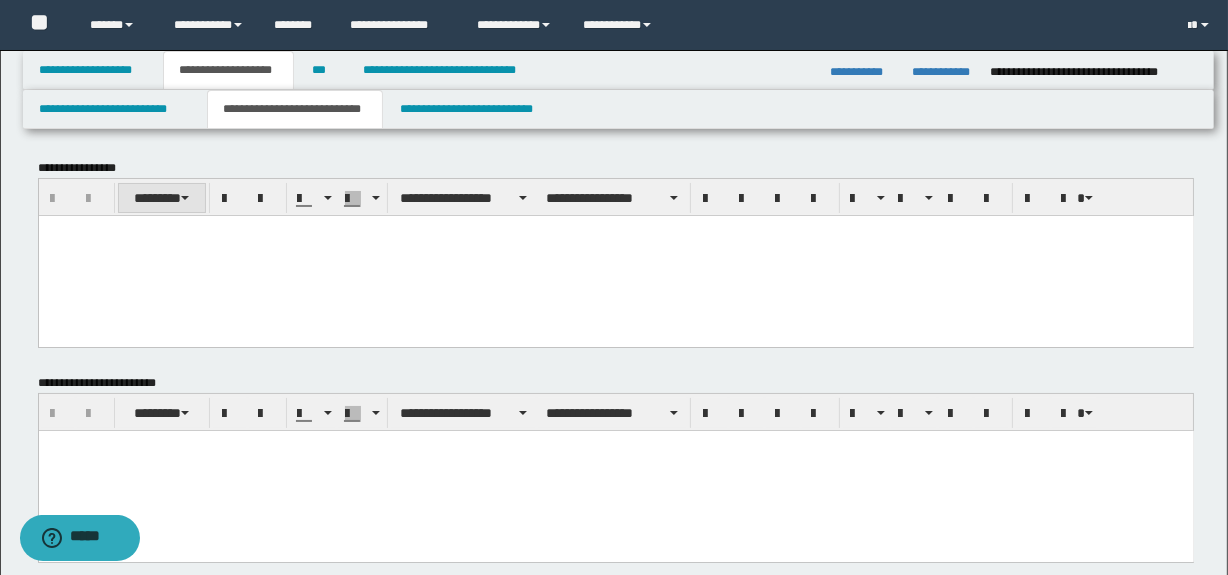 click on "********" at bounding box center [162, 198] 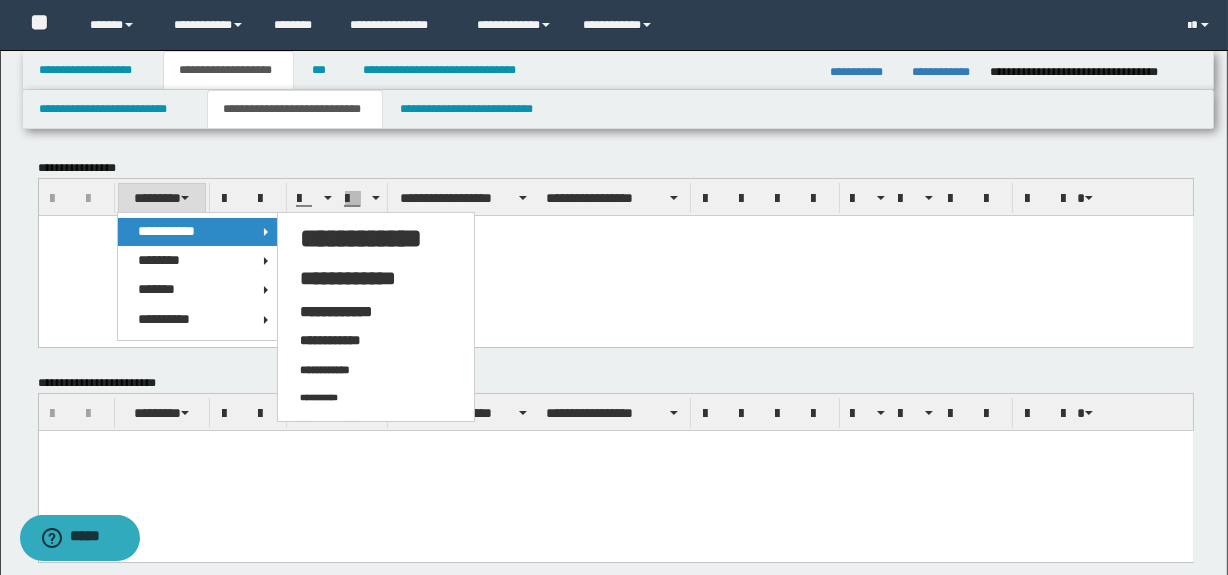 click at bounding box center [615, 230] 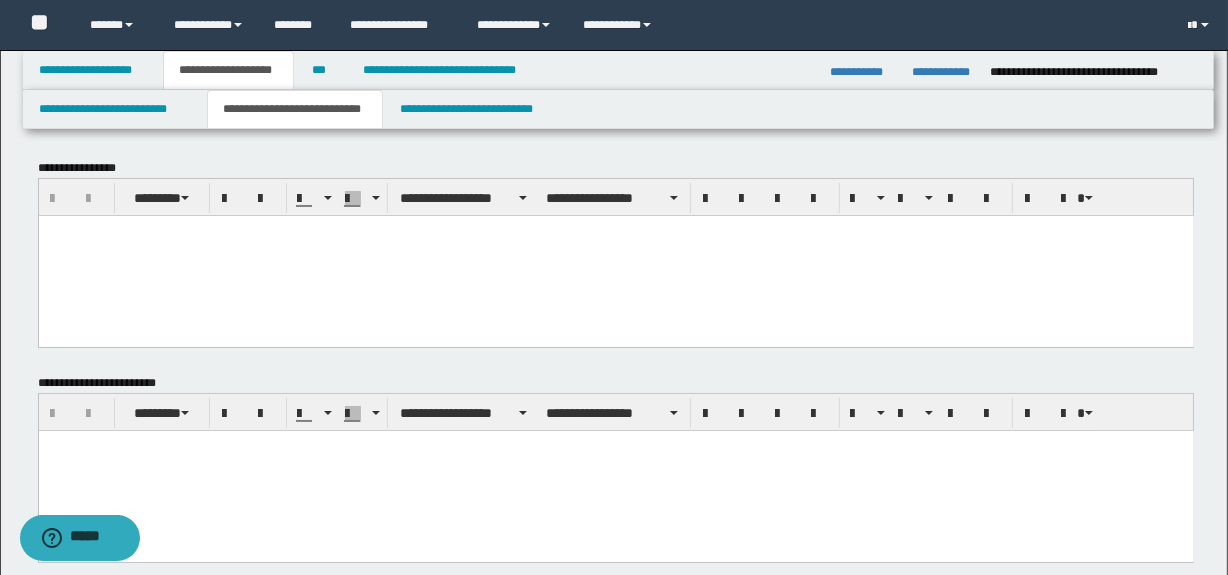 paste 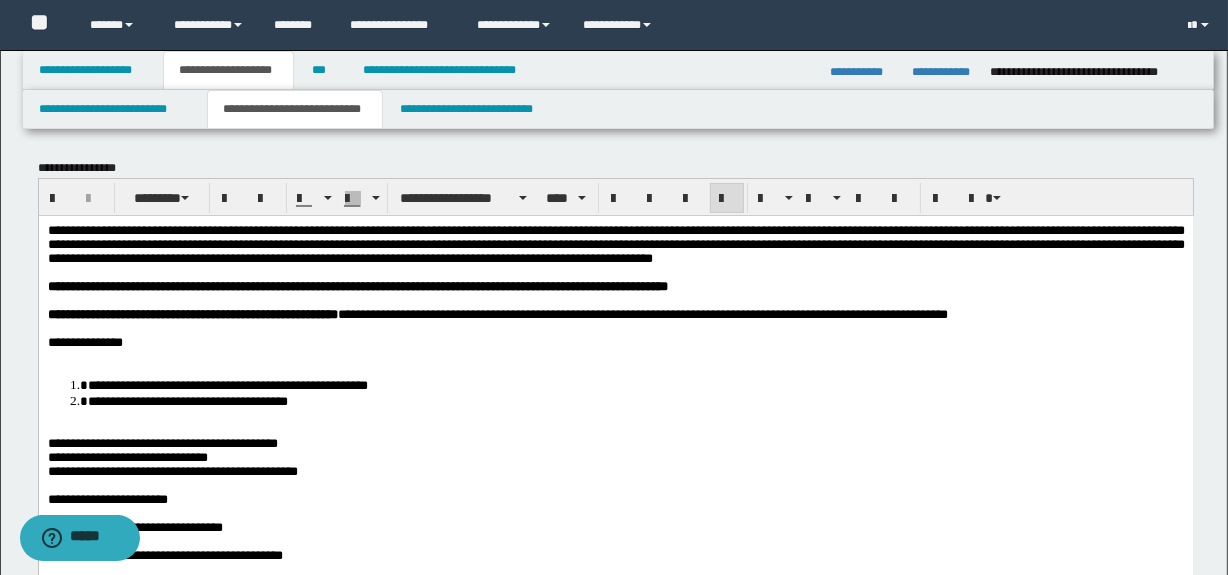 click at bounding box center [615, 356] 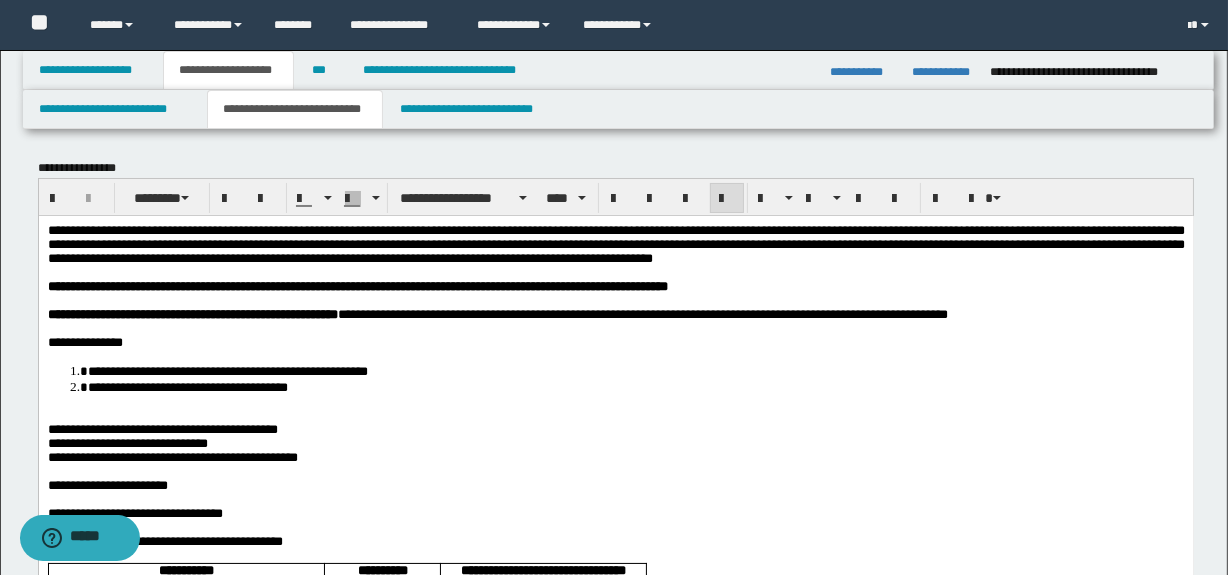 click at bounding box center [615, 415] 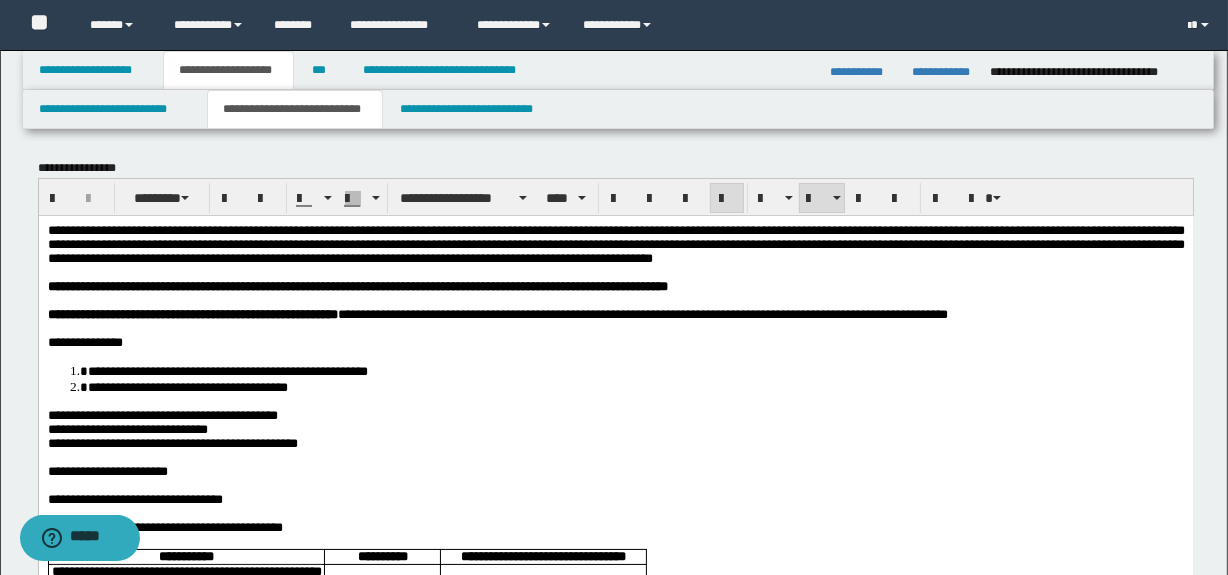 click on "**********" at bounding box center (162, 414) 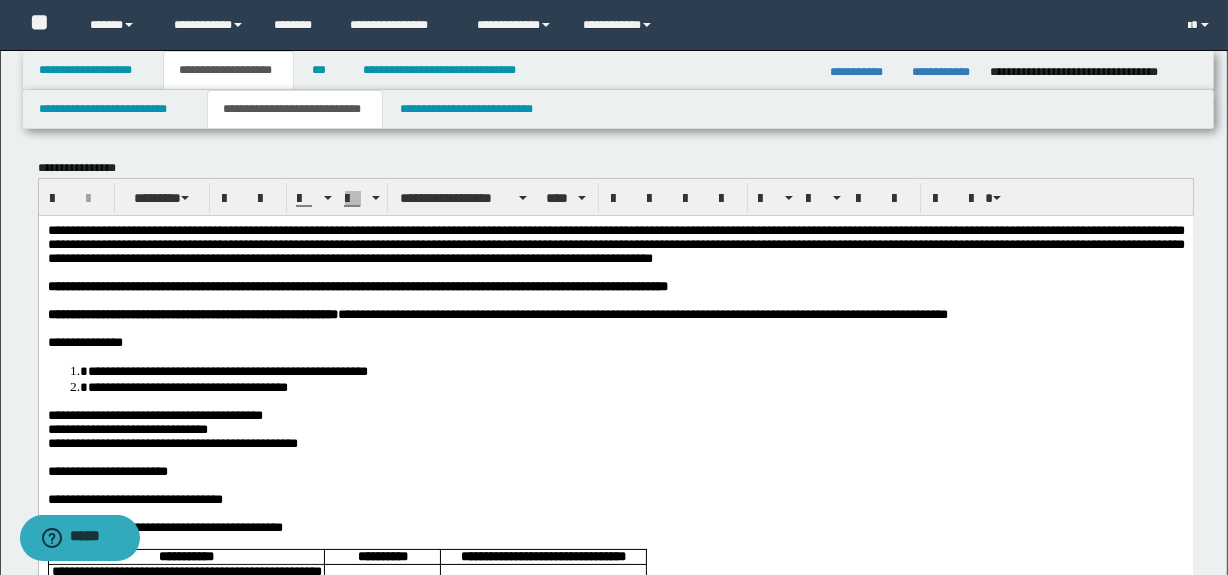 click on "**********" at bounding box center [172, 442] 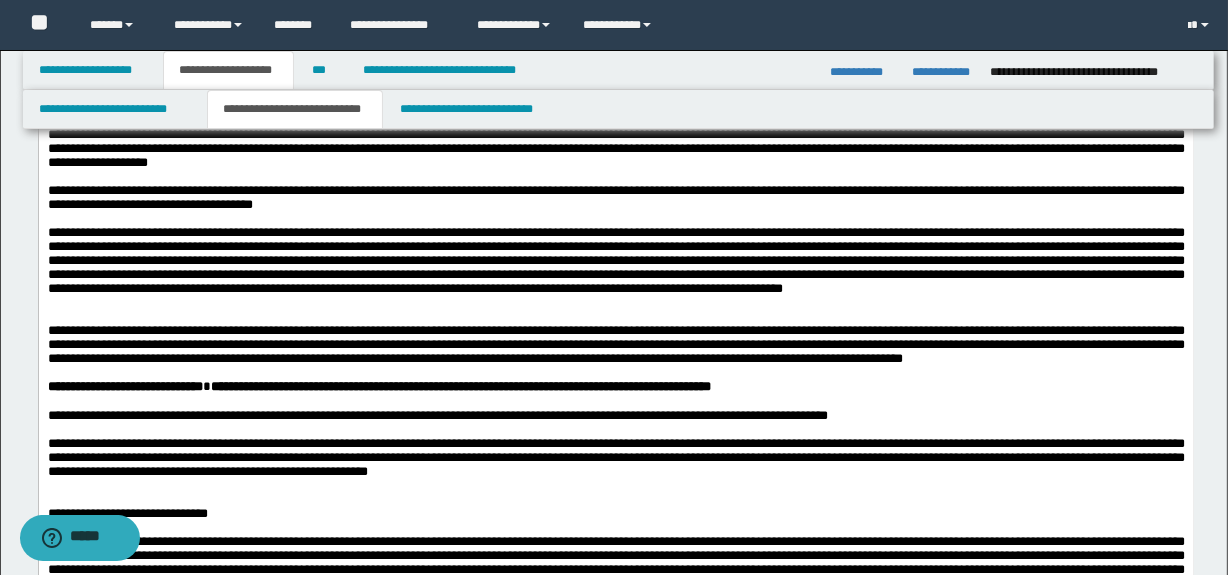 scroll, scrollTop: 727, scrollLeft: 0, axis: vertical 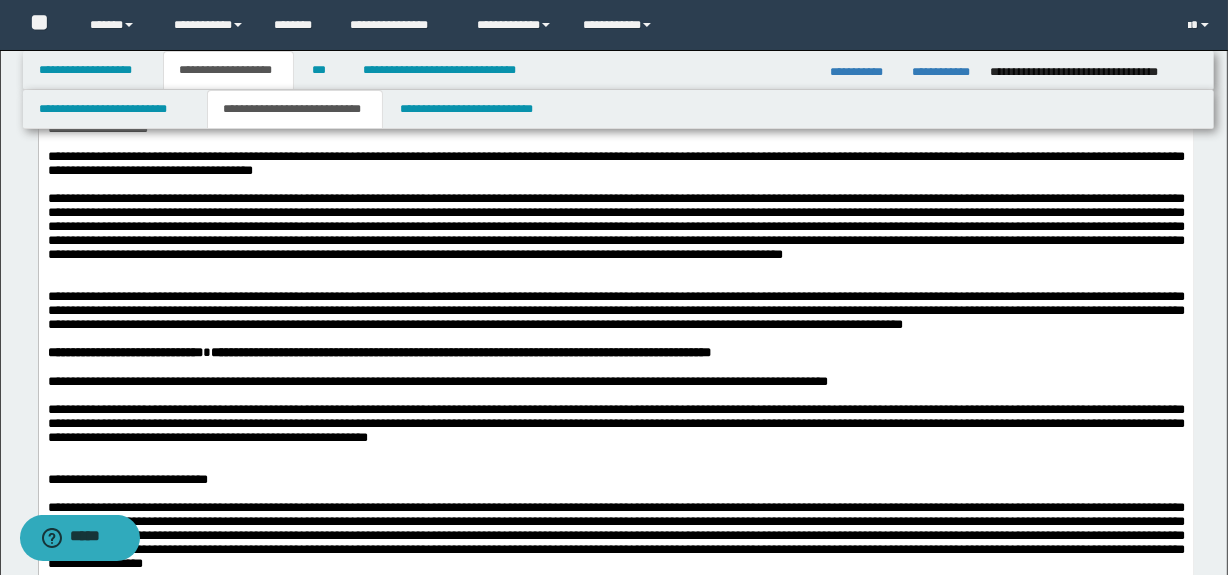 click at bounding box center (615, 283) 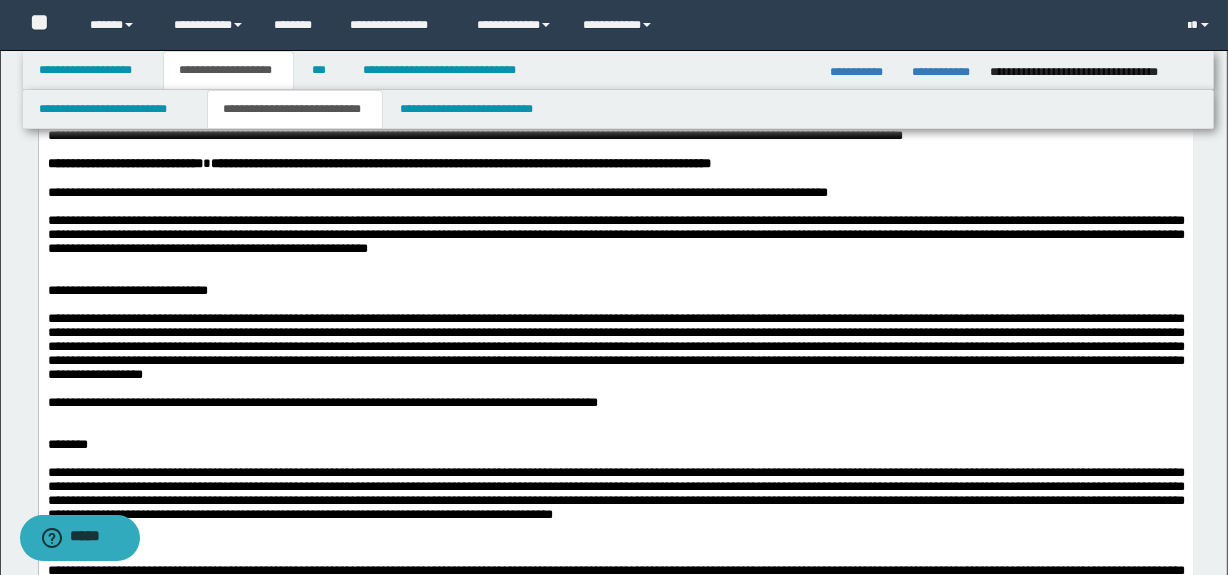 scroll, scrollTop: 909, scrollLeft: 0, axis: vertical 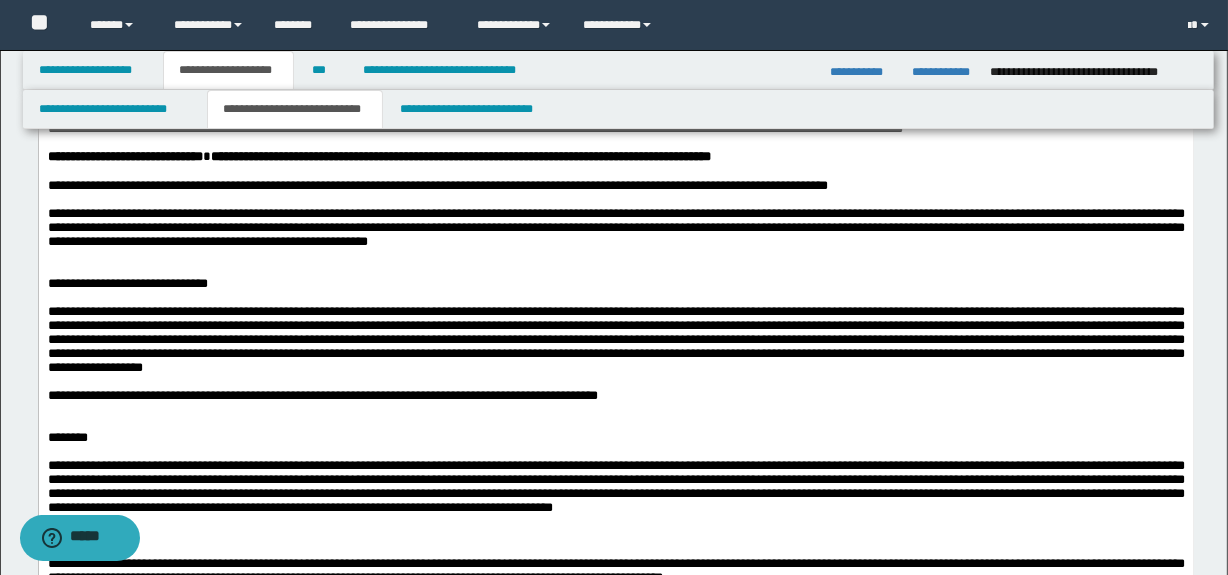 click at bounding box center (615, 256) 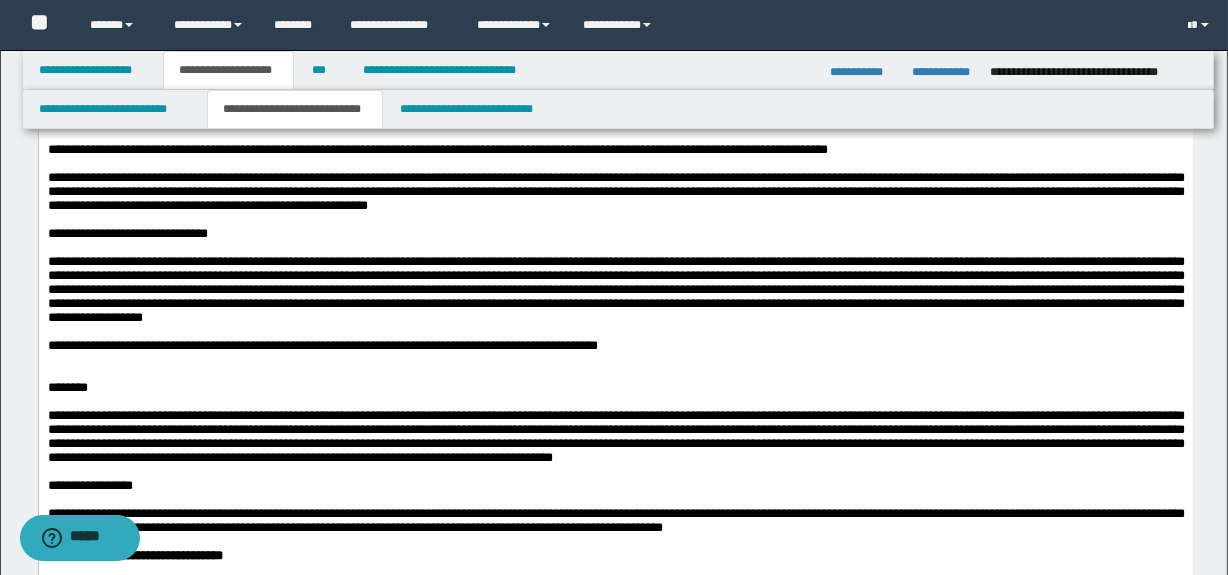 scroll, scrollTop: 1090, scrollLeft: 0, axis: vertical 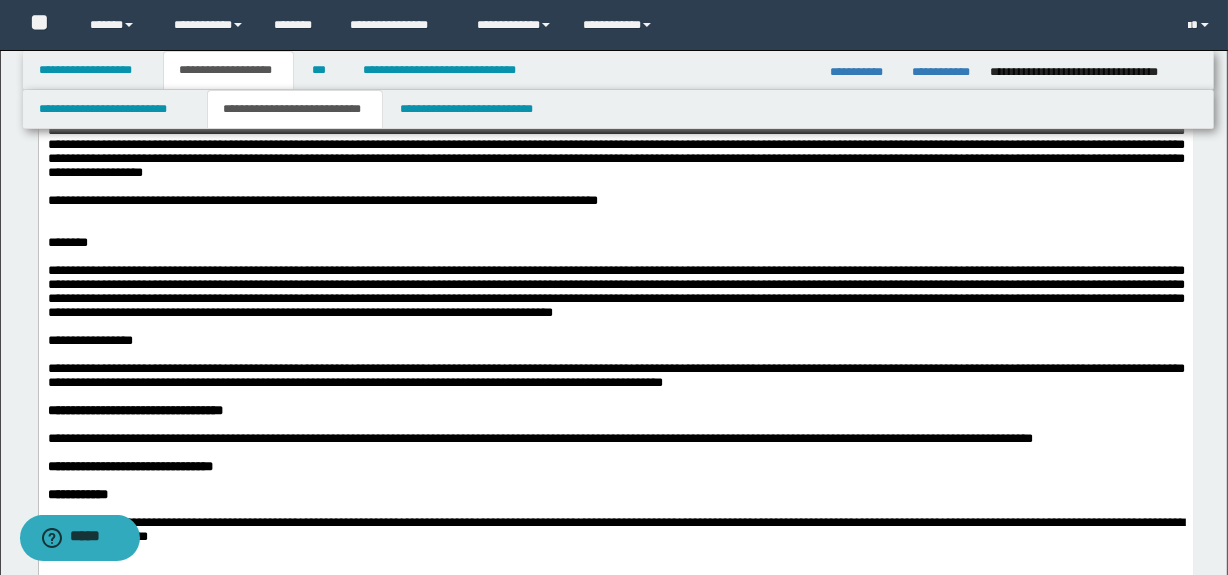 click at bounding box center [615, 215] 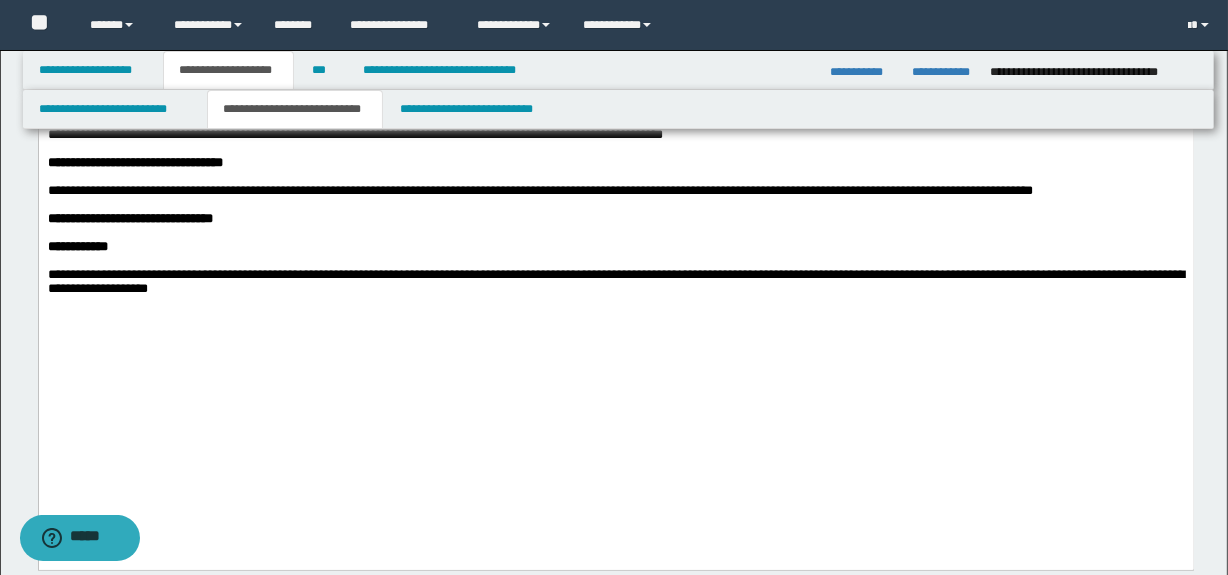 scroll, scrollTop: 1333, scrollLeft: 0, axis: vertical 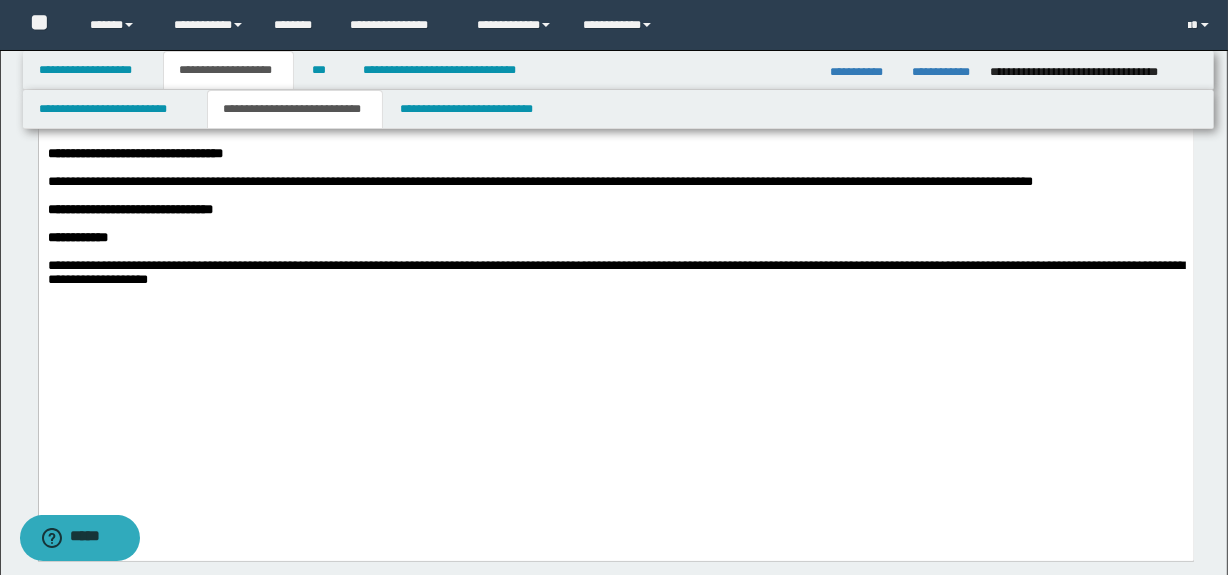 click on "**********" at bounding box center [129, 210] 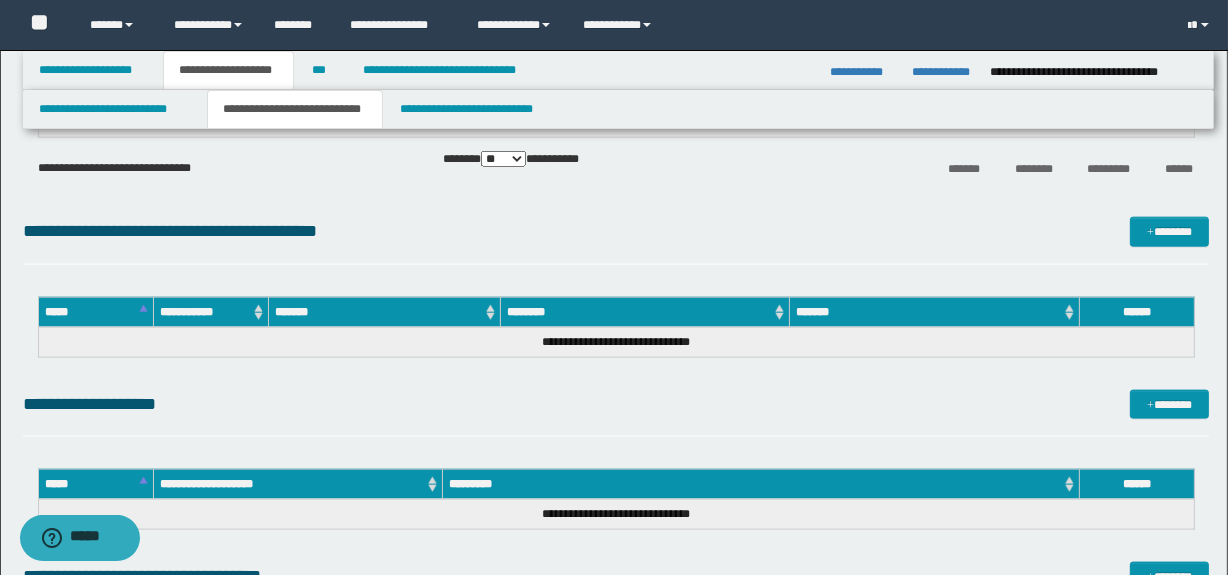 scroll, scrollTop: 2645, scrollLeft: 0, axis: vertical 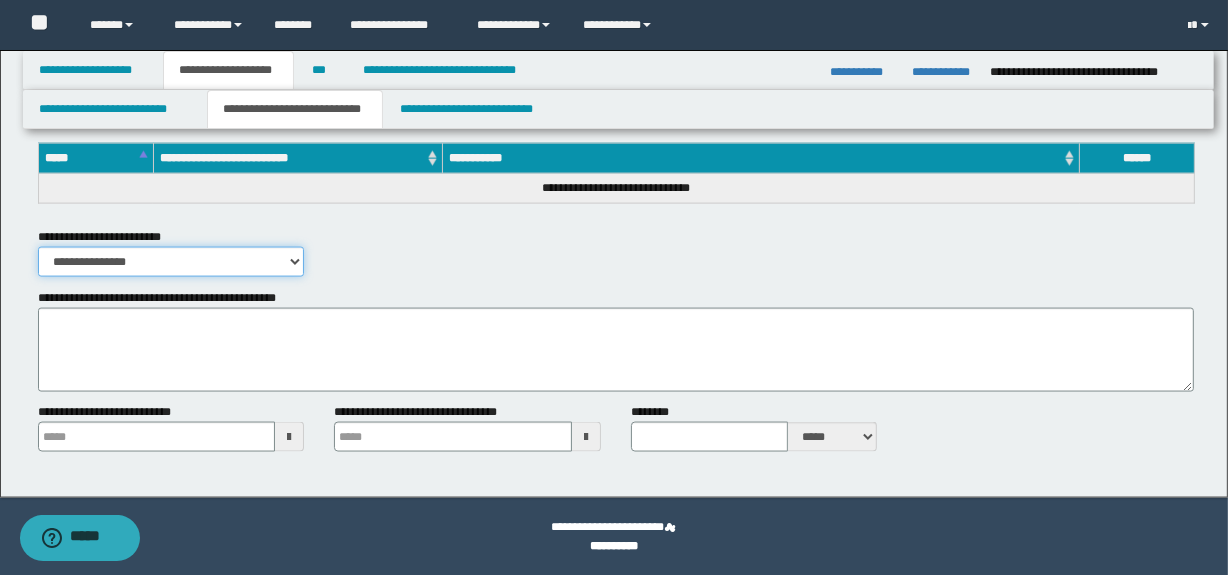 click on "**********" at bounding box center (171, 262) 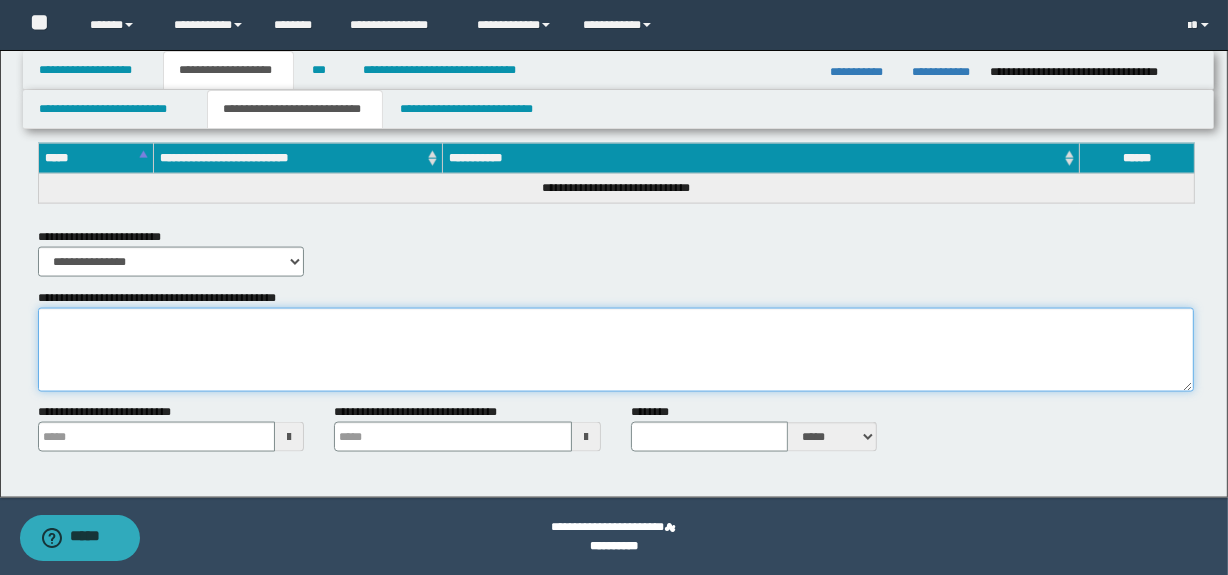 click on "**********" at bounding box center [616, 350] 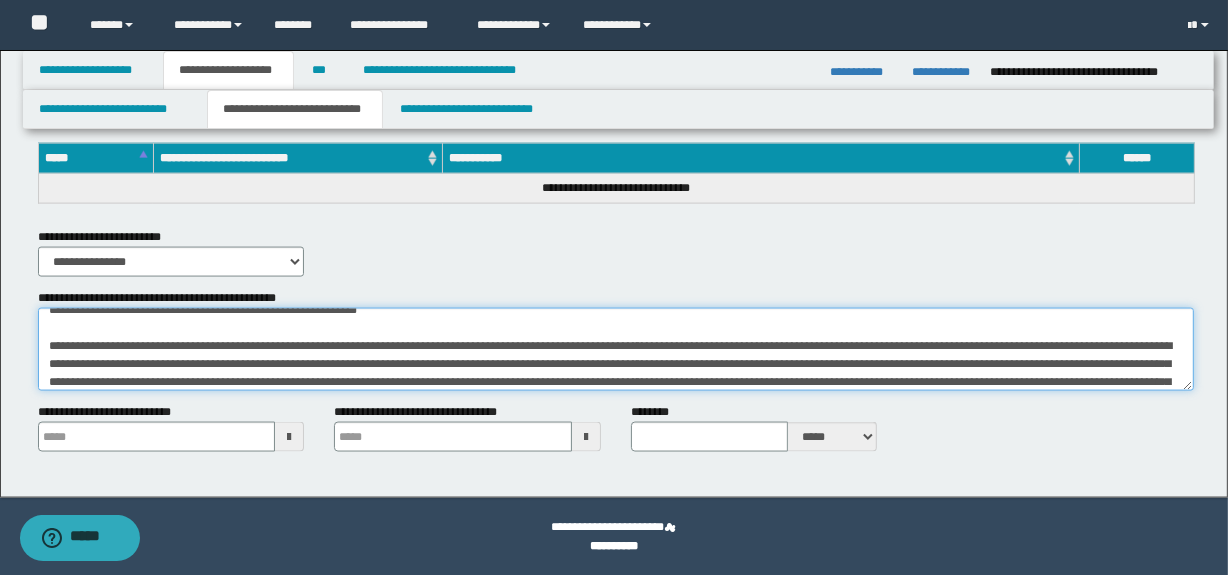 scroll, scrollTop: 0, scrollLeft: 0, axis: both 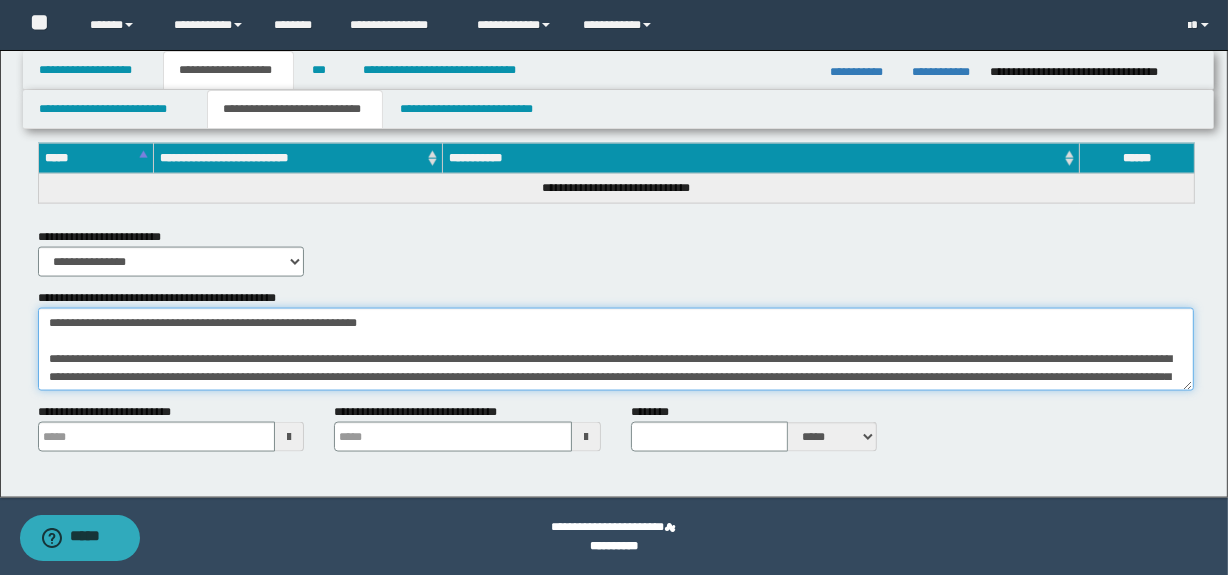 click on "**********" at bounding box center (616, 350) 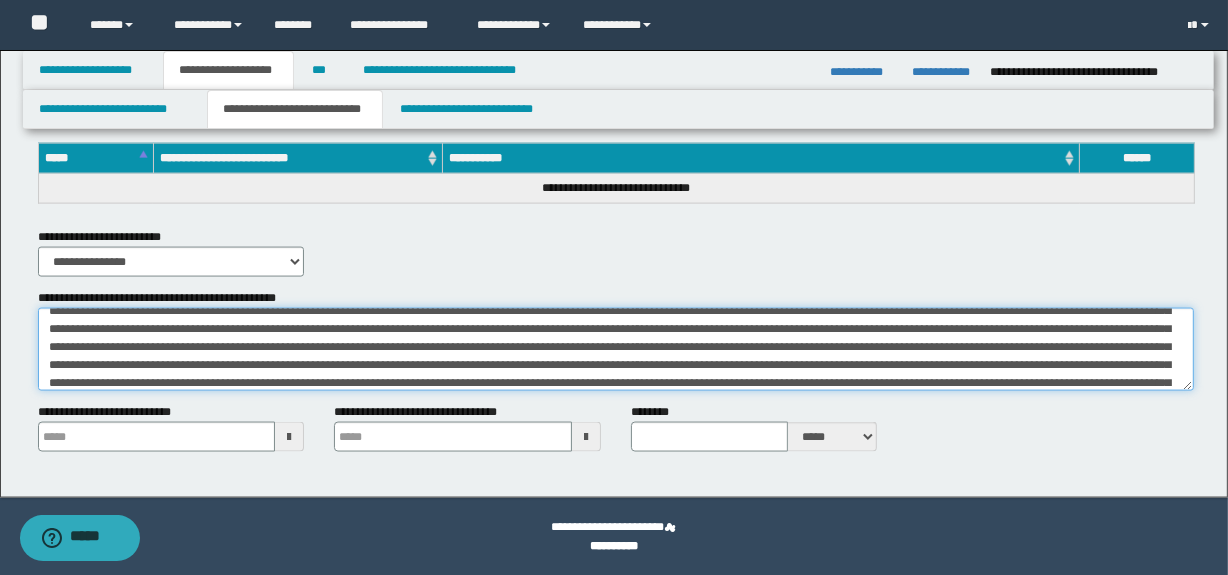 scroll, scrollTop: 60, scrollLeft: 0, axis: vertical 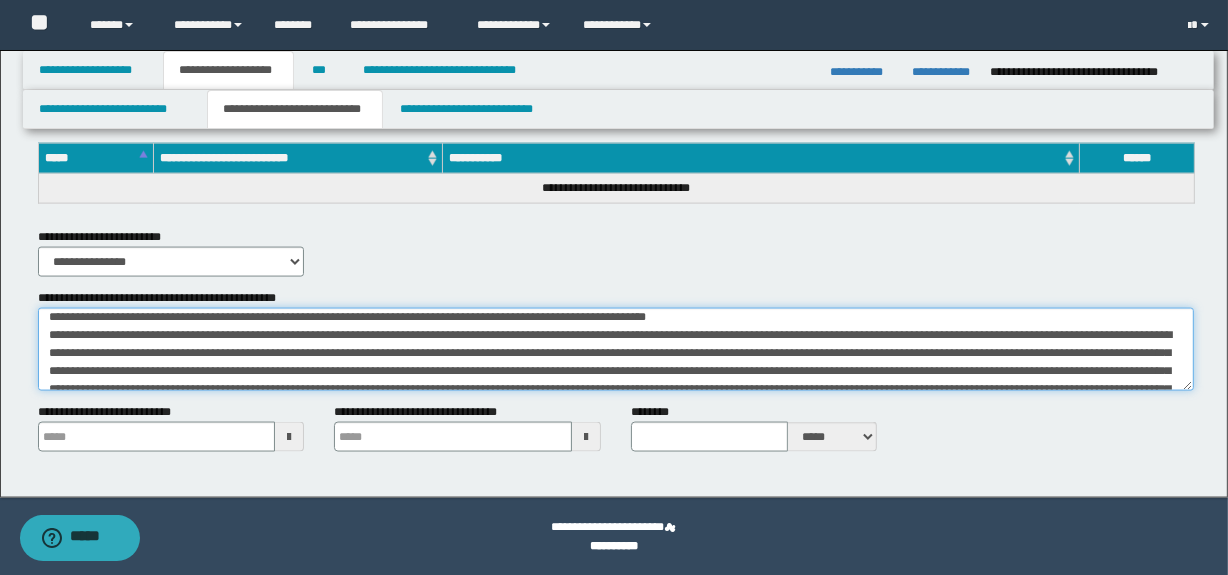 click on "**********" at bounding box center [616, 350] 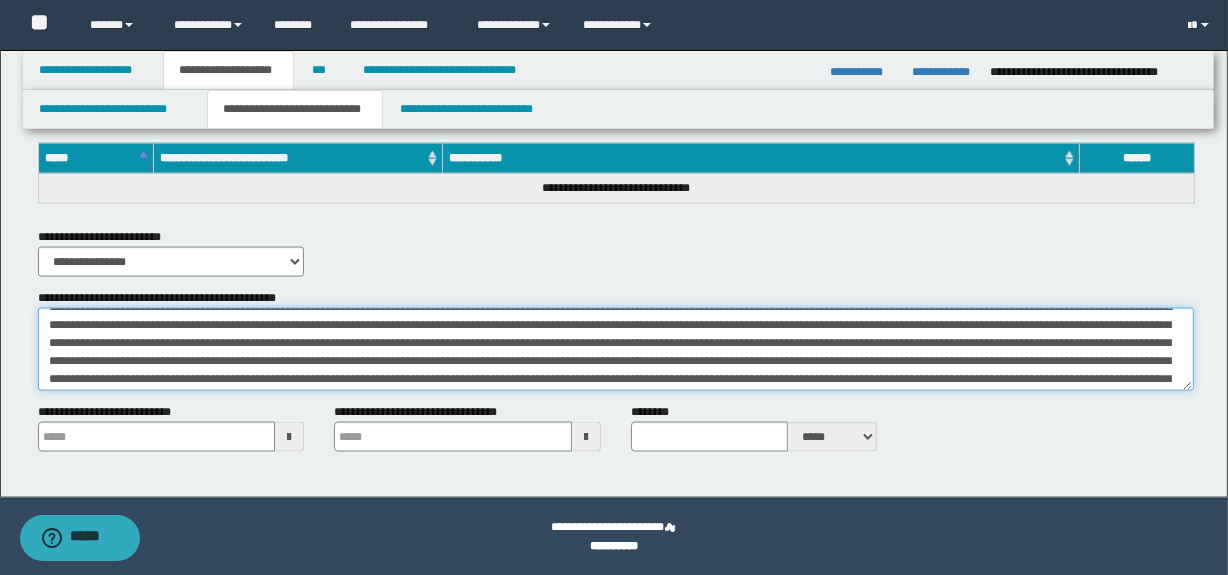 scroll, scrollTop: 0, scrollLeft: 0, axis: both 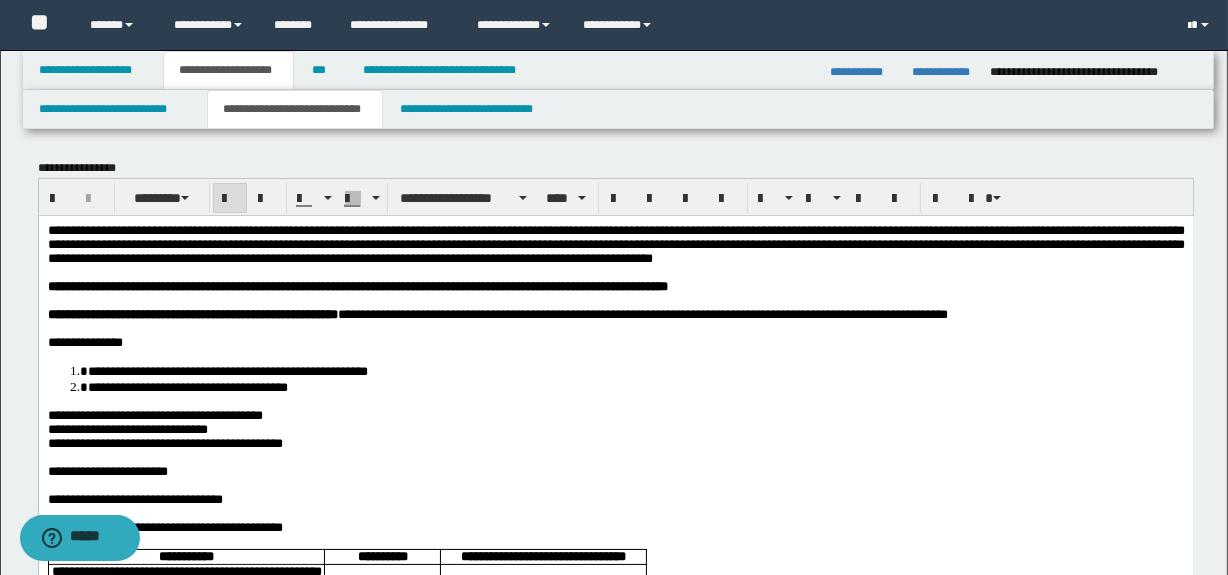 type on "**********" 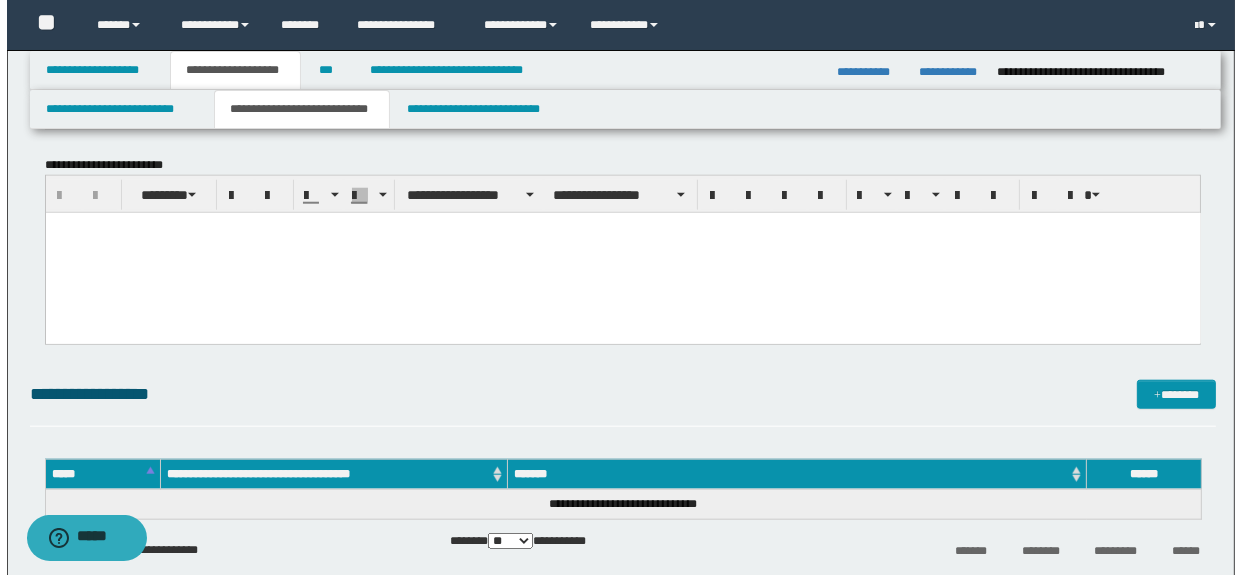scroll, scrollTop: 1960, scrollLeft: 0, axis: vertical 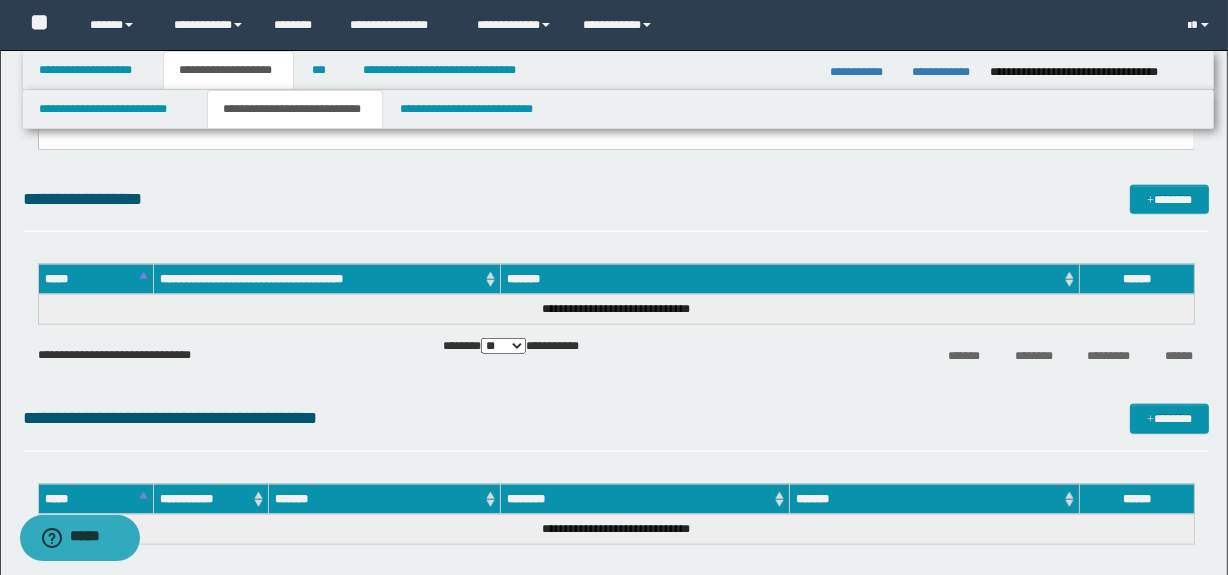 click on "**********" at bounding box center (616, -325) 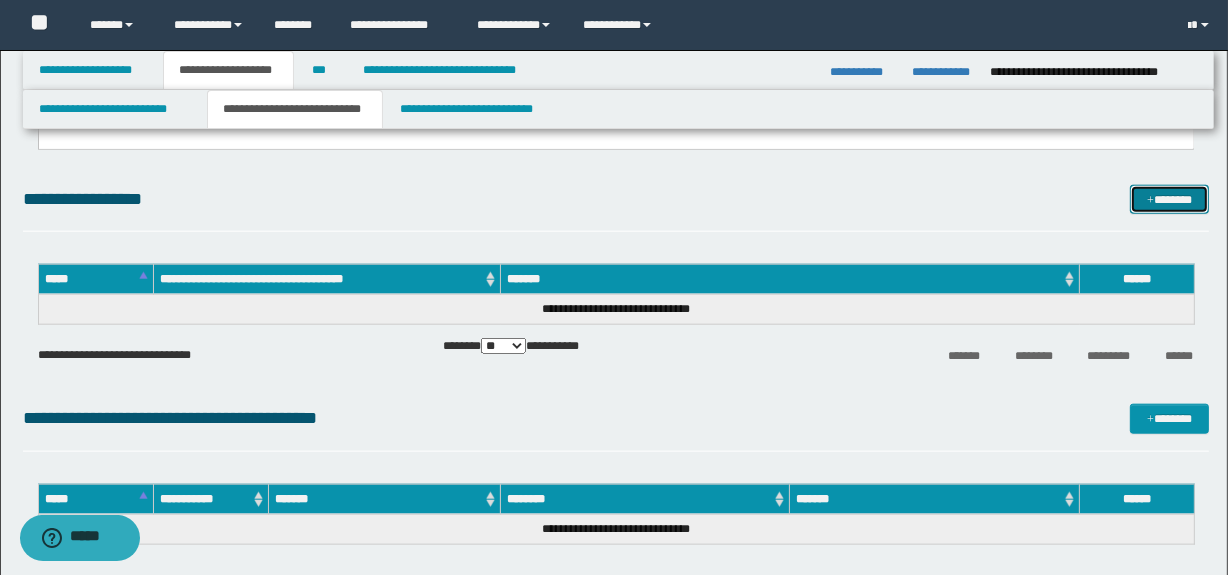 click on "*******" at bounding box center [1170, 200] 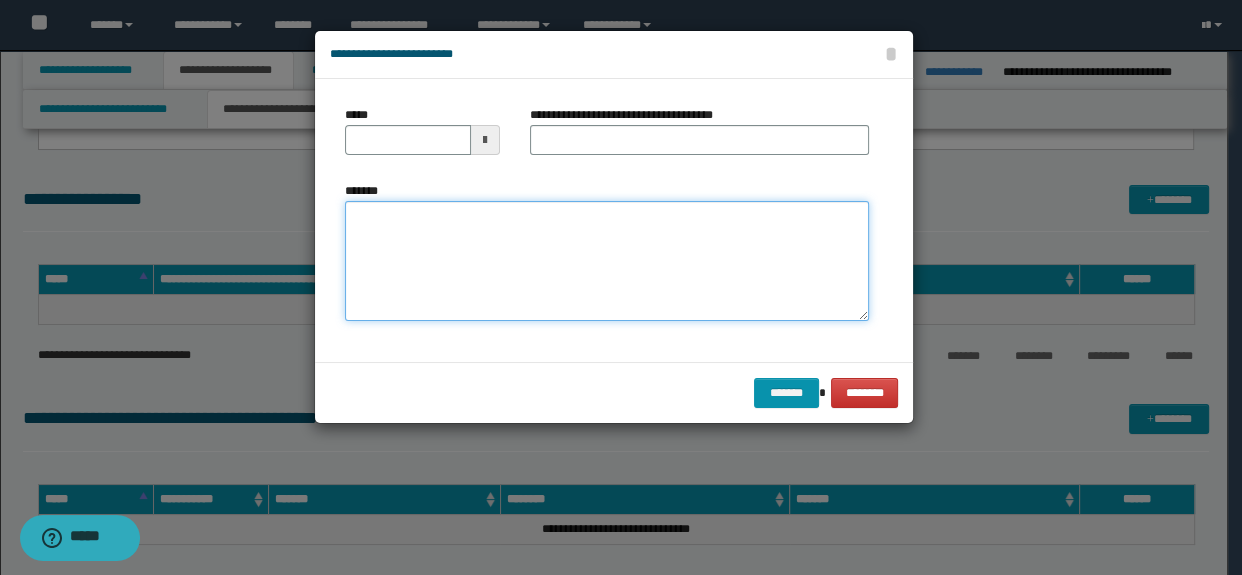 click on "*******" at bounding box center (607, 261) 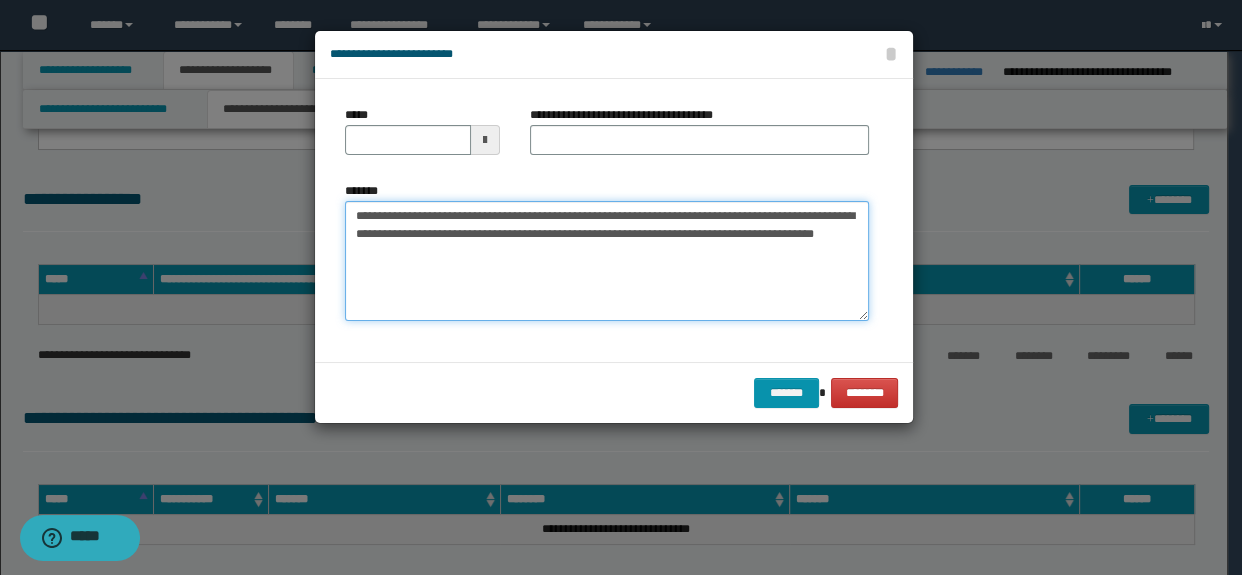 type on "**********" 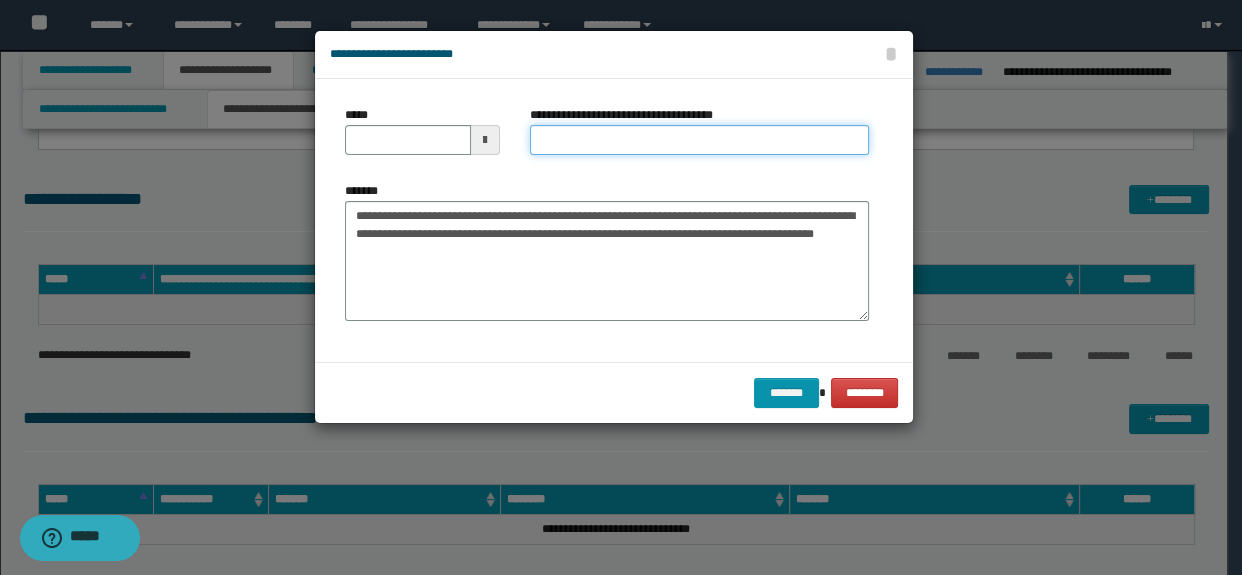 click on "**********" at bounding box center [700, 140] 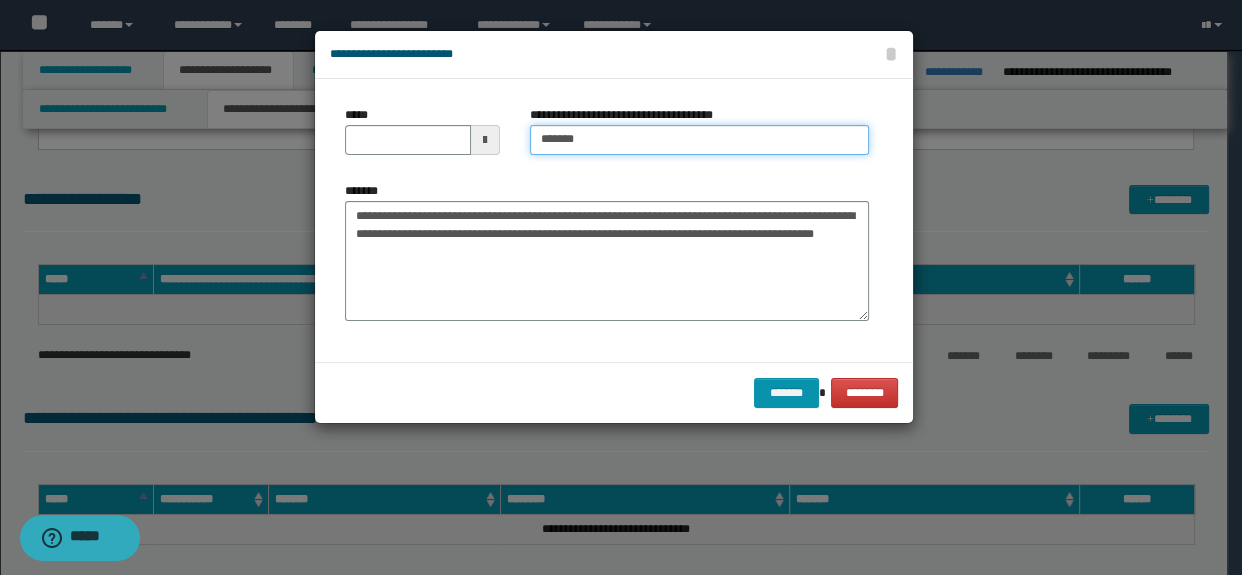 type on "**********" 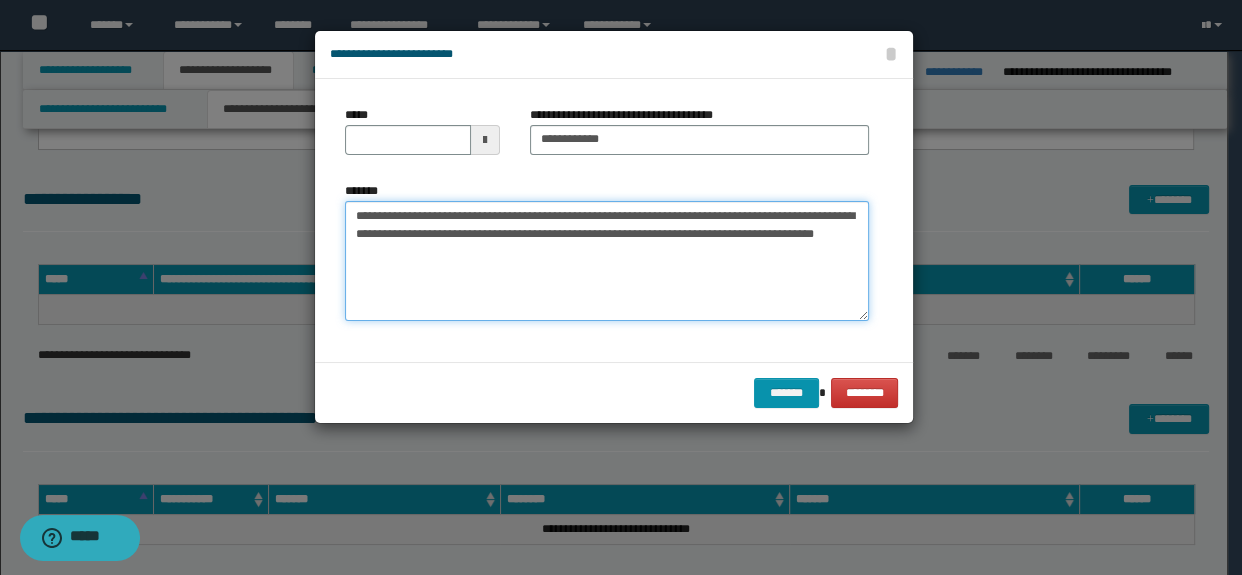 drag, startPoint x: 490, startPoint y: 215, endPoint x: 199, endPoint y: 218, distance: 291.01547 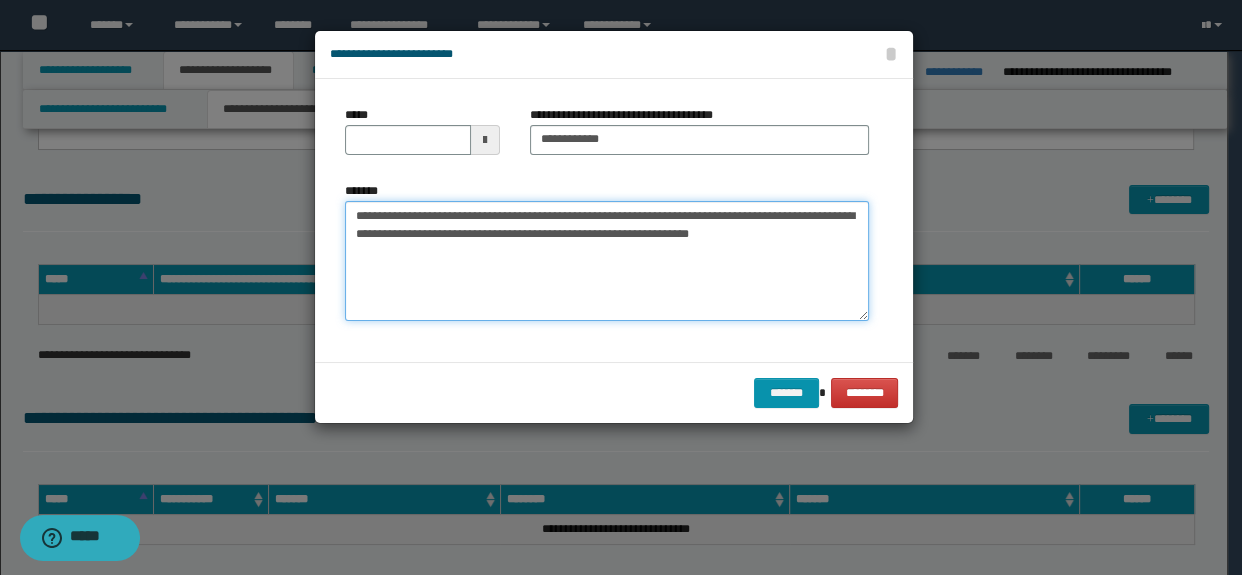 type 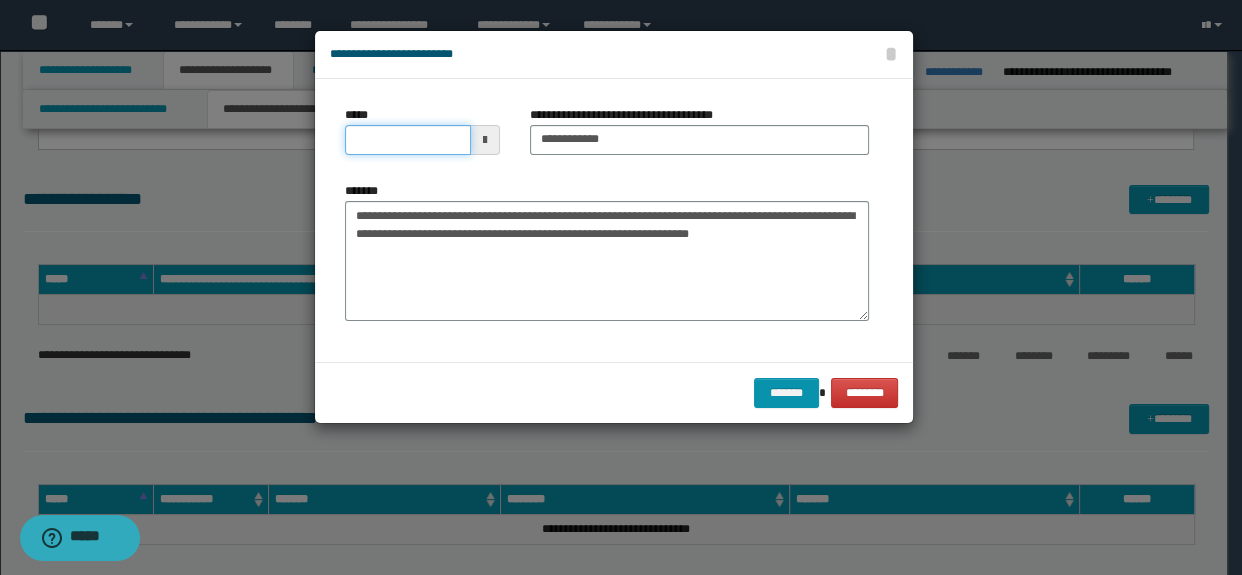 click on "*****" at bounding box center (408, 140) 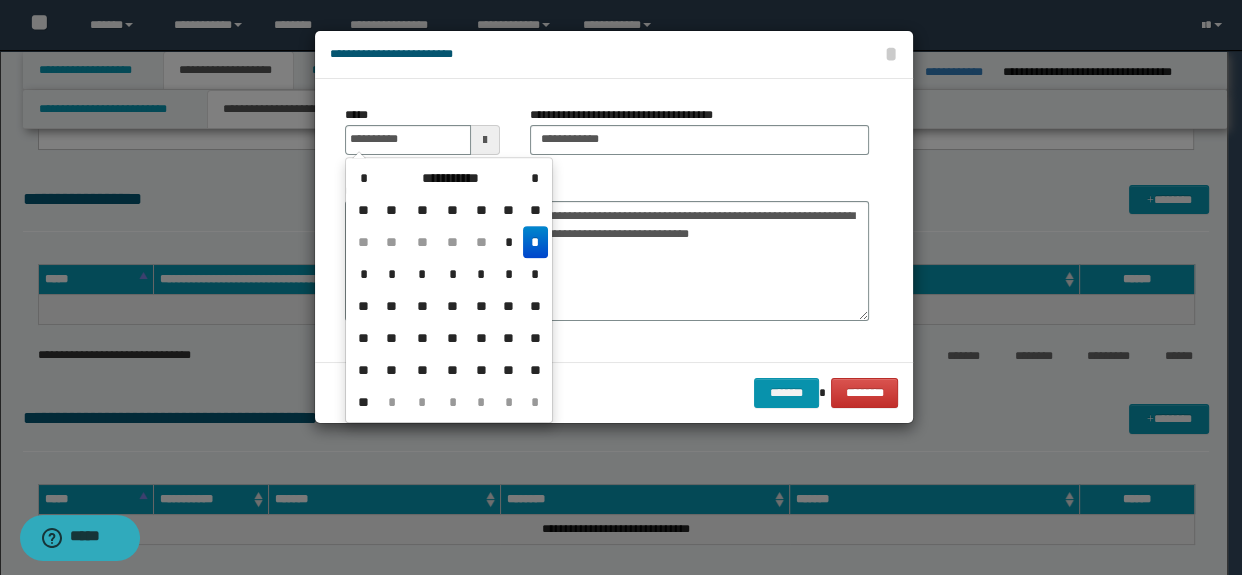 type on "**********" 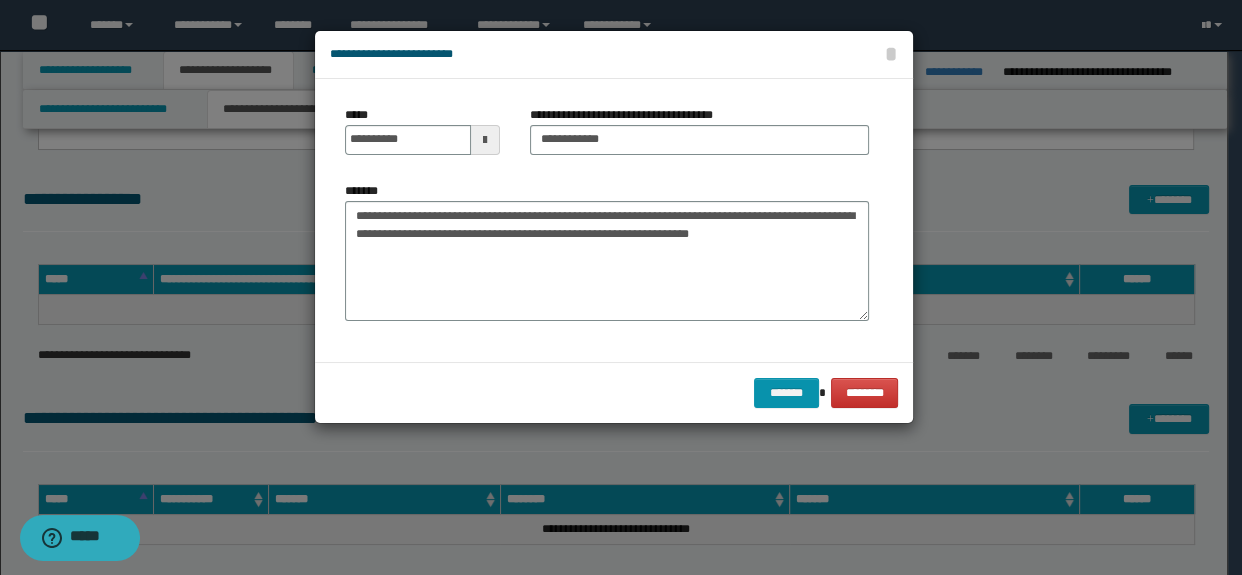 click on "**********" at bounding box center (607, 251) 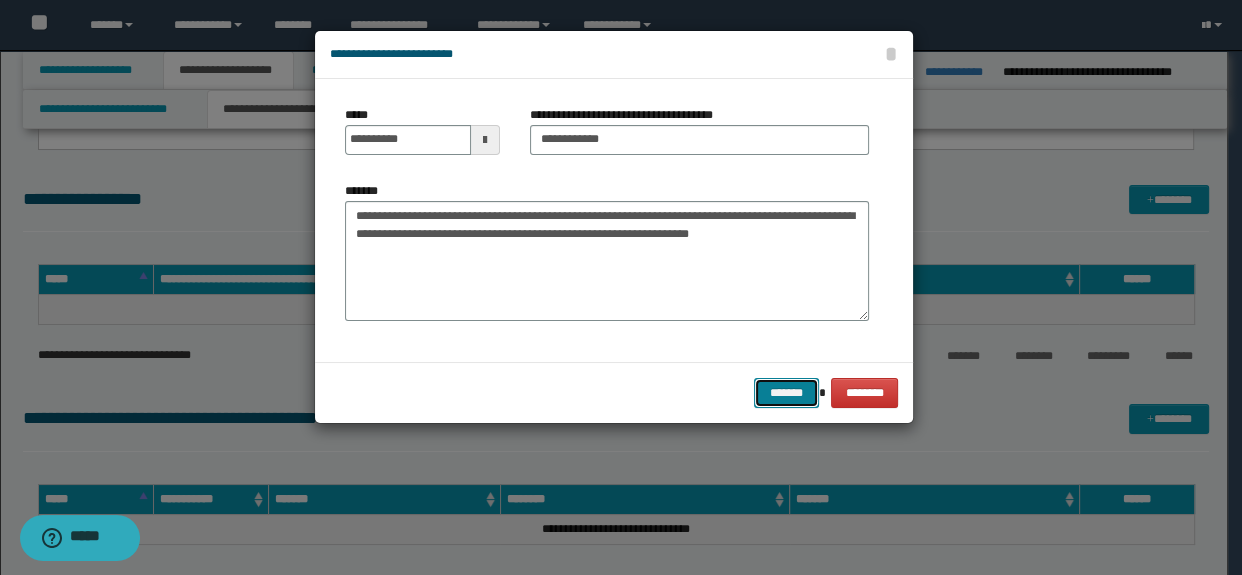 click on "*******" at bounding box center [786, 393] 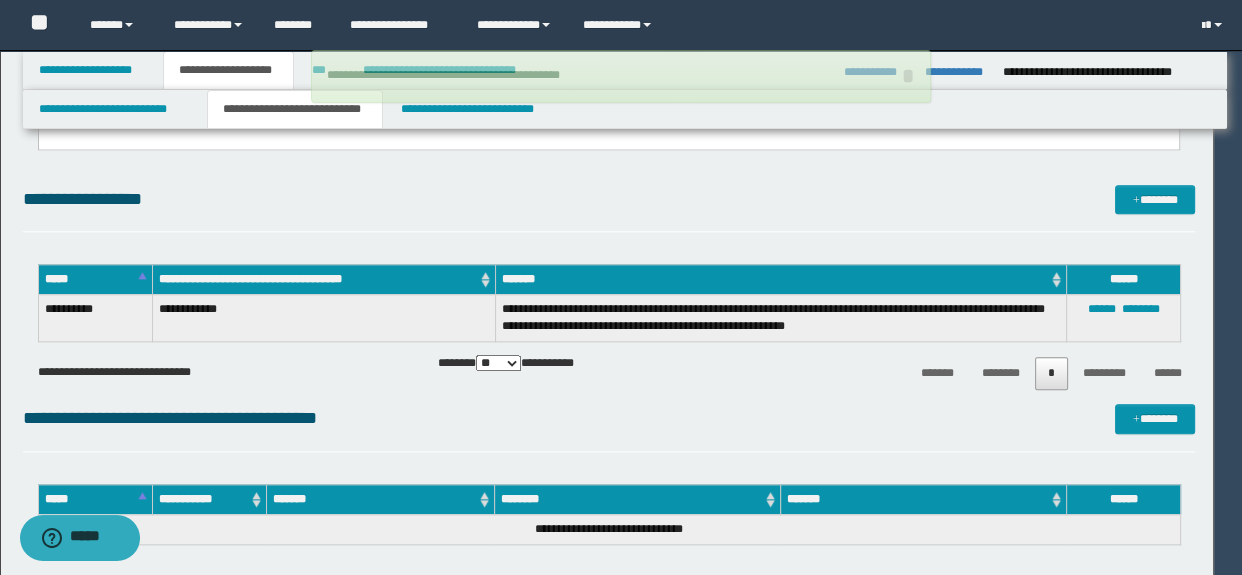 type 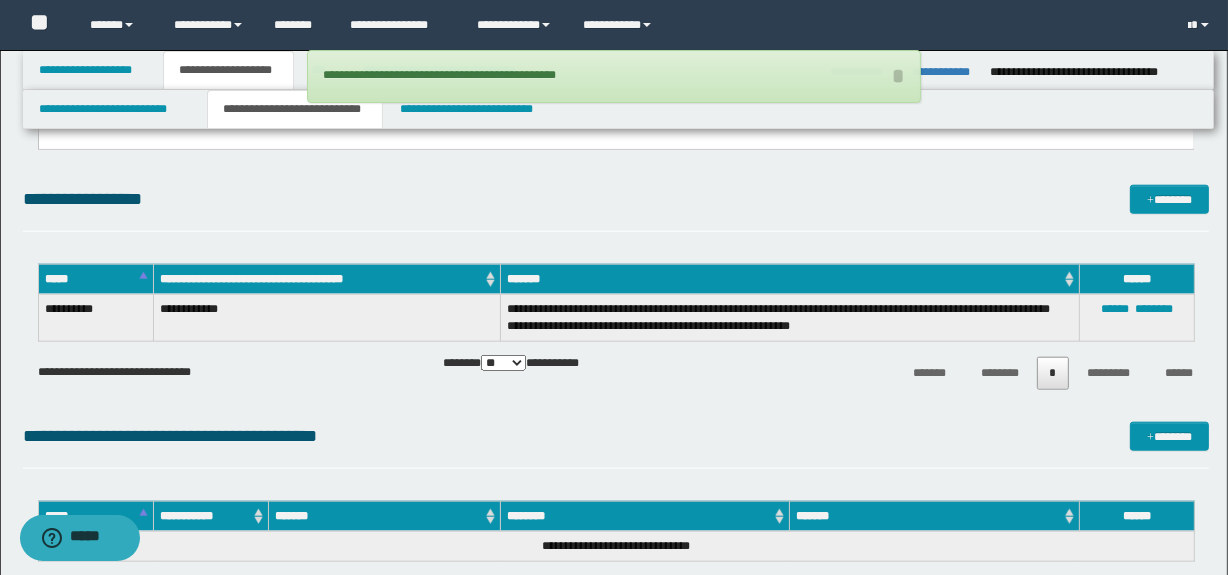 click on "**********" at bounding box center (616, 208) 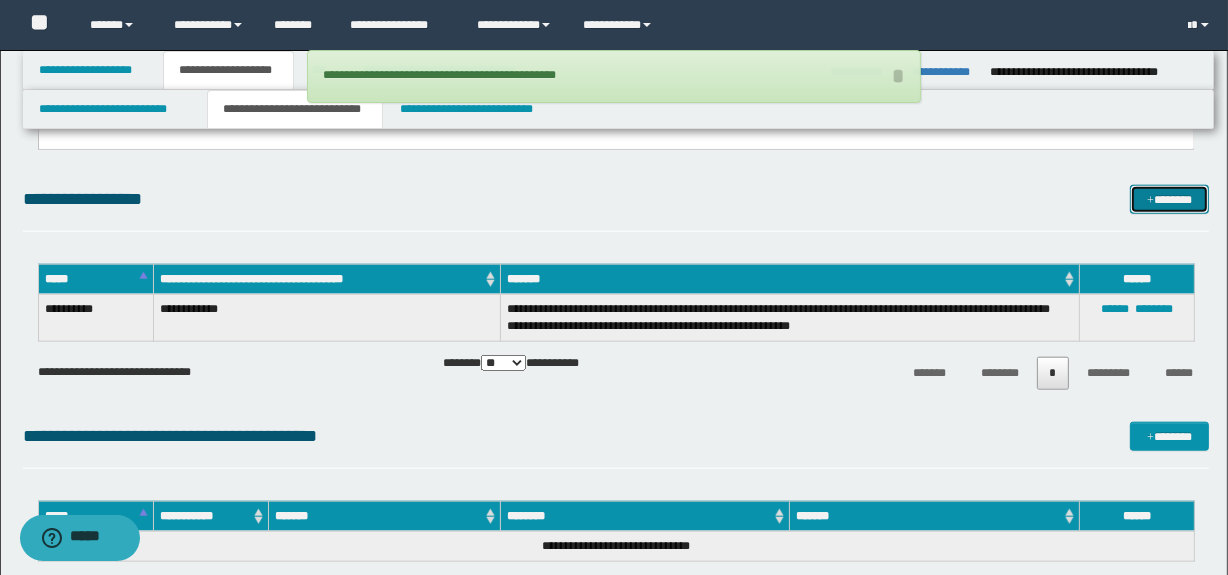 click at bounding box center [1150, 201] 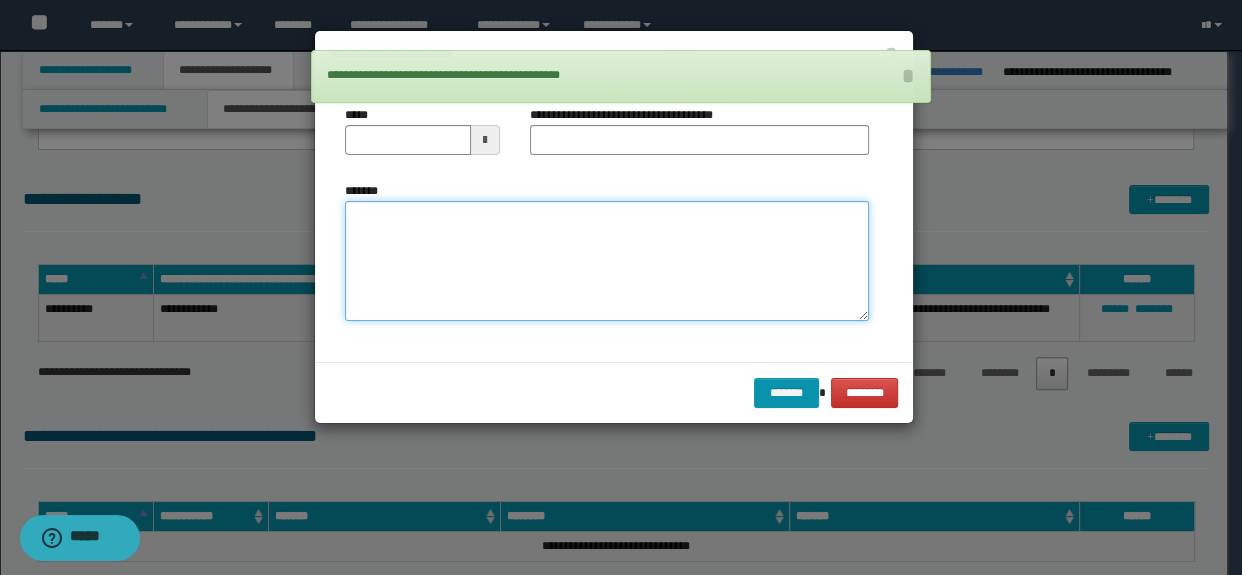 click on "*******" at bounding box center (607, 261) 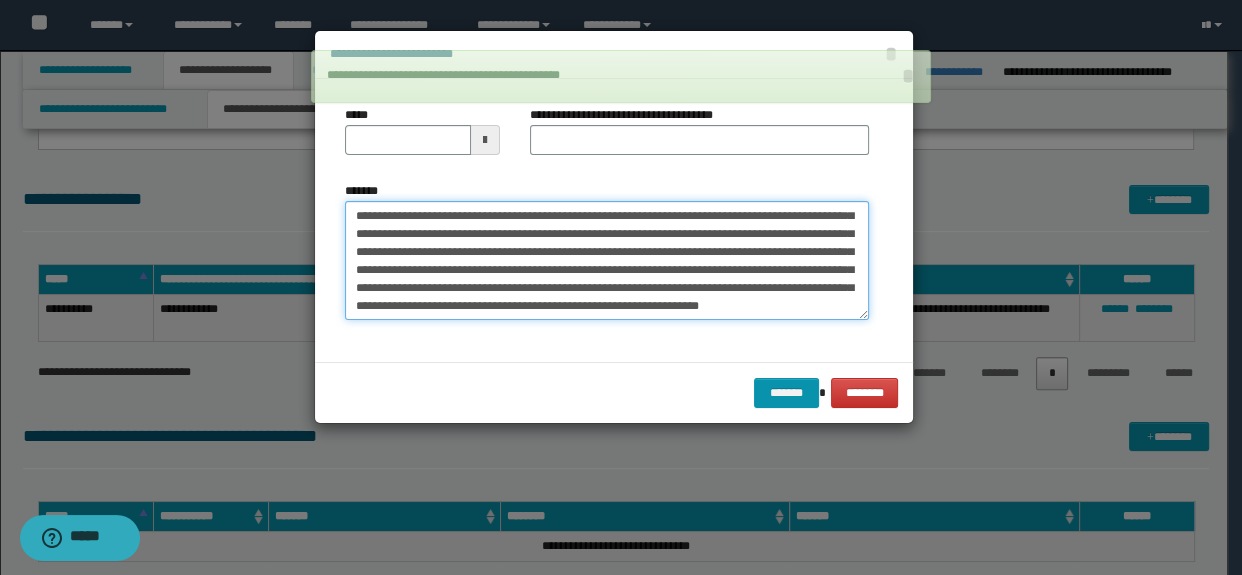 scroll, scrollTop: 0, scrollLeft: 0, axis: both 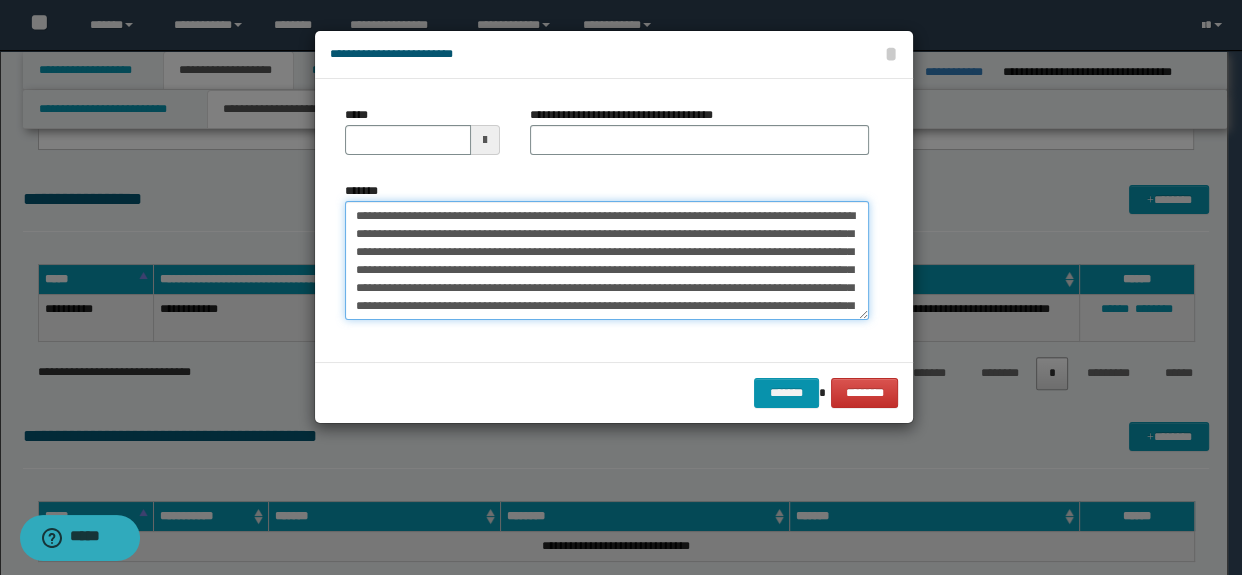 drag, startPoint x: 517, startPoint y: 209, endPoint x: 180, endPoint y: 209, distance: 337 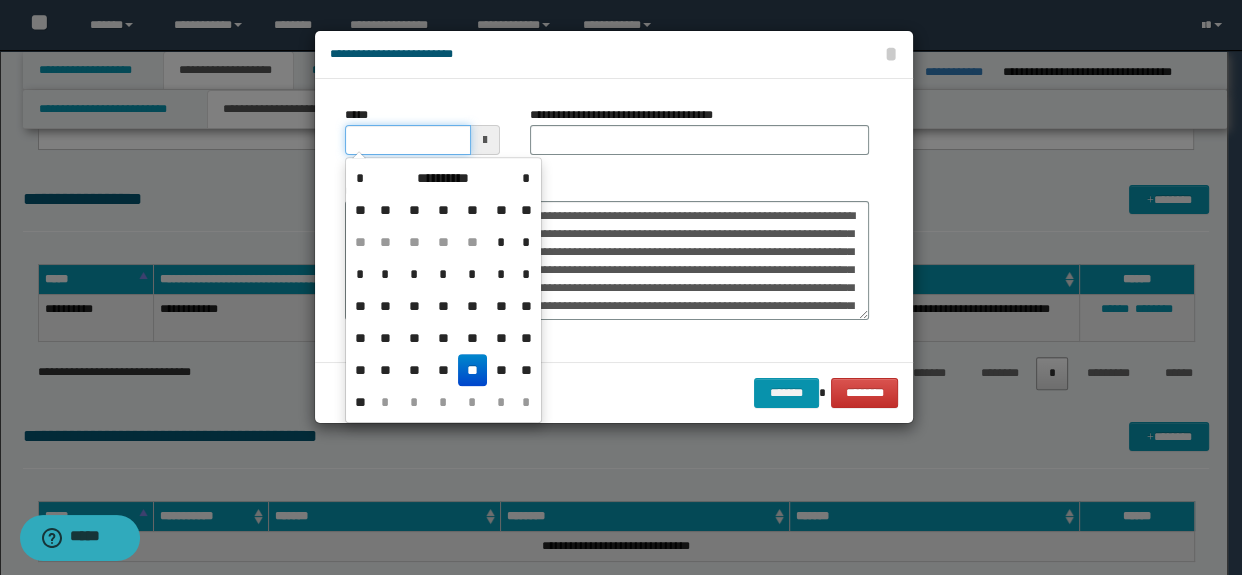 click on "*****" at bounding box center [408, 140] 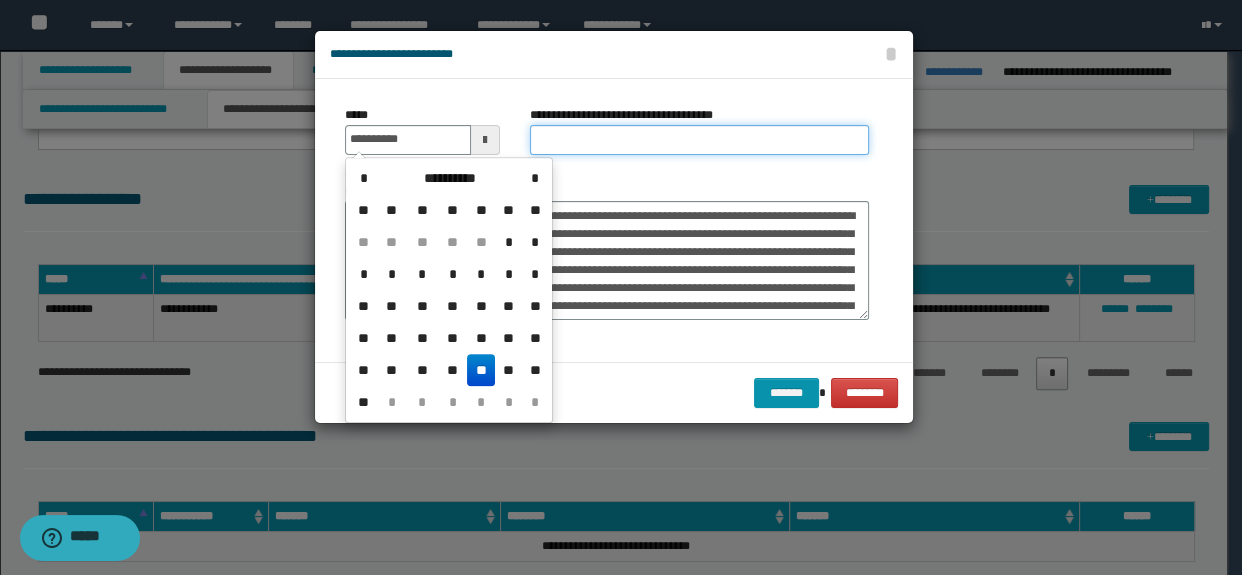 type on "**********" 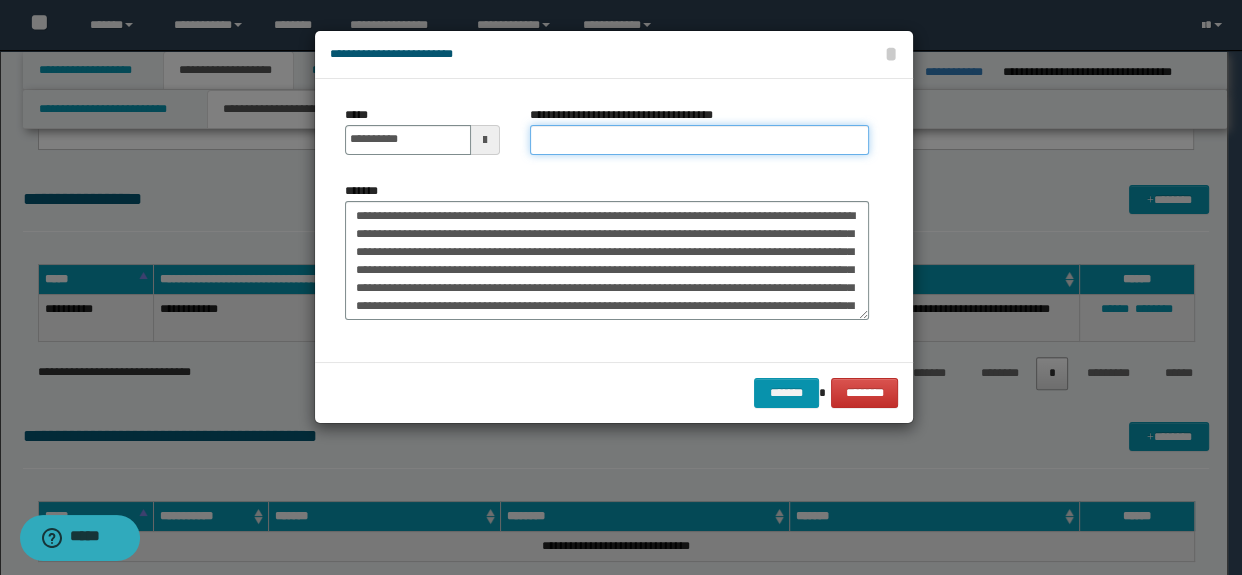 type on "**********" 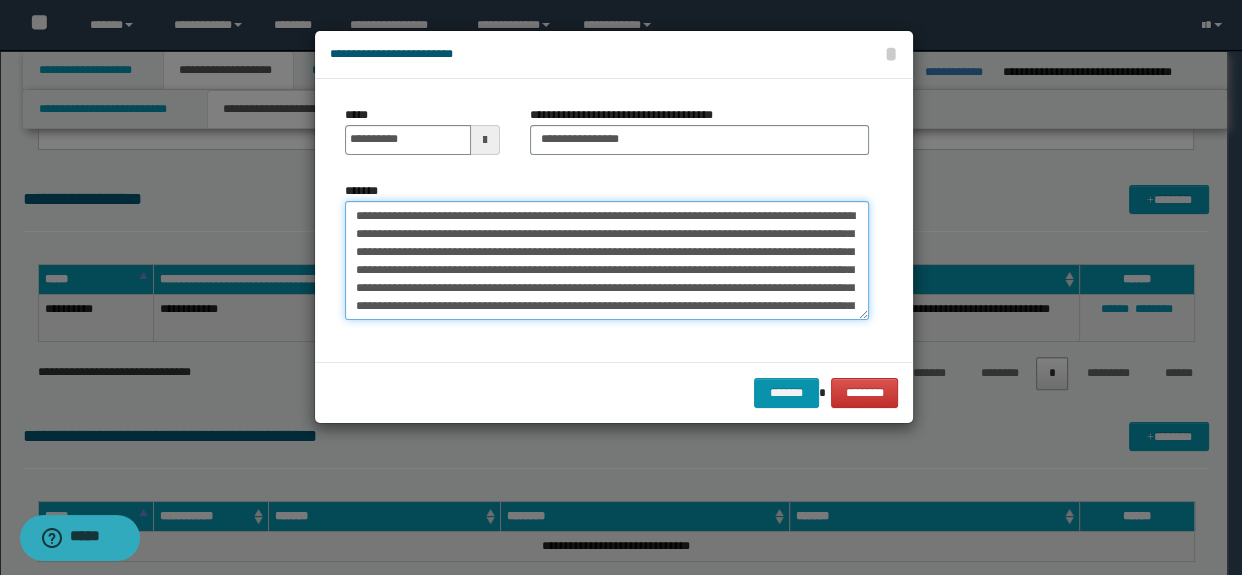 click on "**********" at bounding box center (607, 261) 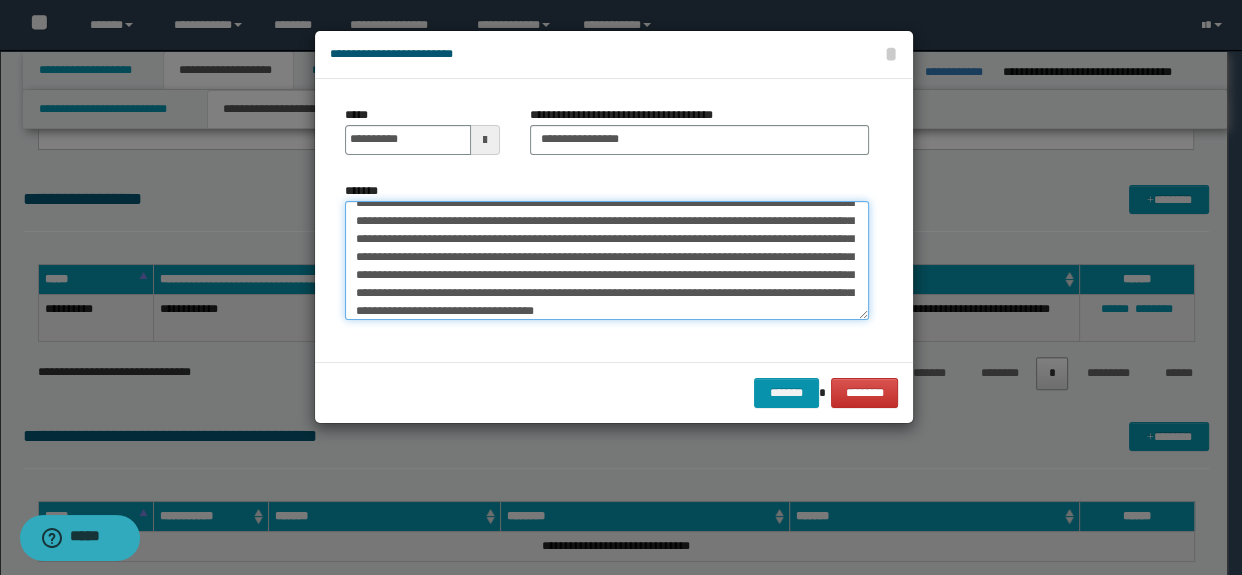 scroll, scrollTop: 53, scrollLeft: 0, axis: vertical 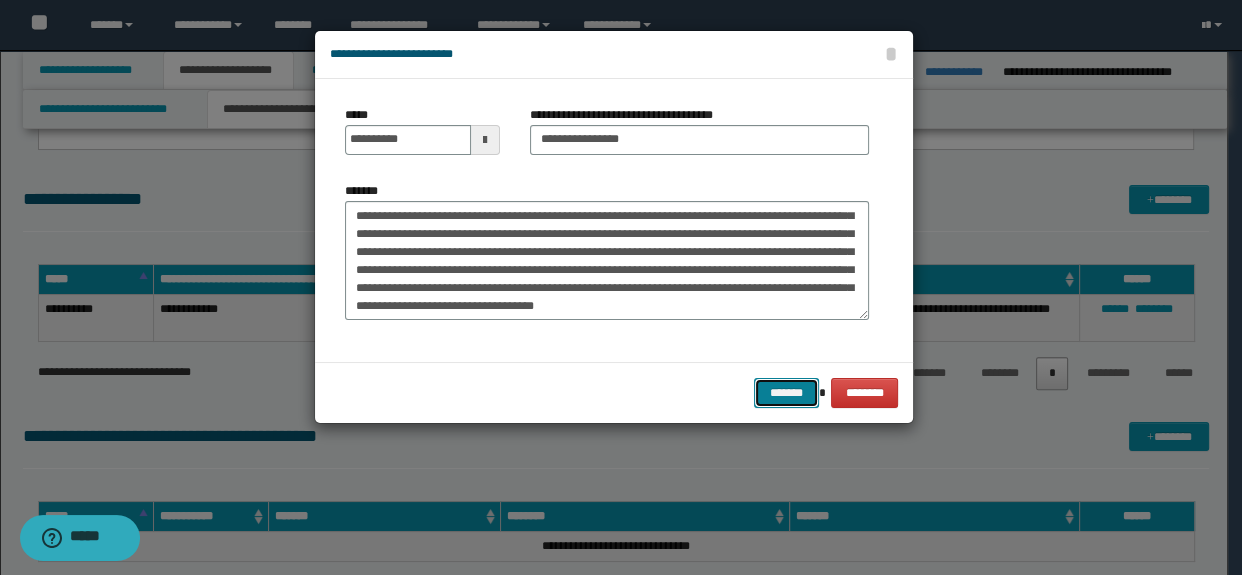 click on "*******" at bounding box center [786, 393] 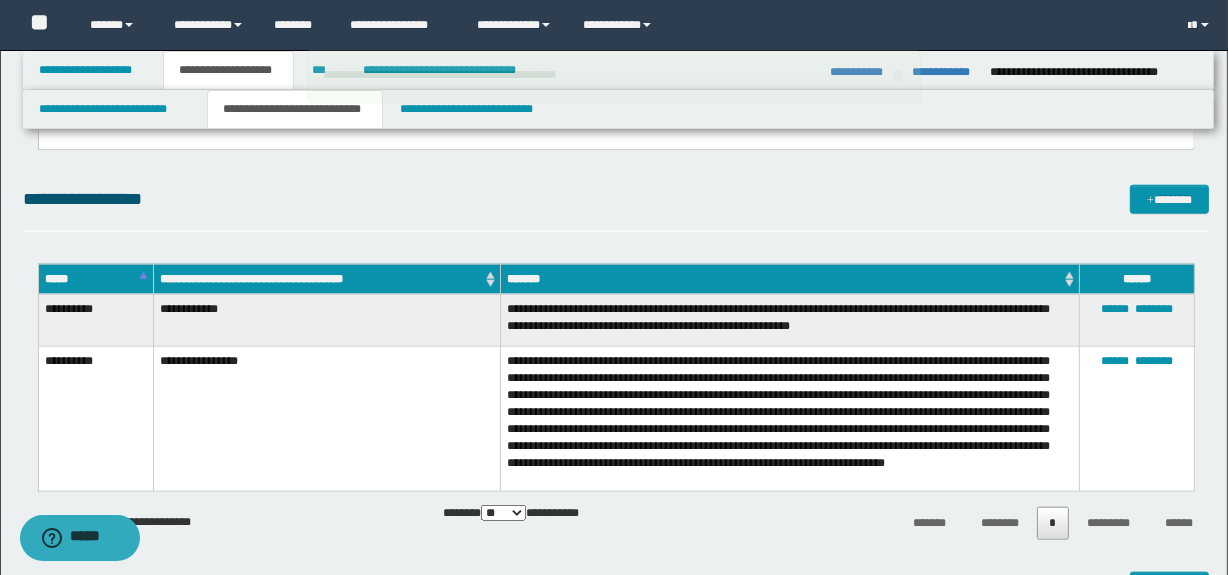 click on "**********" at bounding box center (616, 208) 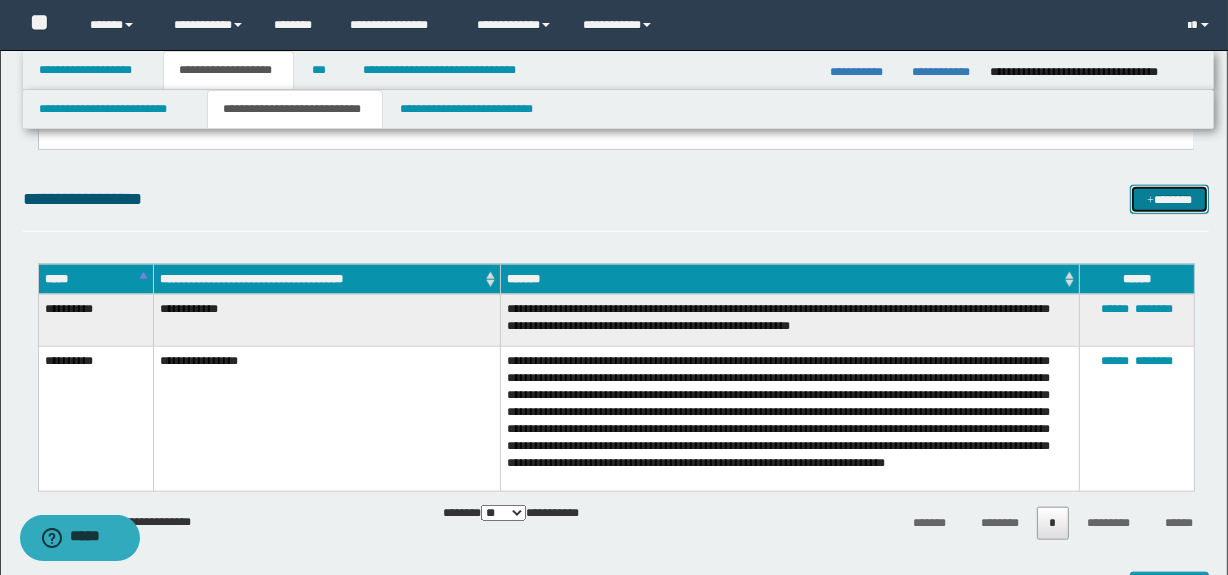 click on "*******" at bounding box center [1170, 200] 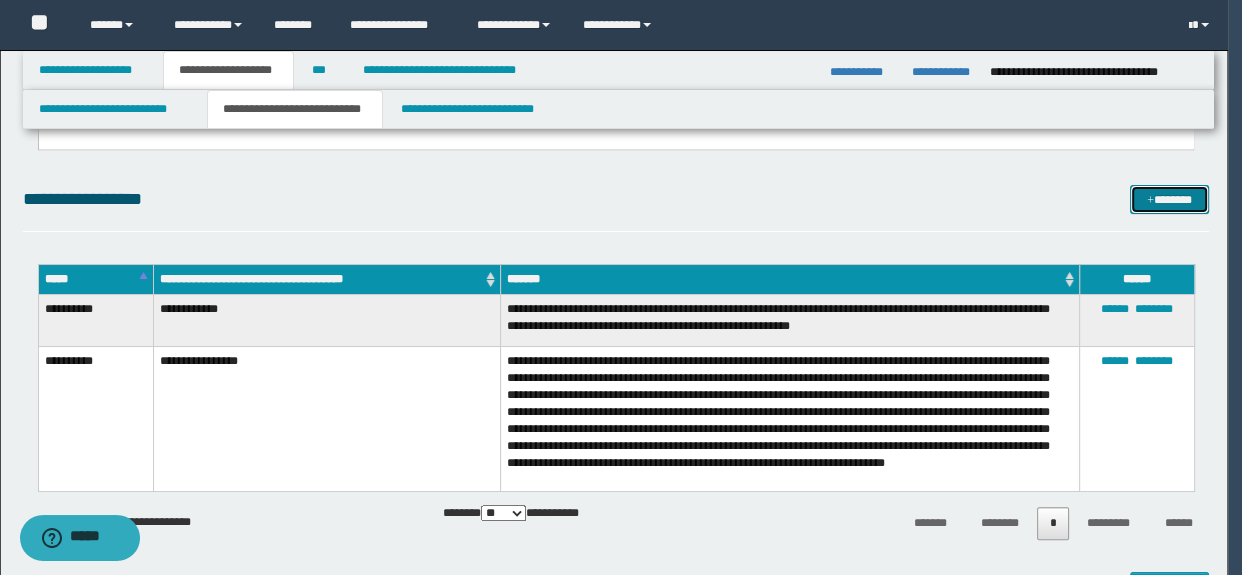 scroll, scrollTop: 0, scrollLeft: 0, axis: both 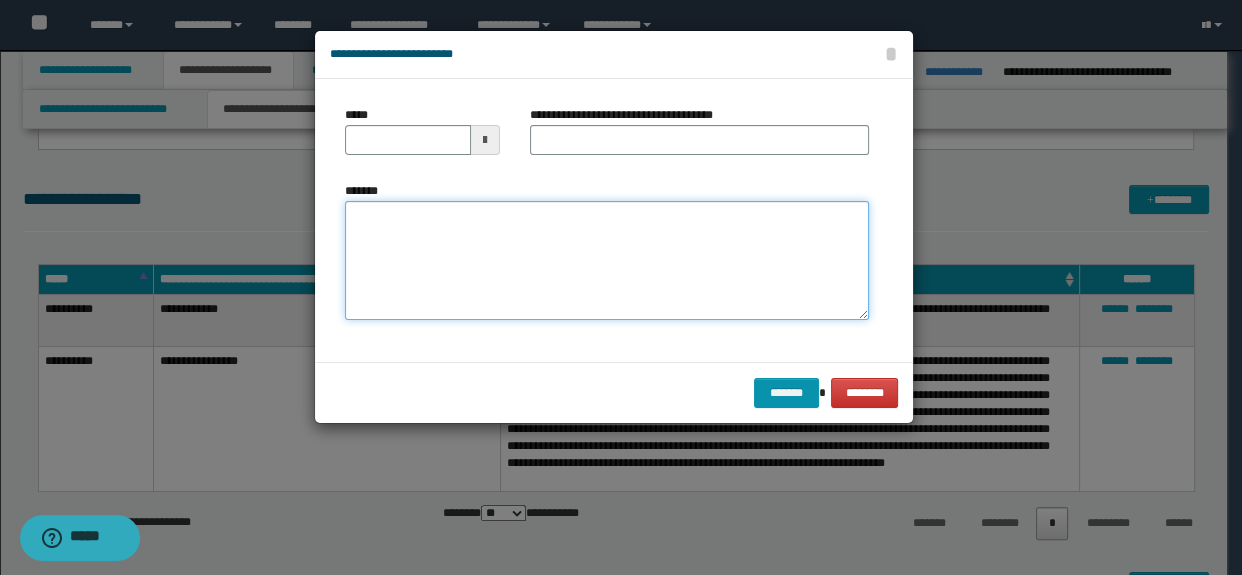 click on "*******" at bounding box center [607, 261] 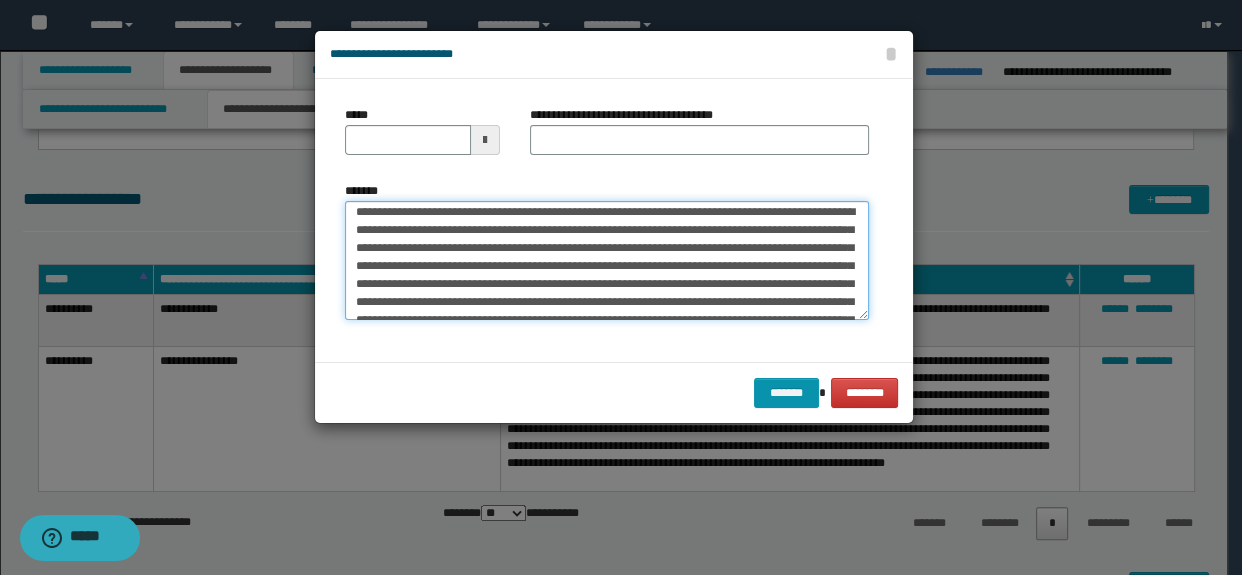 scroll, scrollTop: 0, scrollLeft: 0, axis: both 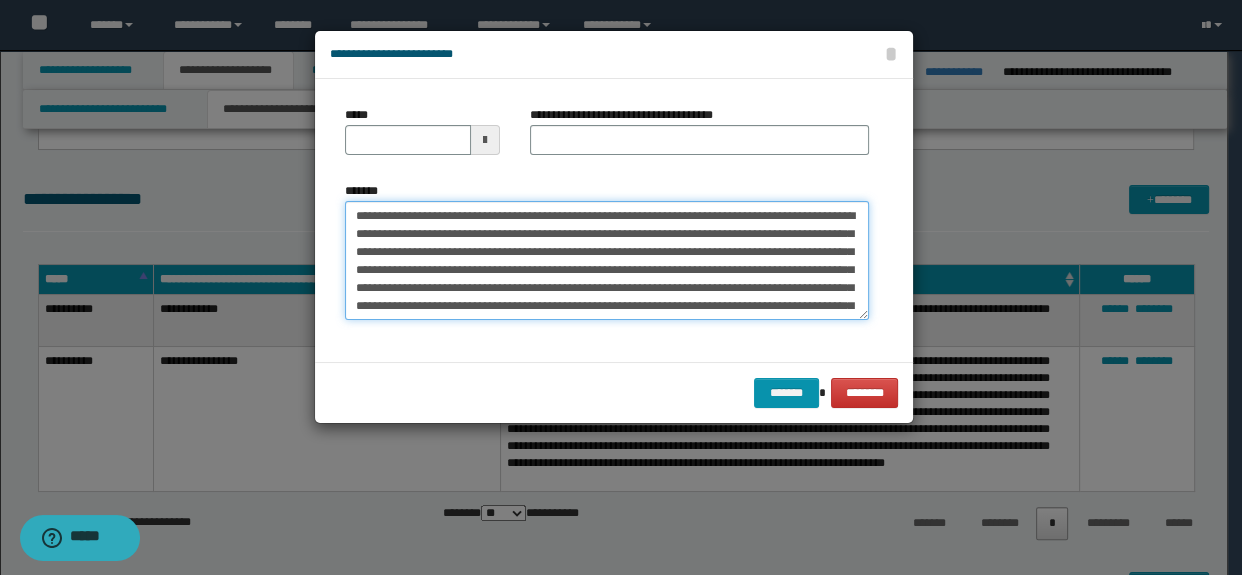 drag, startPoint x: 839, startPoint y: 216, endPoint x: 46, endPoint y: 202, distance: 793.1236 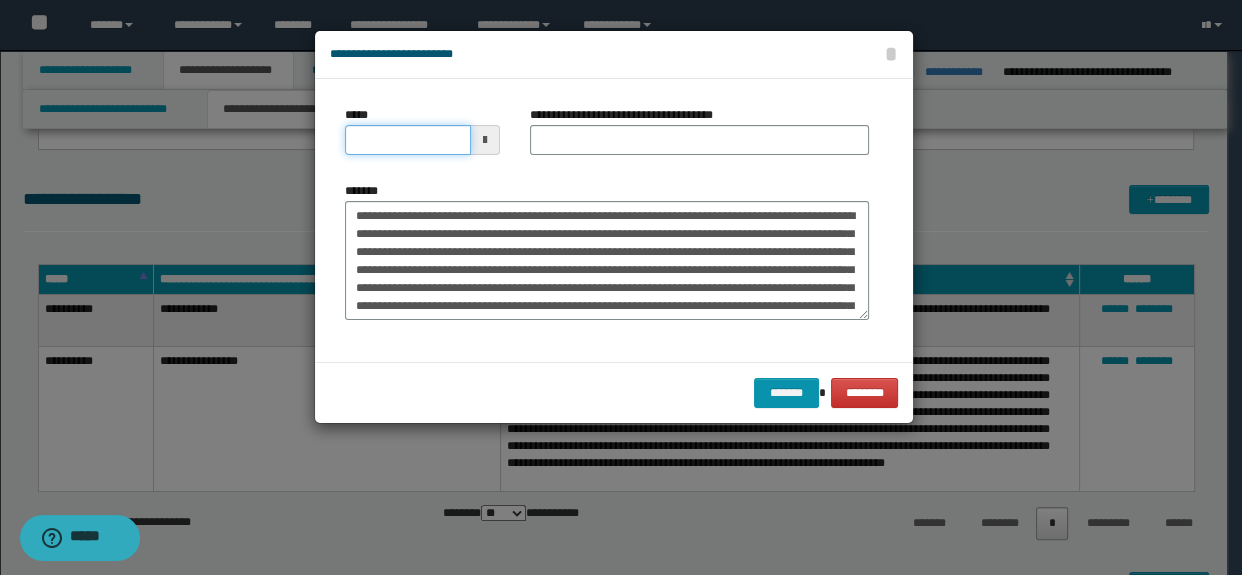 click on "*****" at bounding box center [408, 140] 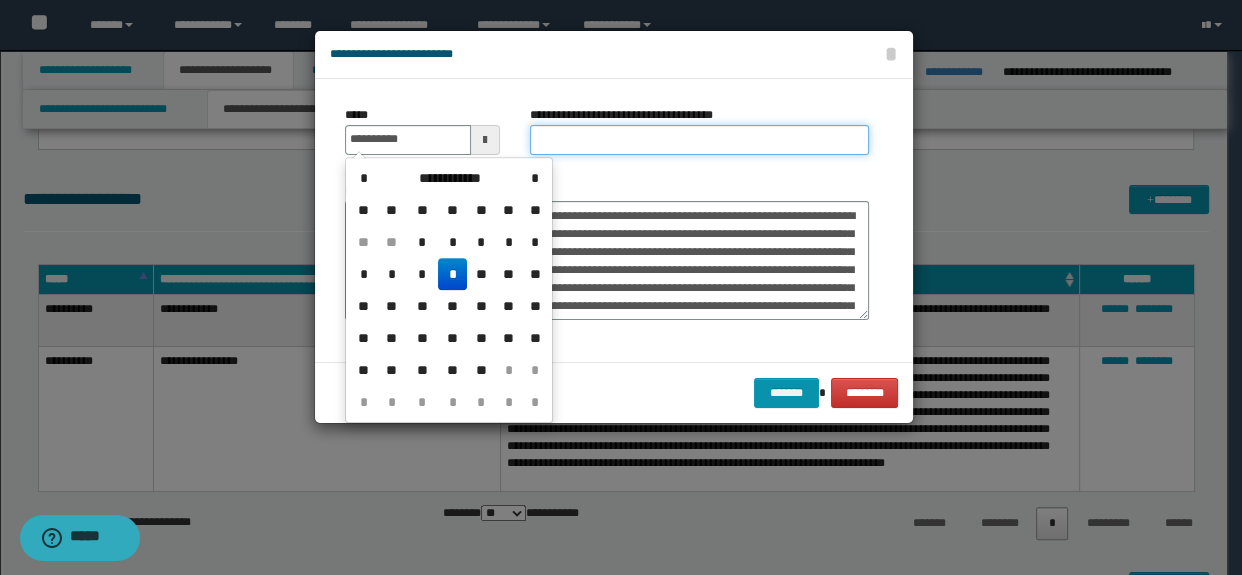 type on "**********" 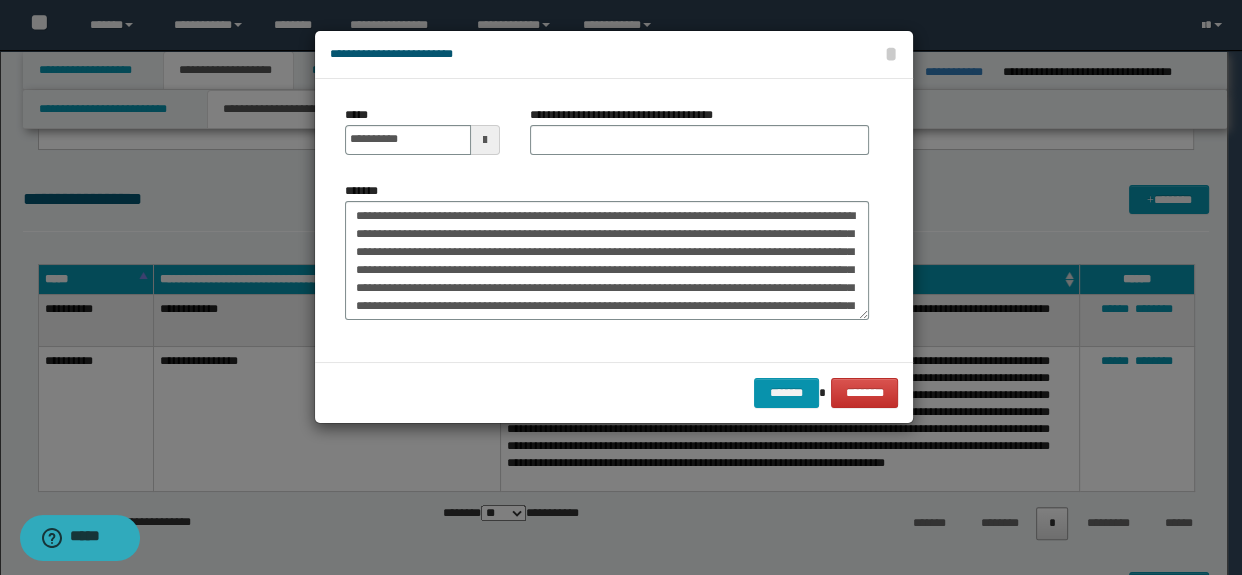 click on "**********" at bounding box center [607, 220] 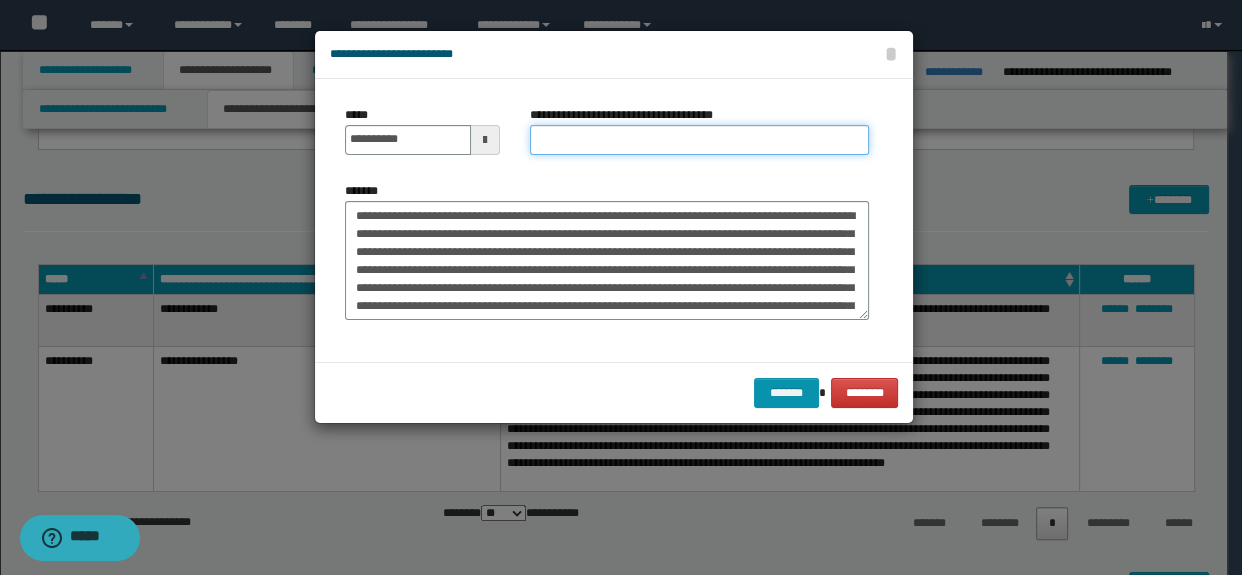 click on "**********" at bounding box center [700, 140] 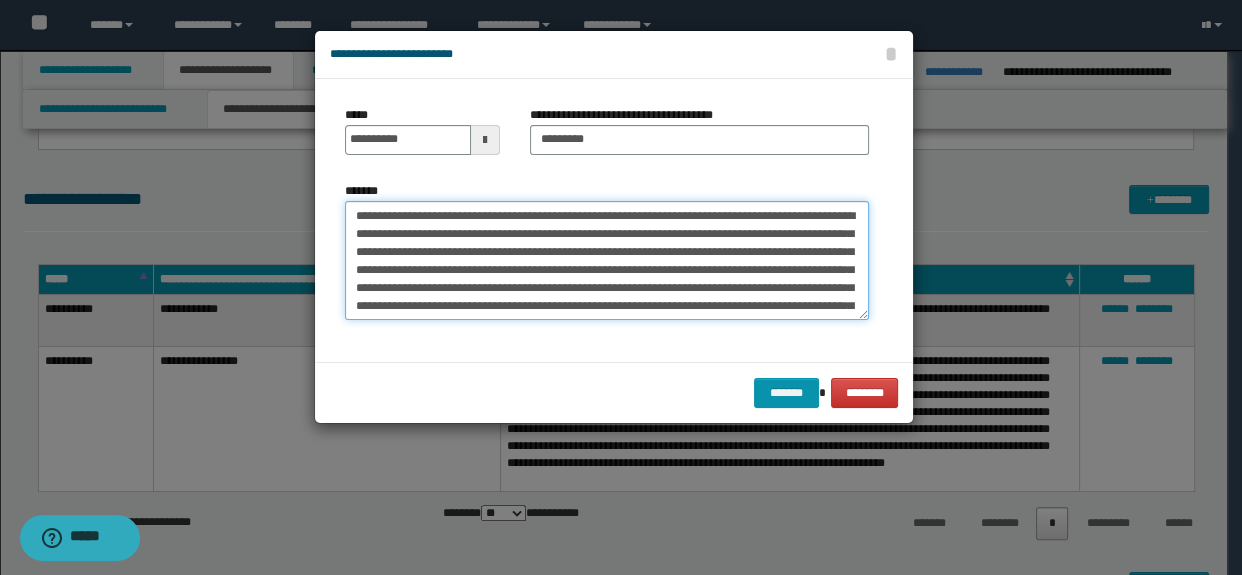 click on "*******" at bounding box center [607, 261] 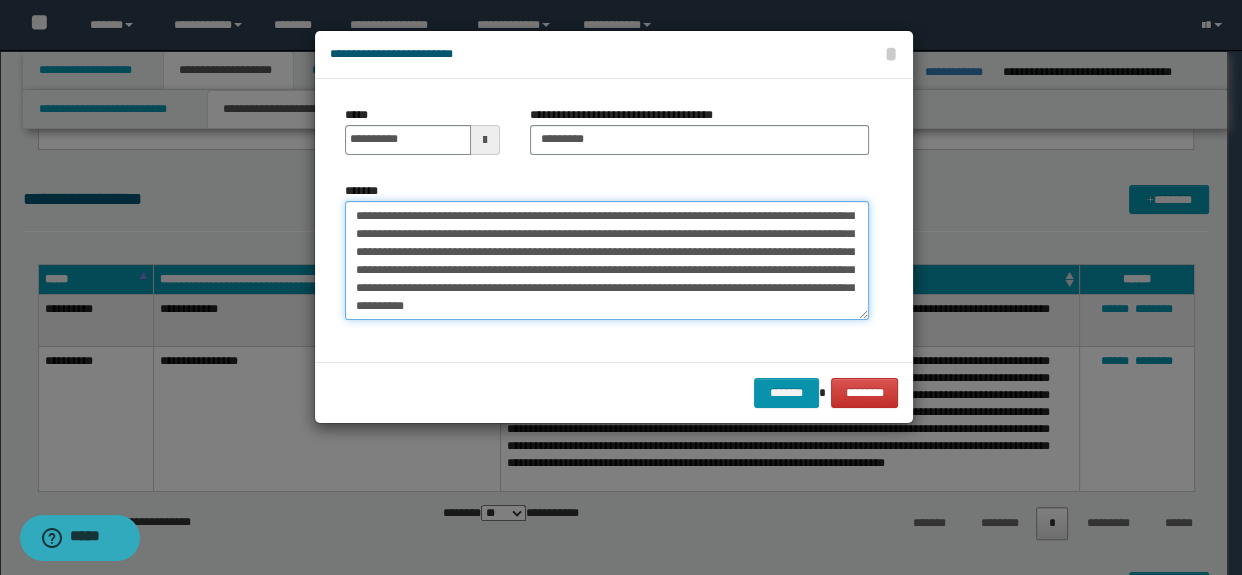 scroll, scrollTop: 143, scrollLeft: 0, axis: vertical 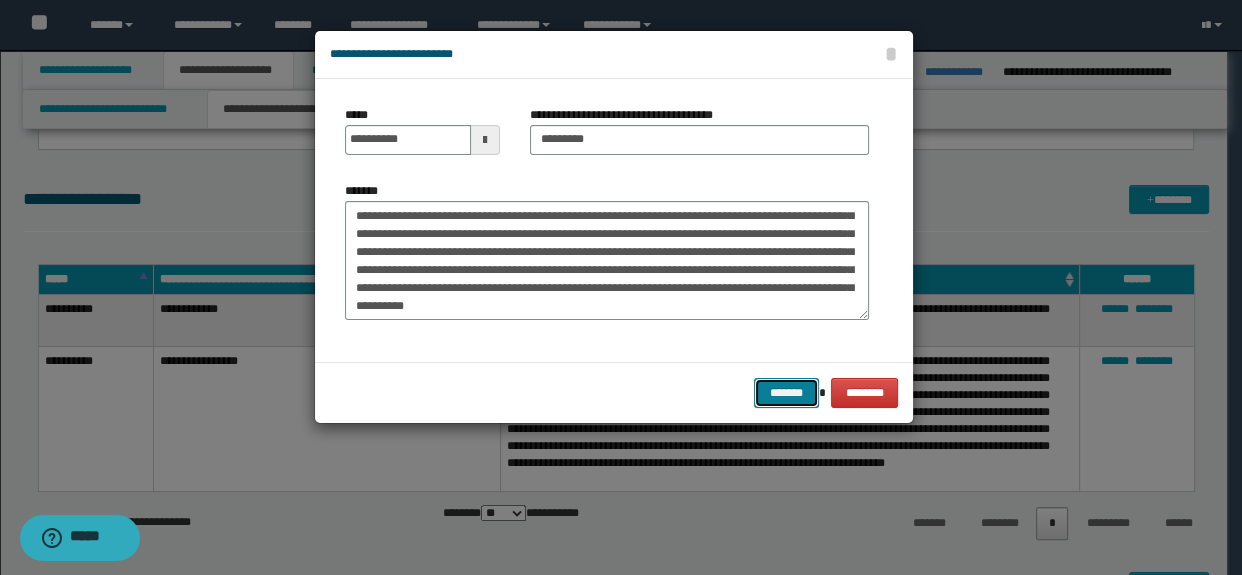 click on "*******" at bounding box center [786, 393] 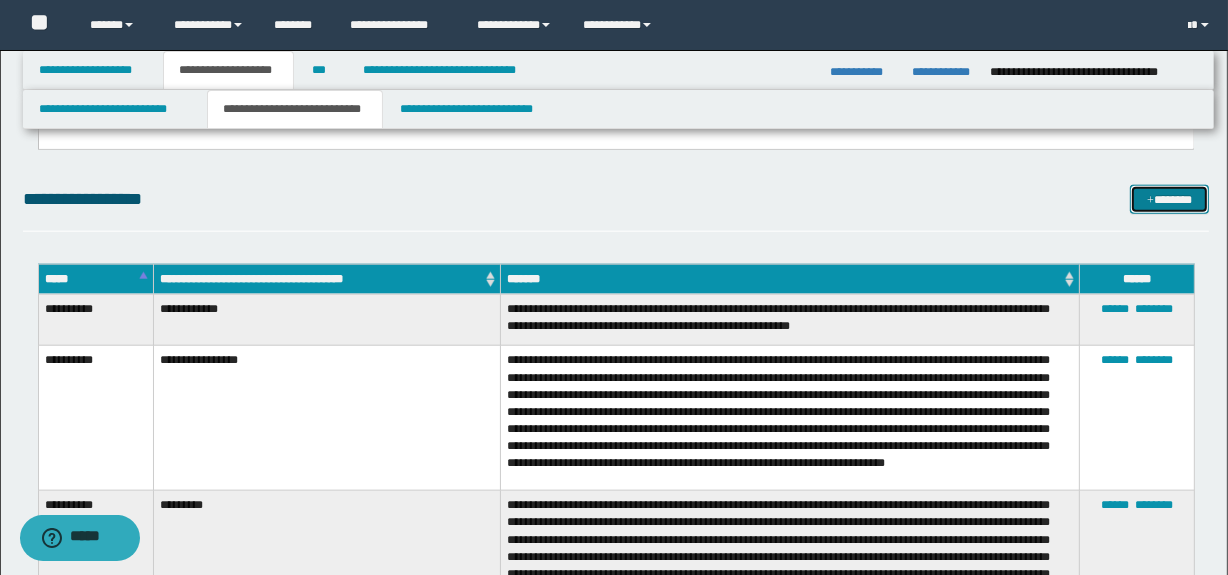 click on "*******" at bounding box center [1170, 200] 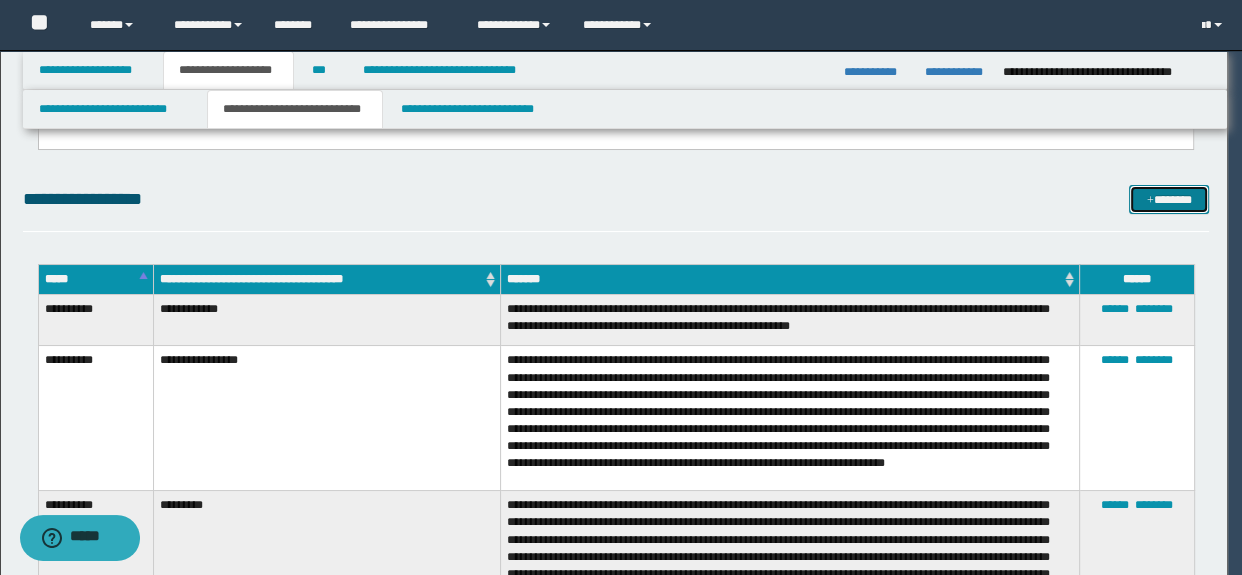 scroll, scrollTop: 0, scrollLeft: 0, axis: both 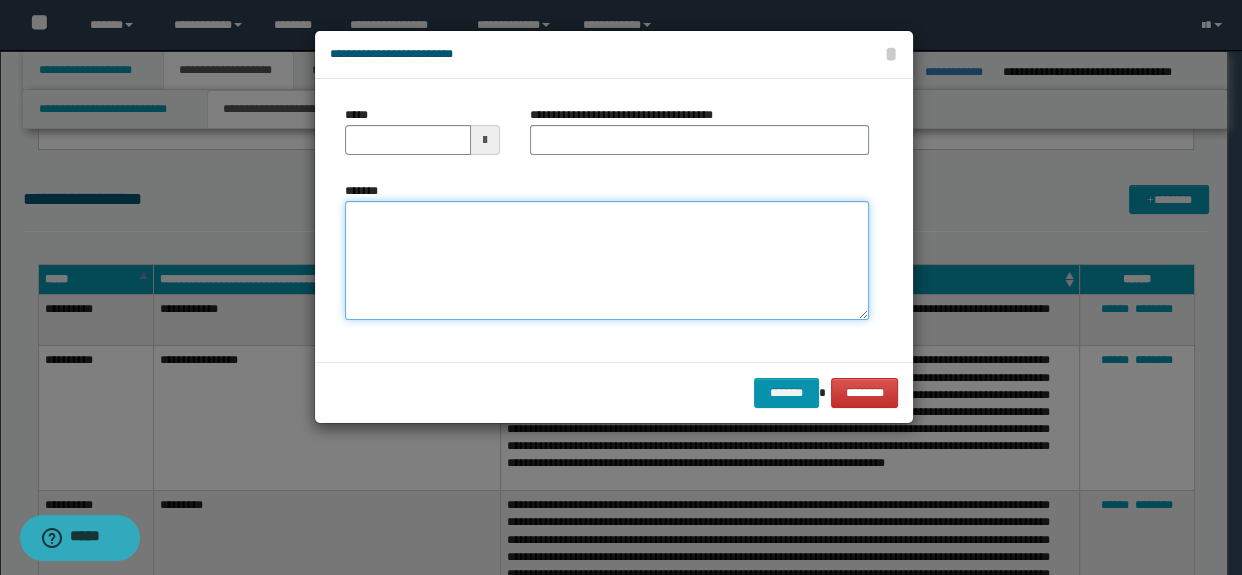 click on "*******" at bounding box center [607, 261] 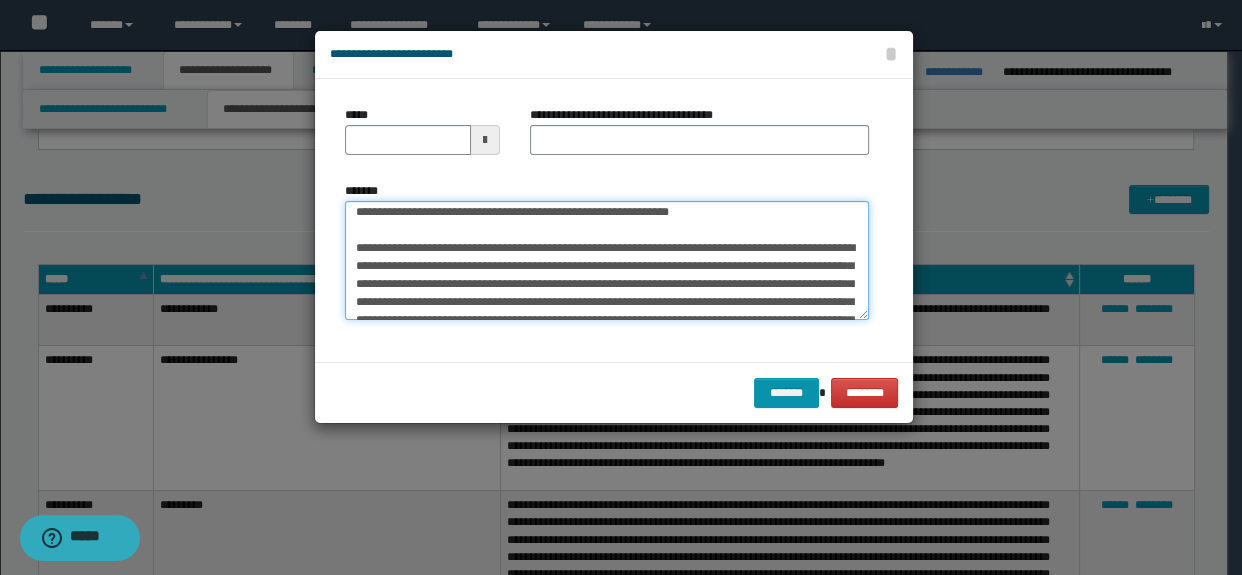 scroll, scrollTop: 0, scrollLeft: 0, axis: both 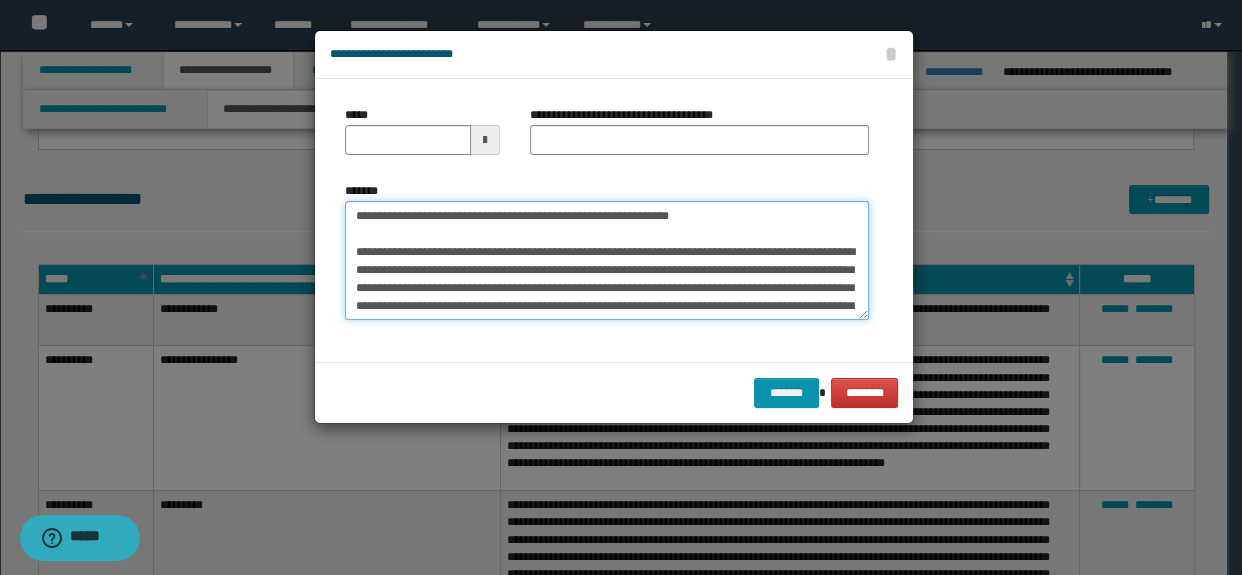 drag, startPoint x: 743, startPoint y: 212, endPoint x: 290, endPoint y: 196, distance: 453.28247 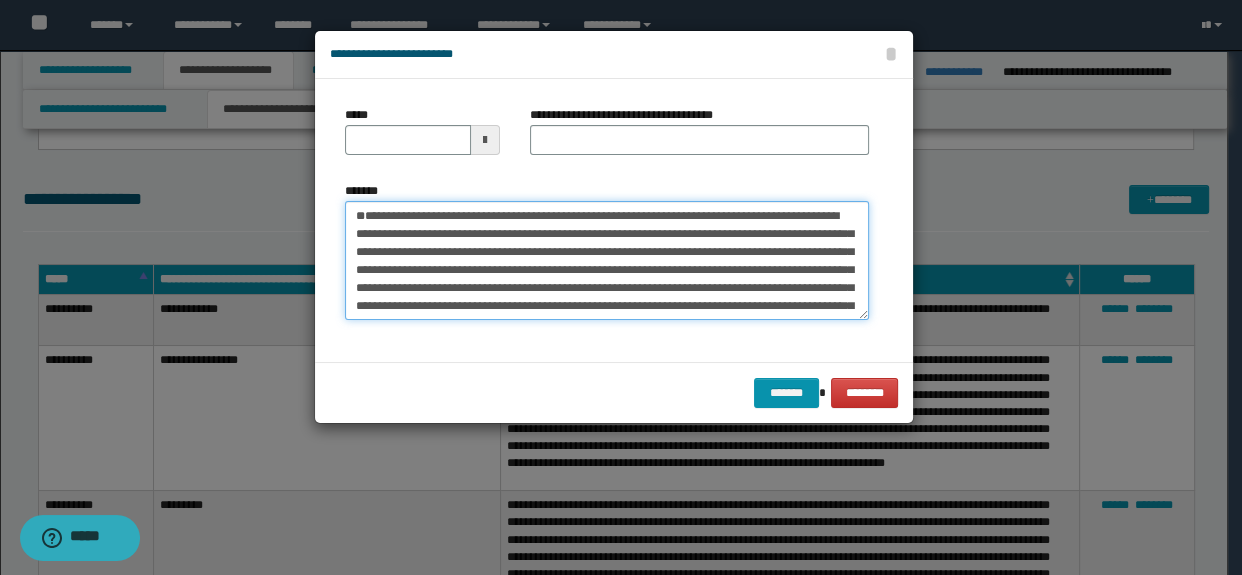 type 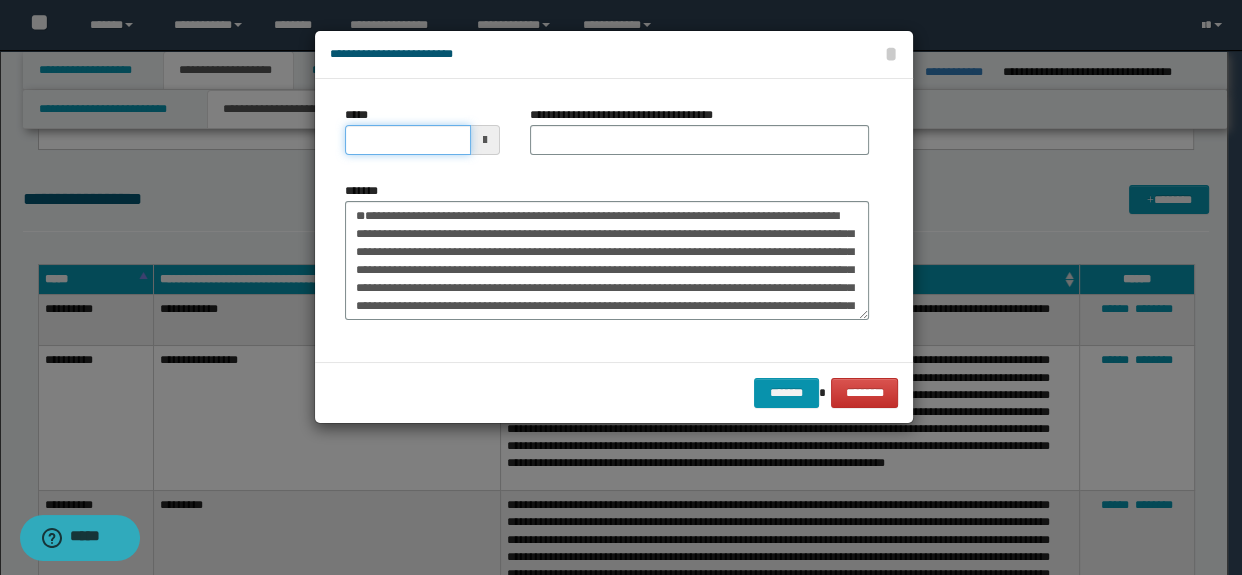 click on "*****" at bounding box center [408, 140] 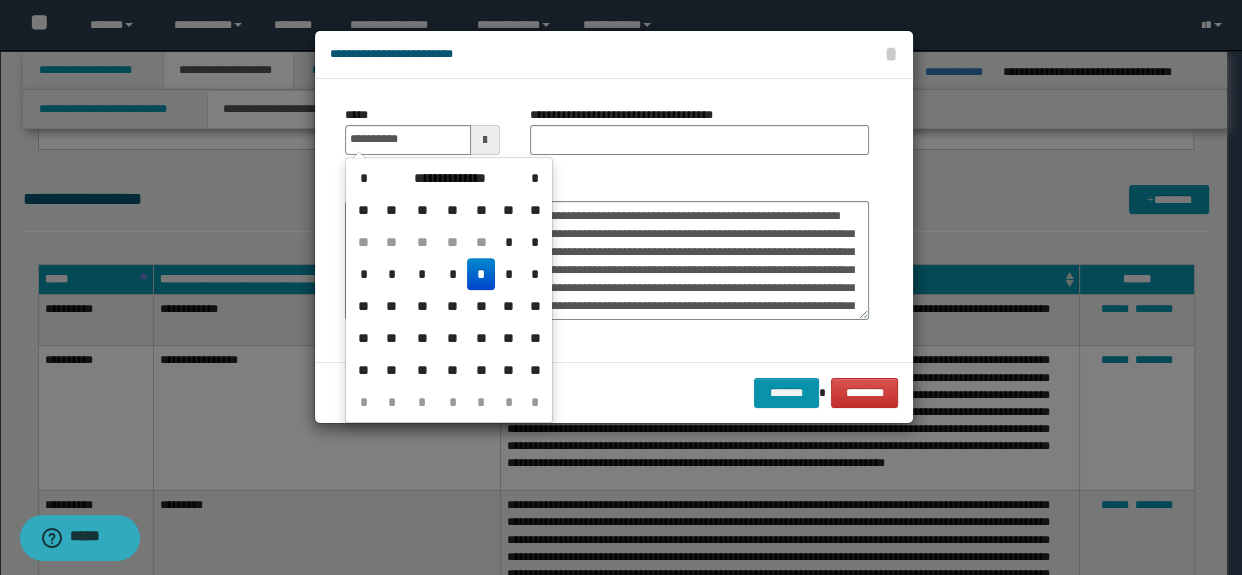 type on "**********" 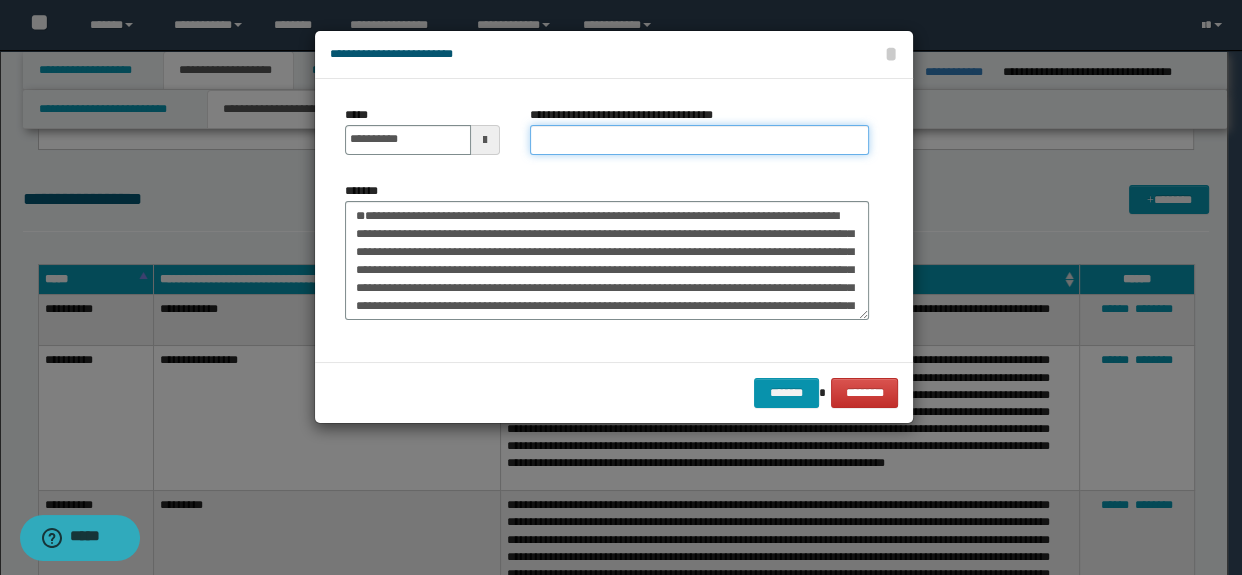 click on "**********" at bounding box center [700, 140] 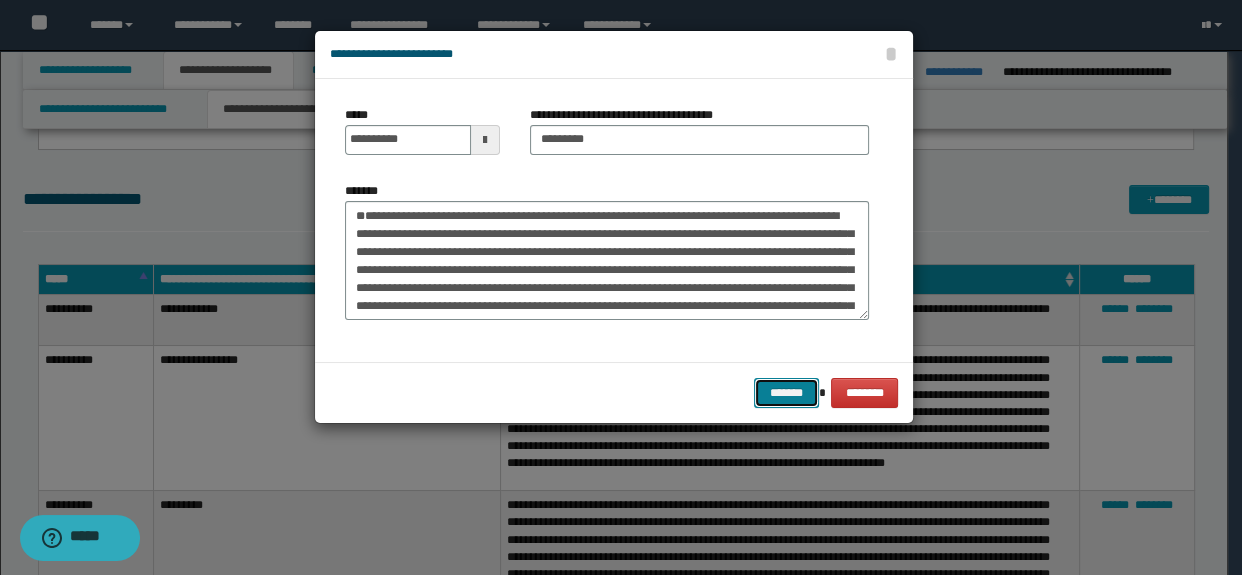 click on "*******" at bounding box center [786, 393] 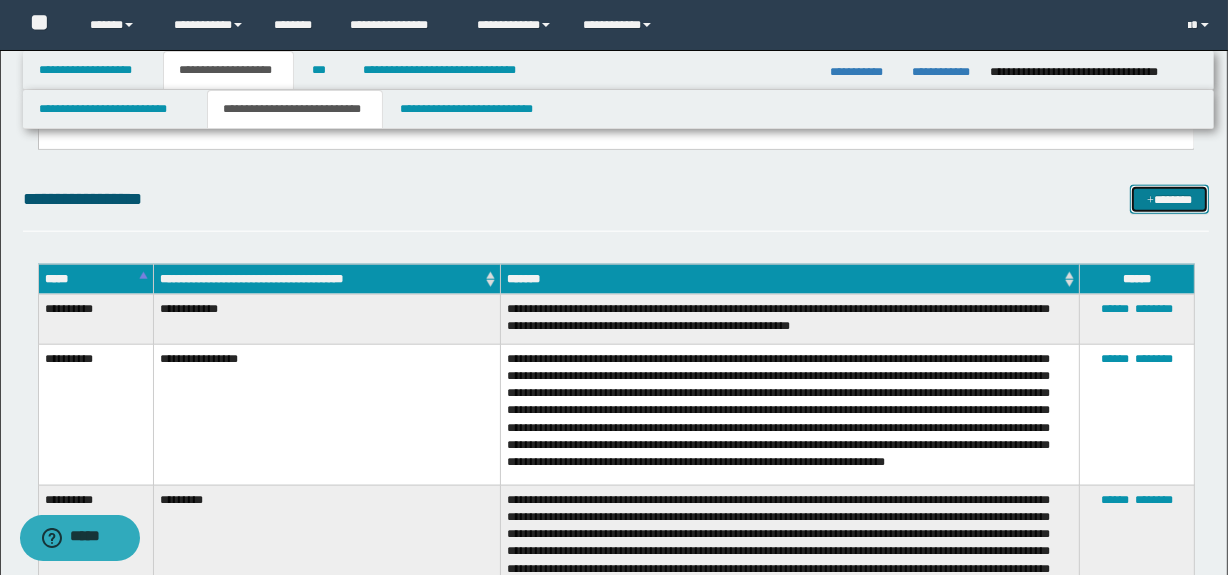 click on "*******" at bounding box center (1170, 200) 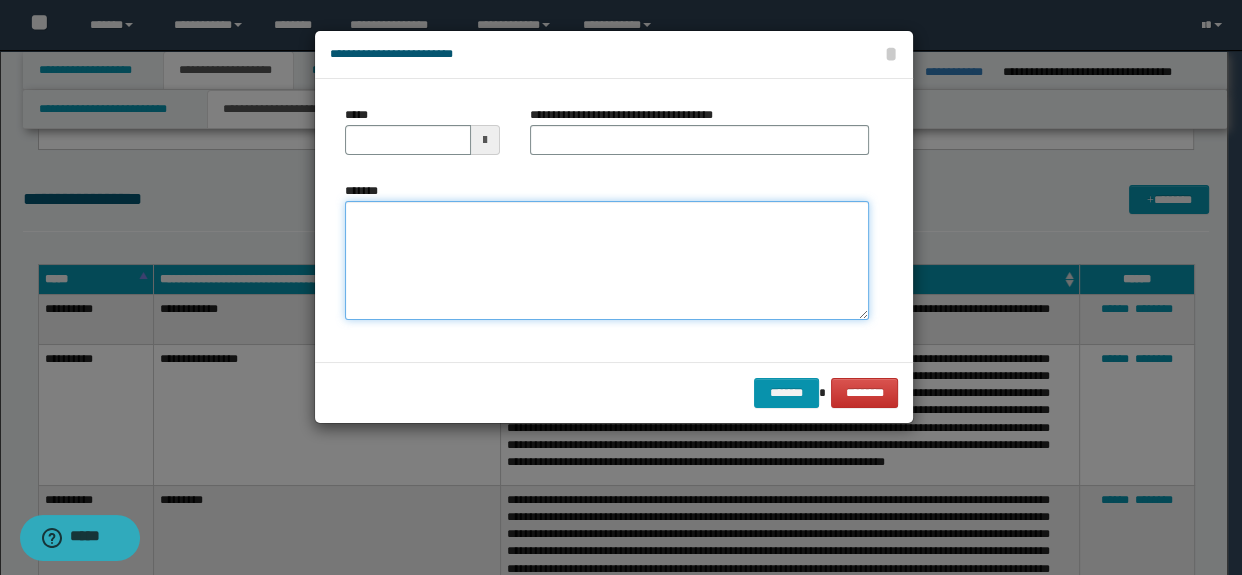 click on "*******" at bounding box center (607, 261) 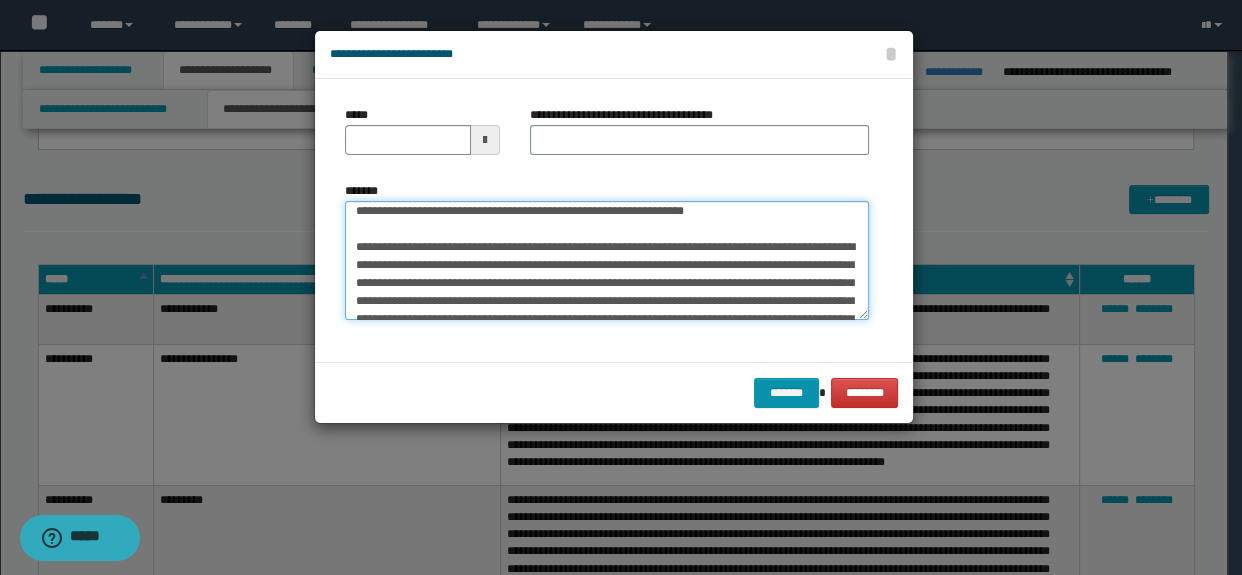scroll, scrollTop: 0, scrollLeft: 0, axis: both 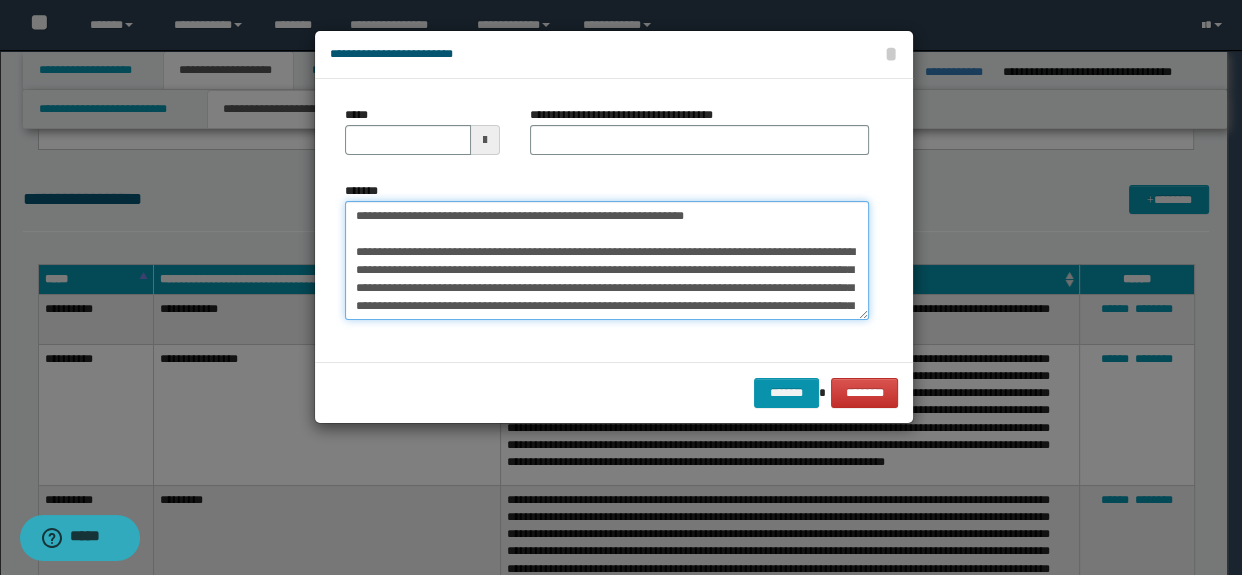 drag, startPoint x: 770, startPoint y: 216, endPoint x: 0, endPoint y: 220, distance: 770.0104 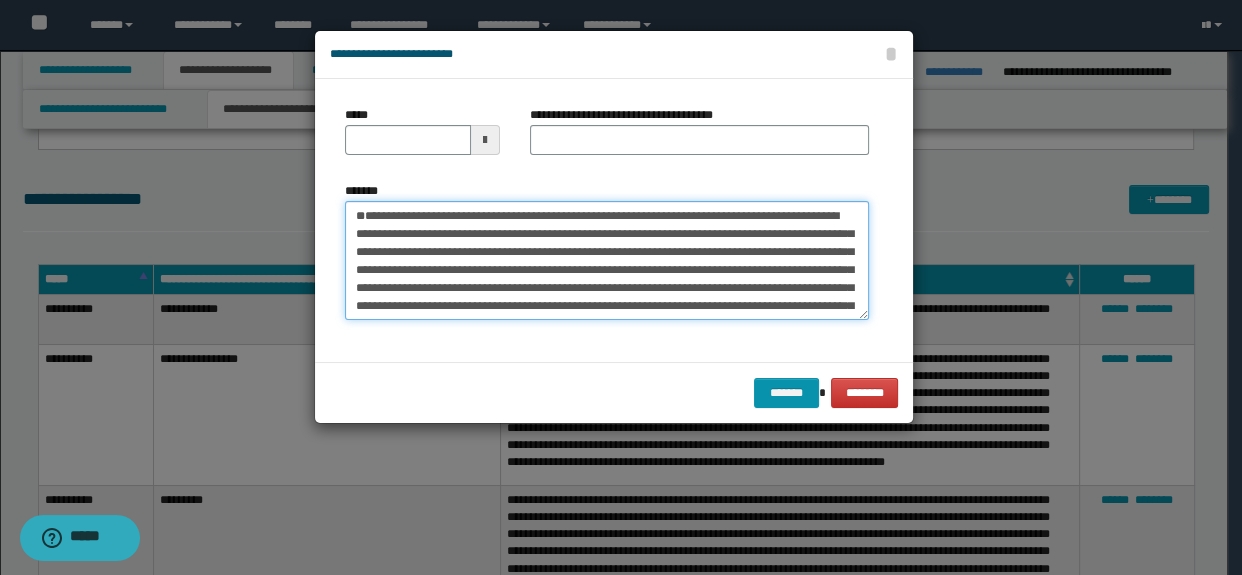 type 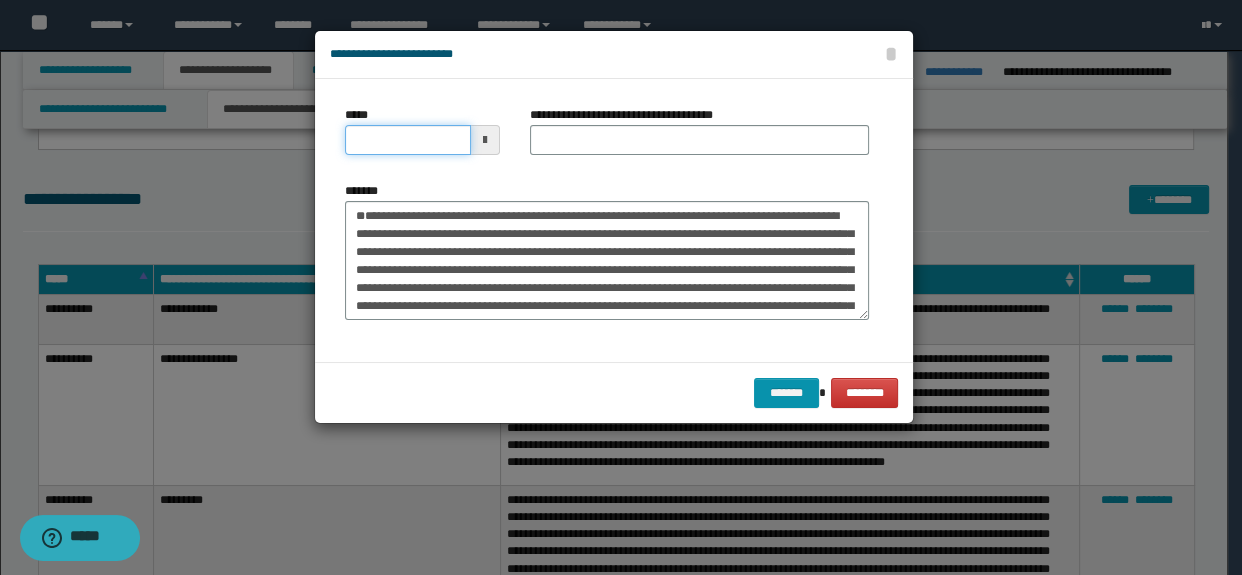 click on "*****" at bounding box center [408, 140] 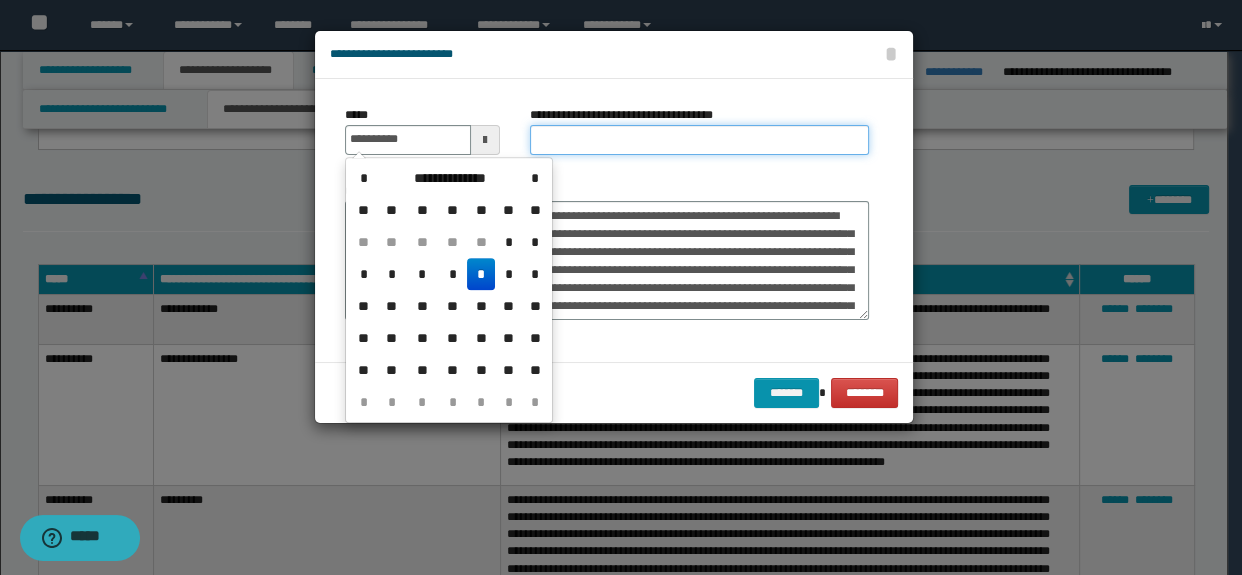 type on "**********" 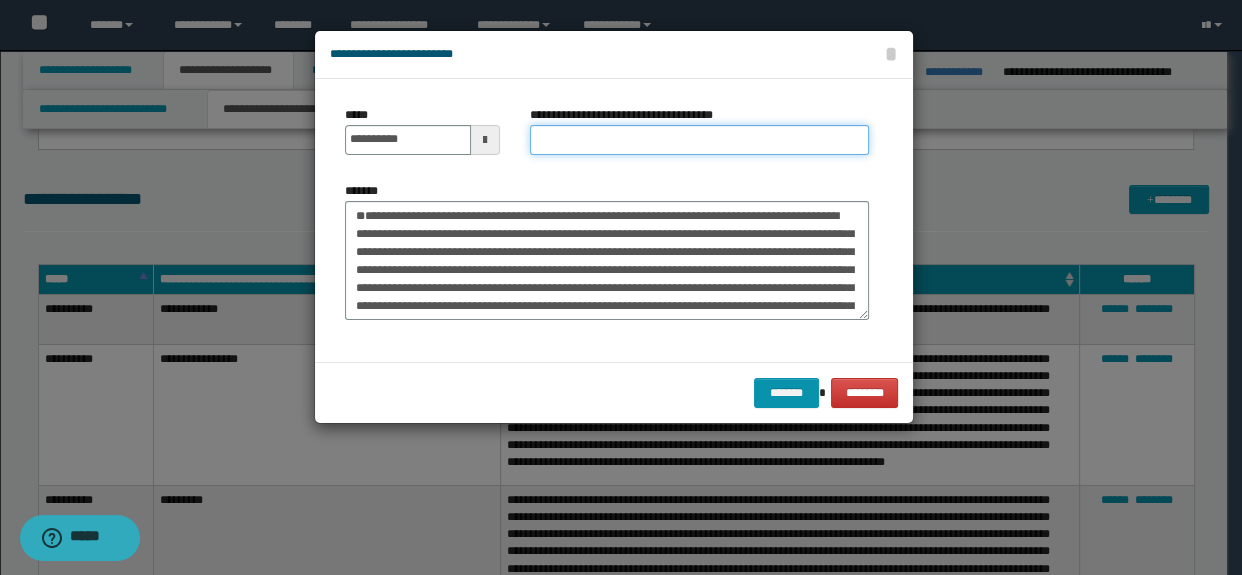 click on "**********" at bounding box center [700, 140] 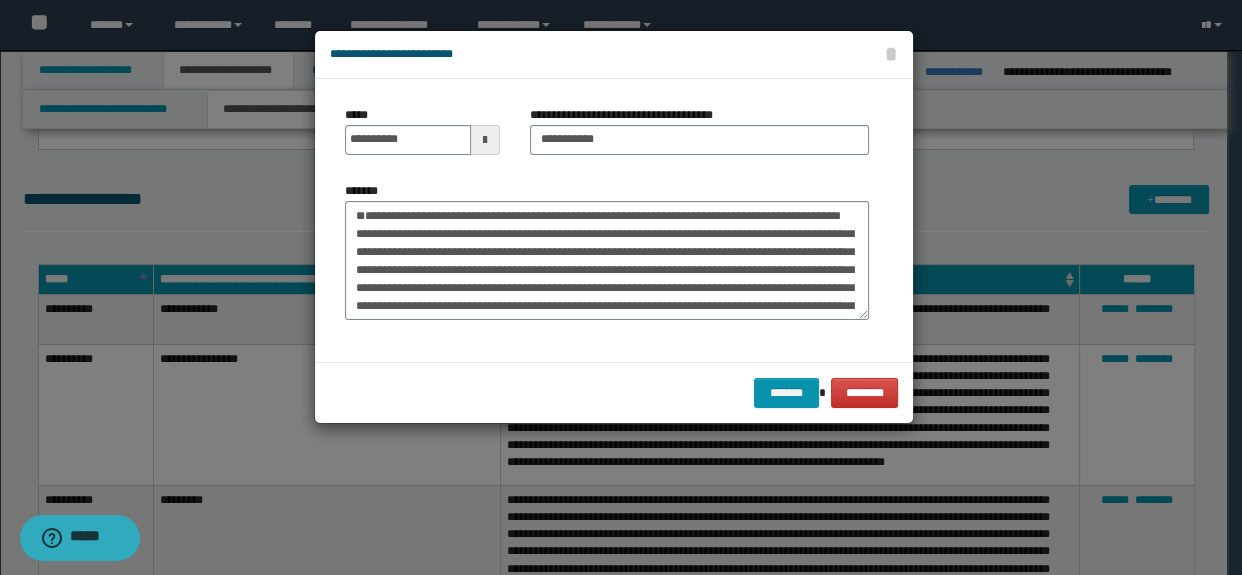 click on "*******
********" at bounding box center [614, 392] 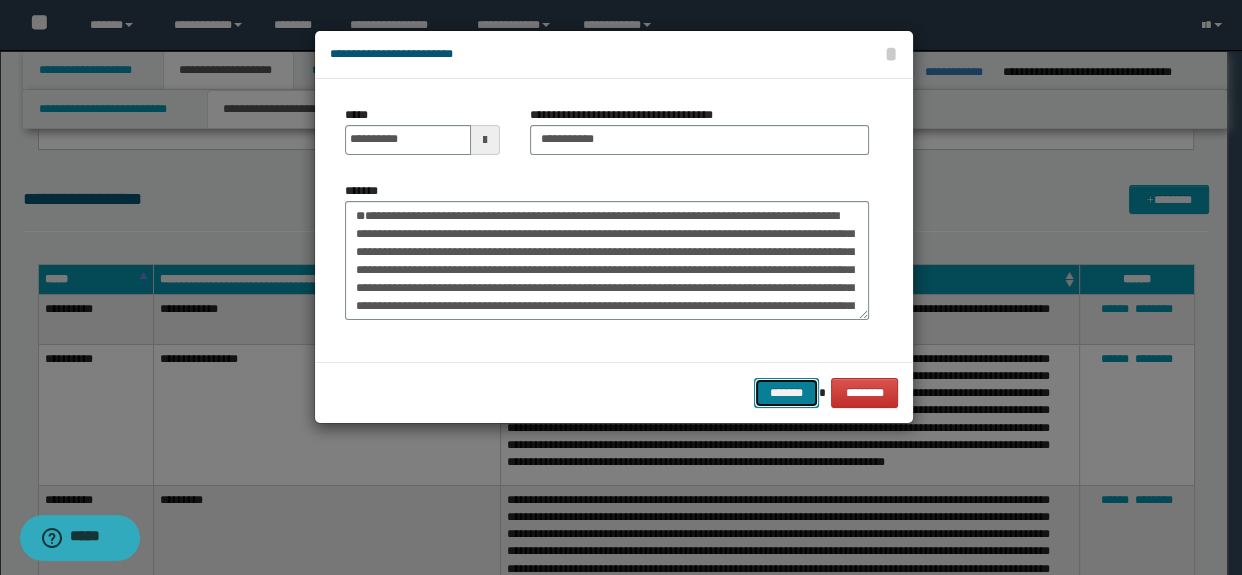 click on "*******" at bounding box center [786, 393] 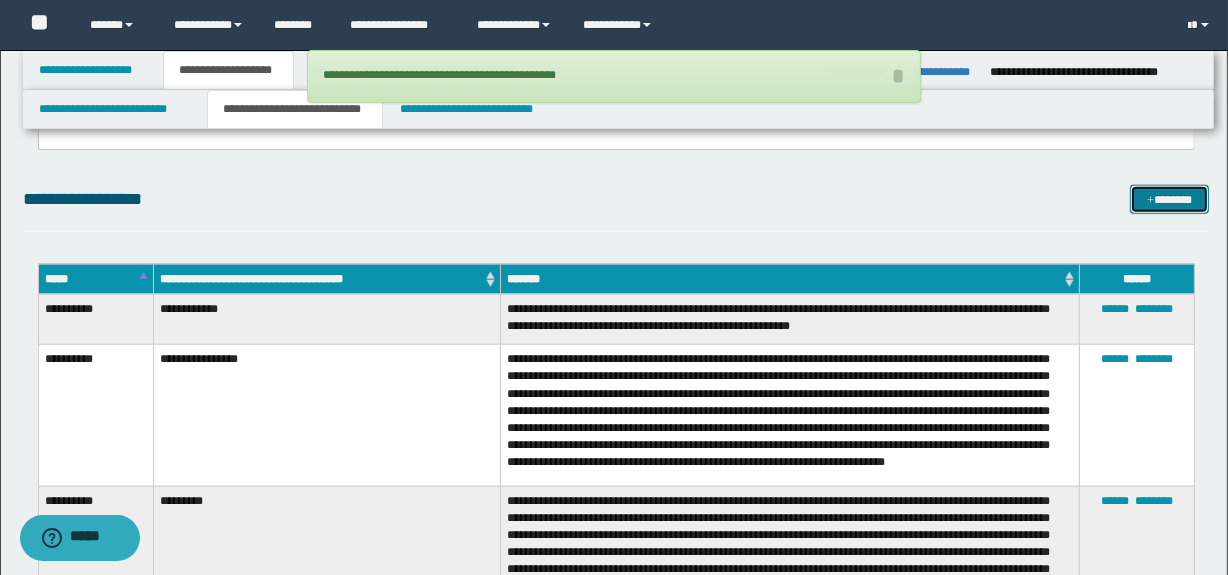 click on "*******" at bounding box center [1170, 200] 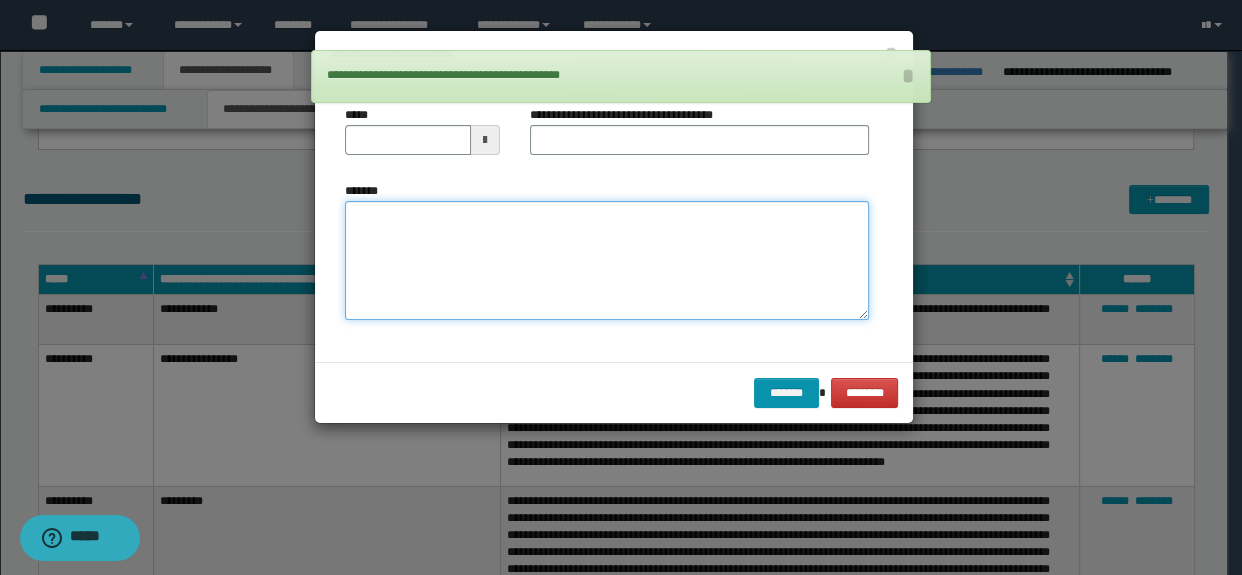 click on "*******" at bounding box center (607, 261) 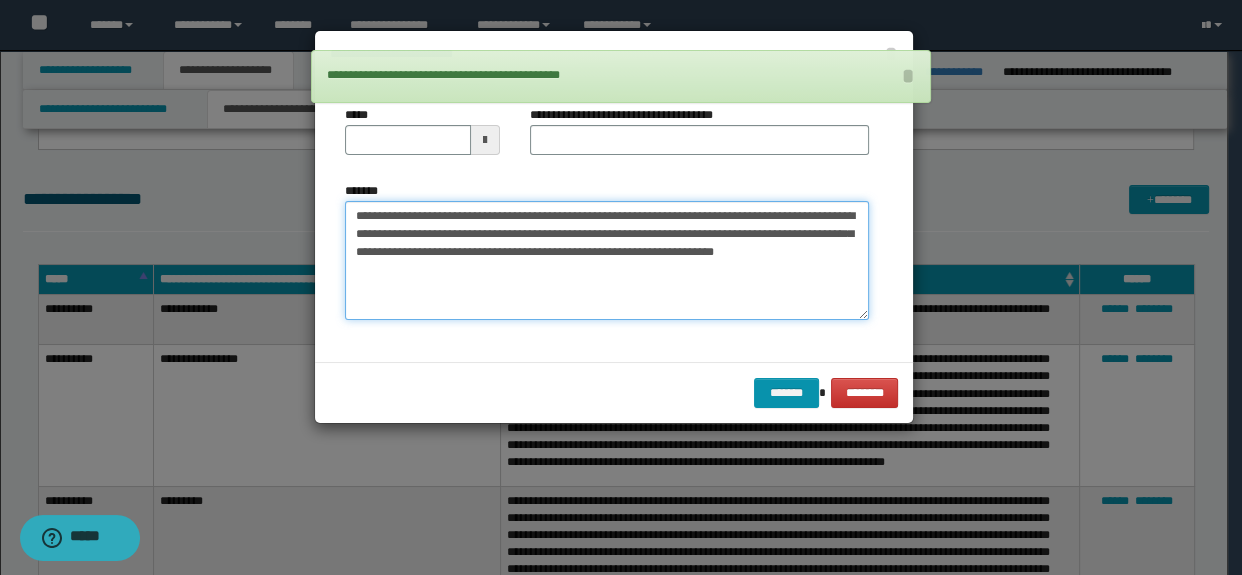 type on "**********" 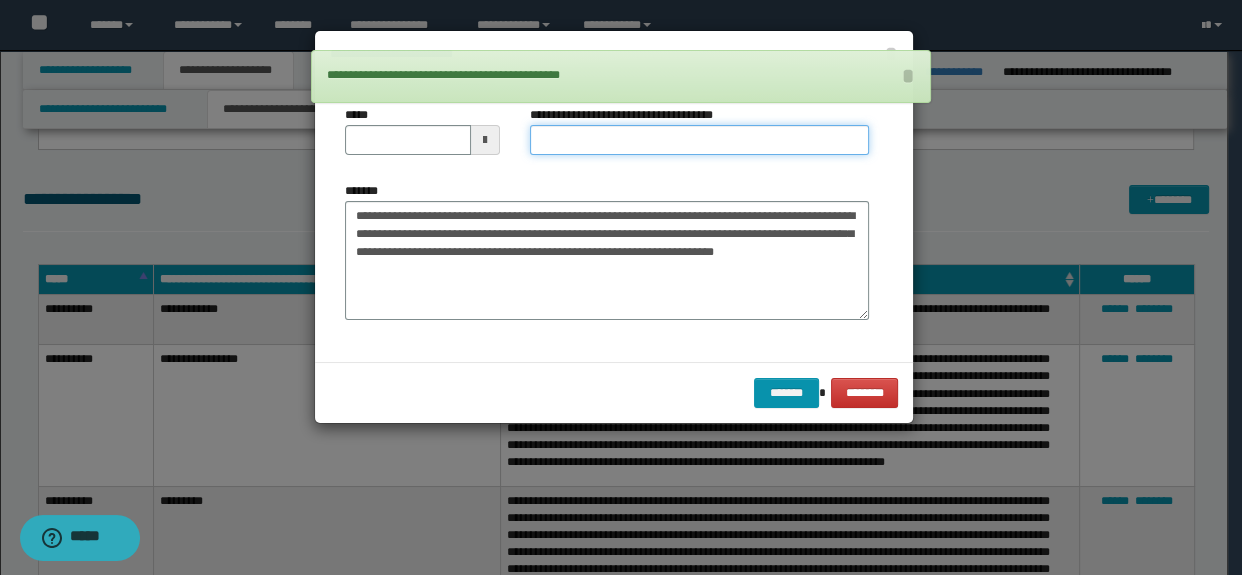 click on "**********" at bounding box center (700, 140) 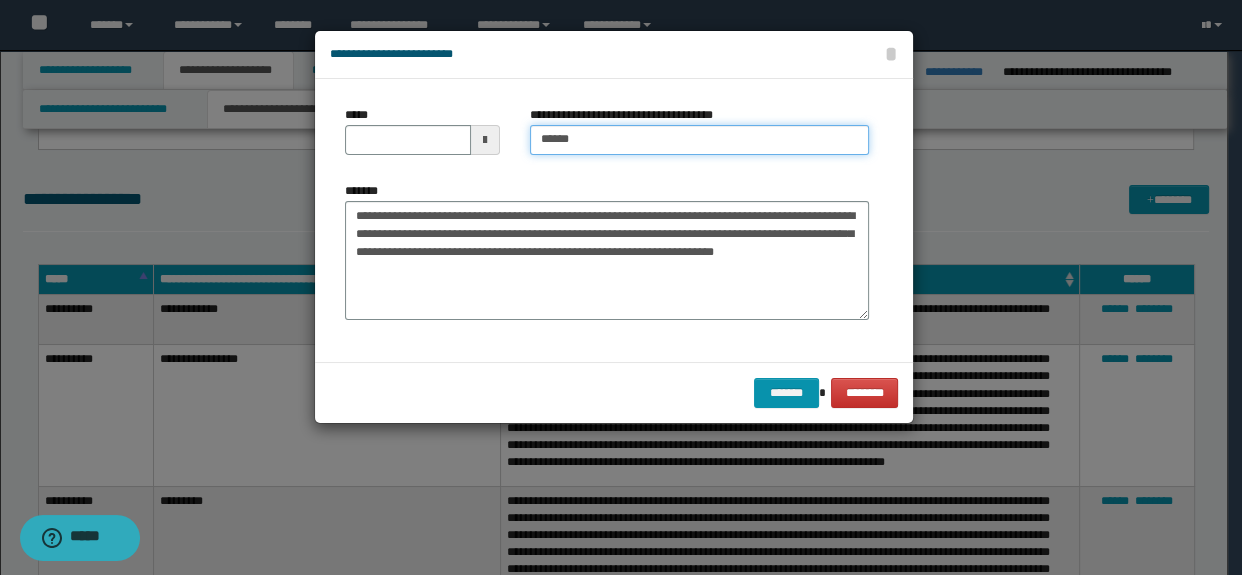 type on "*******" 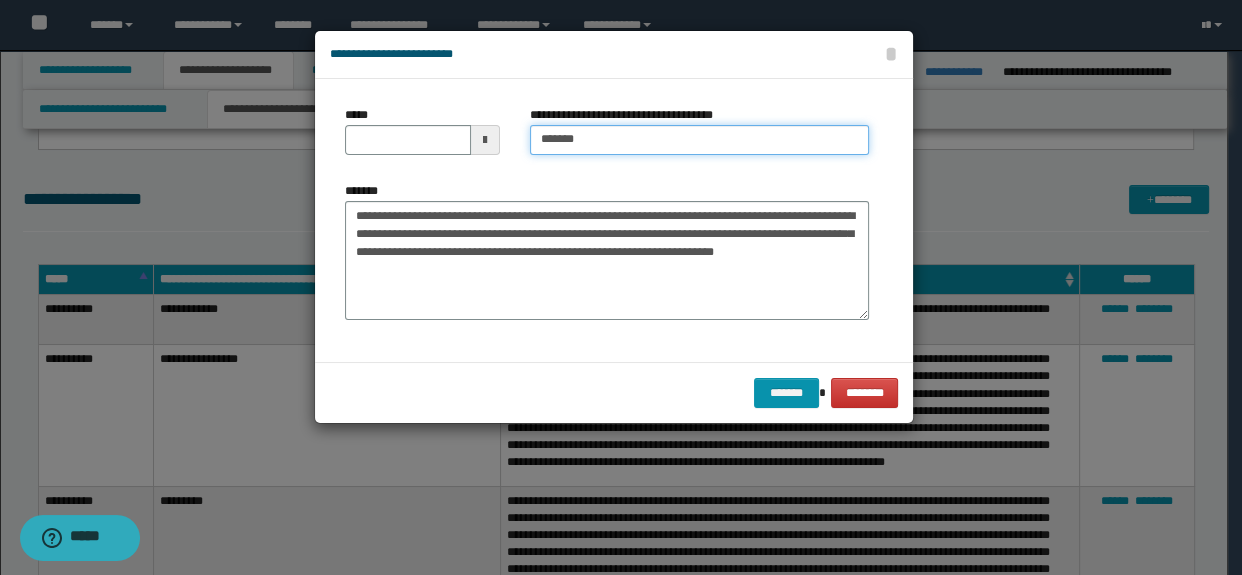 type 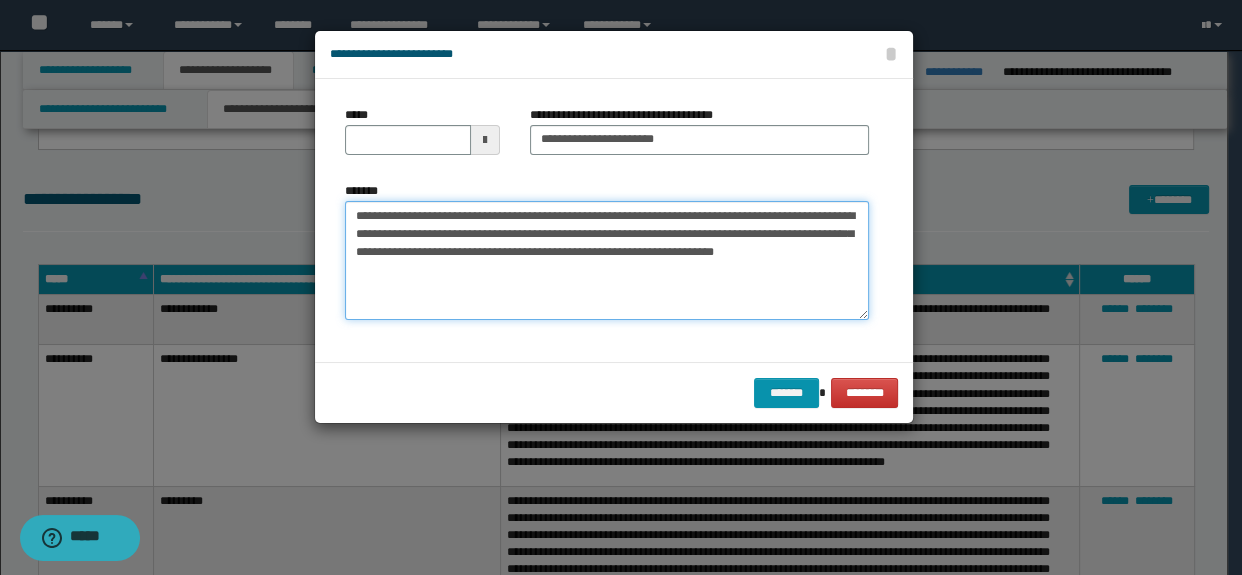 drag, startPoint x: 556, startPoint y: 213, endPoint x: 180, endPoint y: 208, distance: 376.03323 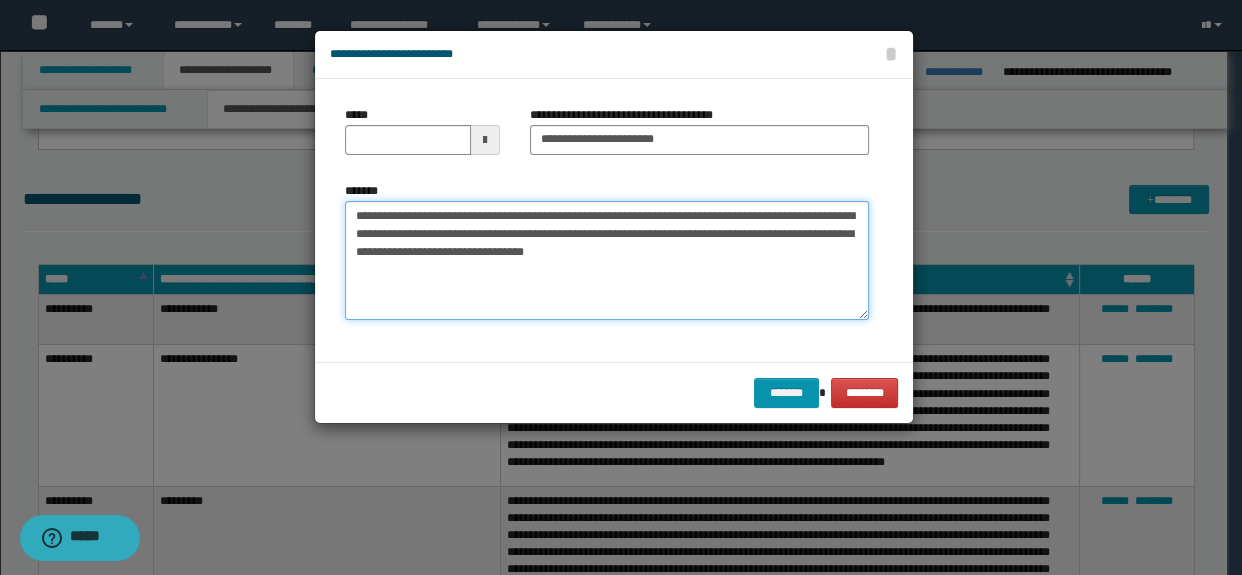 type 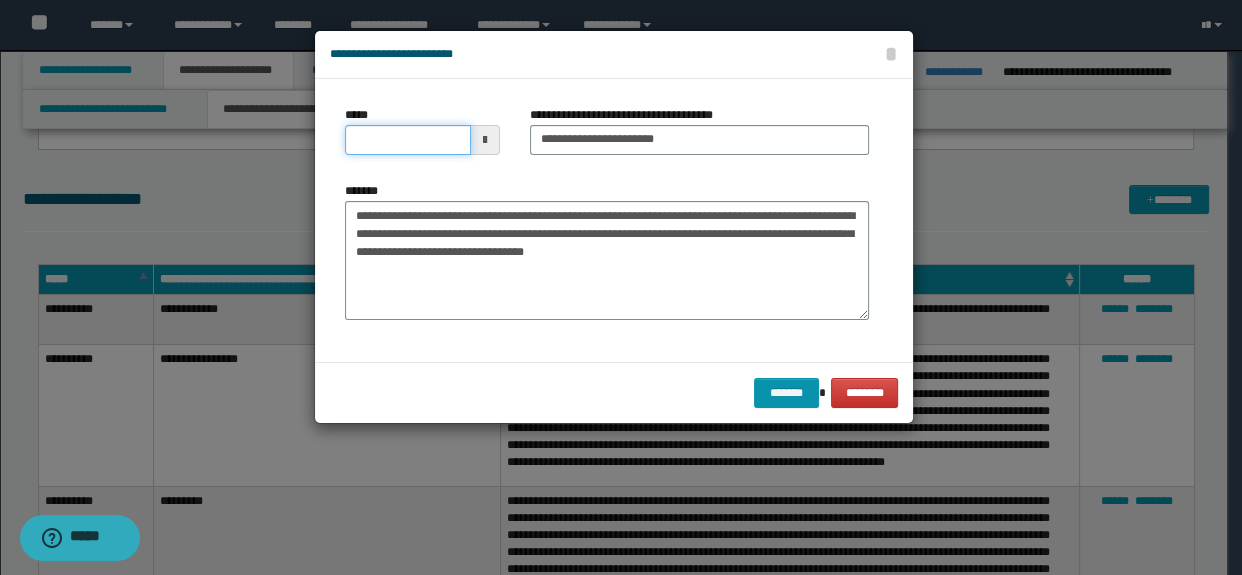 click on "*****" at bounding box center (408, 140) 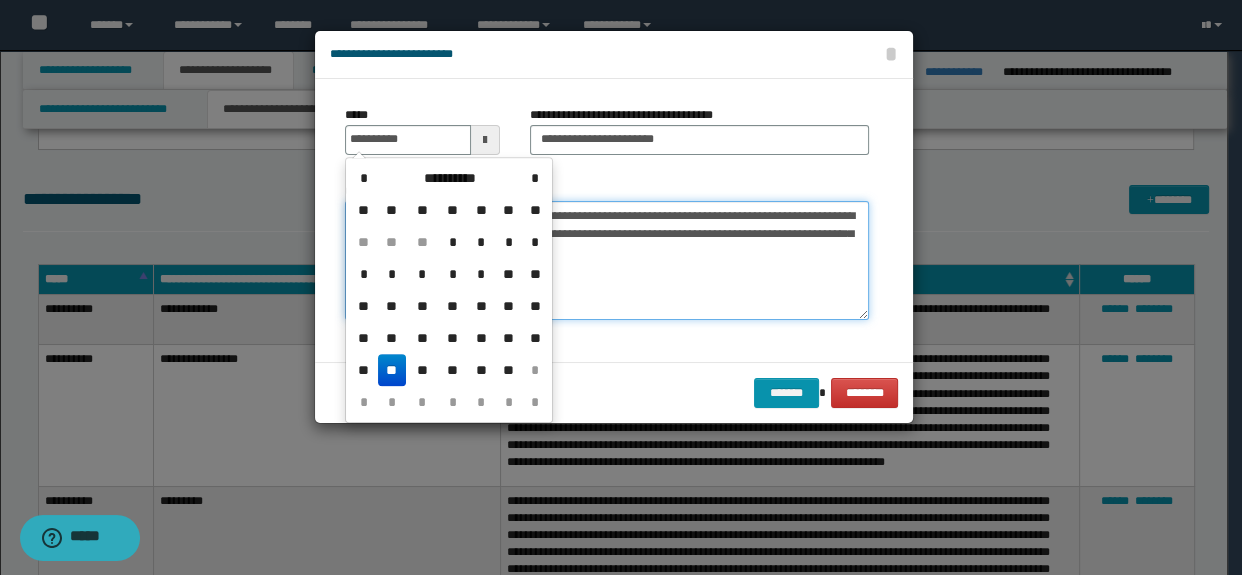 type on "**********" 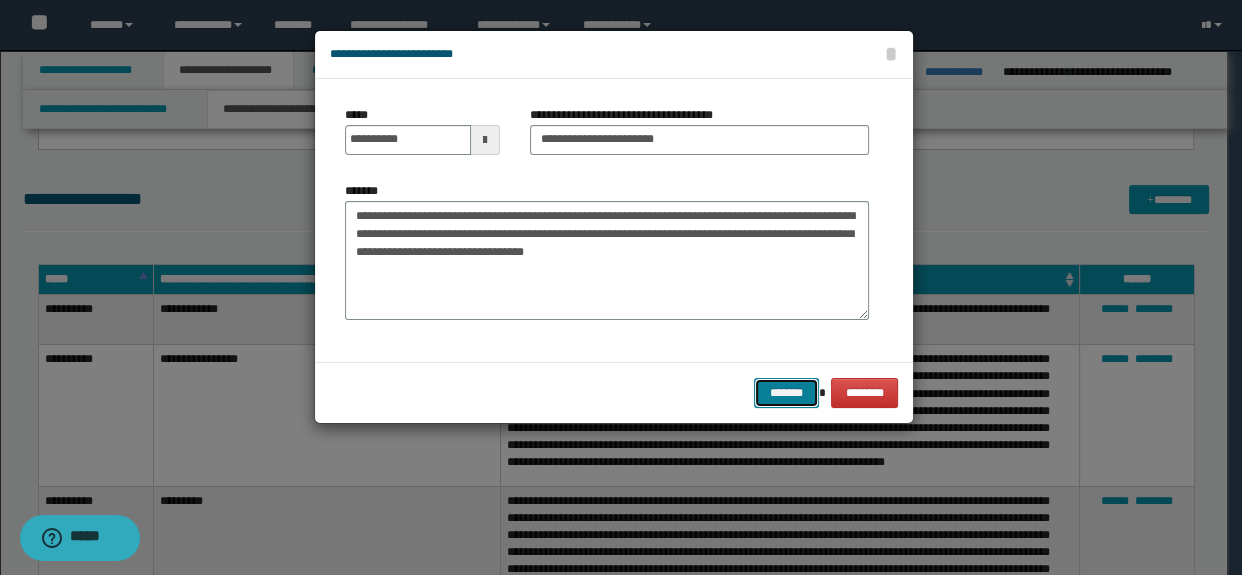 click on "*******" at bounding box center [786, 393] 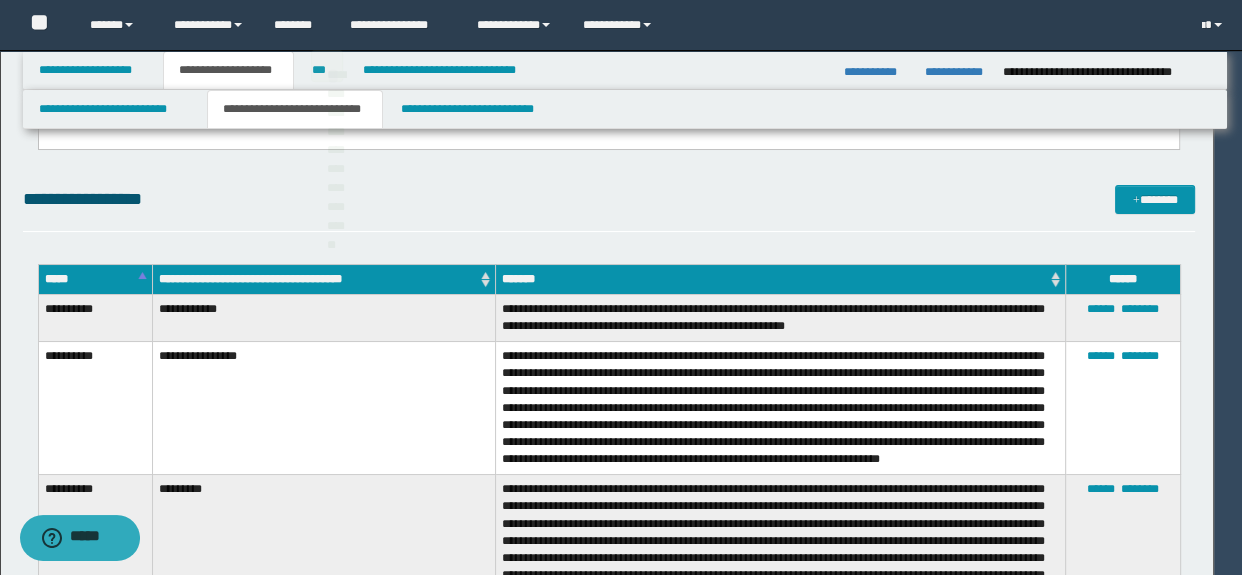 type 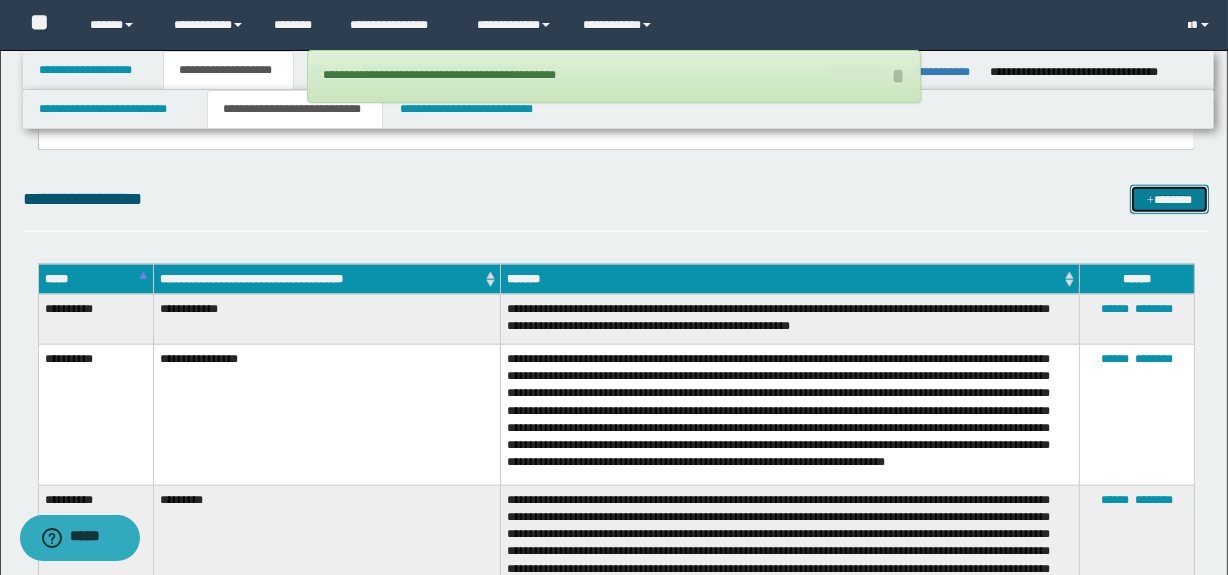 drag, startPoint x: 1136, startPoint y: 200, endPoint x: 1108, endPoint y: 210, distance: 29.732138 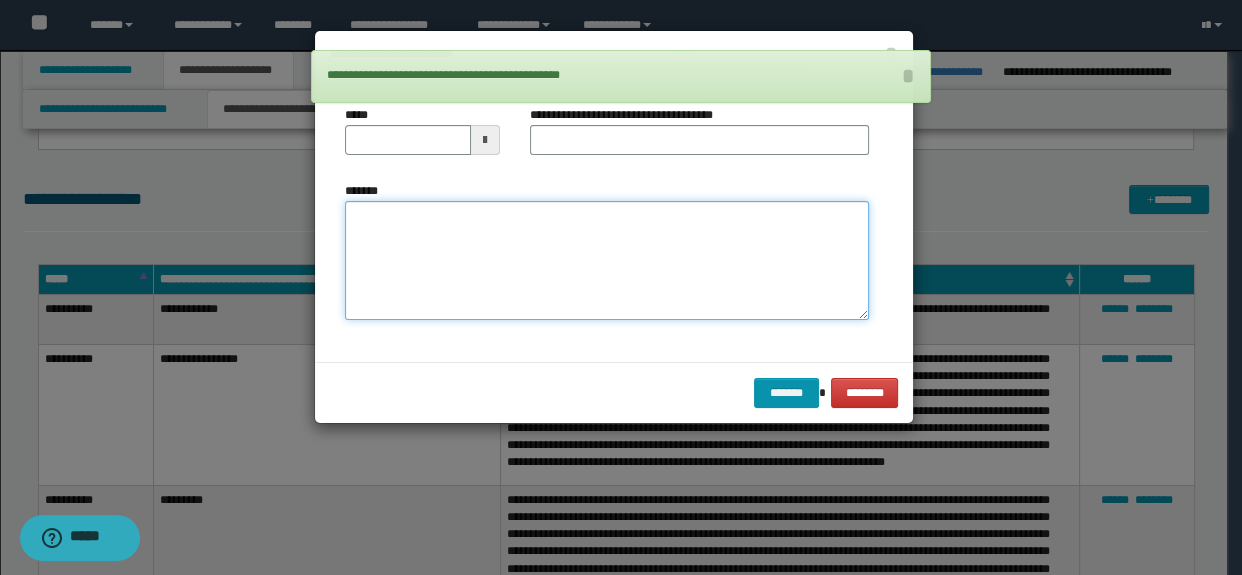 click on "*******" at bounding box center [607, 261] 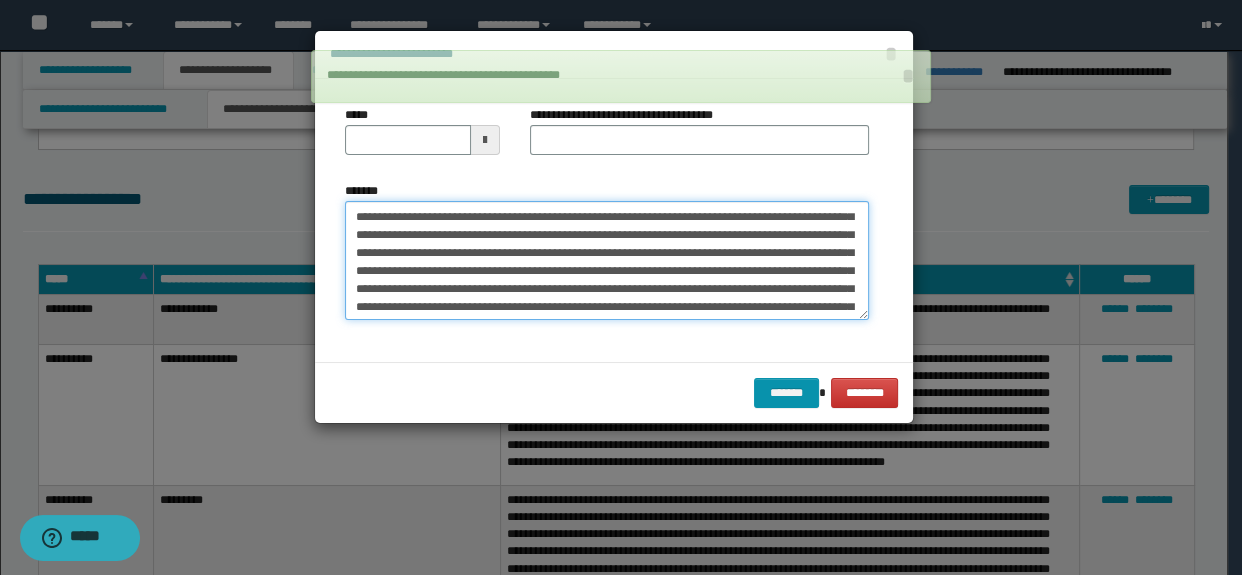 scroll, scrollTop: 0, scrollLeft: 0, axis: both 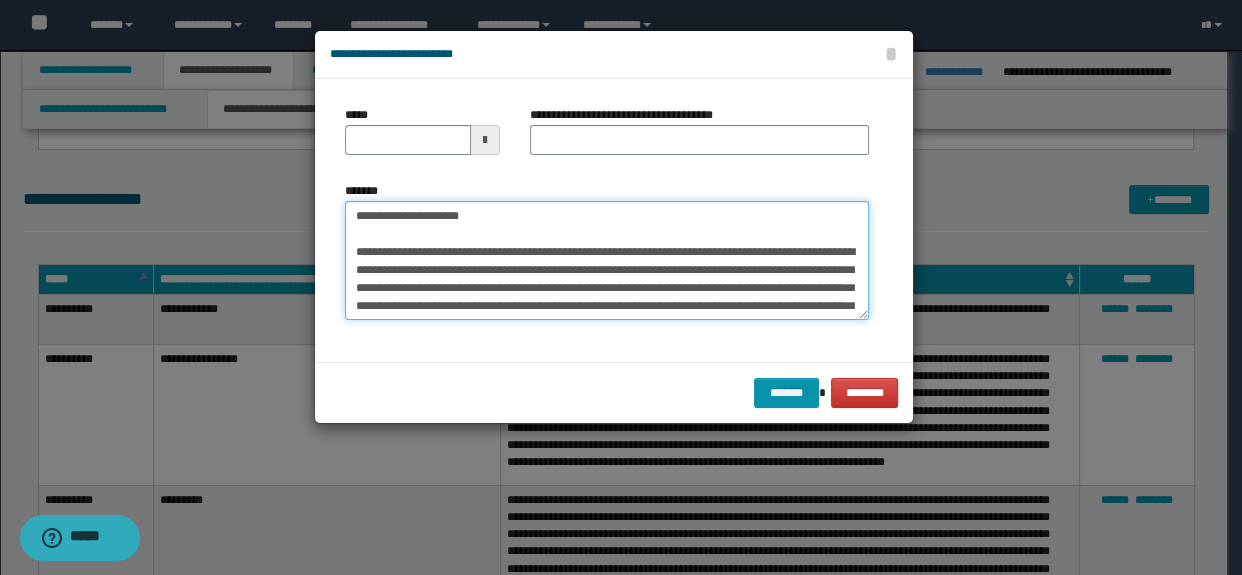 drag, startPoint x: 501, startPoint y: 224, endPoint x: 155, endPoint y: 199, distance: 346.902 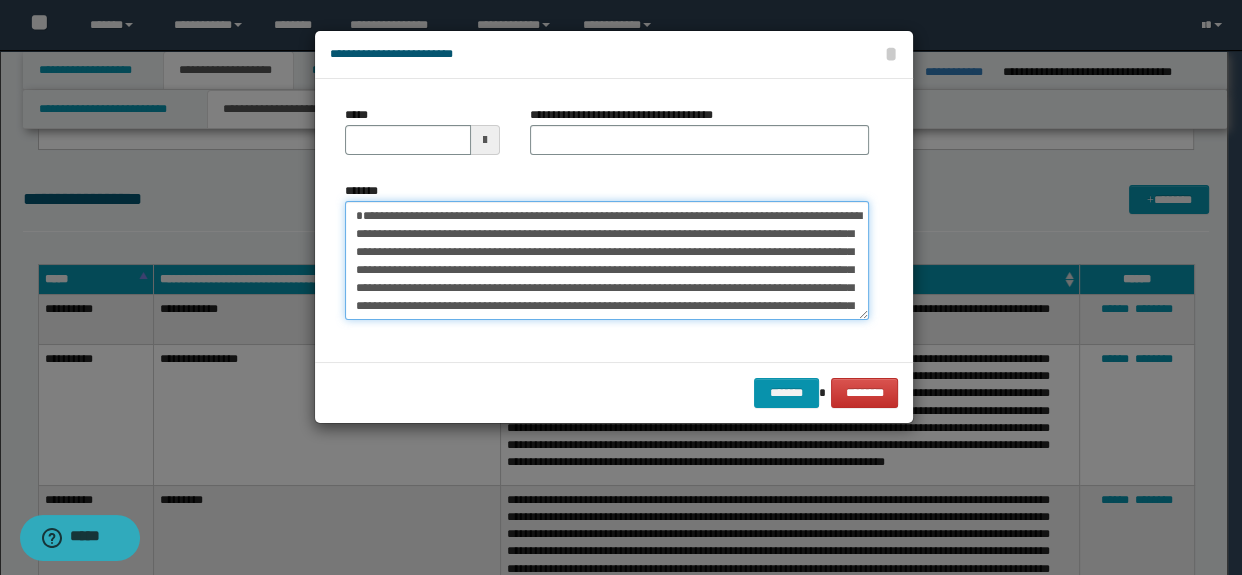 type on "**********" 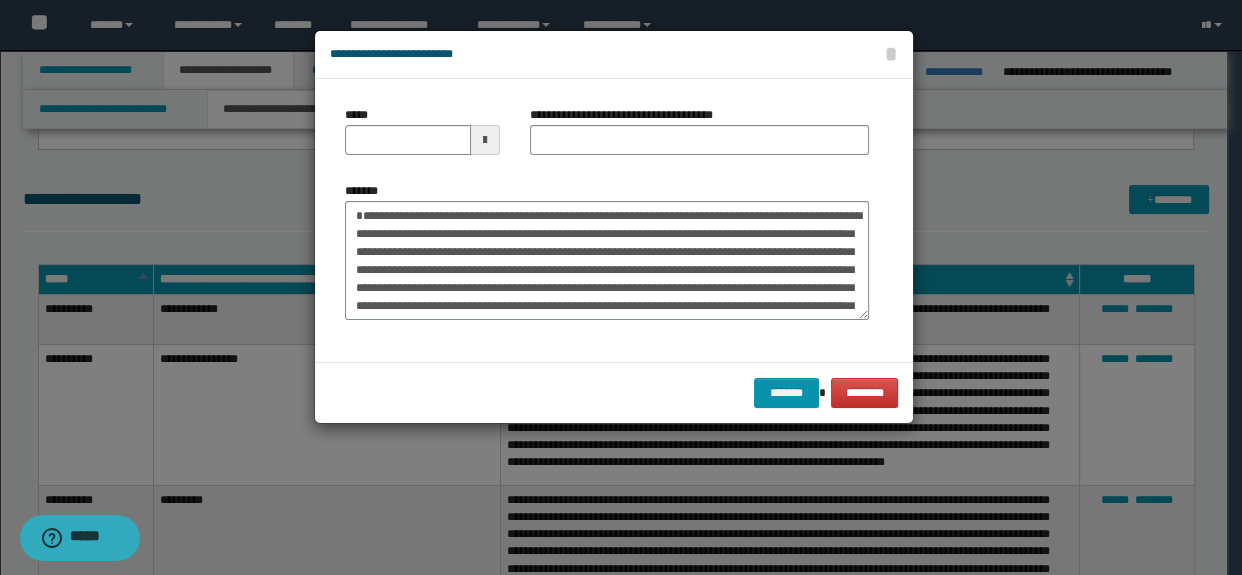 drag, startPoint x: 378, startPoint y: 156, endPoint x: 379, endPoint y: 141, distance: 15.033297 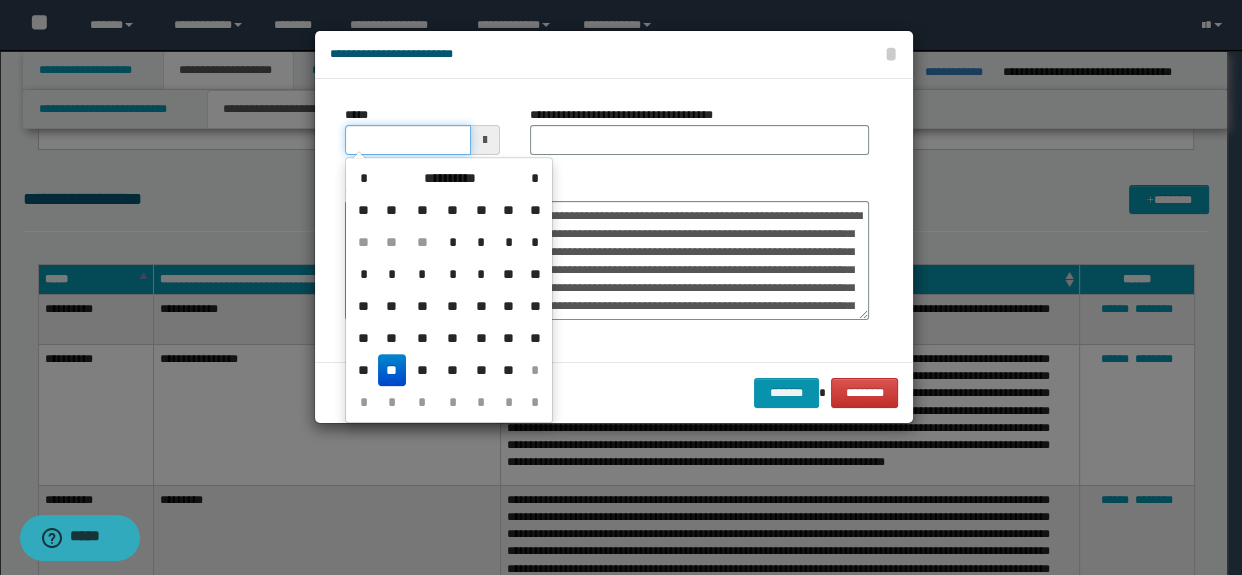 click on "*****" at bounding box center [408, 140] 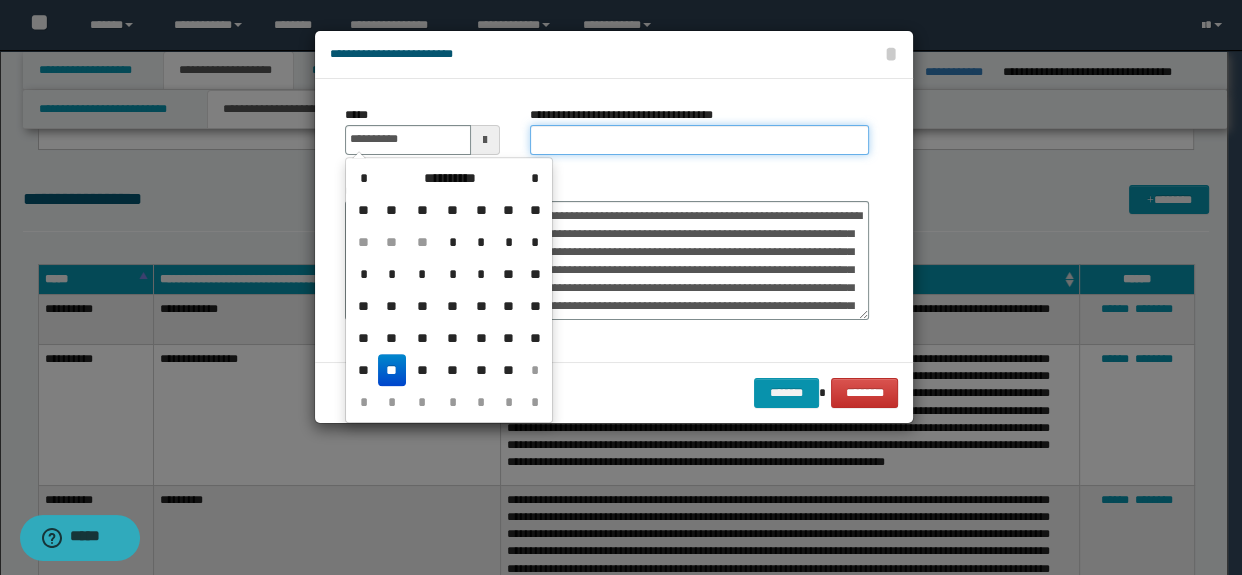 type on "**********" 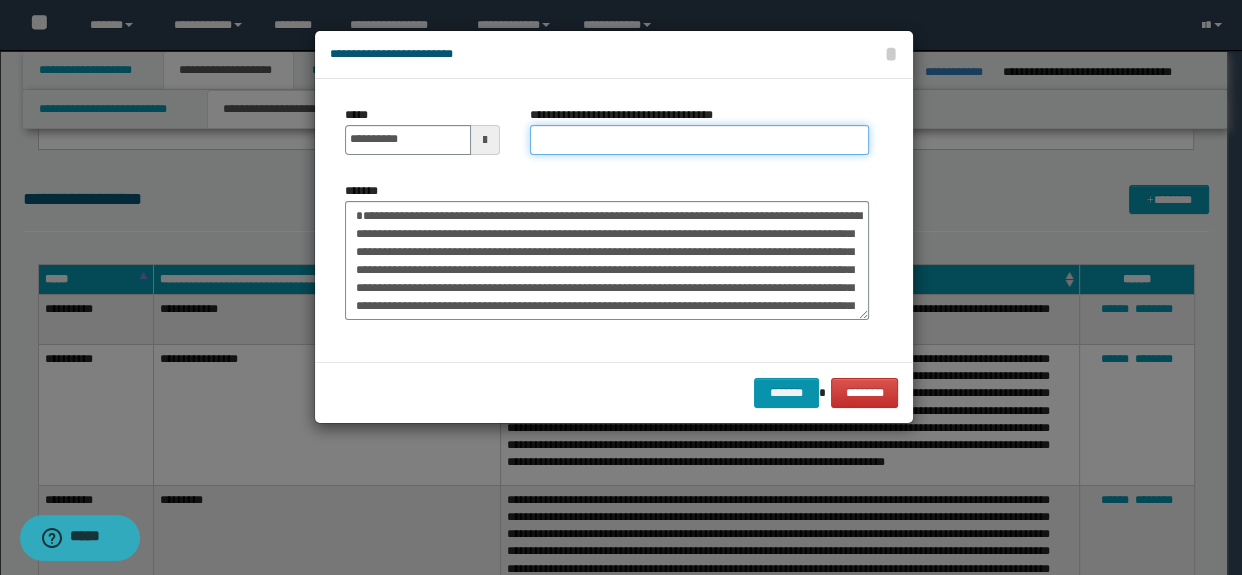 type on "*********" 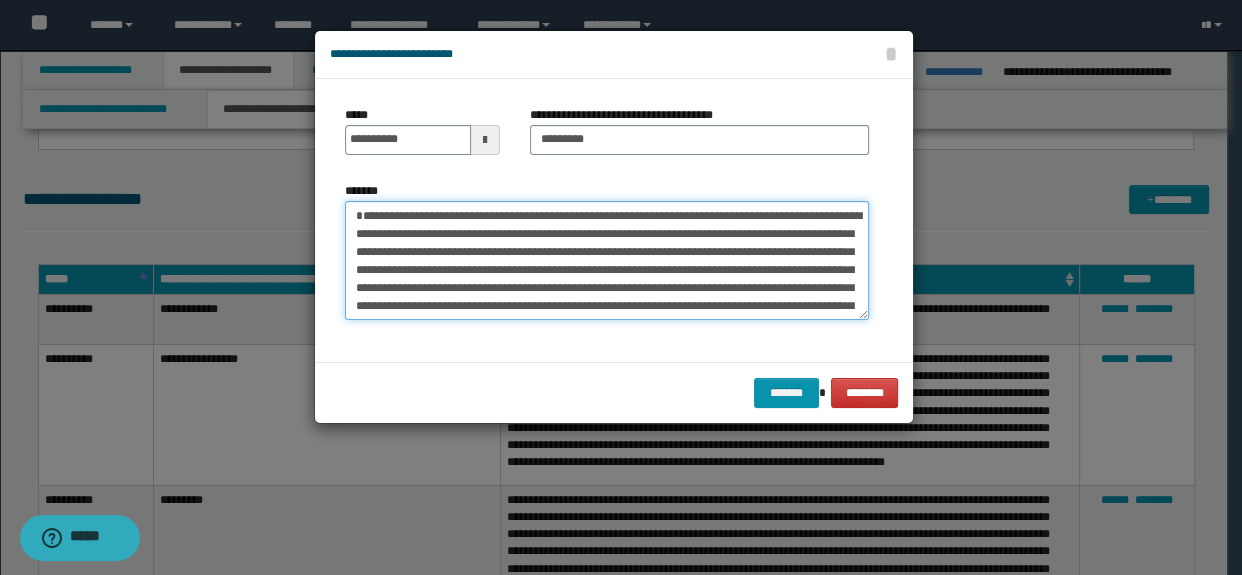 click on "*******" at bounding box center (607, 261) 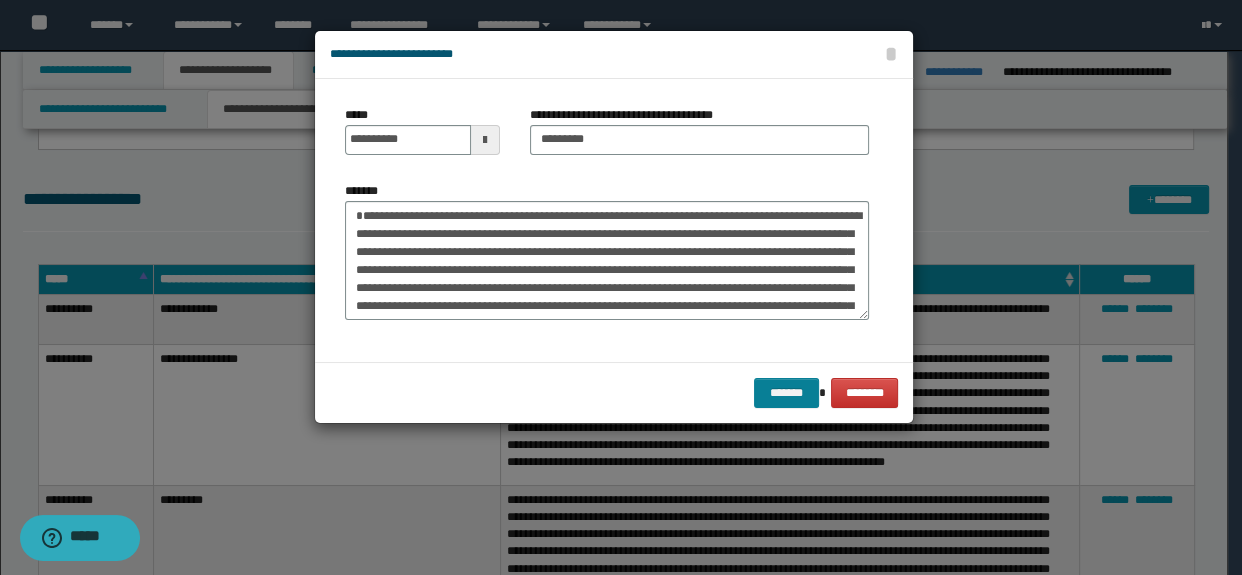 click on "*******
********" at bounding box center [614, 392] 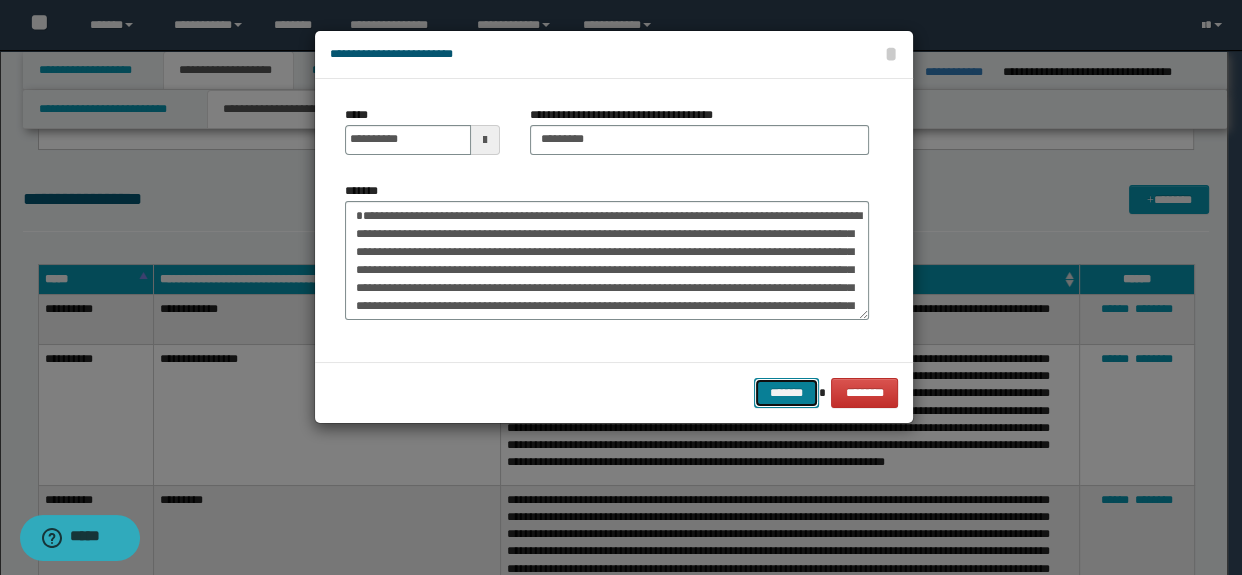 click on "*******" at bounding box center (786, 393) 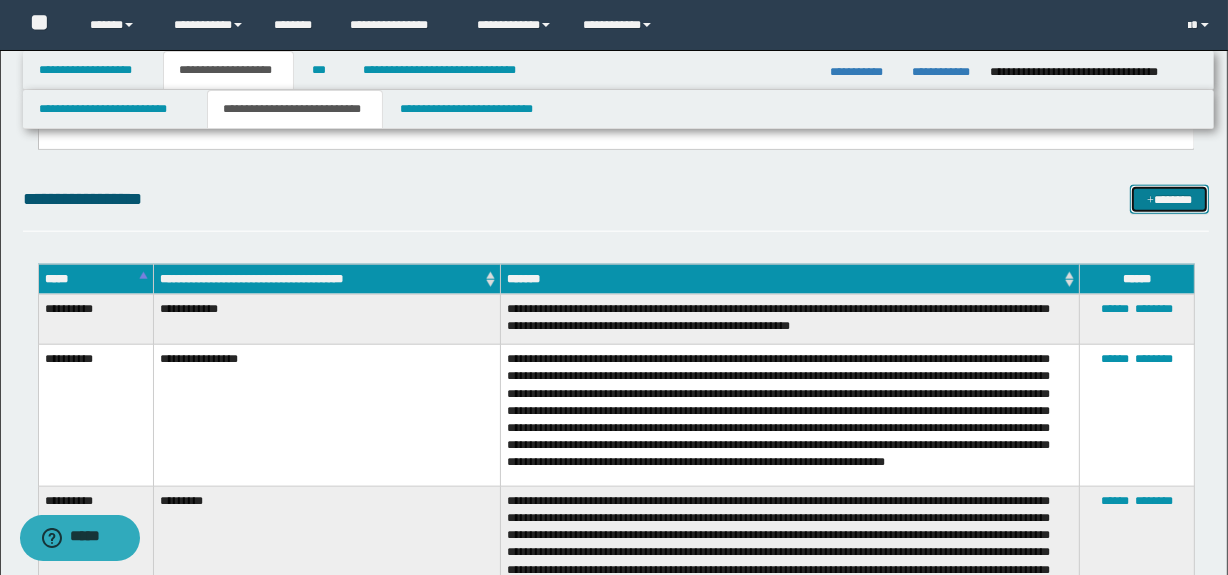 click on "*******" at bounding box center (1170, 200) 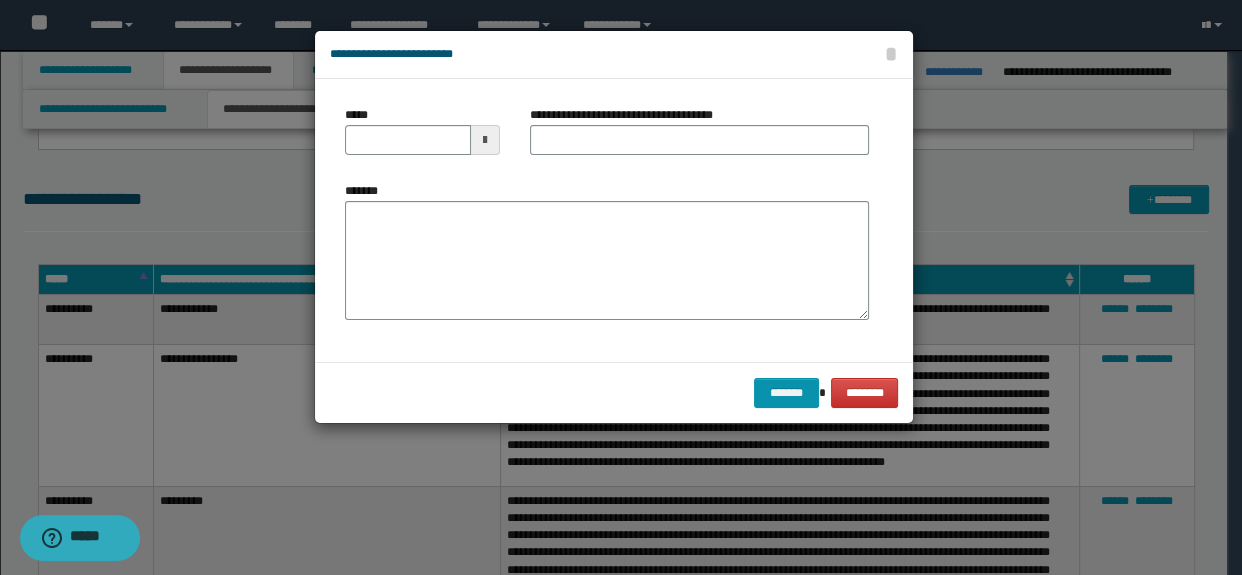click on "*******" at bounding box center [607, 261] 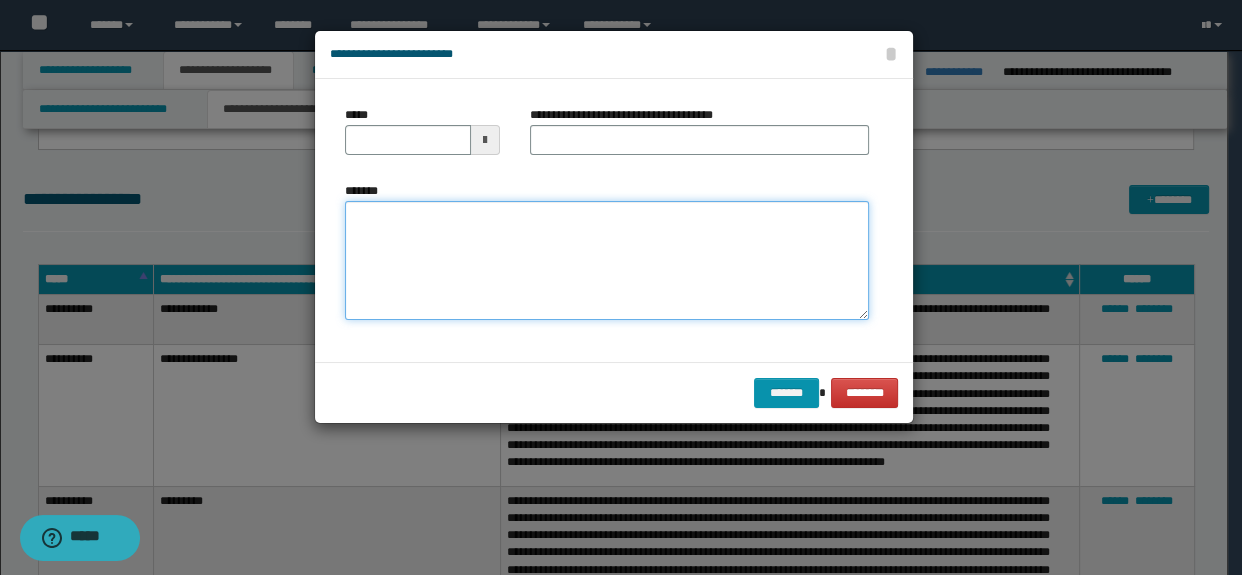 drag, startPoint x: 519, startPoint y: 297, endPoint x: 538, endPoint y: 235, distance: 64.84597 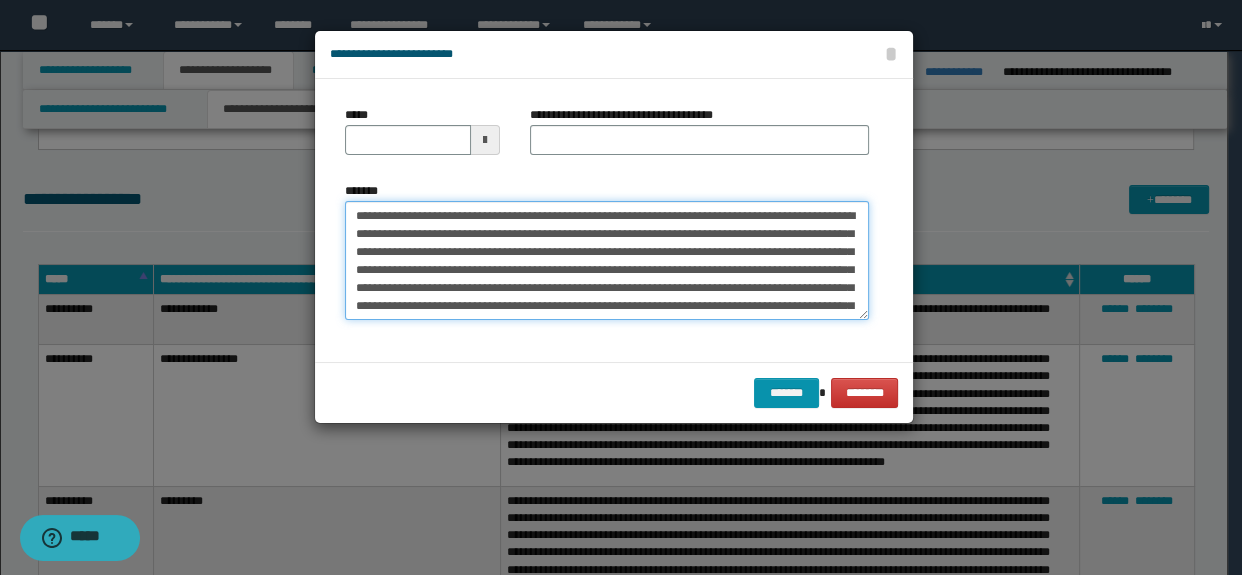 scroll, scrollTop: 11, scrollLeft: 0, axis: vertical 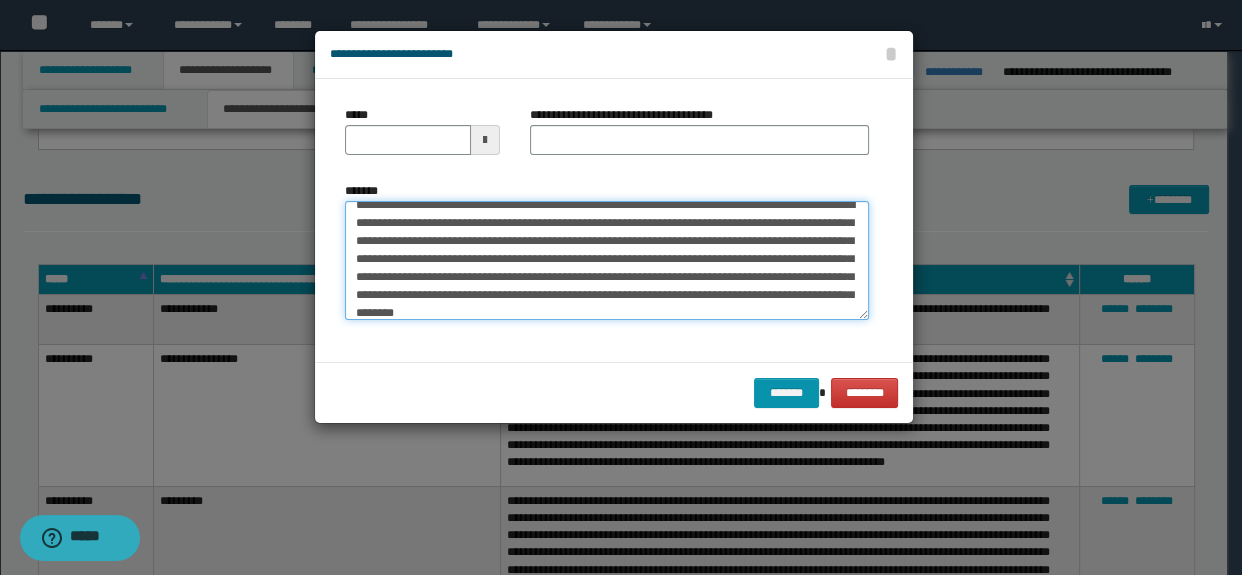 type on "**********" 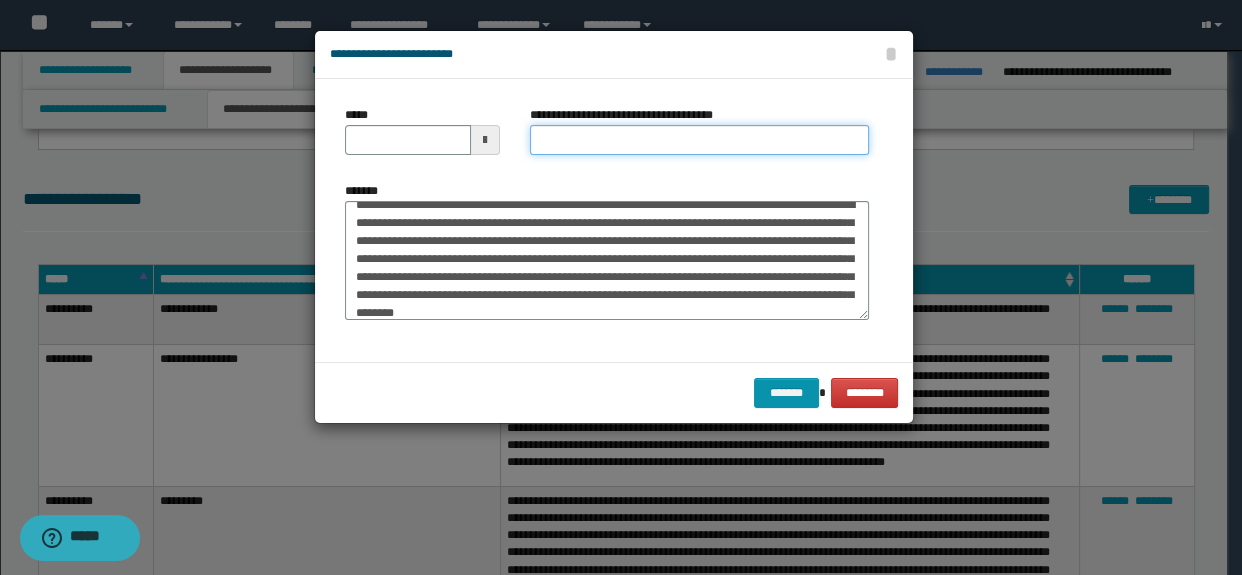 click on "**********" at bounding box center (700, 140) 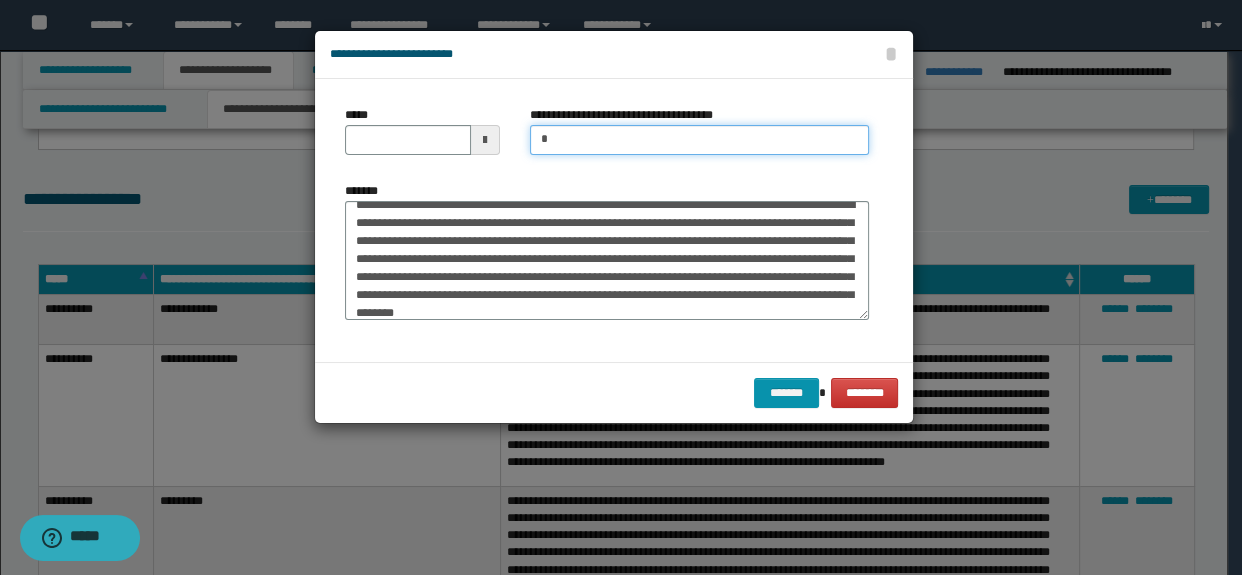 type on "**********" 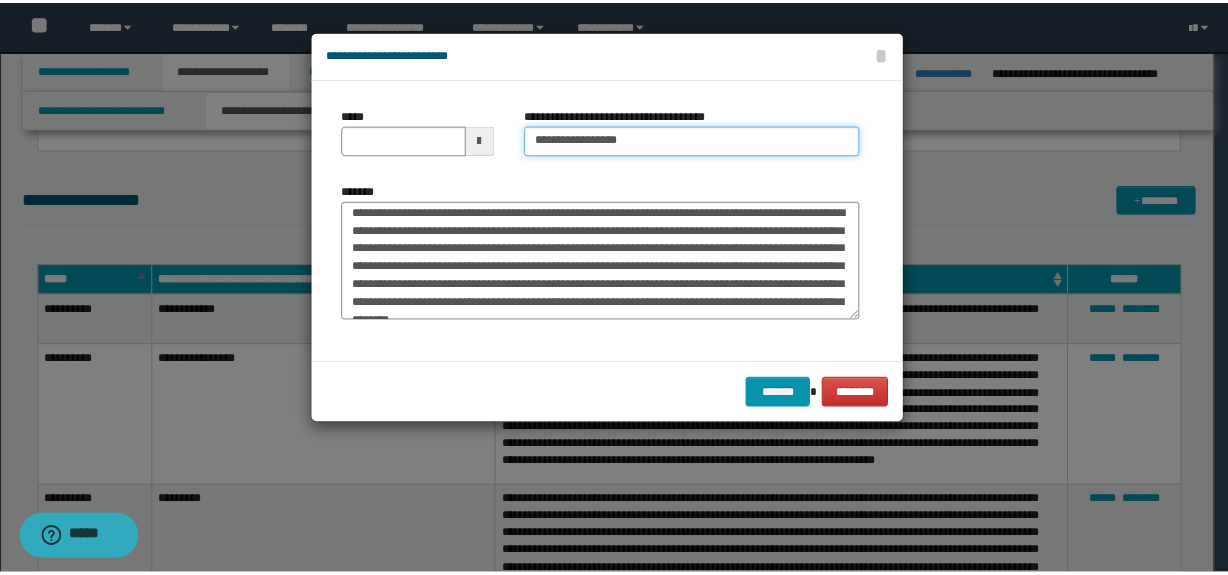 scroll, scrollTop: 0, scrollLeft: 0, axis: both 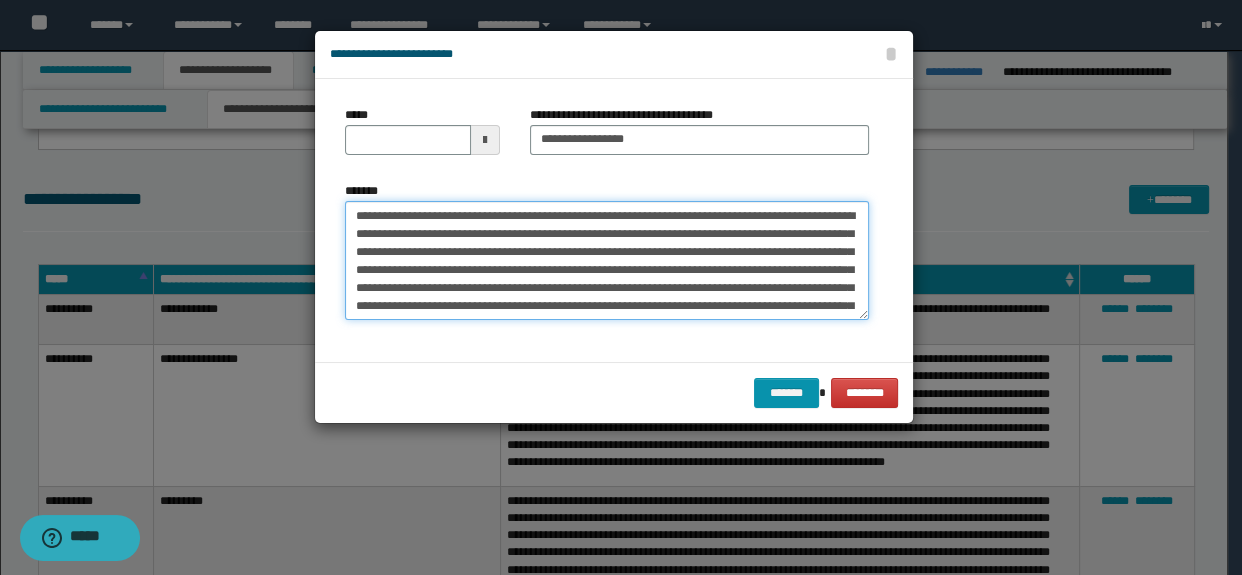 click on "**********" at bounding box center (607, 261) 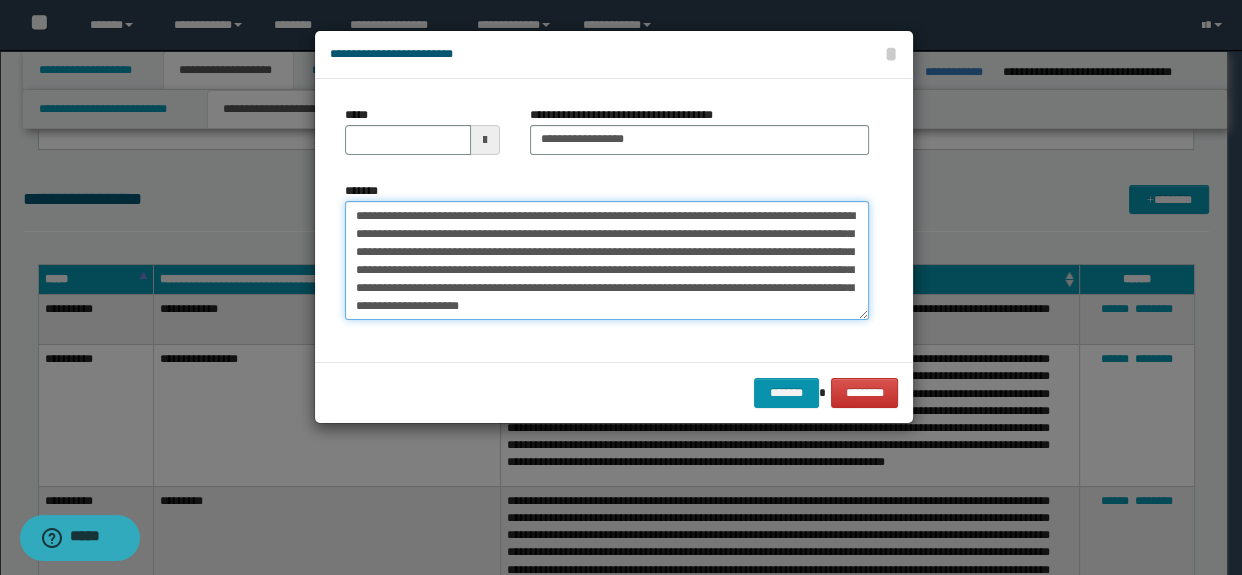 type 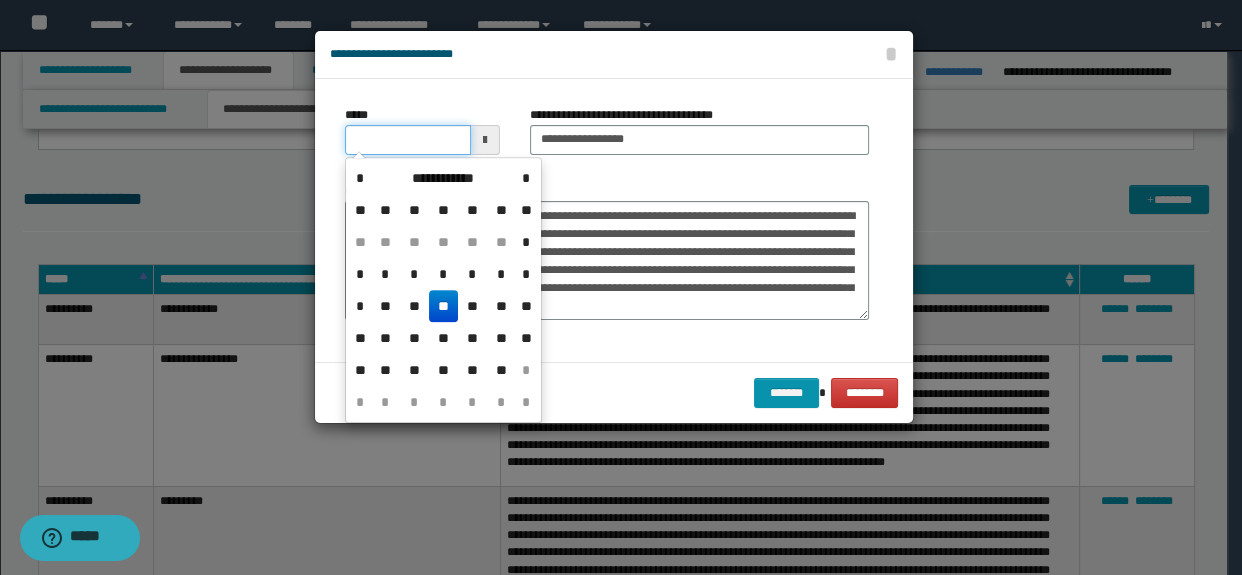 click on "*****" at bounding box center (408, 140) 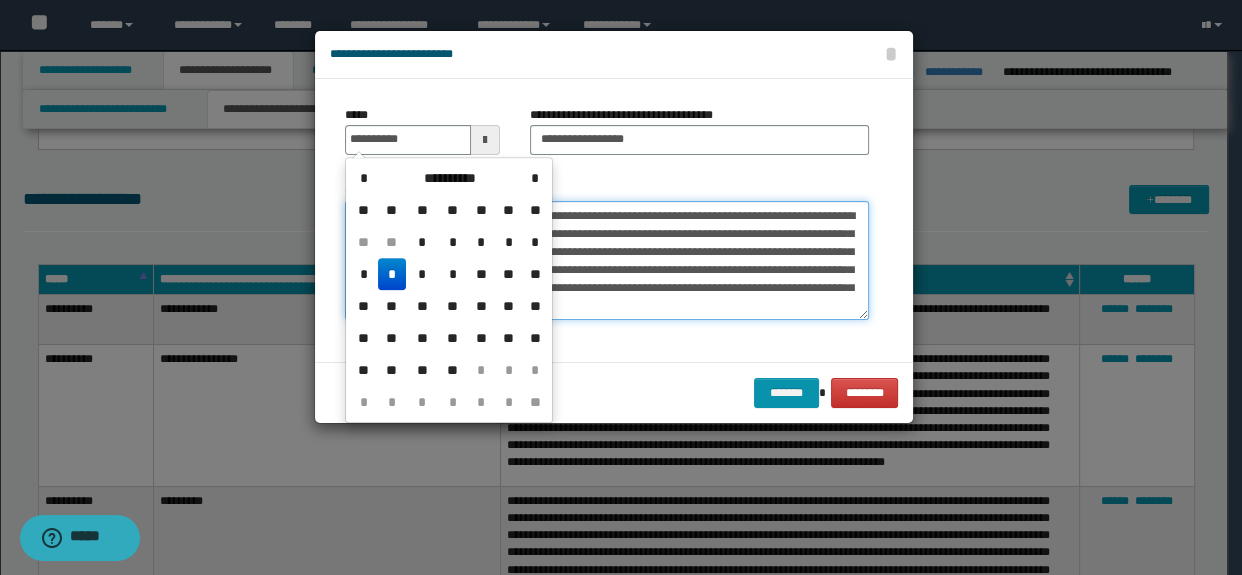 type on "**********" 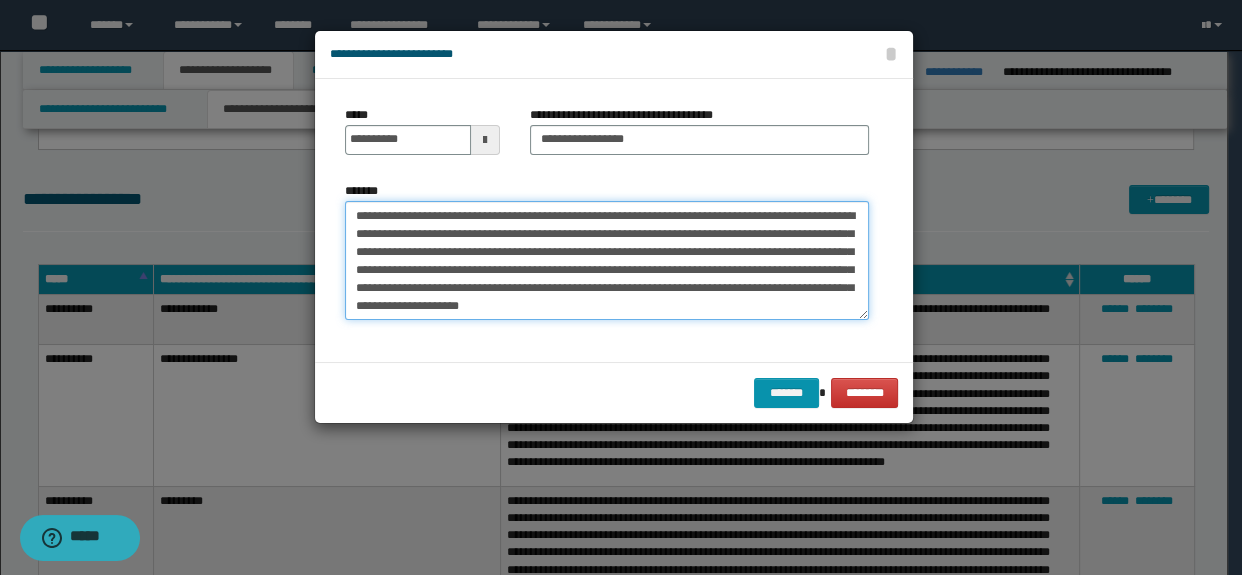 click on "**********" at bounding box center (607, 261) 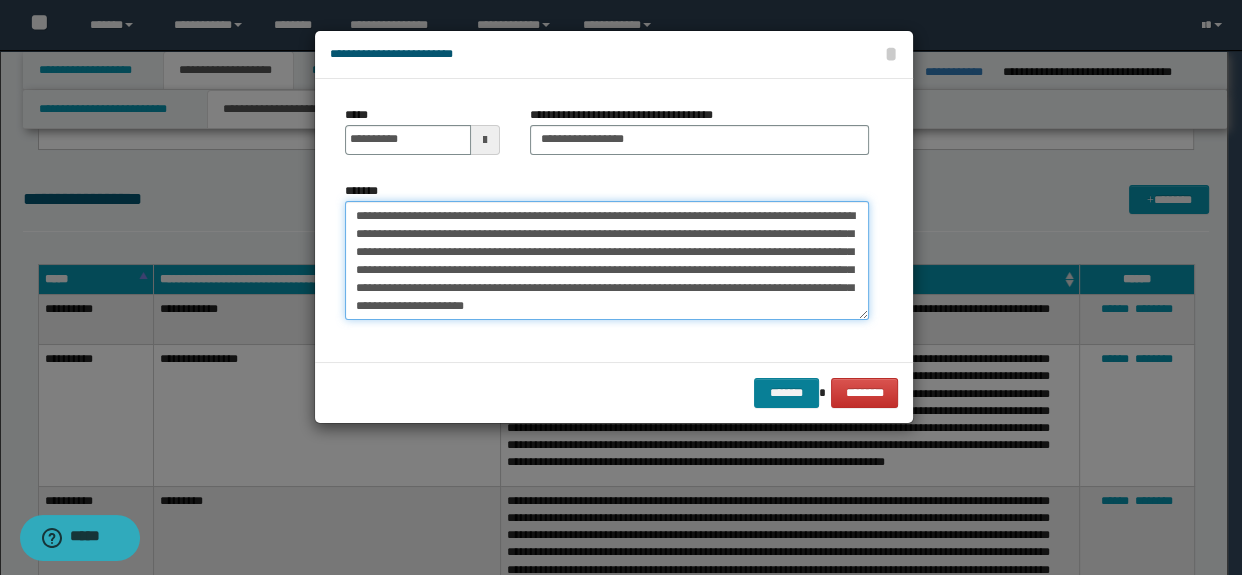 type on "**********" 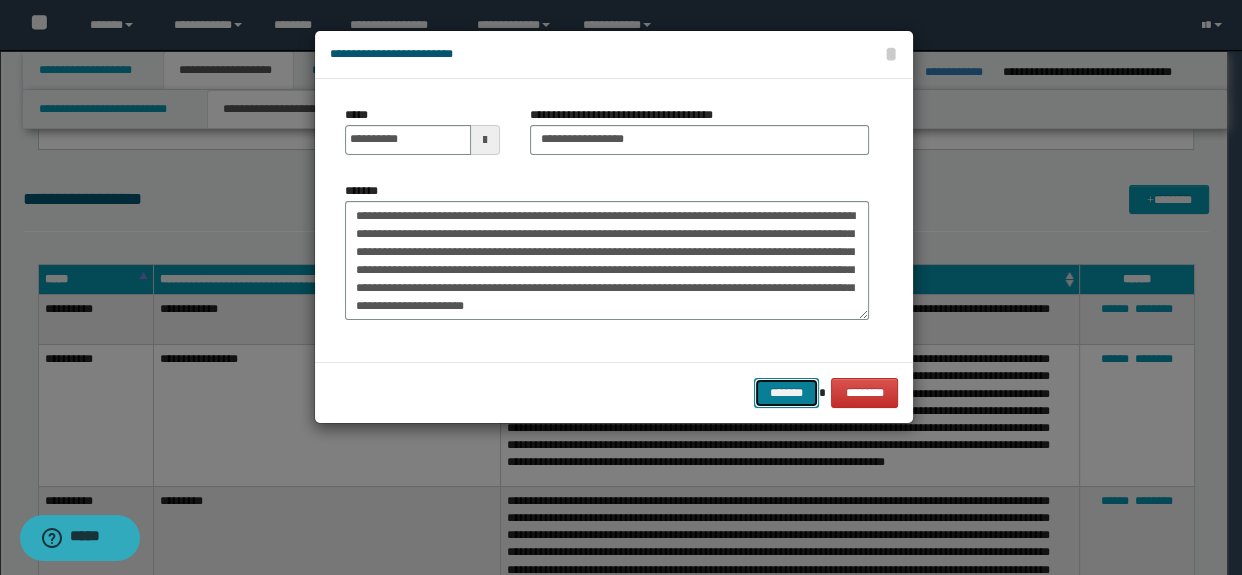click on "*******" at bounding box center (786, 393) 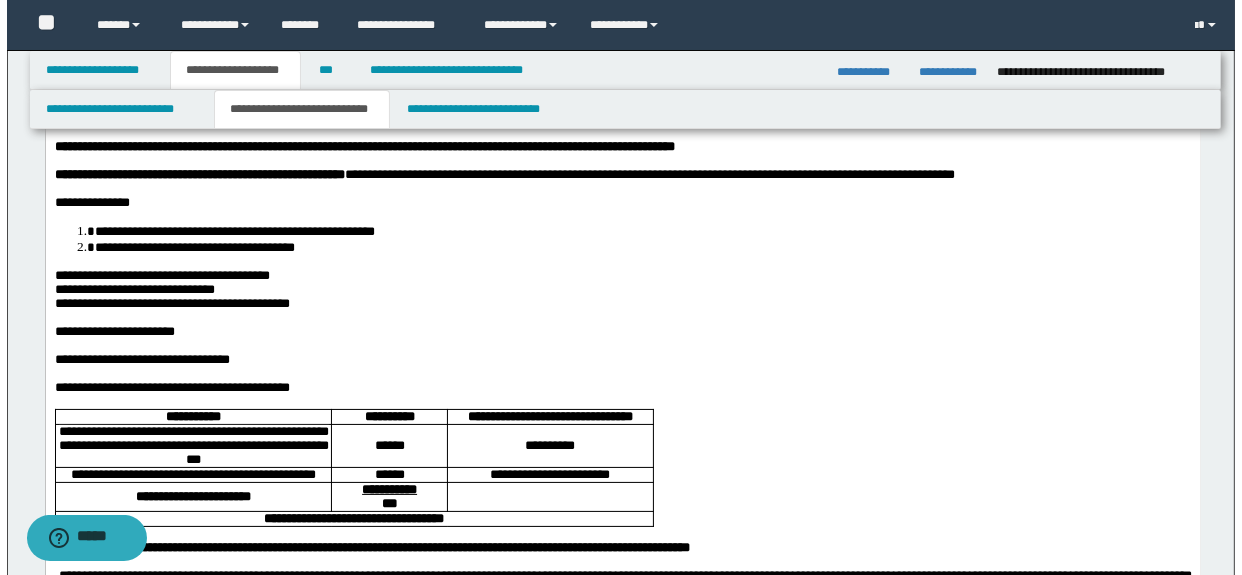 scroll, scrollTop: 0, scrollLeft: 0, axis: both 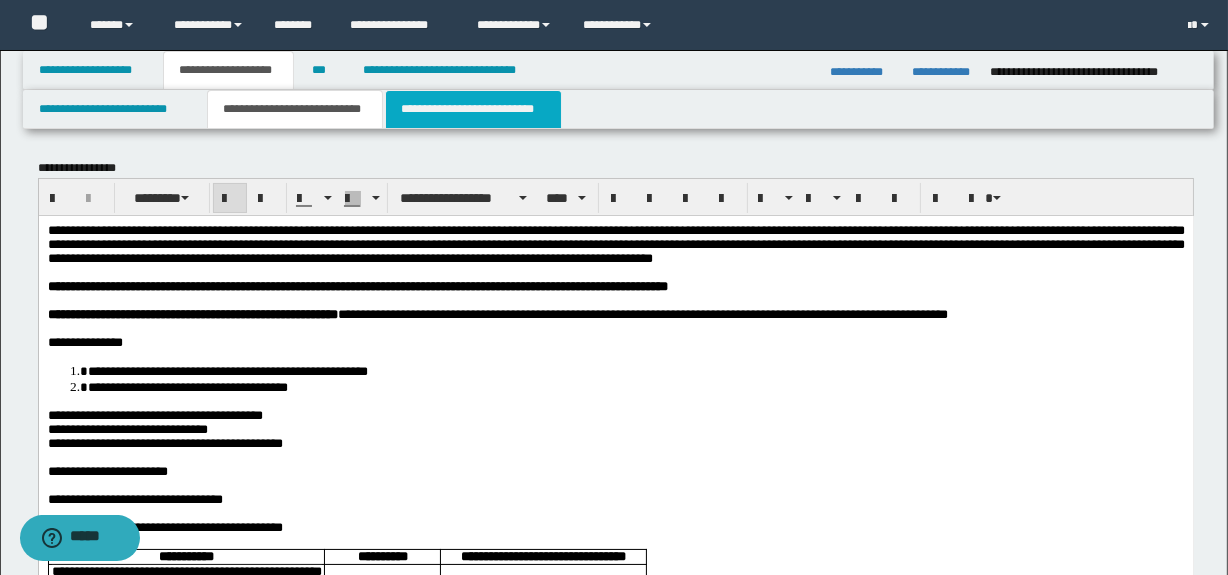 click on "**********" at bounding box center [473, 109] 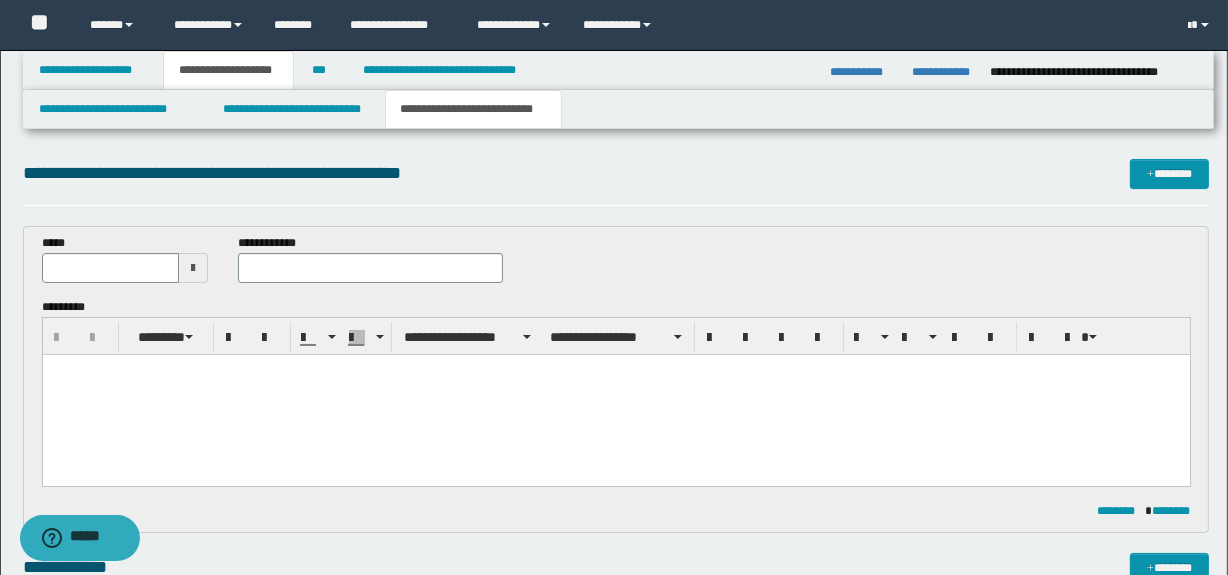 scroll, scrollTop: 0, scrollLeft: 0, axis: both 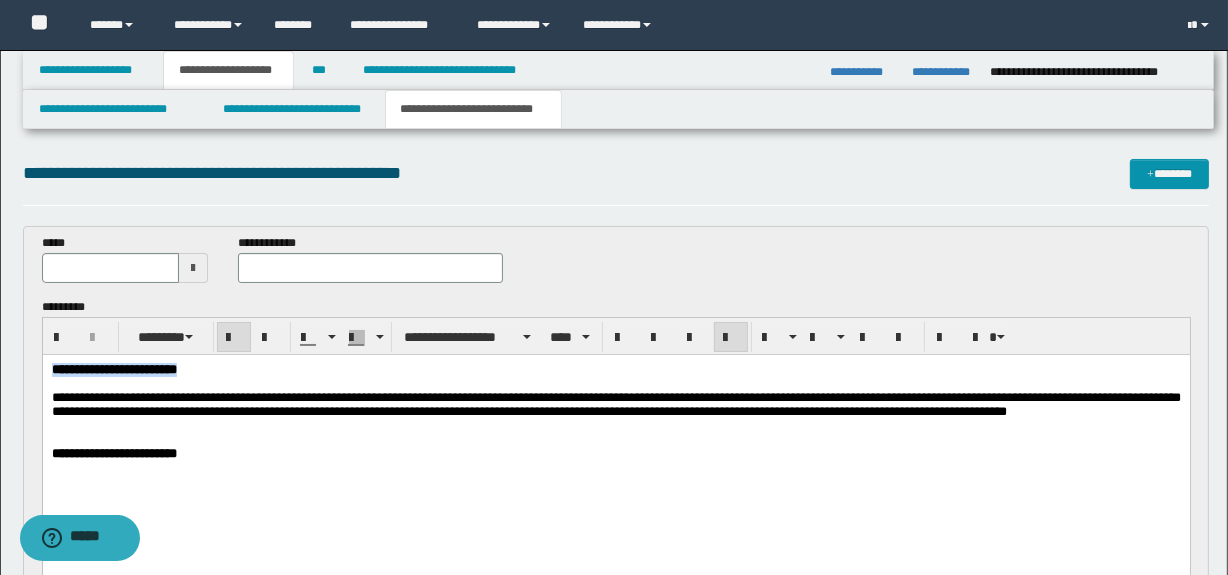 drag, startPoint x: 283, startPoint y: 366, endPoint x: -1, endPoint y: 365, distance: 284.00177 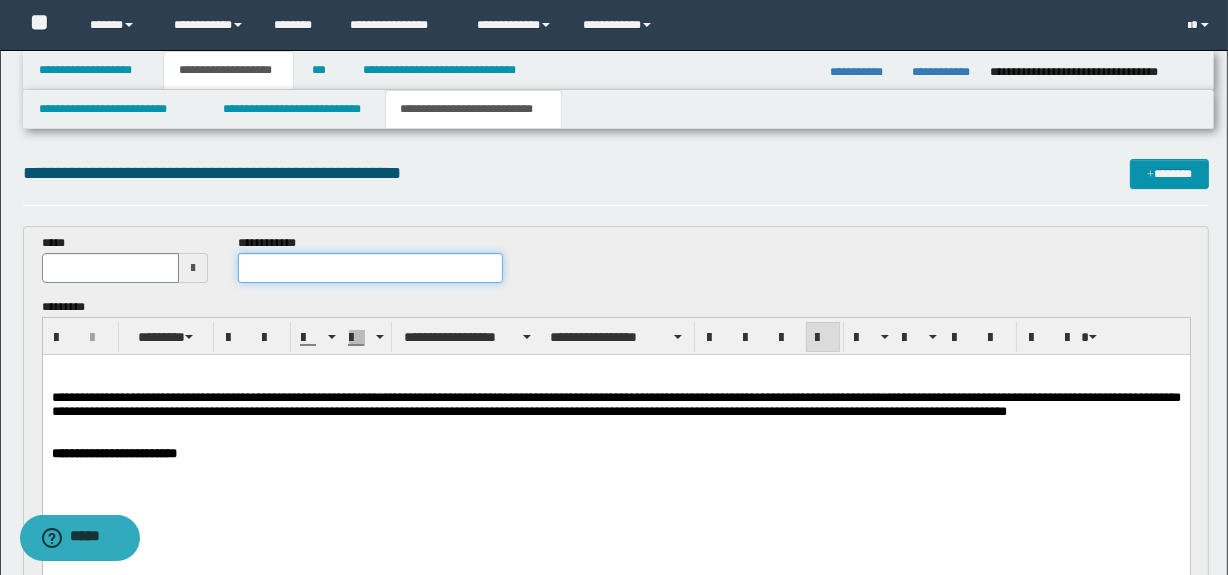 click at bounding box center (370, 268) 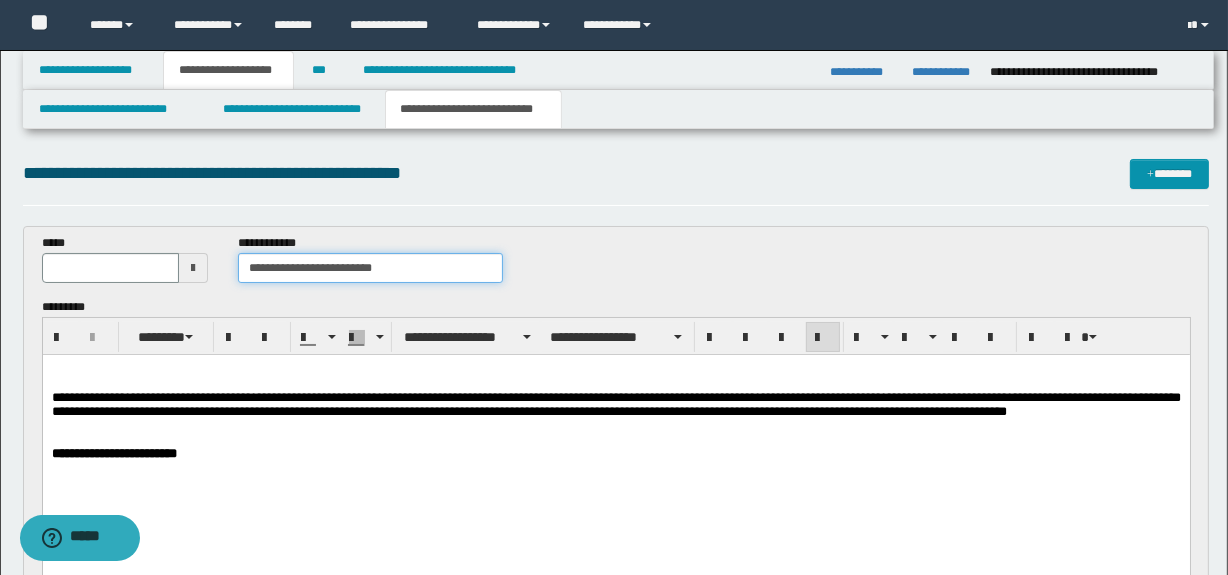 type on "**********" 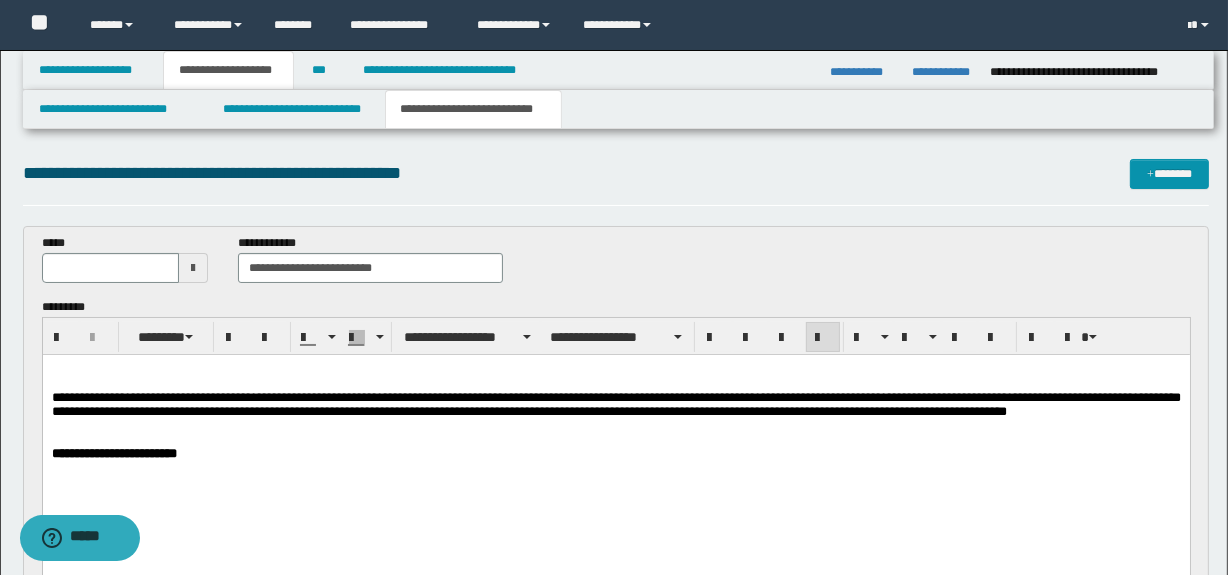 click on "**********" at bounding box center (615, 437) 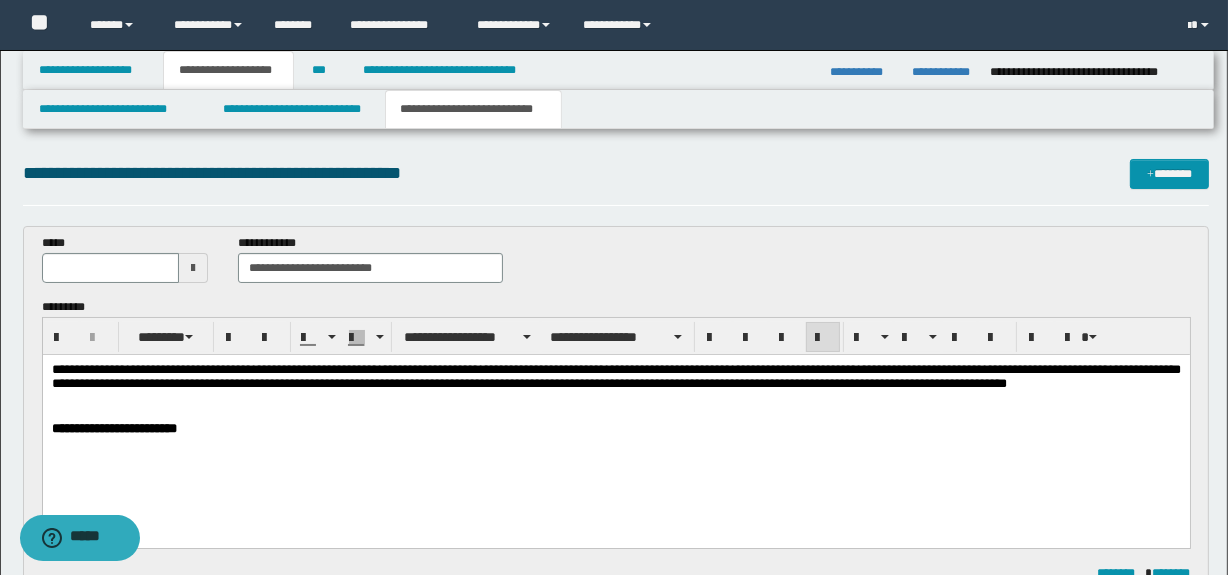 click at bounding box center (193, 268) 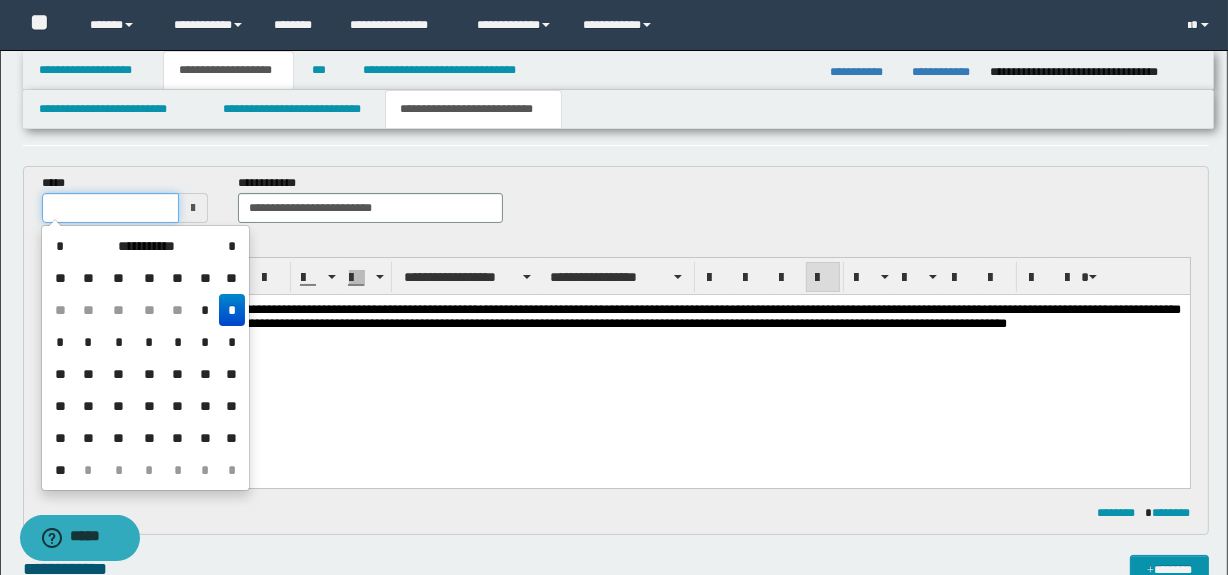 scroll, scrollTop: 60, scrollLeft: 0, axis: vertical 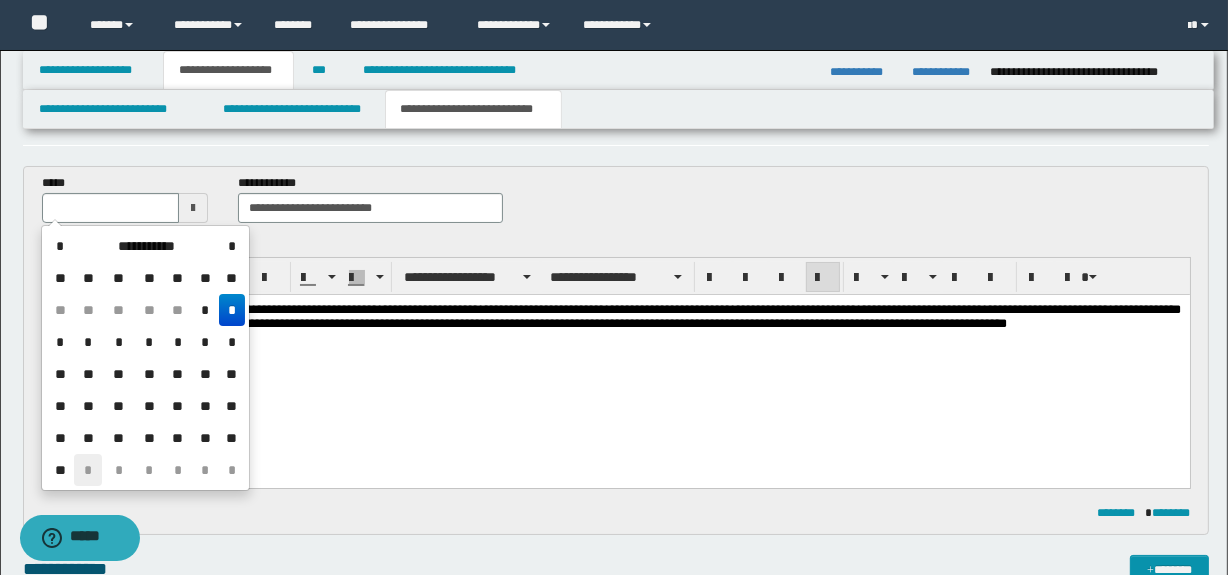 click on "*" at bounding box center (88, 470) 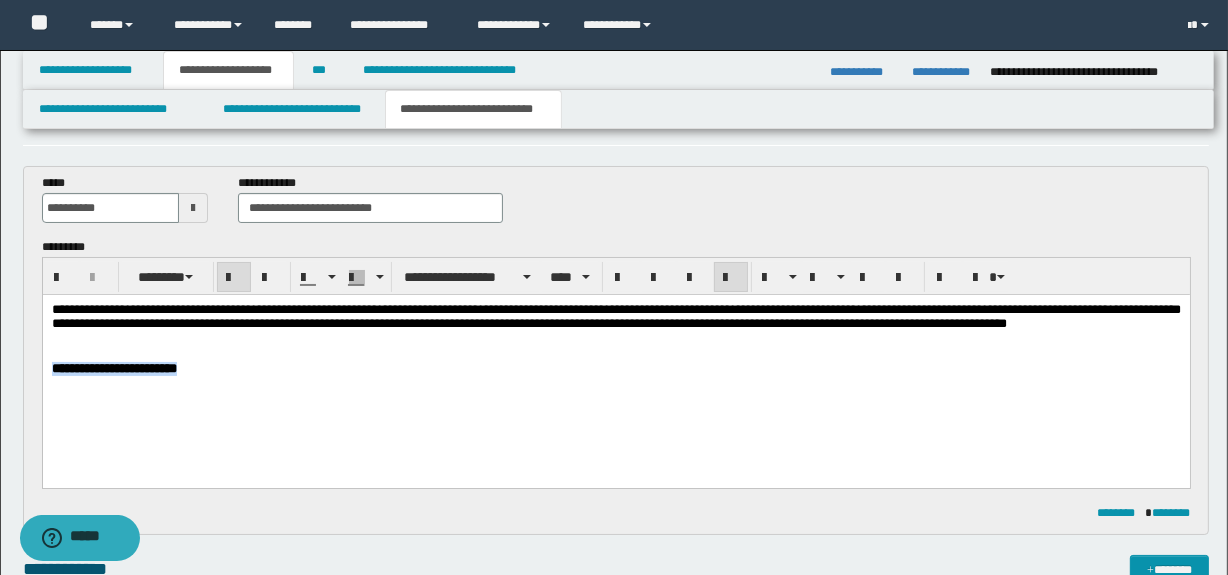 drag, startPoint x: 216, startPoint y: 374, endPoint x: -1, endPoint y: 372, distance: 217.00922 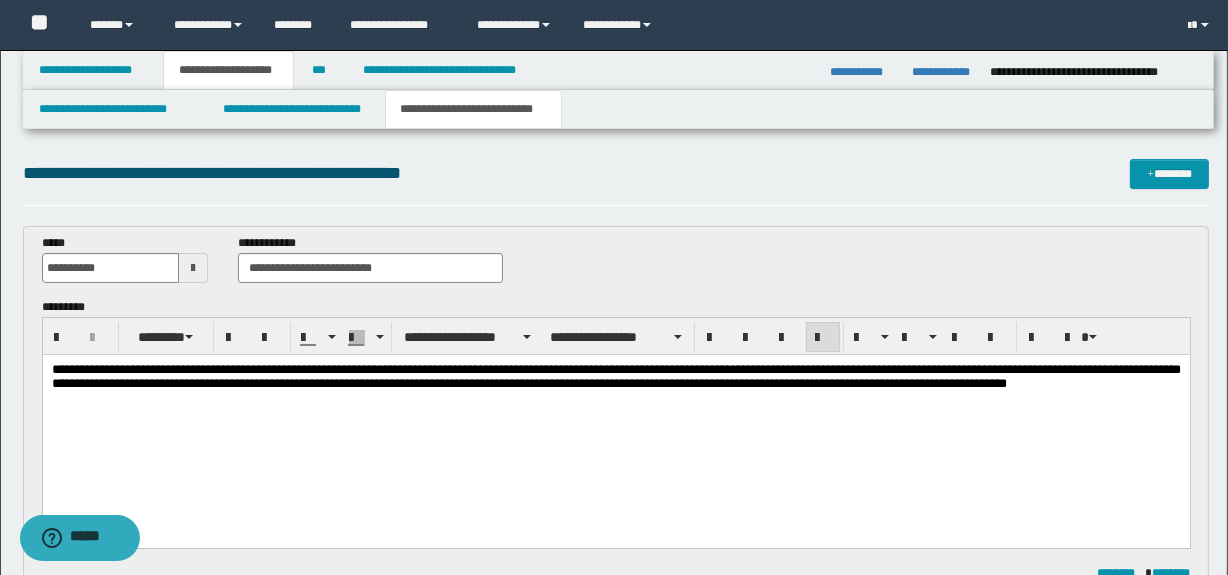 scroll, scrollTop: 0, scrollLeft: 0, axis: both 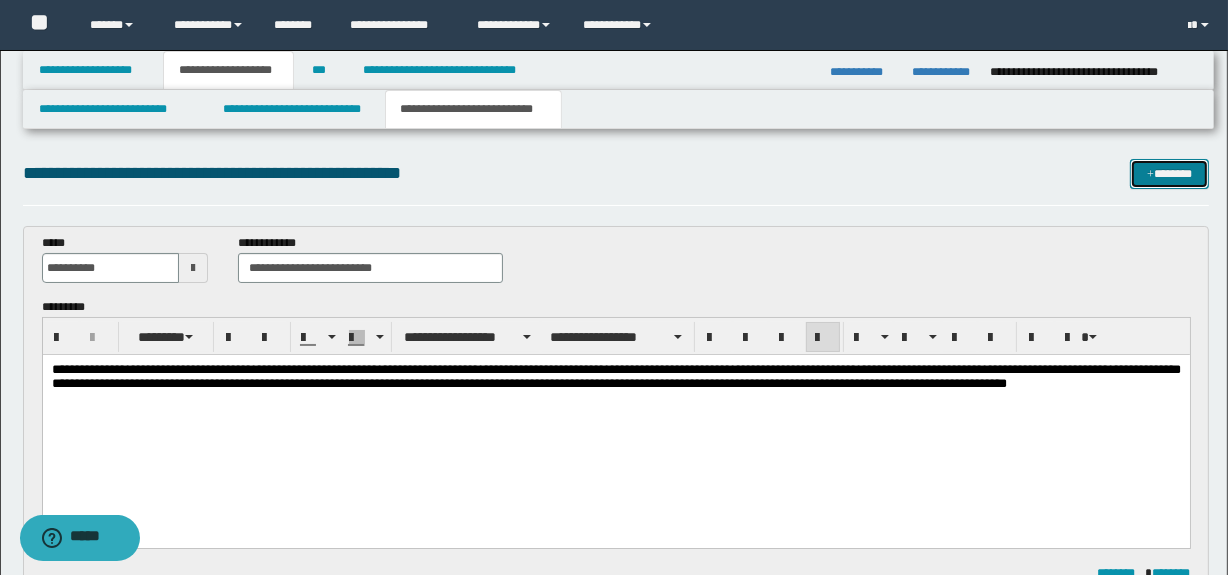 click on "*******" at bounding box center (1170, 174) 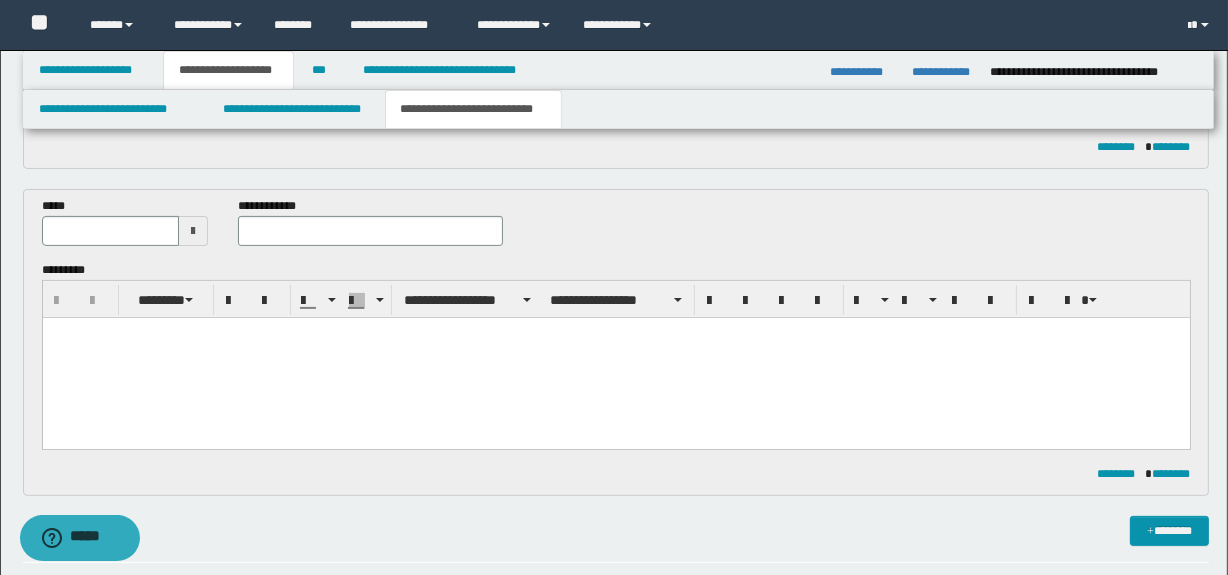 scroll, scrollTop: 420, scrollLeft: 0, axis: vertical 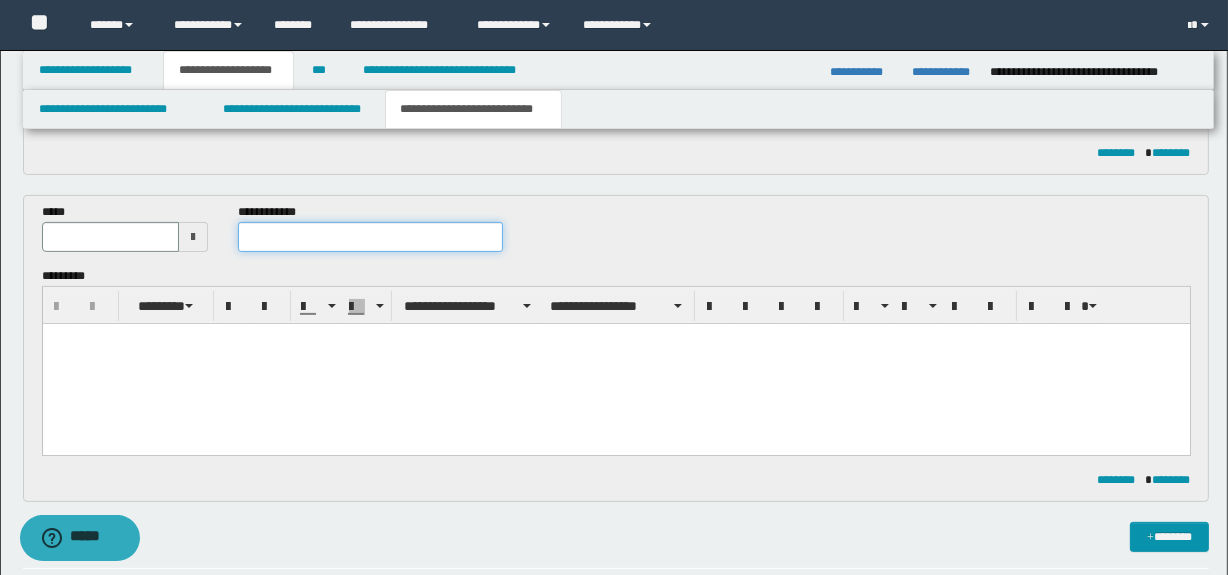 click at bounding box center (370, 237) 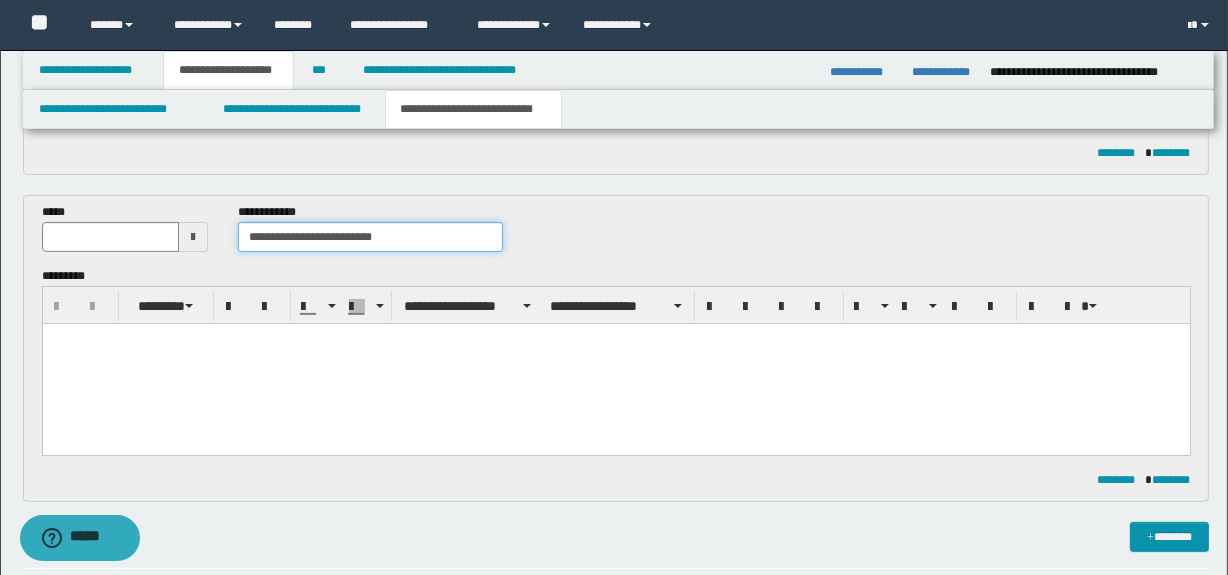 type on "**********" 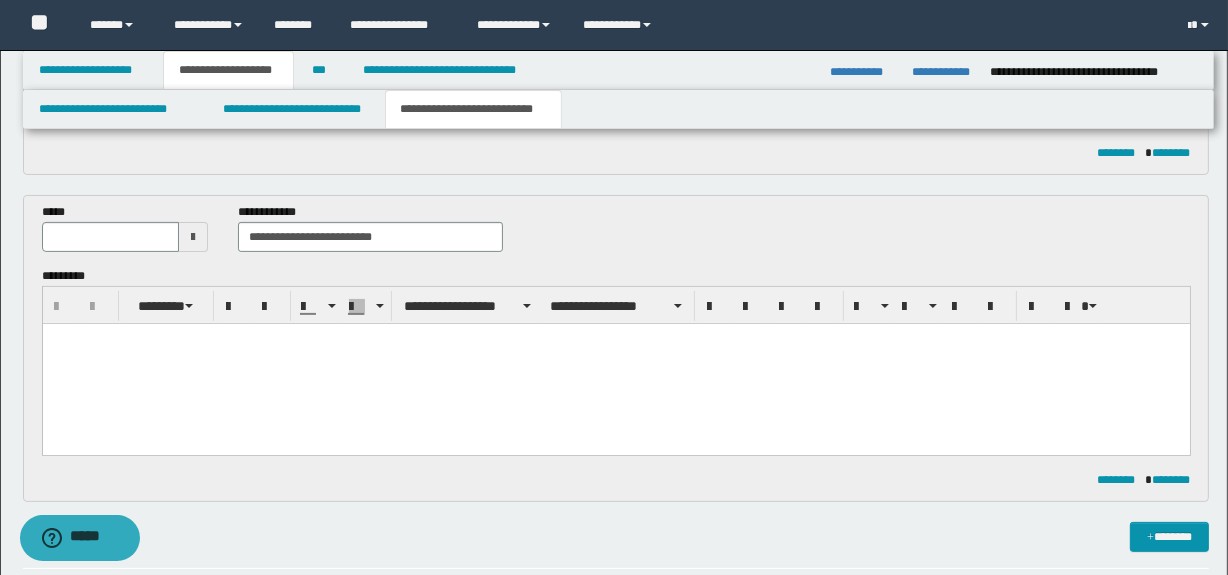 click at bounding box center [193, 237] 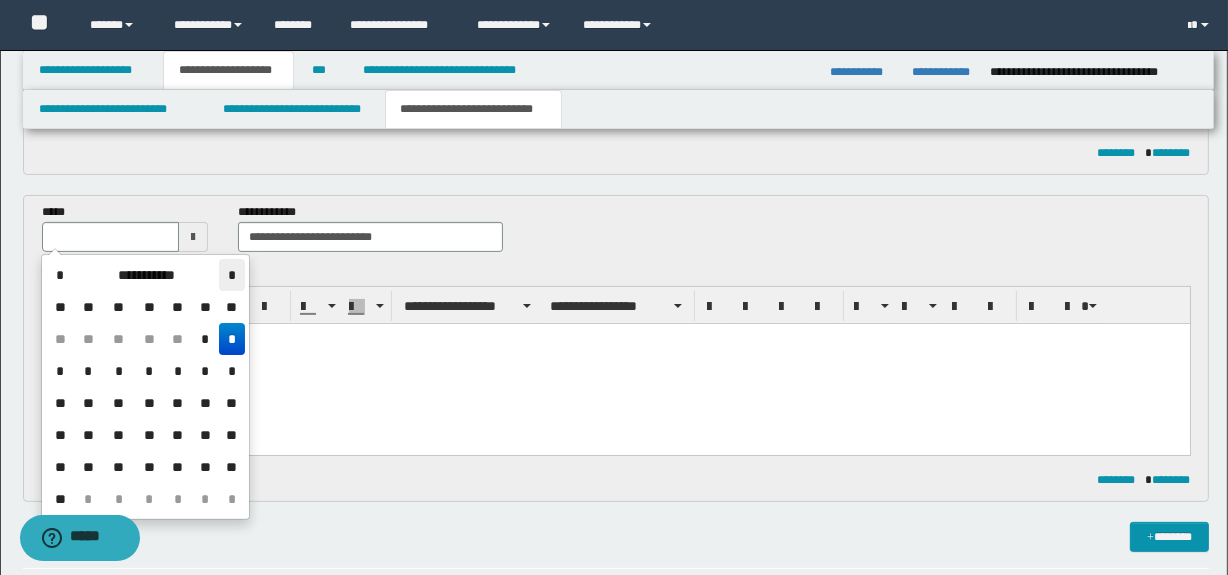 click on "*" at bounding box center [231, 275] 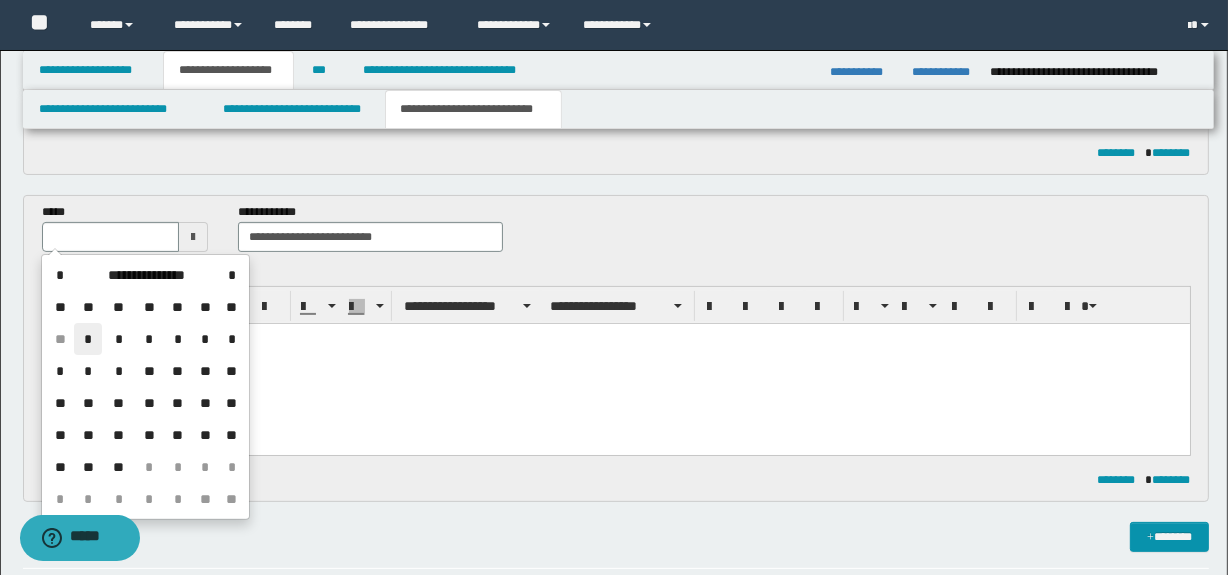 click on "*" at bounding box center [88, 339] 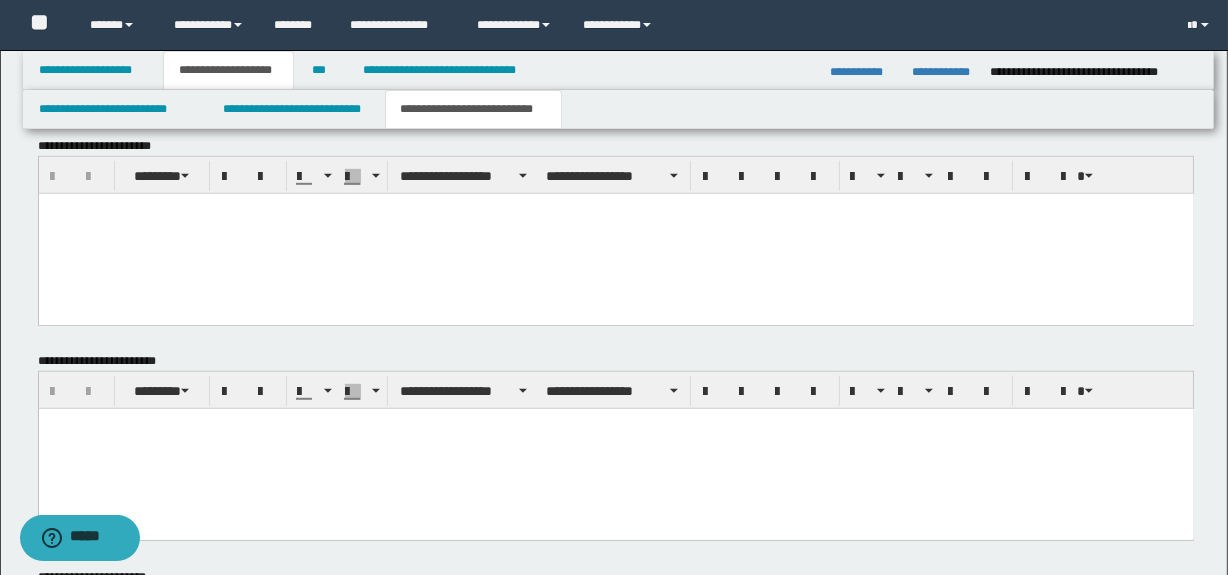 scroll, scrollTop: 1324, scrollLeft: 0, axis: vertical 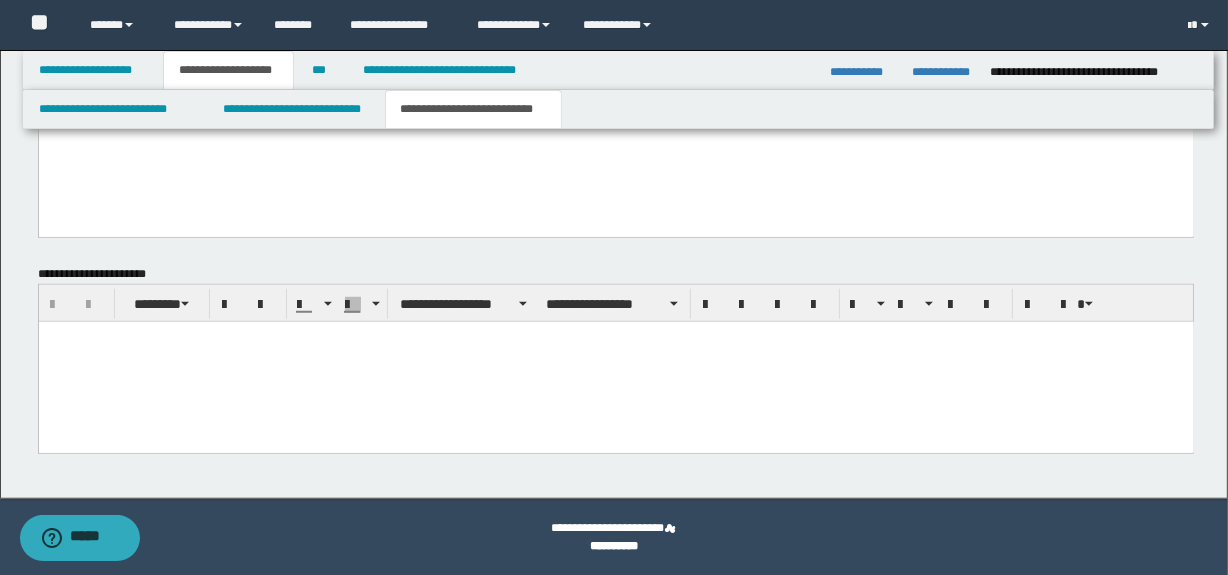 click at bounding box center (615, 336) 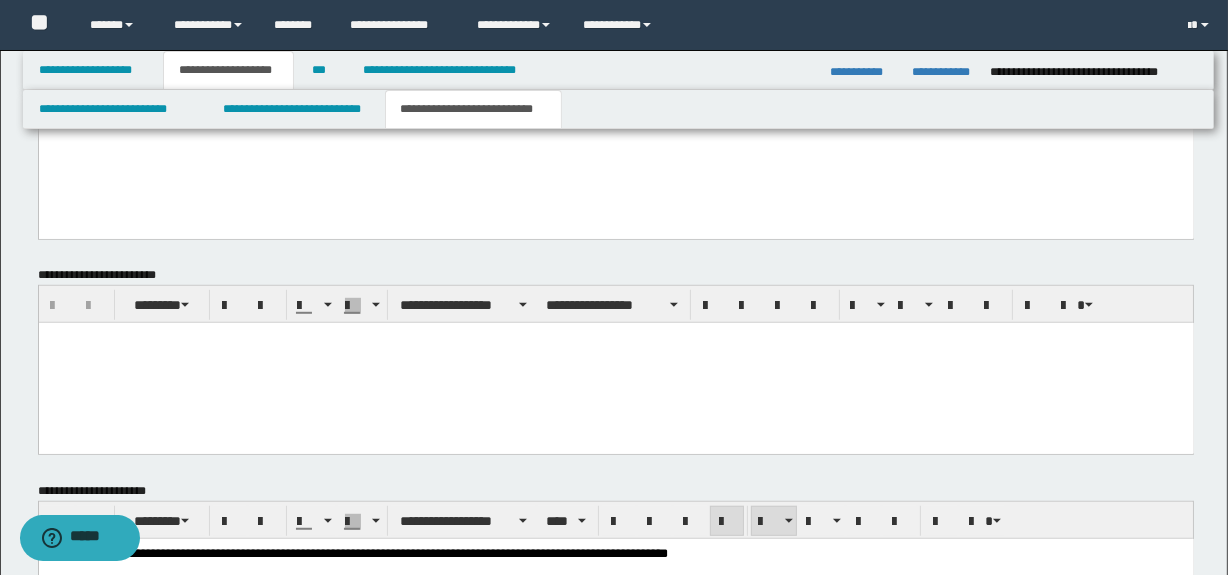 scroll, scrollTop: 1051, scrollLeft: 0, axis: vertical 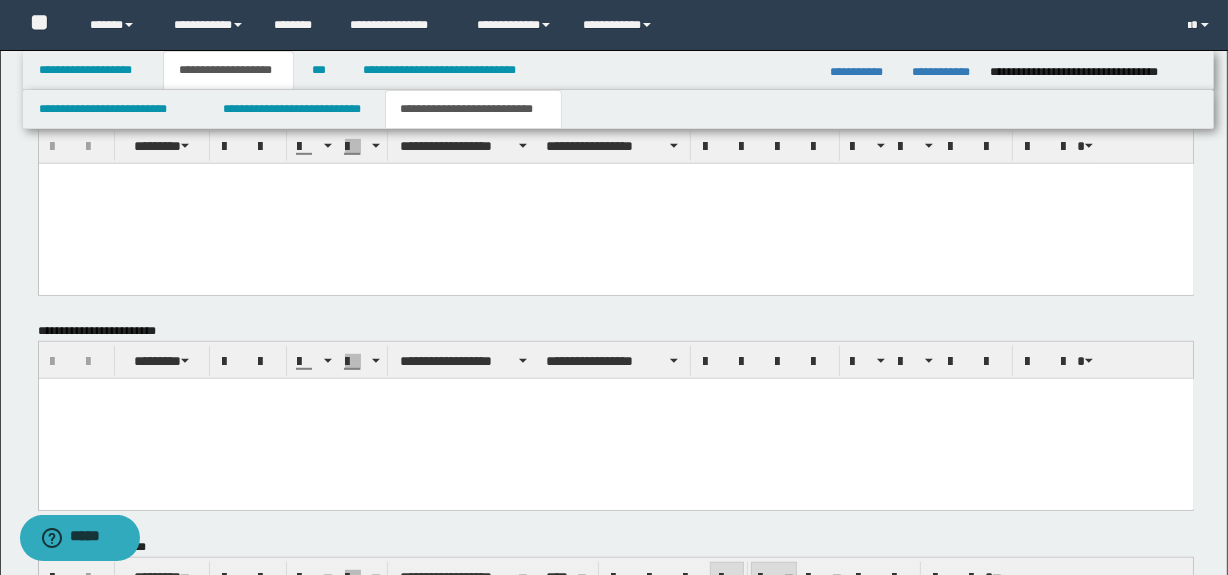 click at bounding box center (615, 203) 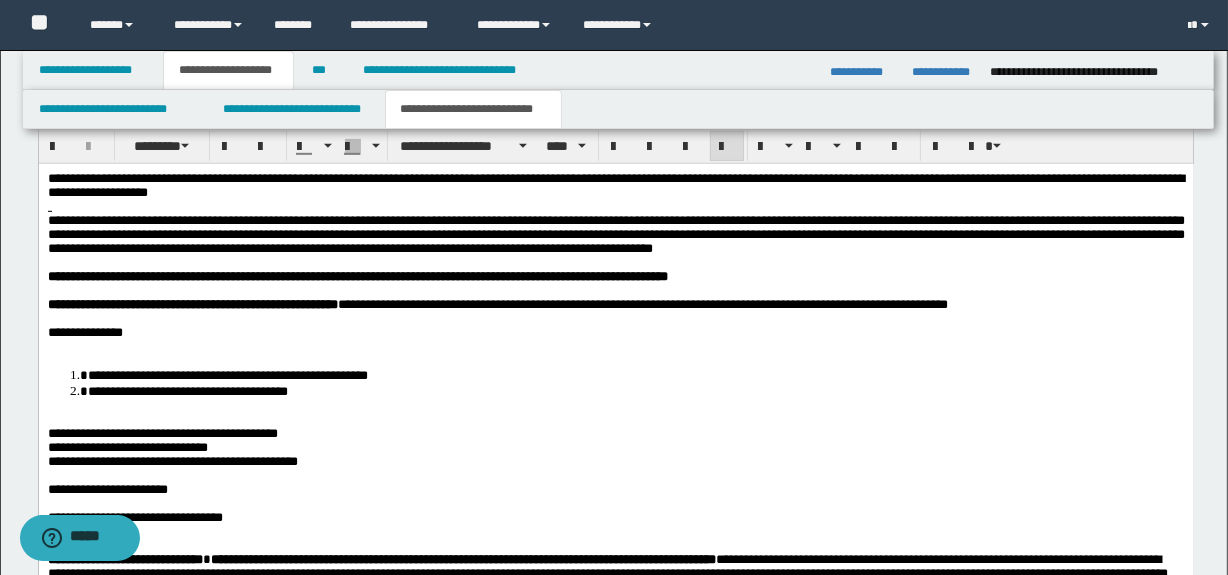 click at bounding box center [615, 206] 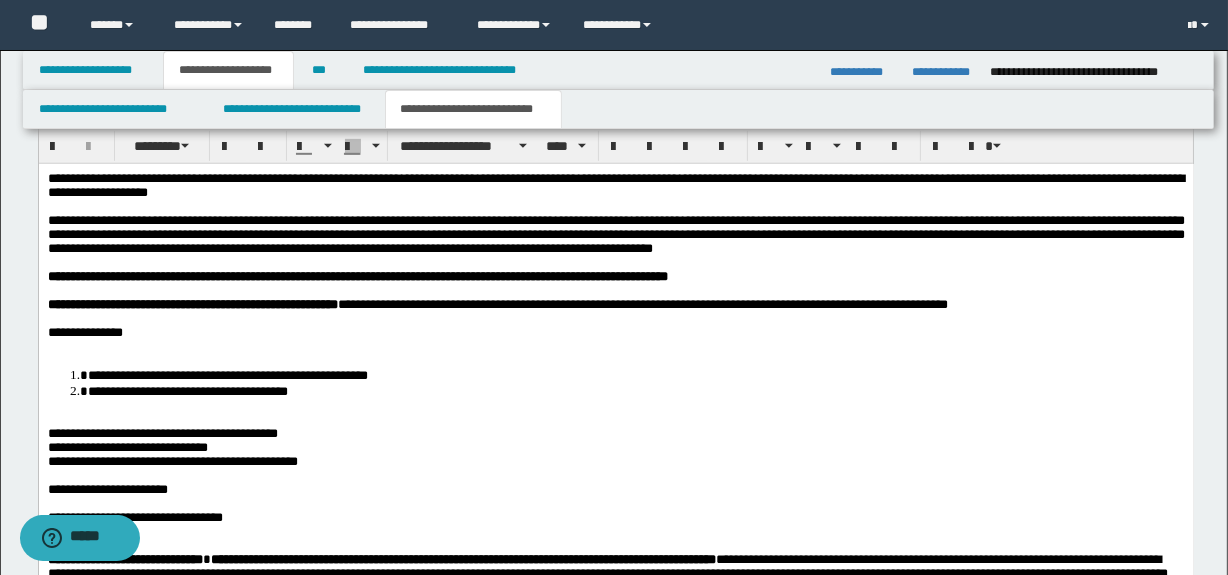 click at bounding box center (615, 346) 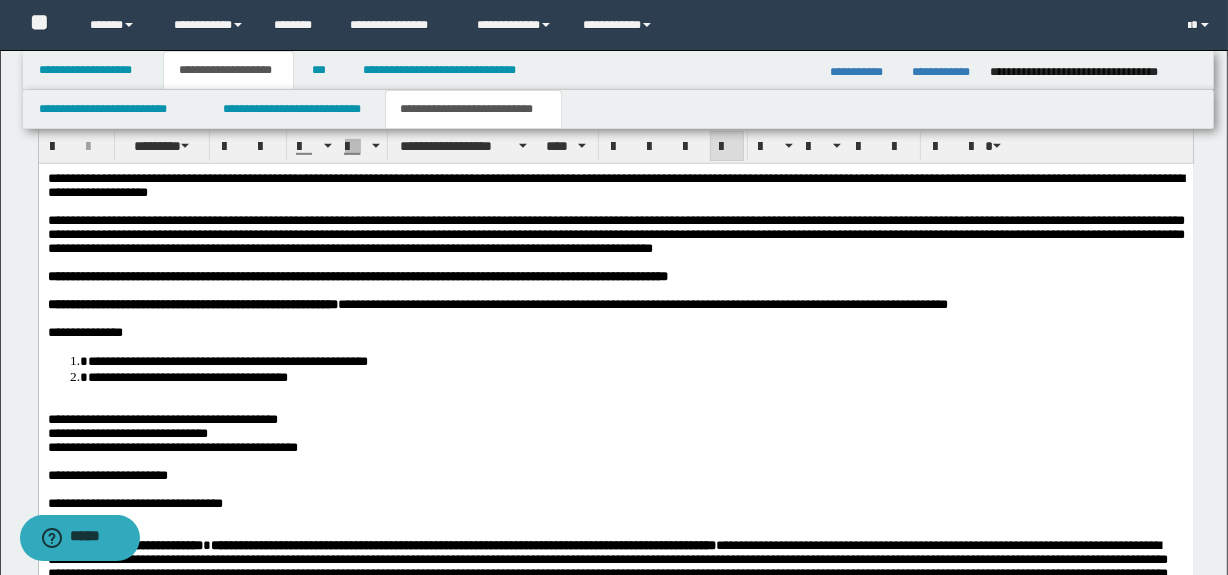 click at bounding box center (615, 405) 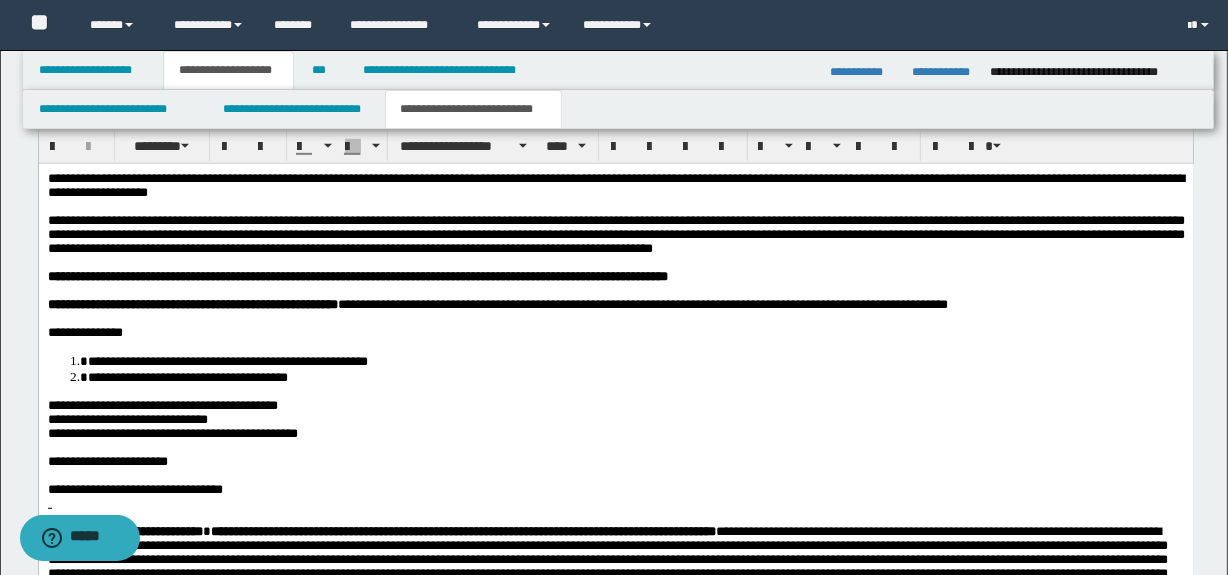 click on "**********" at bounding box center (162, 404) 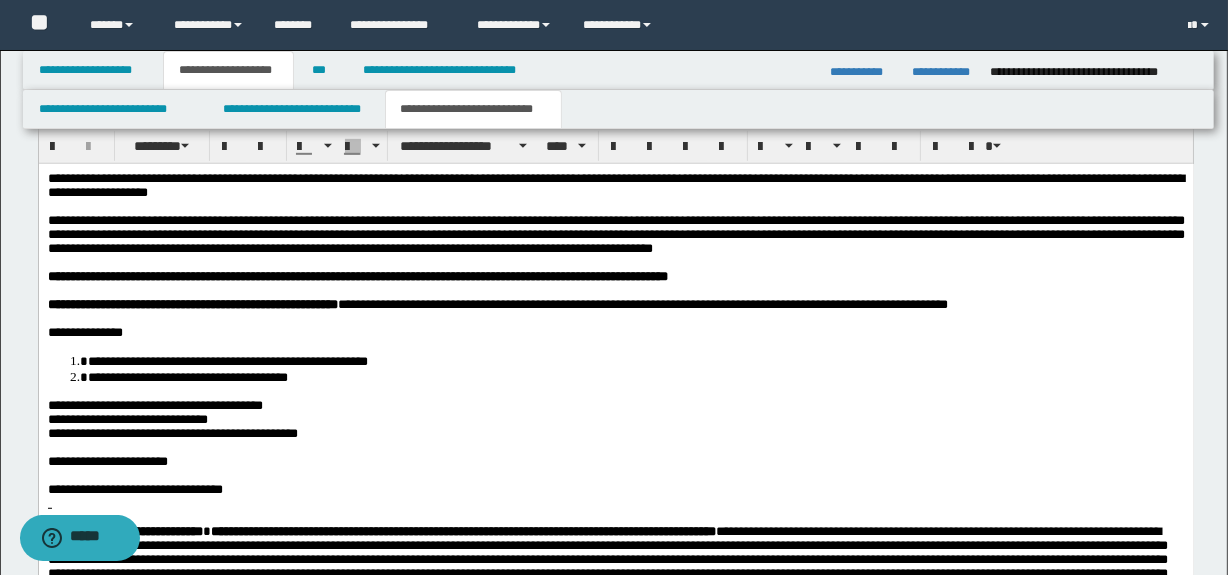 click on "**********" at bounding box center [172, 432] 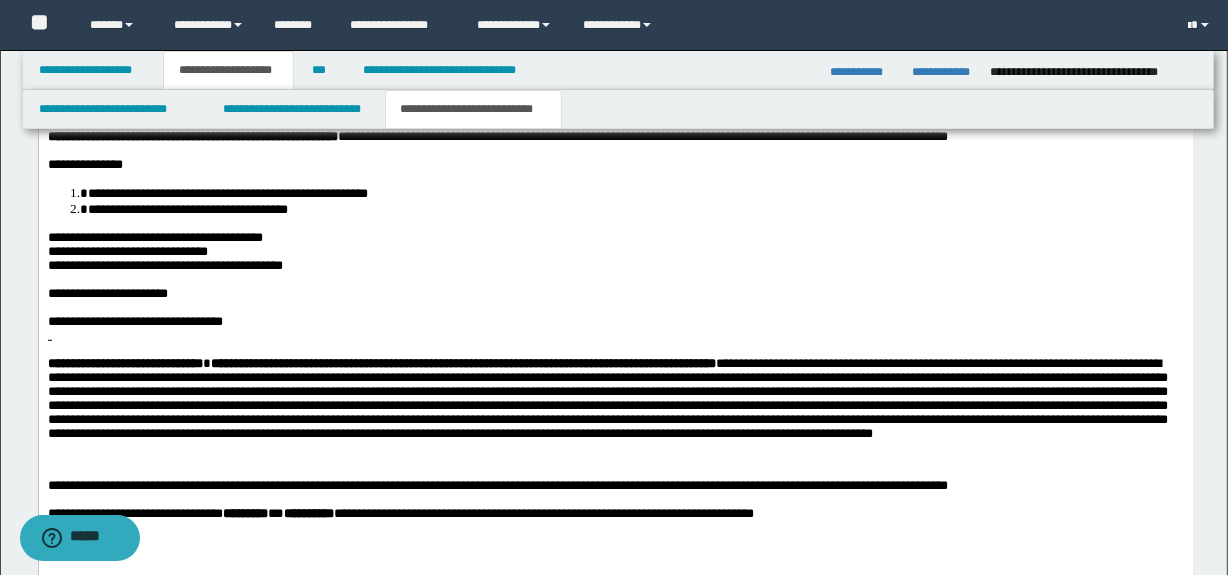 scroll, scrollTop: 1233, scrollLeft: 0, axis: vertical 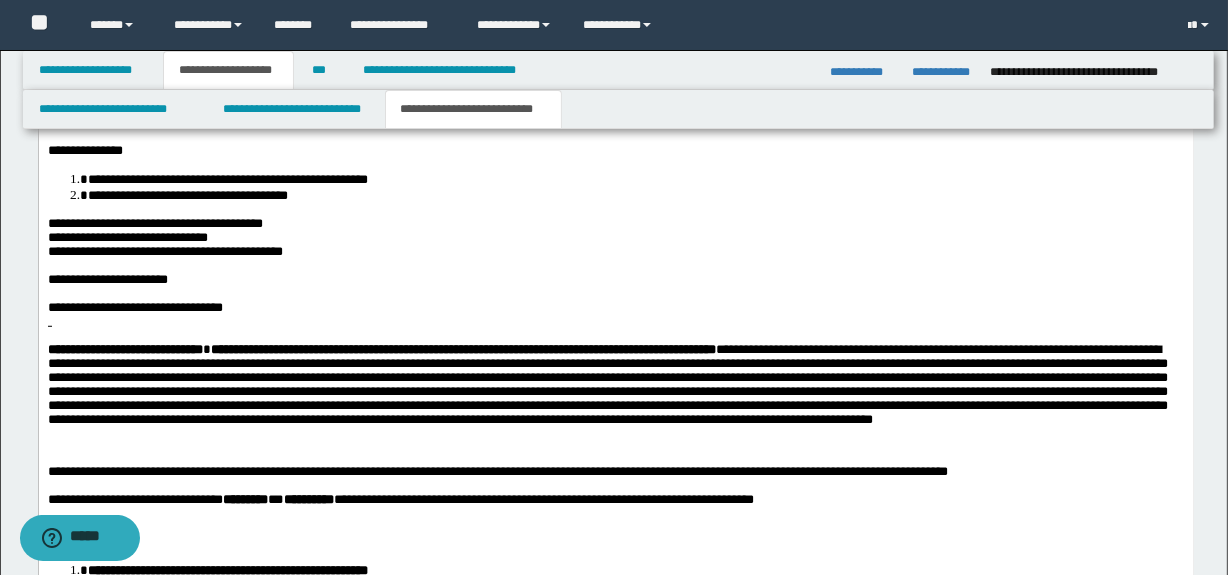 click at bounding box center [615, 336] 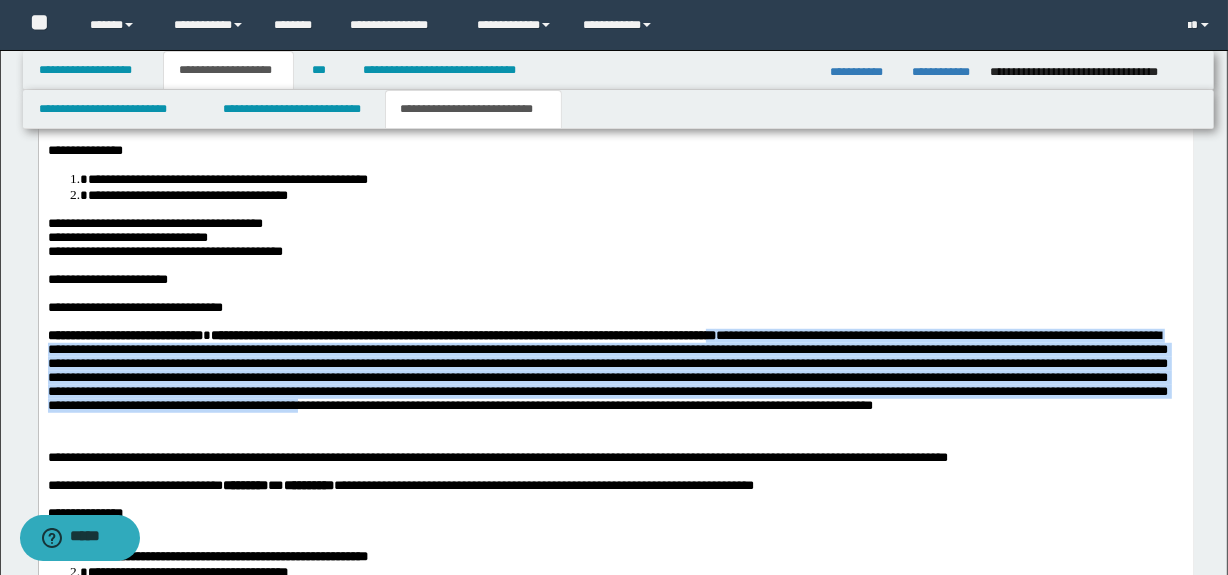 drag, startPoint x: 873, startPoint y: 446, endPoint x: 827, endPoint y: 362, distance: 95.77056 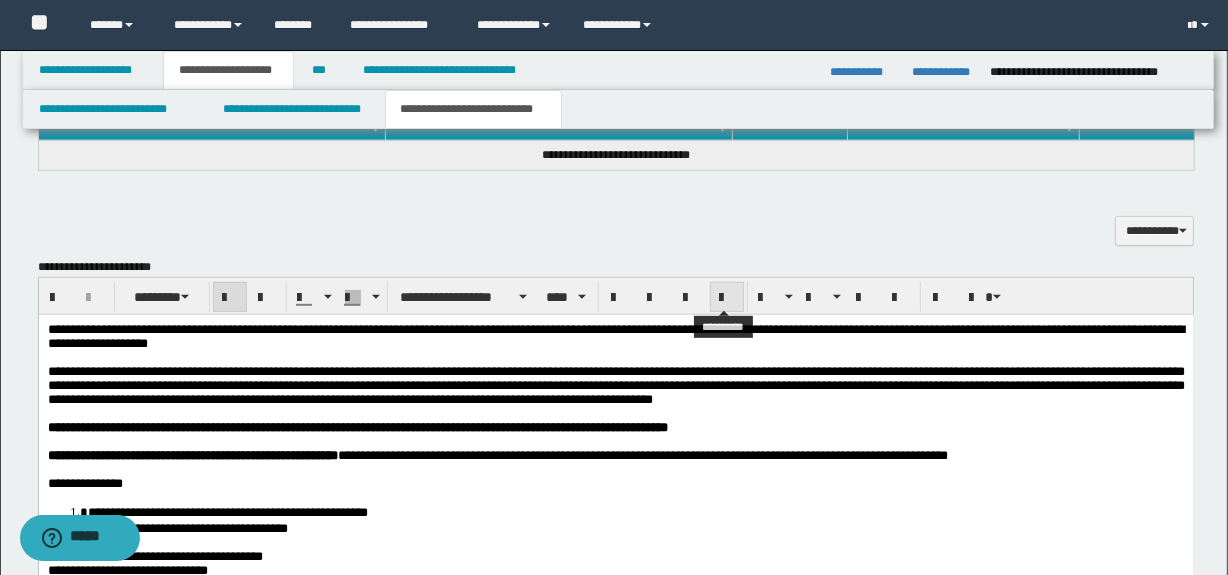 click at bounding box center (727, 297) 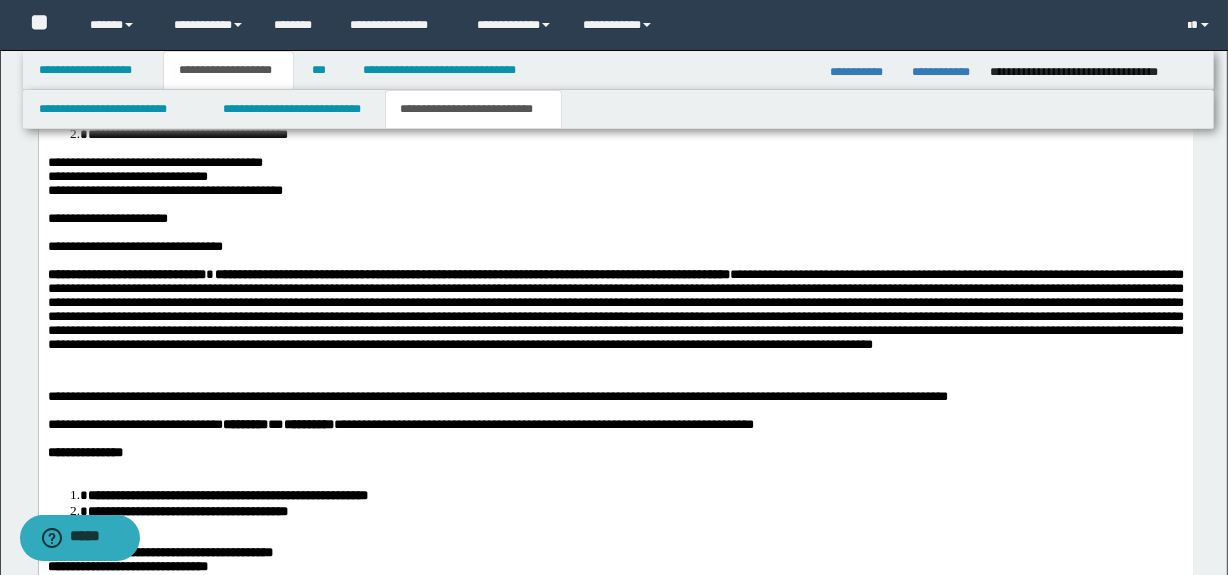 click at bounding box center (615, 383) 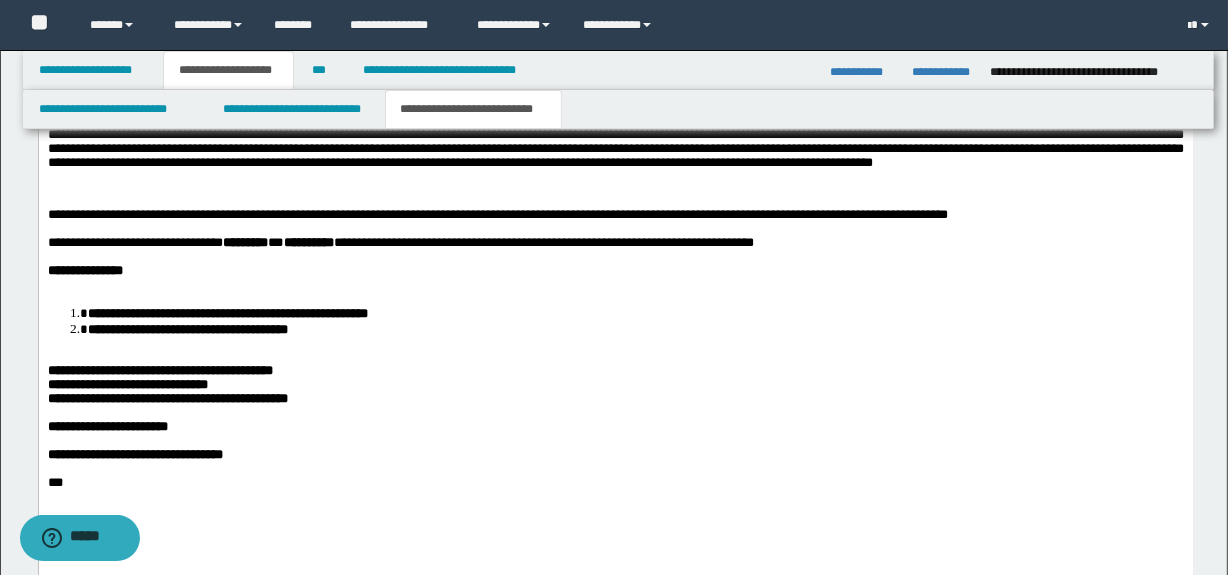 click at bounding box center [615, 285] 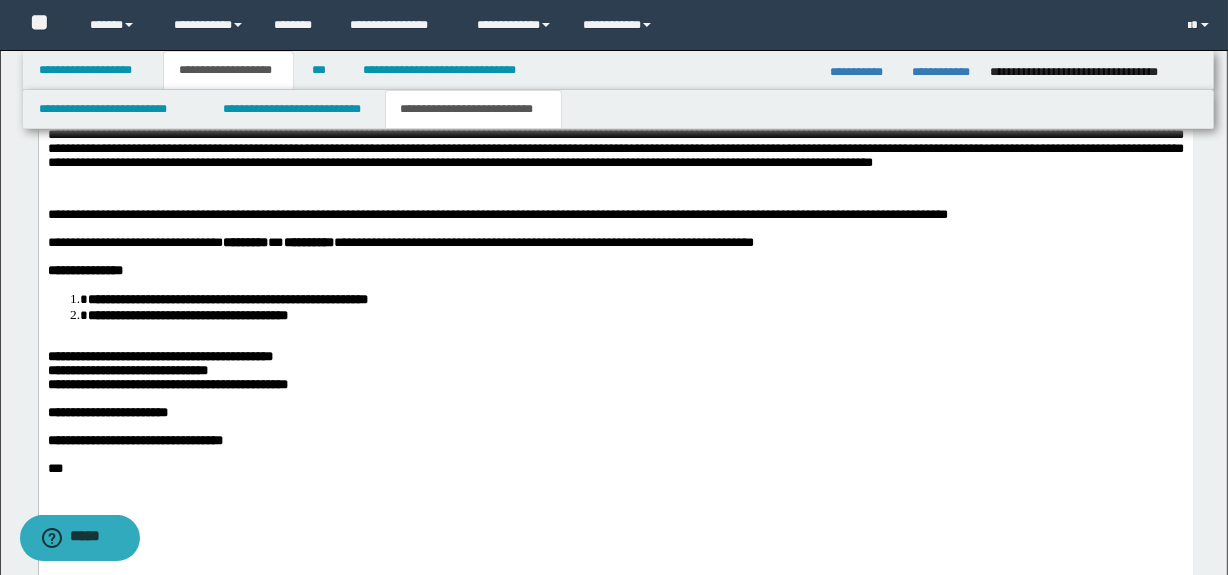 click on "**********" at bounding box center (615, 143) 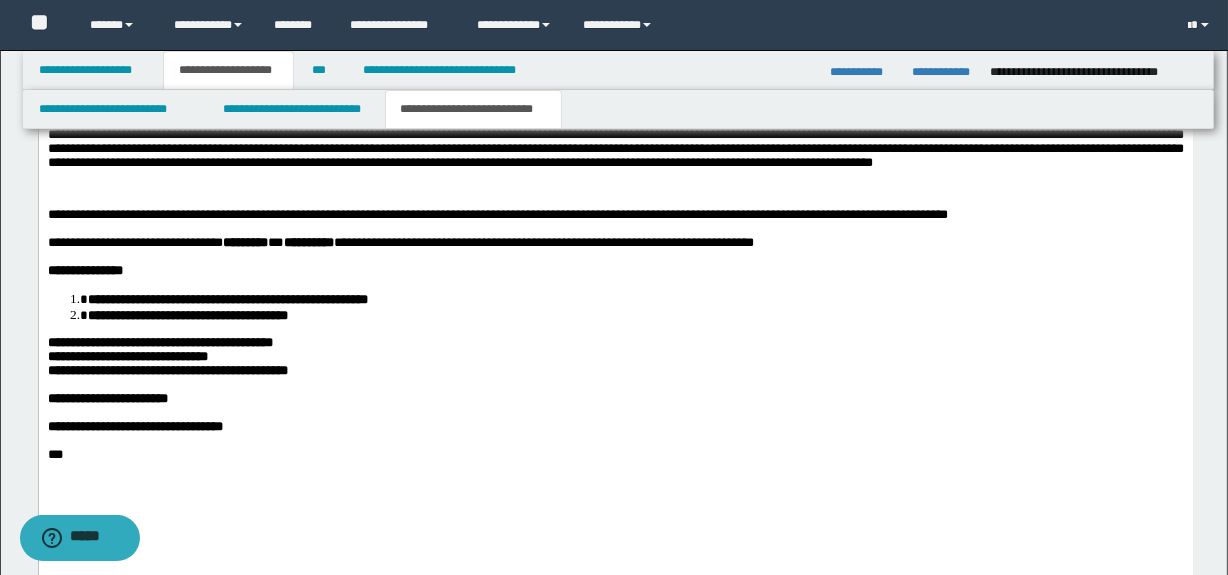 click on "**********" at bounding box center [159, 342] 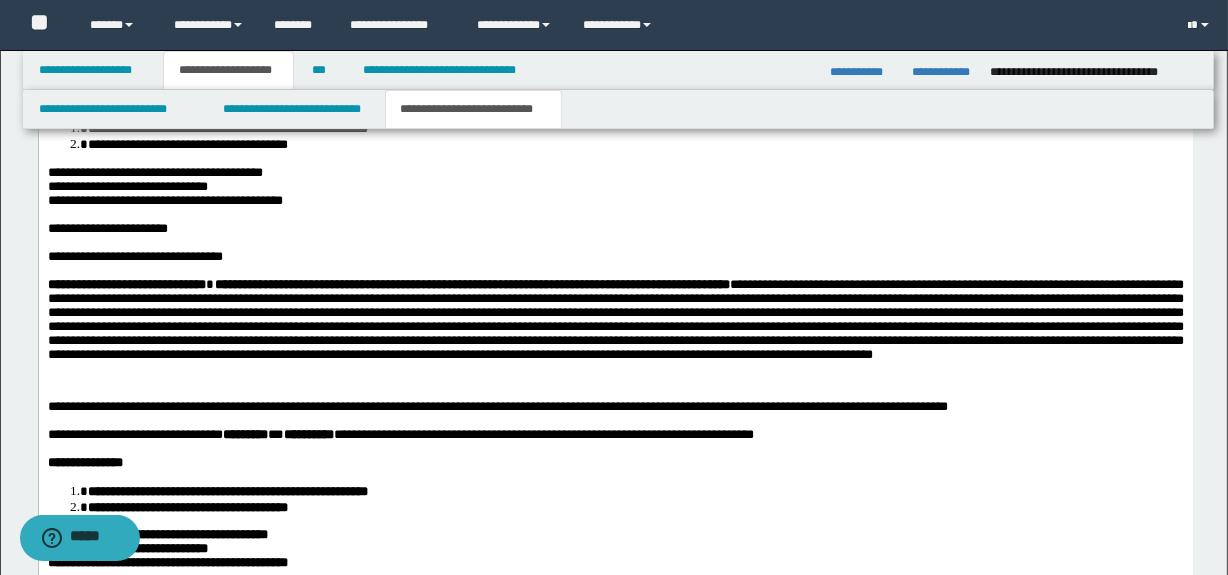 scroll, scrollTop: 1051, scrollLeft: 0, axis: vertical 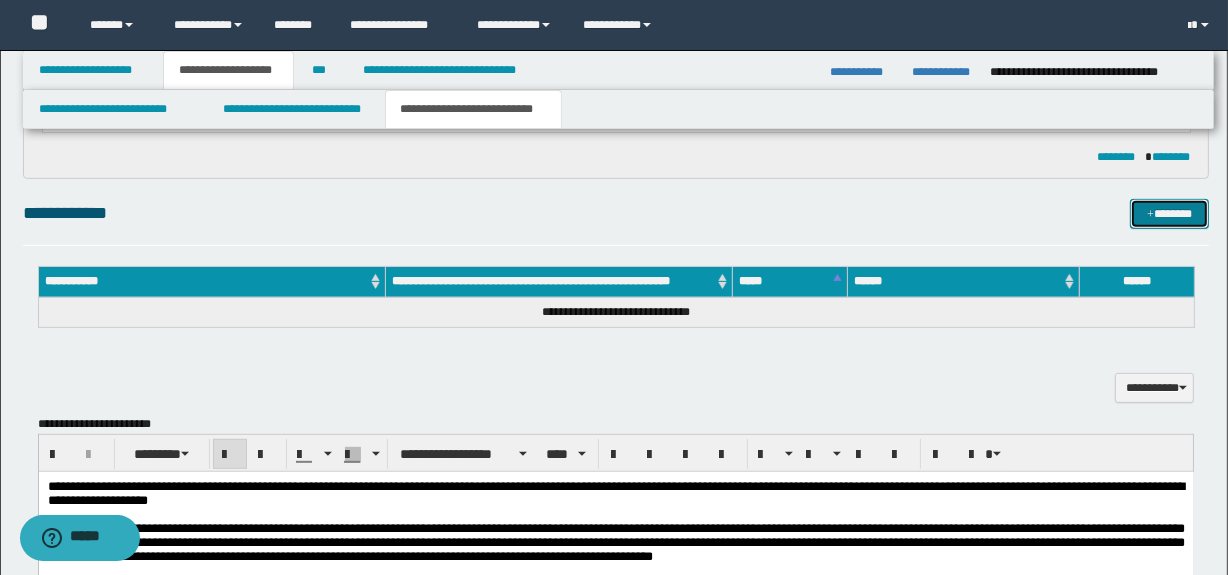 click on "*******" at bounding box center [1170, 214] 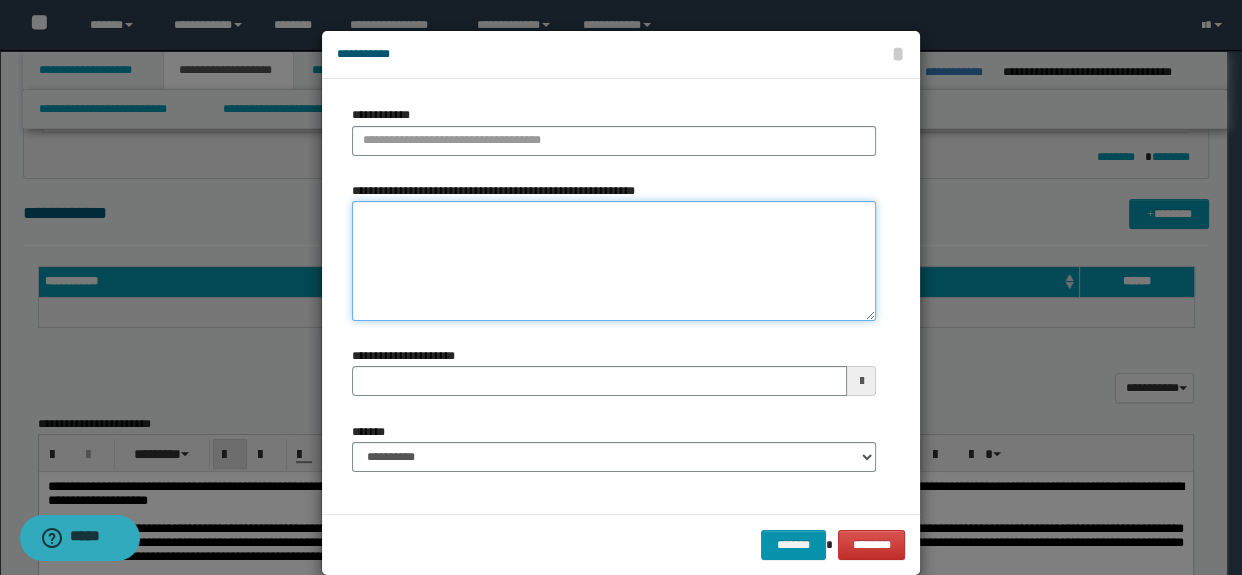 click on "**********" at bounding box center [614, 261] 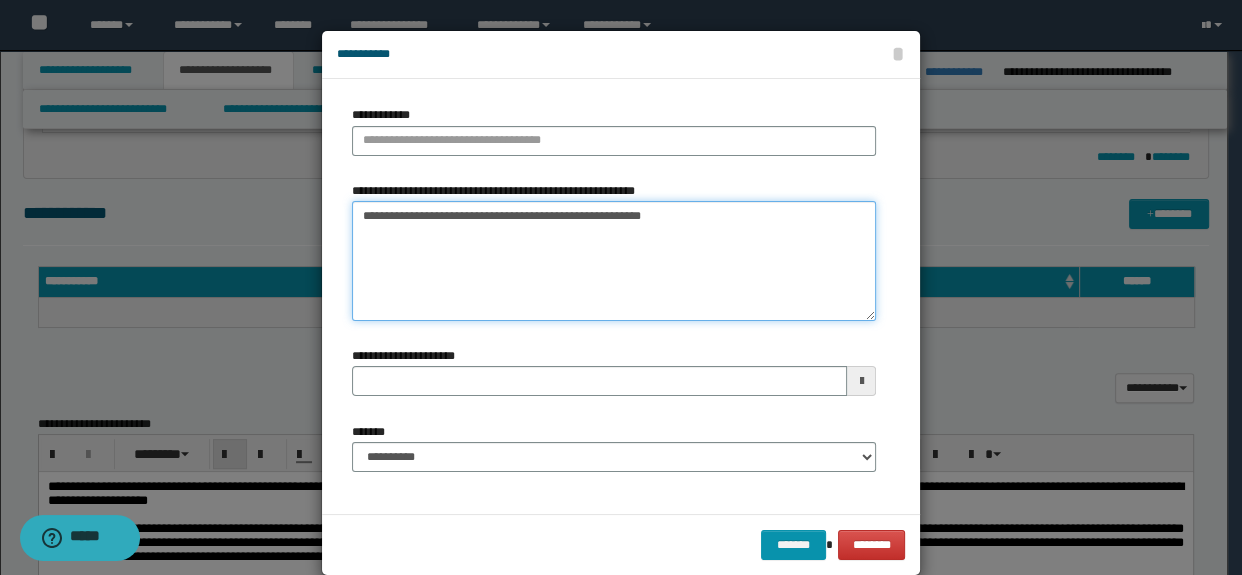 drag, startPoint x: 502, startPoint y: 214, endPoint x: 230, endPoint y: 213, distance: 272.00183 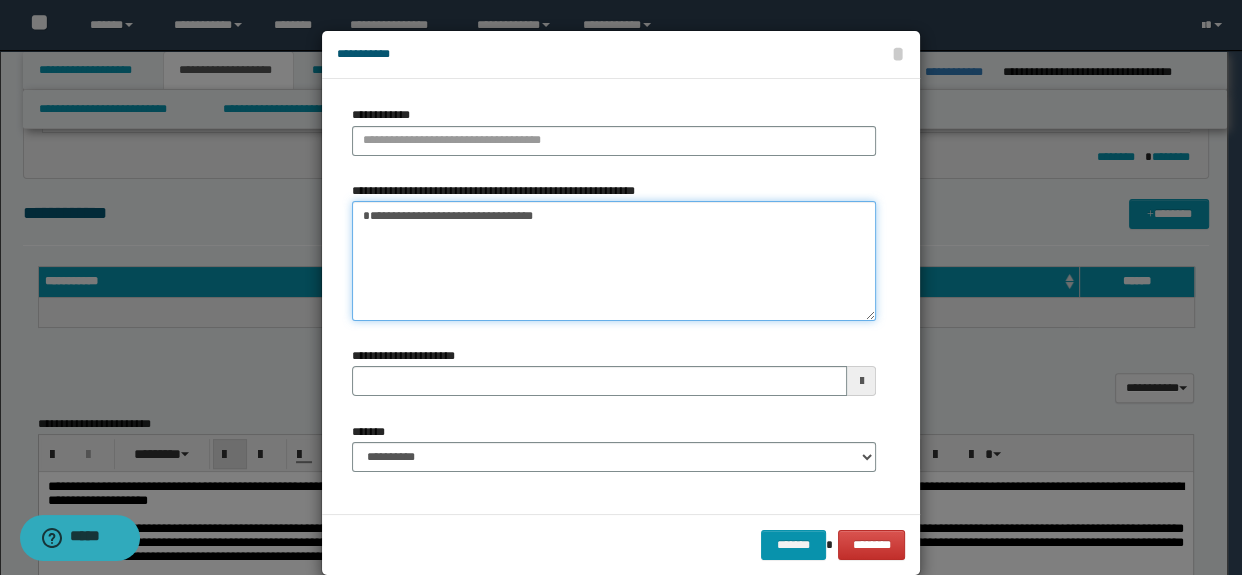 type on "**********" 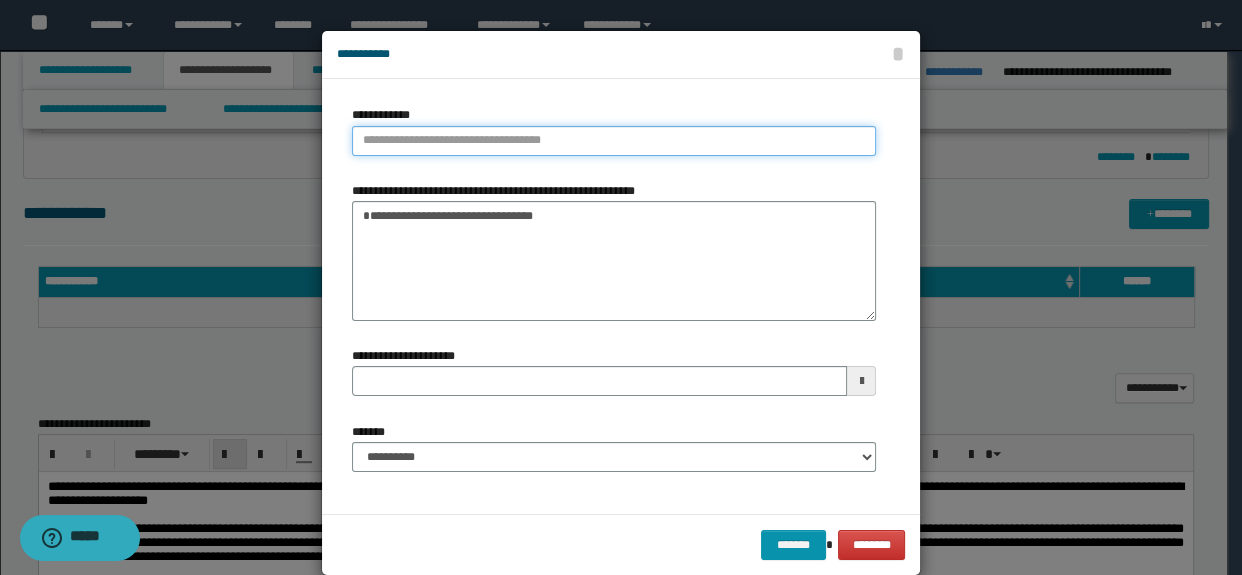 click on "**********" at bounding box center [614, 141] 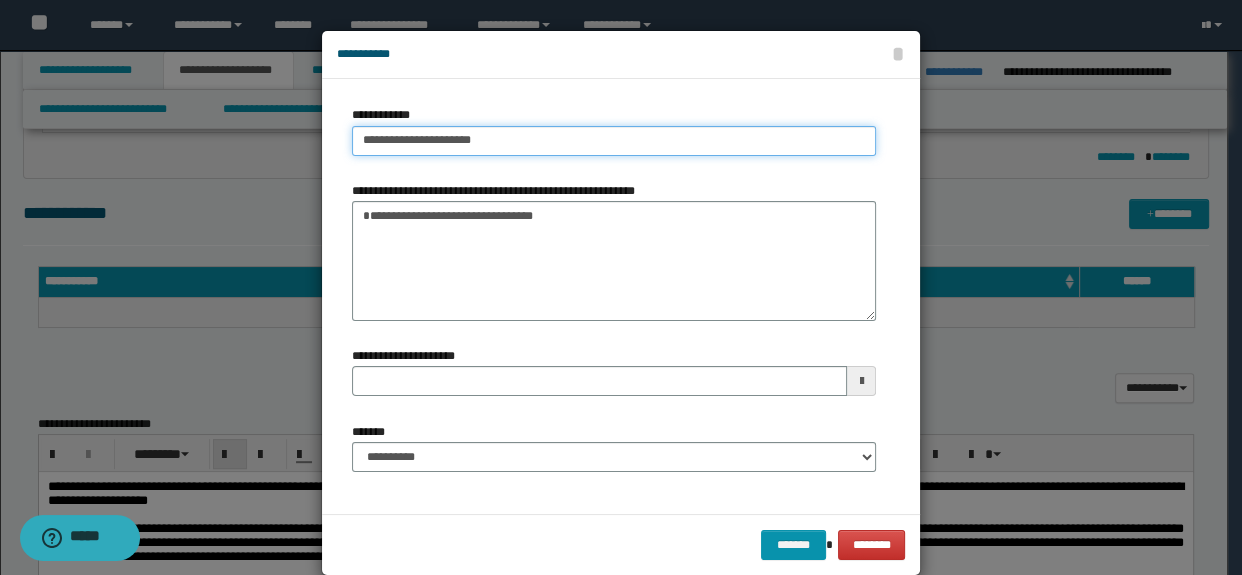 type on "**********" 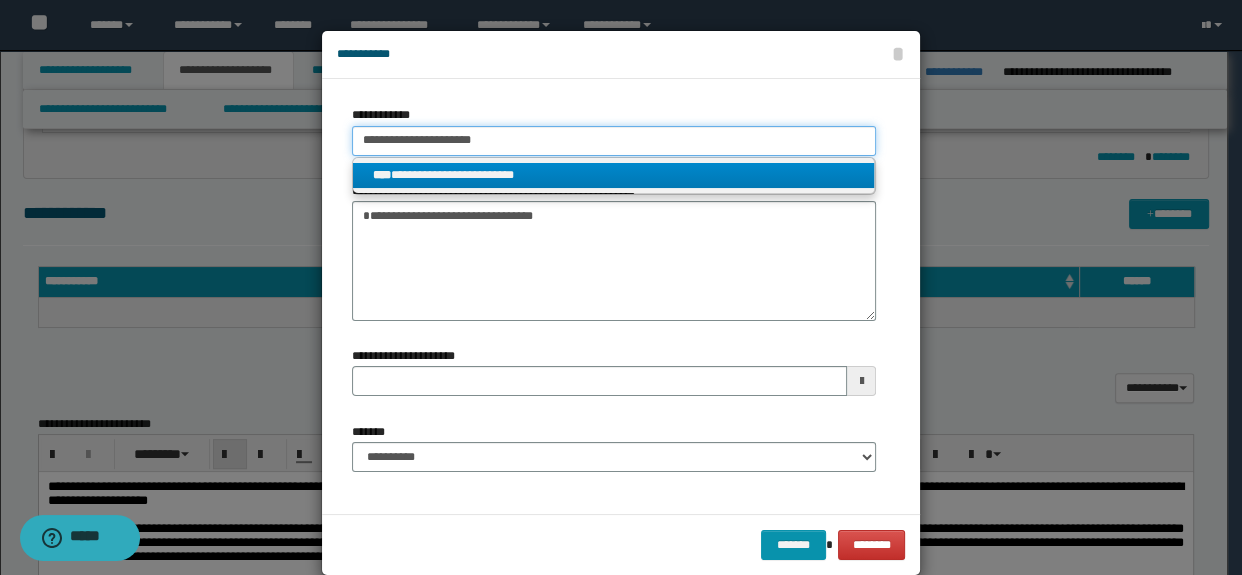 type on "**********" 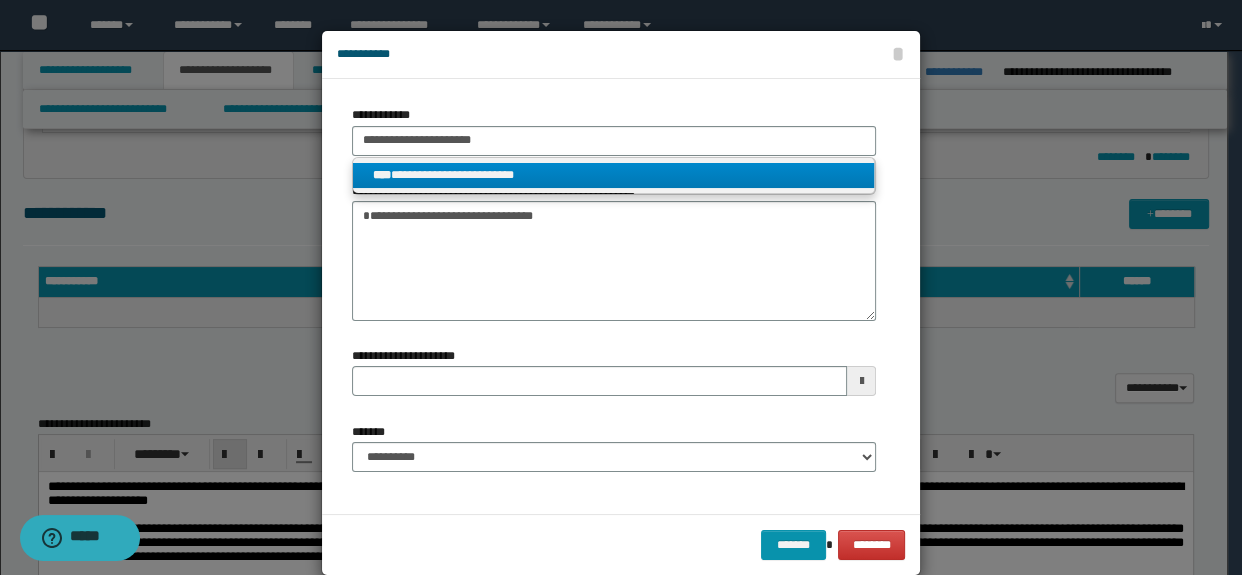 click on "**********" at bounding box center [614, 175] 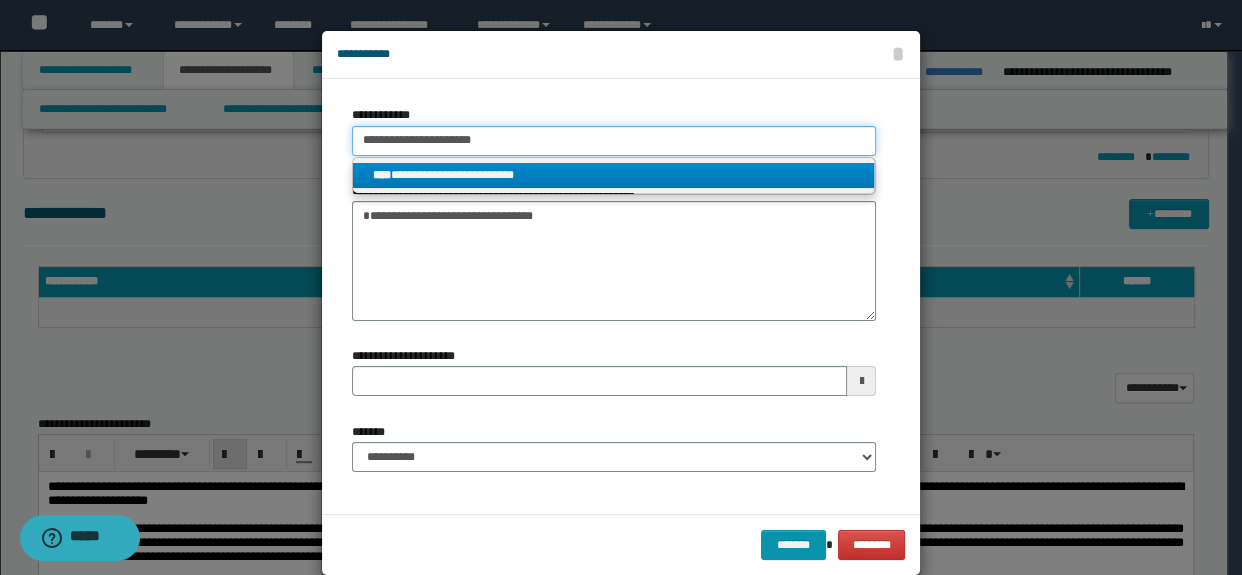 type 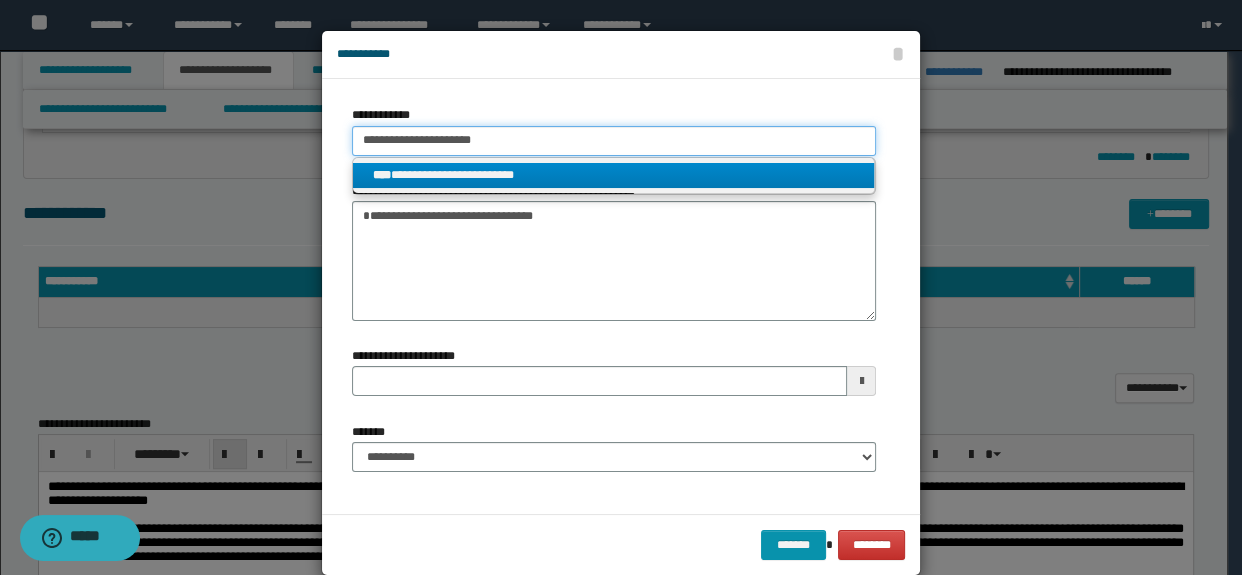 type 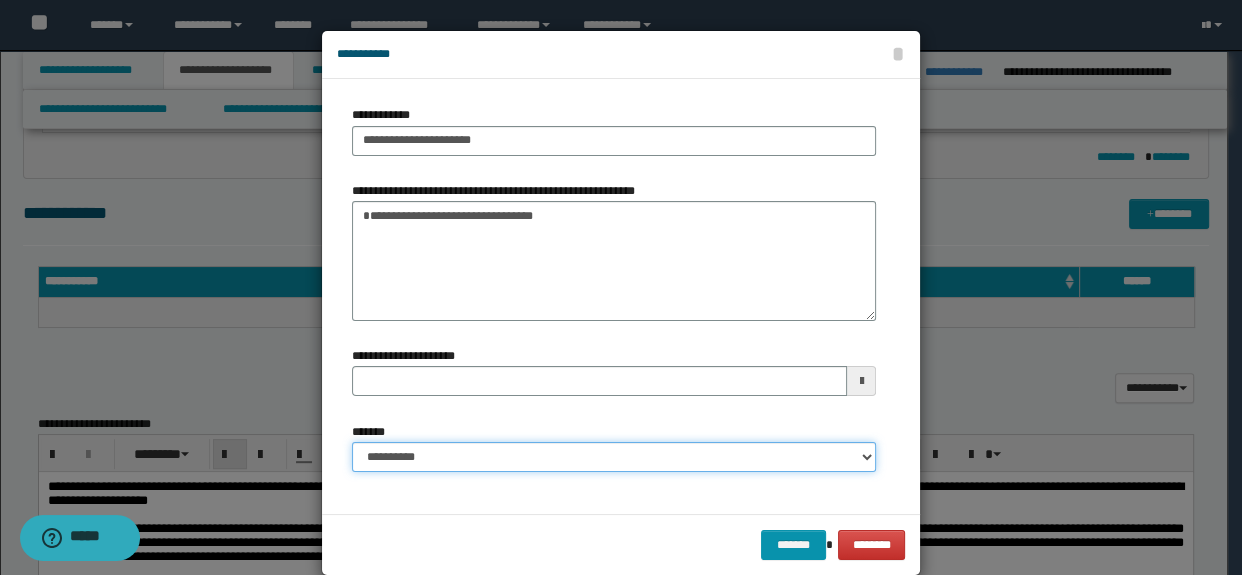 click on "**********" at bounding box center (614, 457) 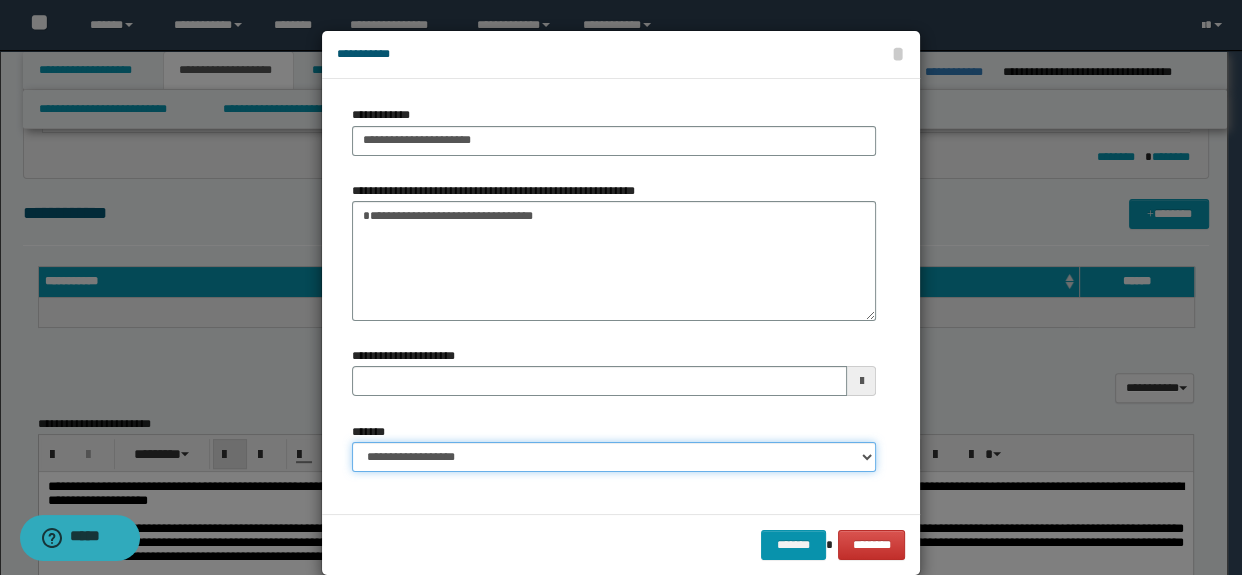click on "**********" at bounding box center [614, 457] 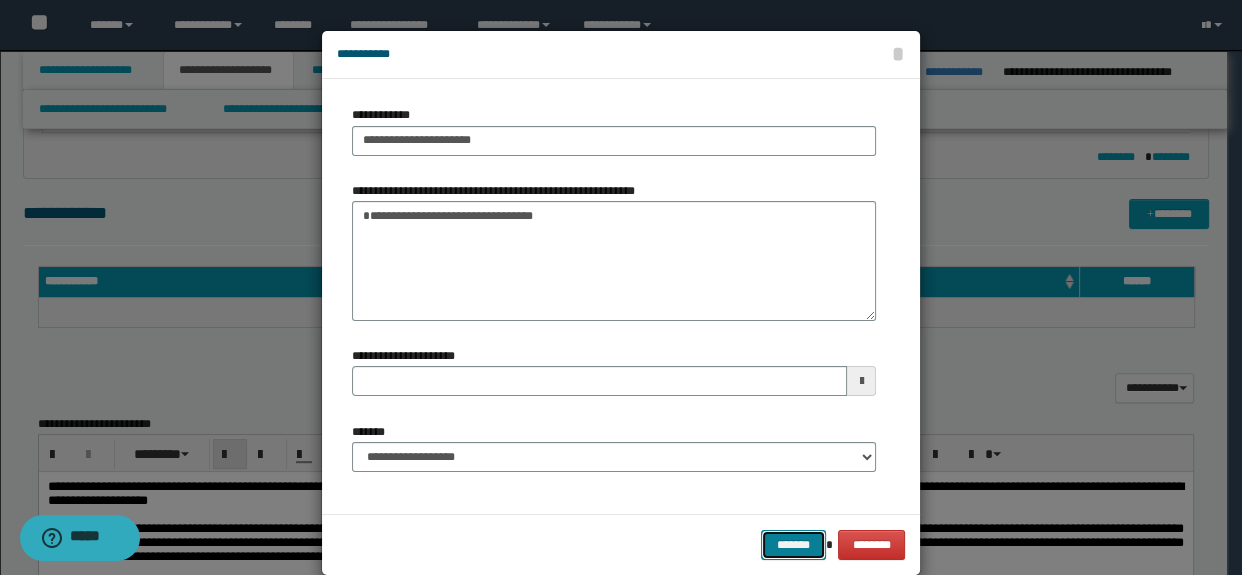 click on "*******" at bounding box center [793, 545] 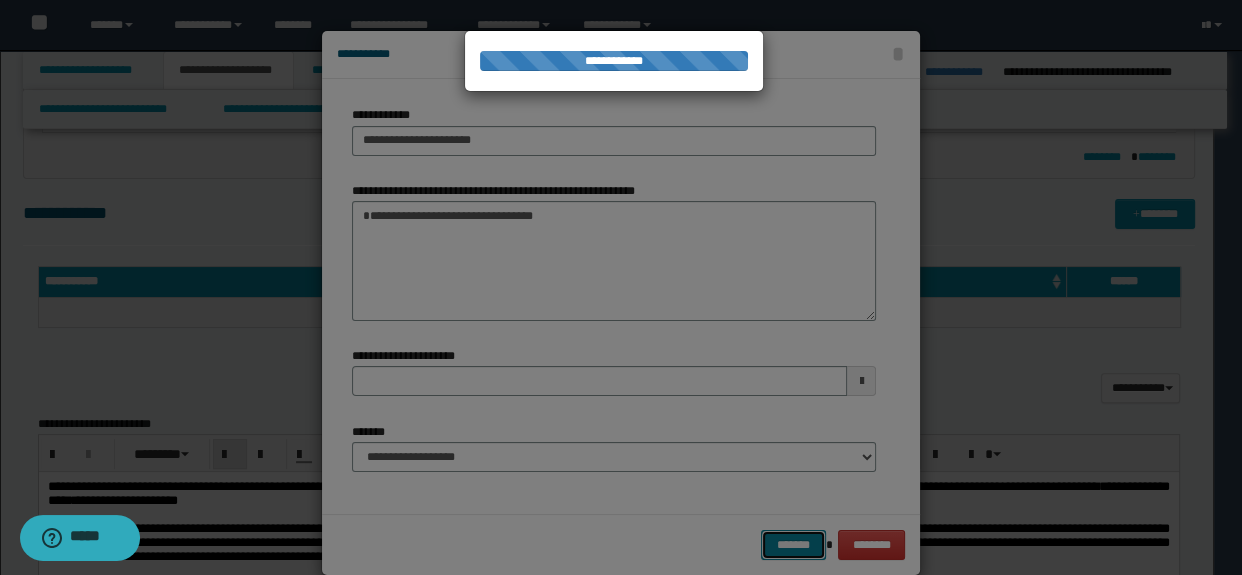 type 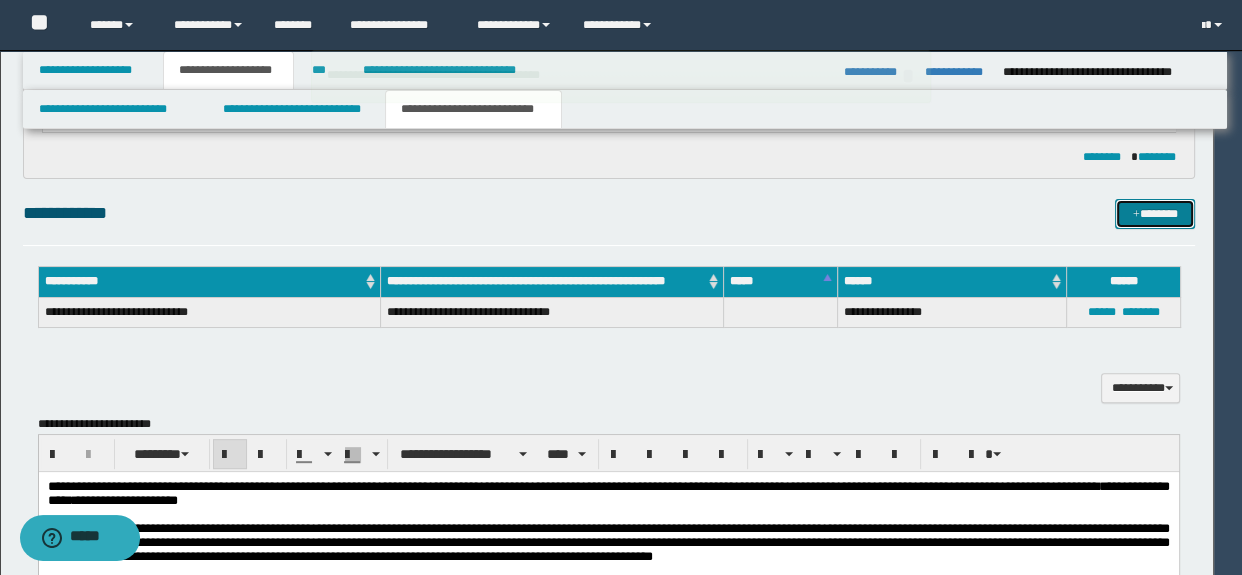 type 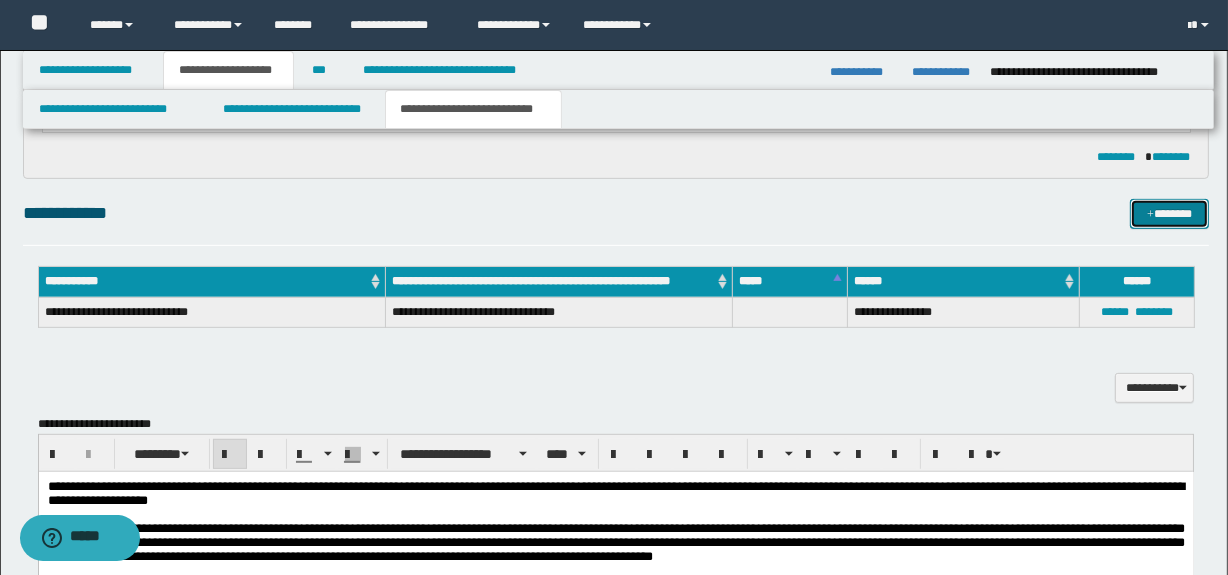 click on "*******" at bounding box center (1170, 214) 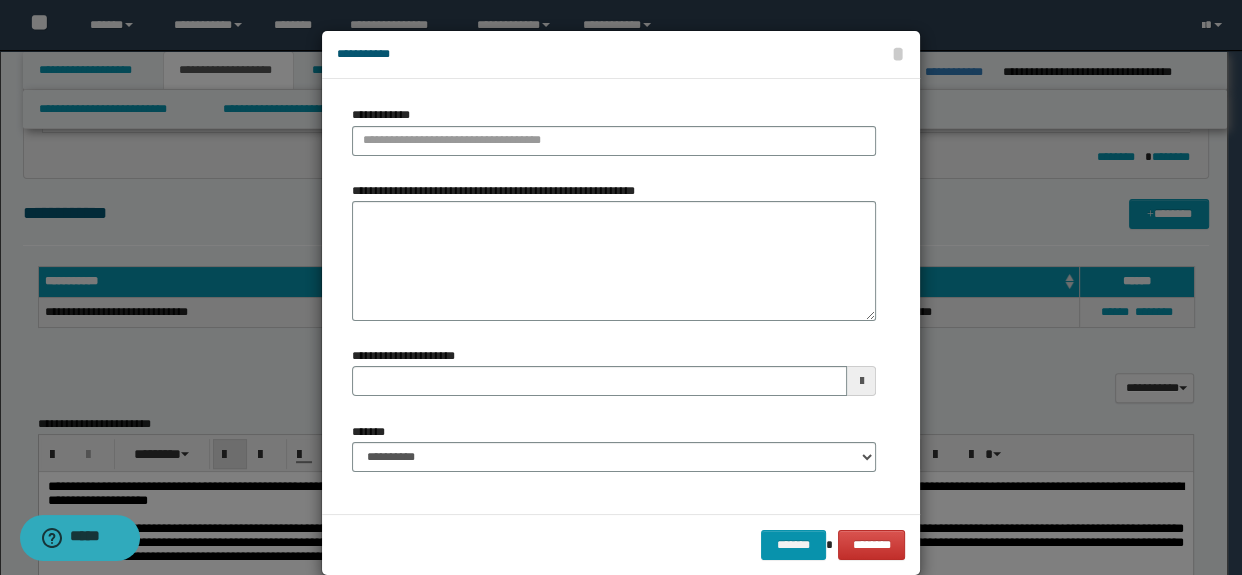 click on "**********" at bounding box center [614, 296] 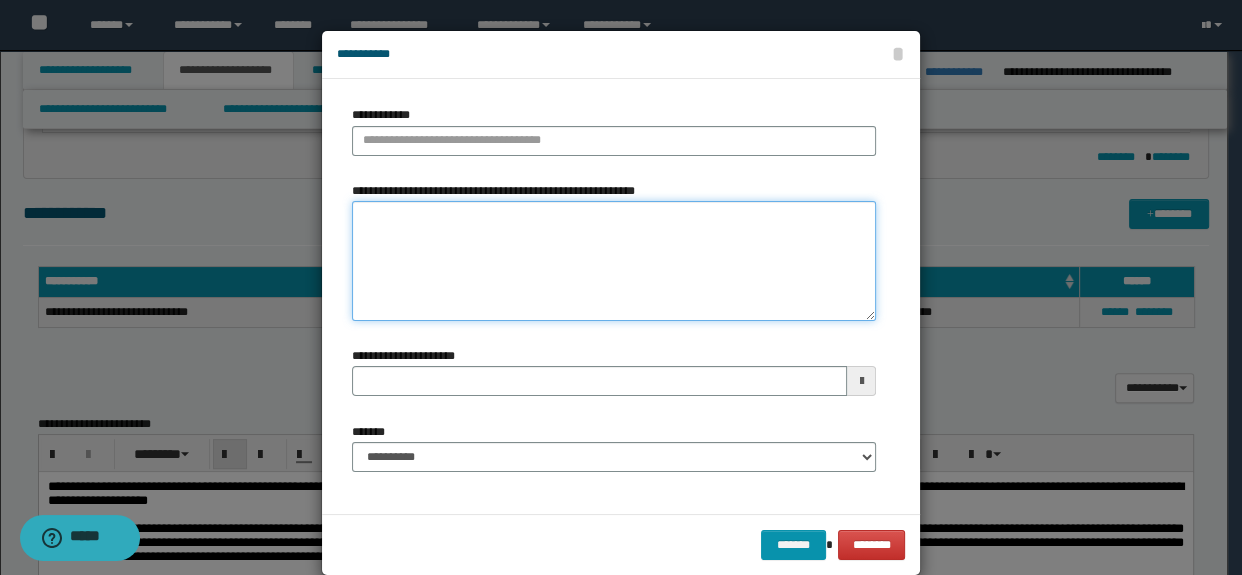 click on "**********" at bounding box center [614, 261] 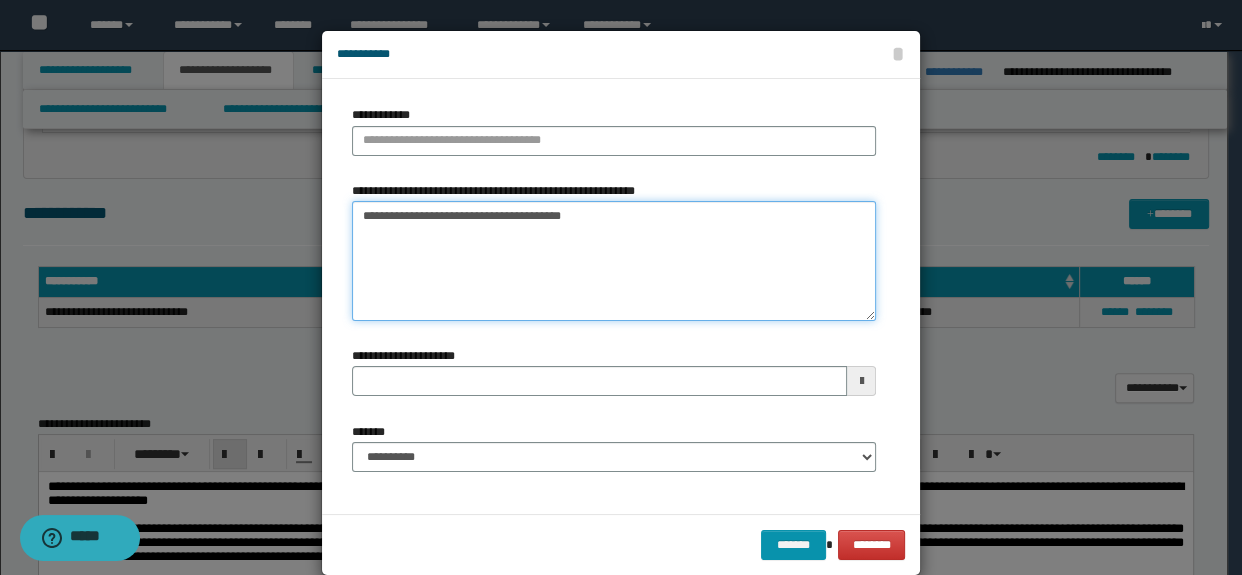 drag, startPoint x: 545, startPoint y: 219, endPoint x: 246, endPoint y: 219, distance: 299 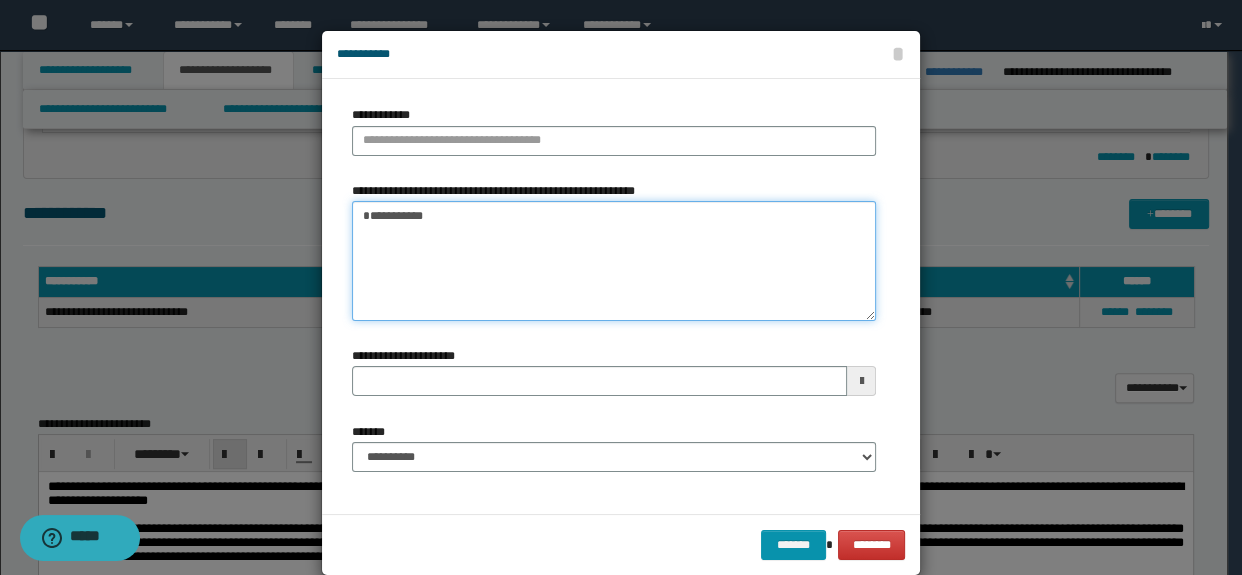 type on "**********" 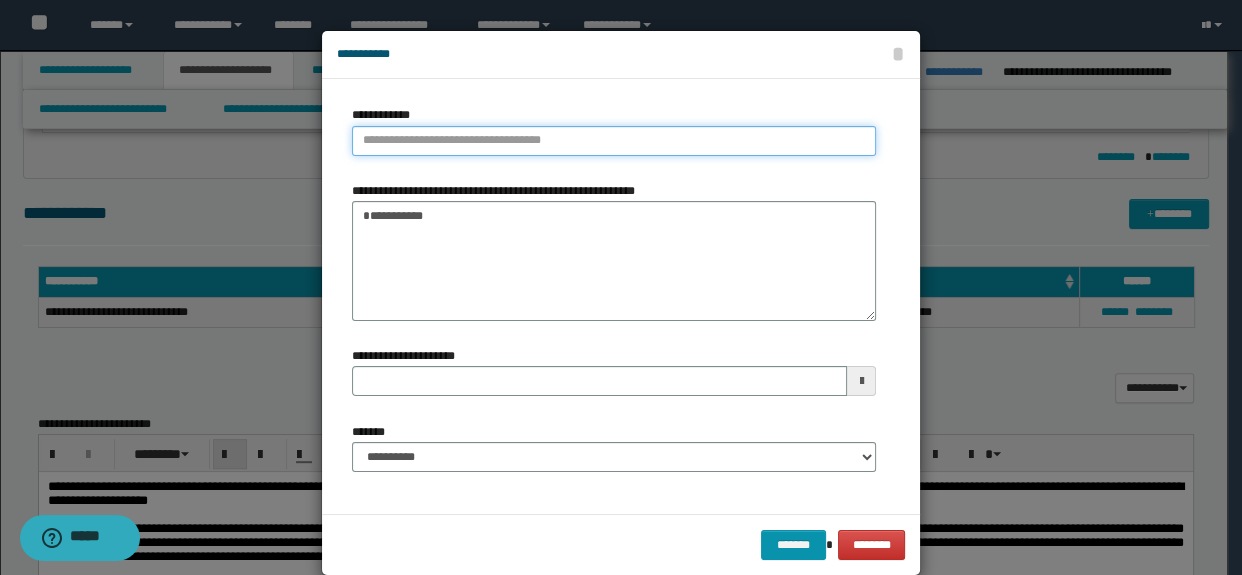type on "**********" 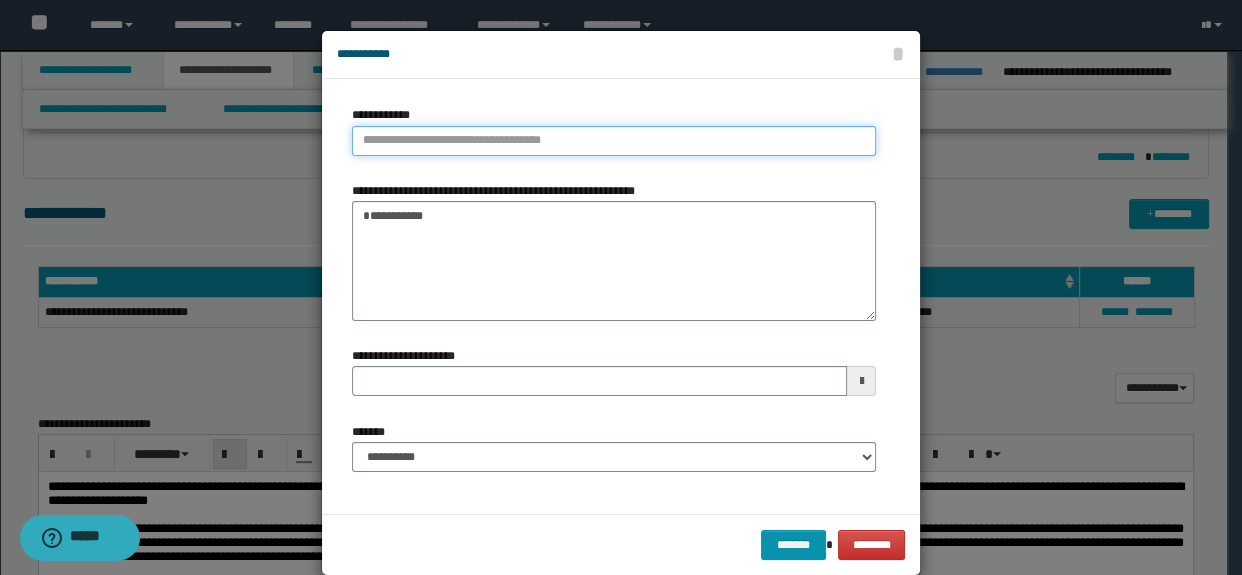 click on "**********" at bounding box center [614, 141] 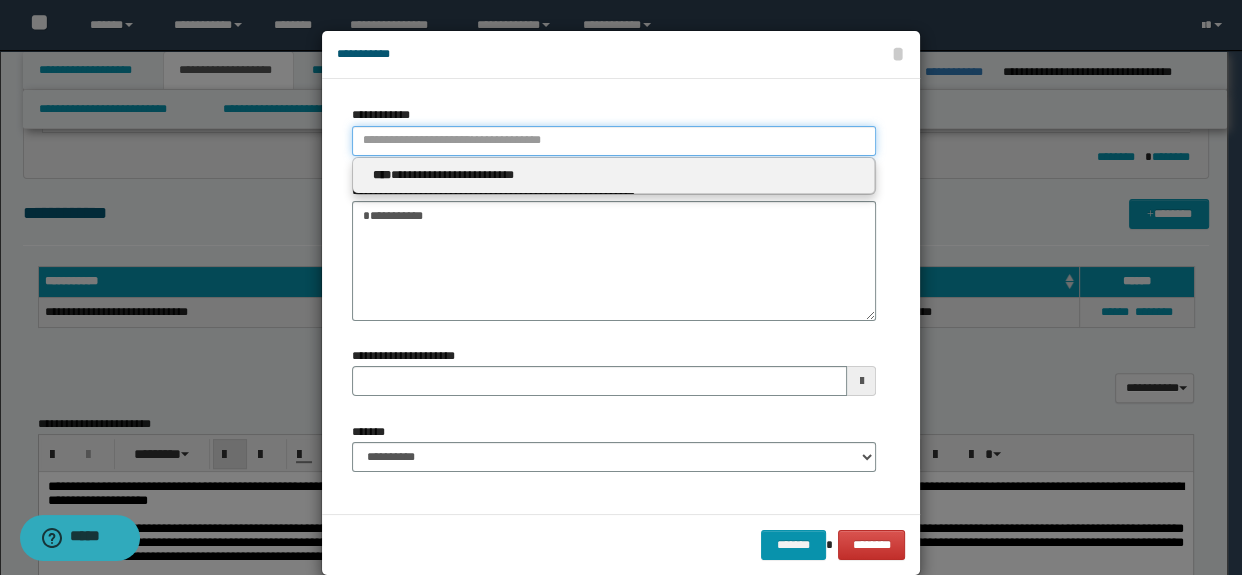 paste on "**********" 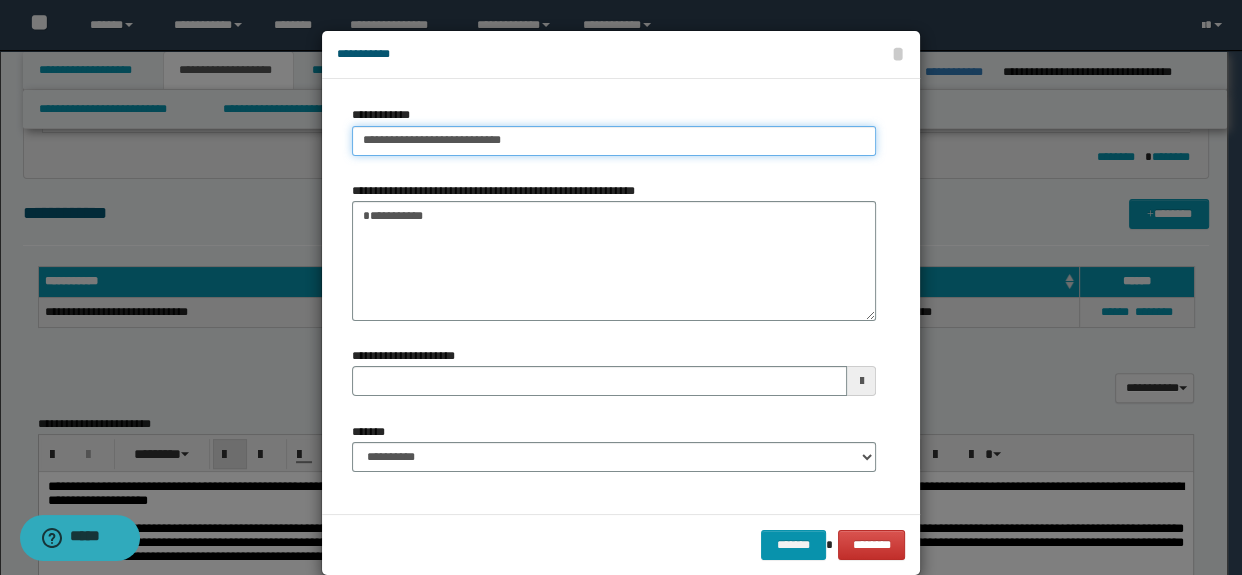 type on "**********" 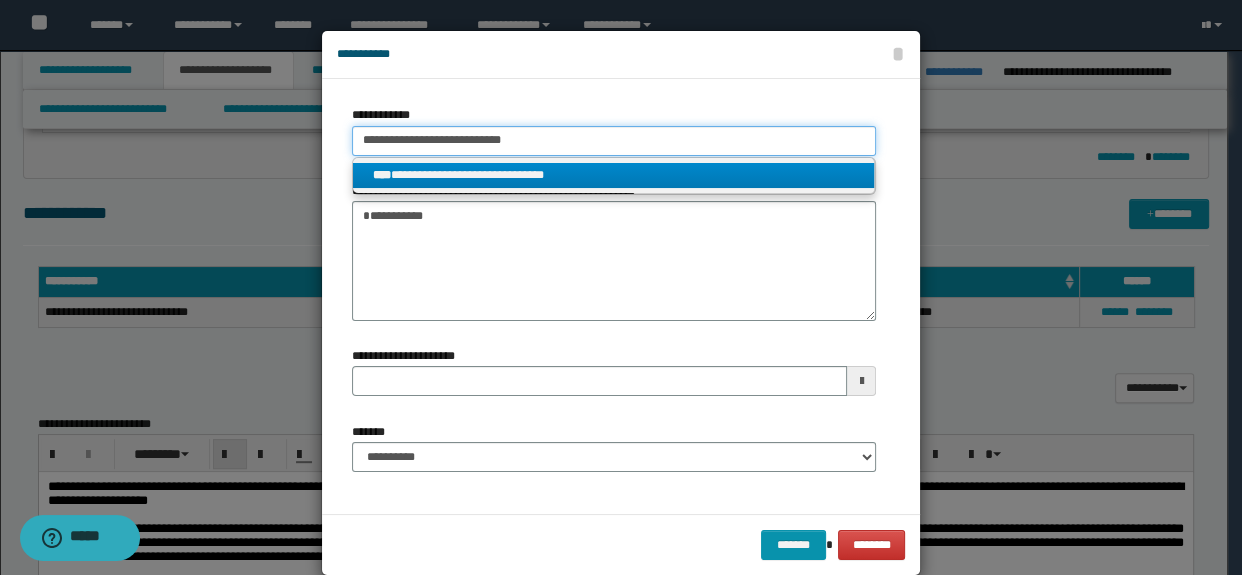 type on "**********" 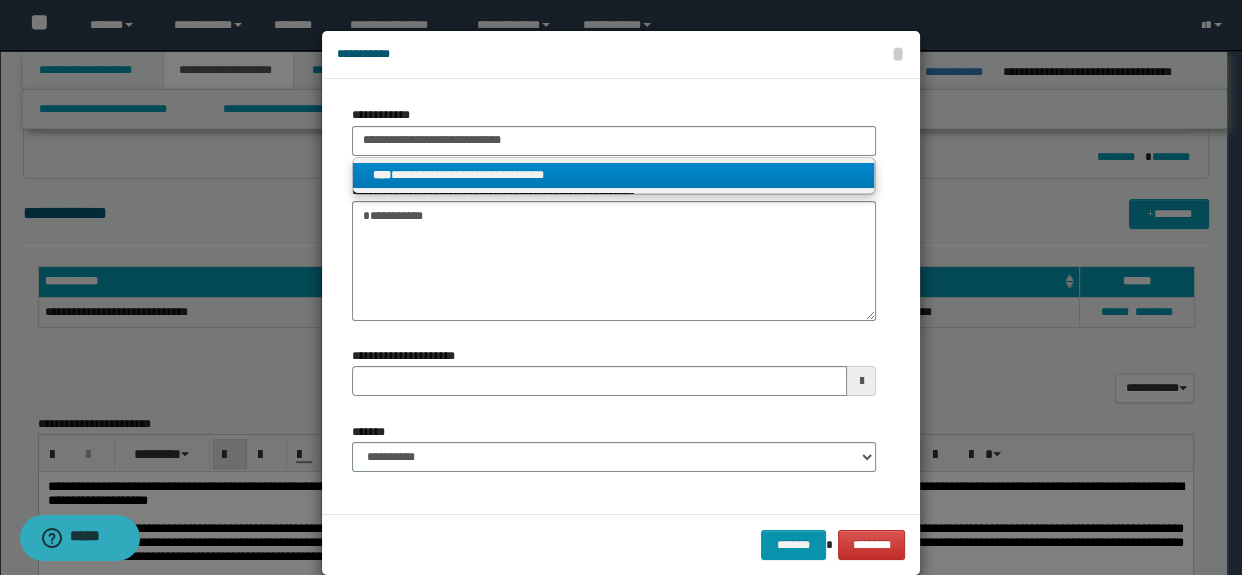 click on "**********" at bounding box center [614, 175] 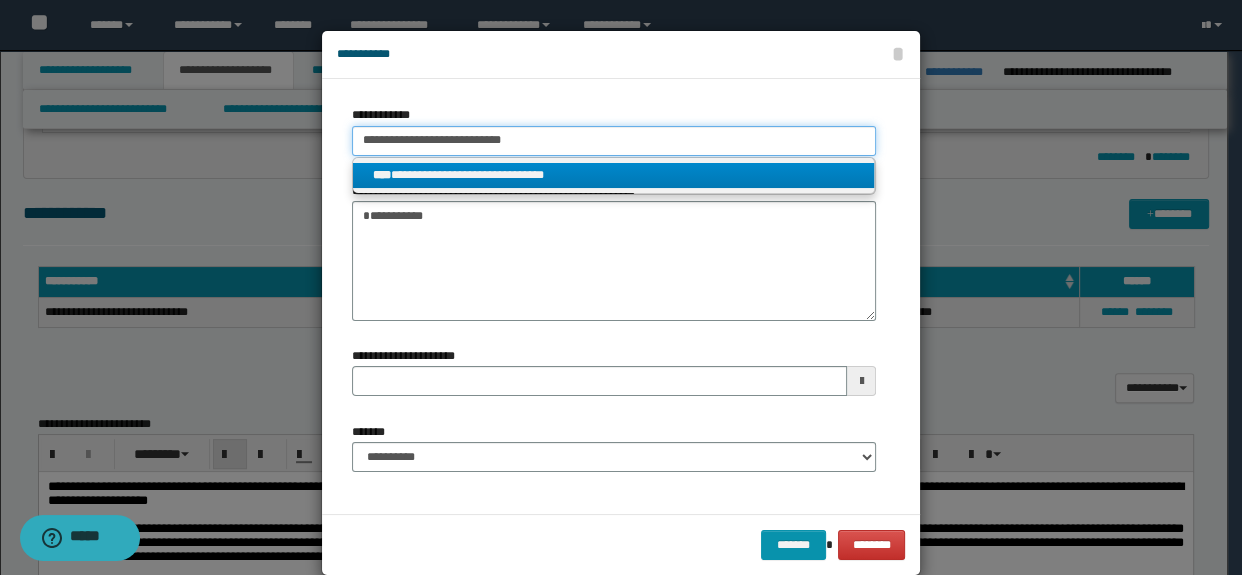 type 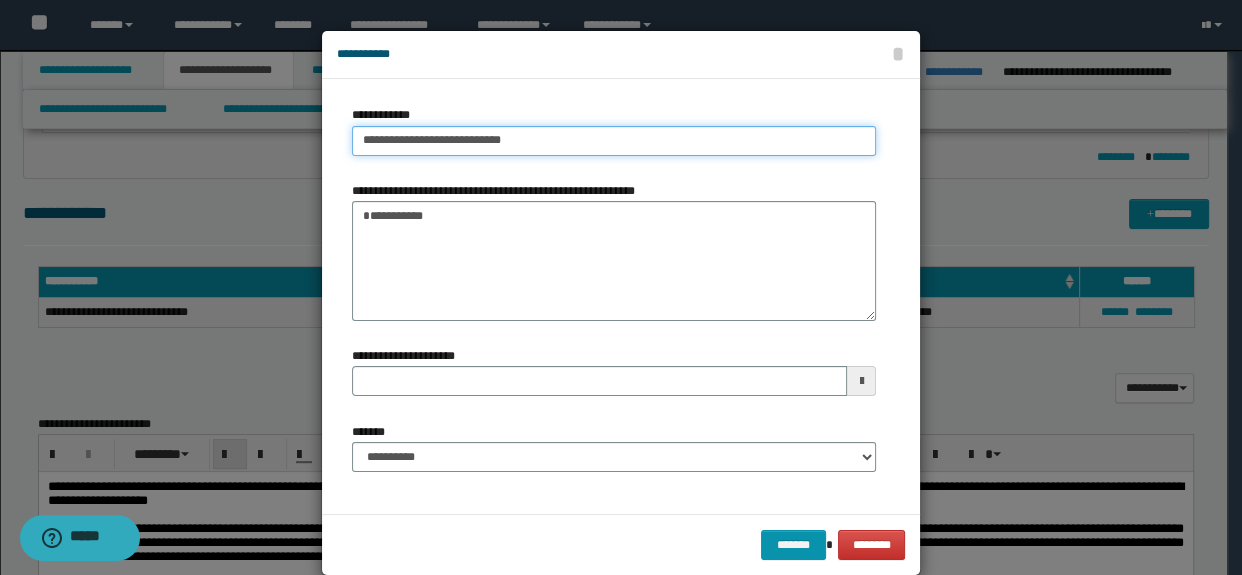 type 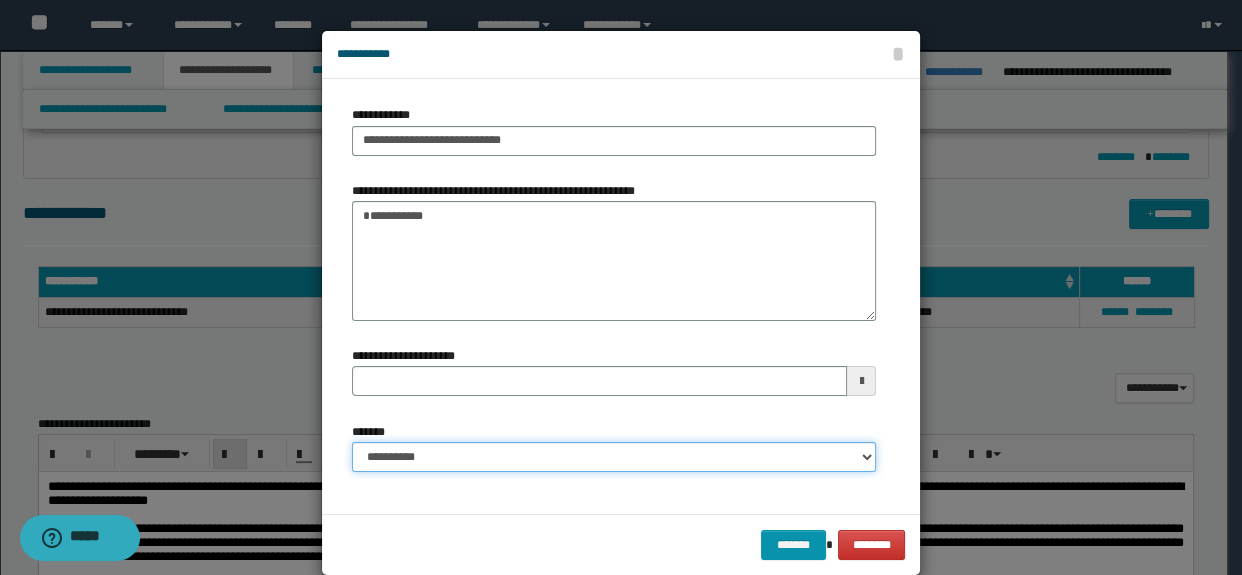 click on "**********" at bounding box center [614, 457] 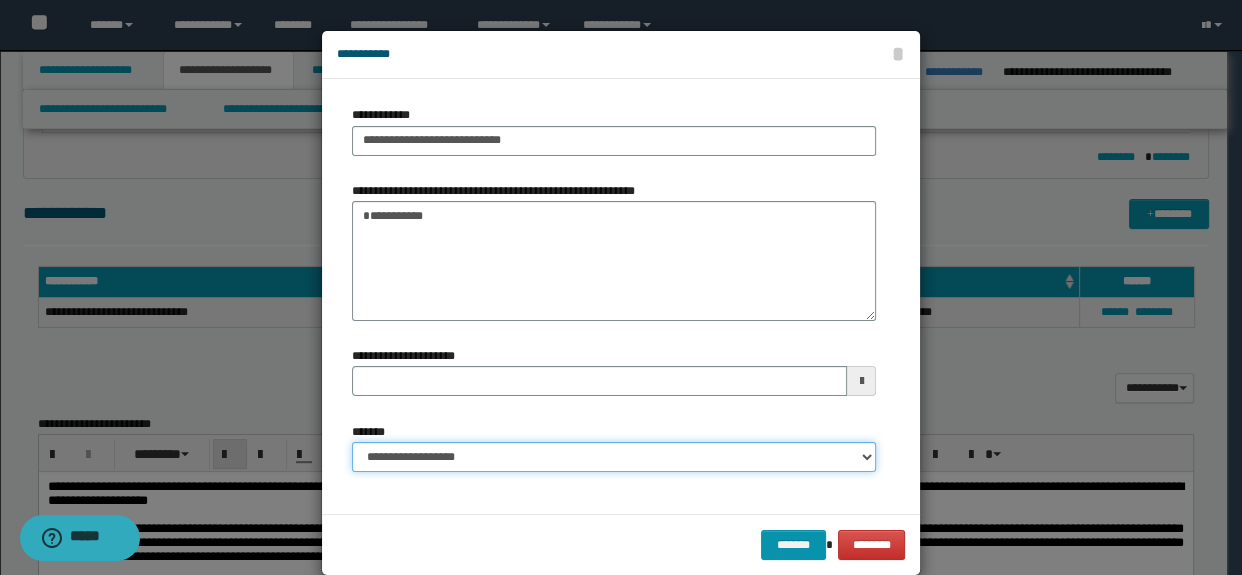 type 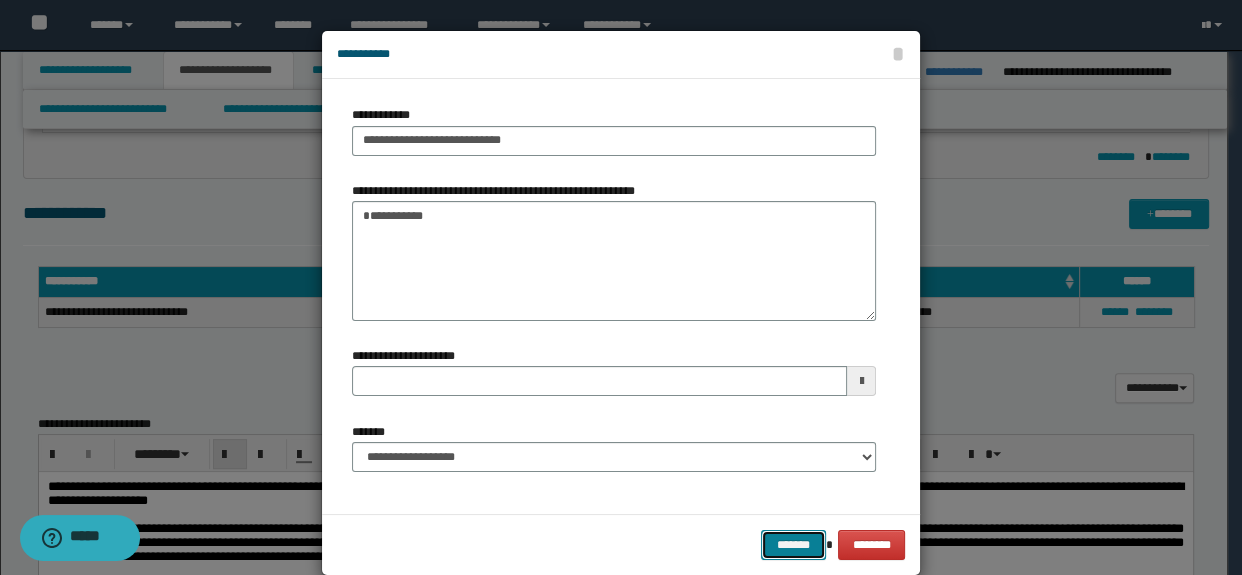 click on "*******" at bounding box center (793, 545) 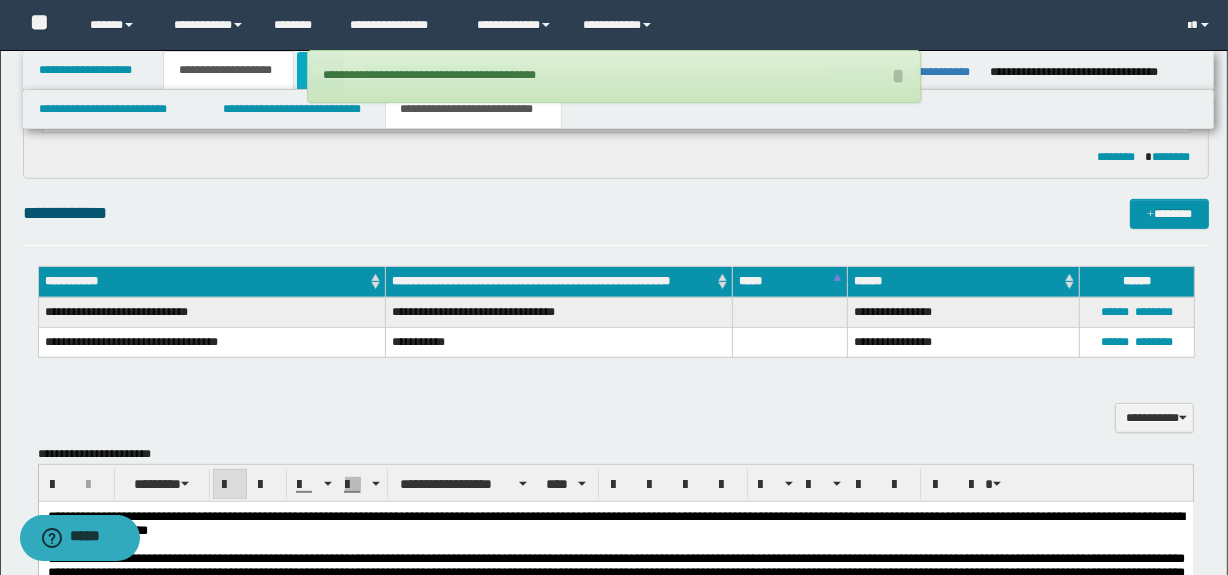 click on "***" at bounding box center (320, 70) 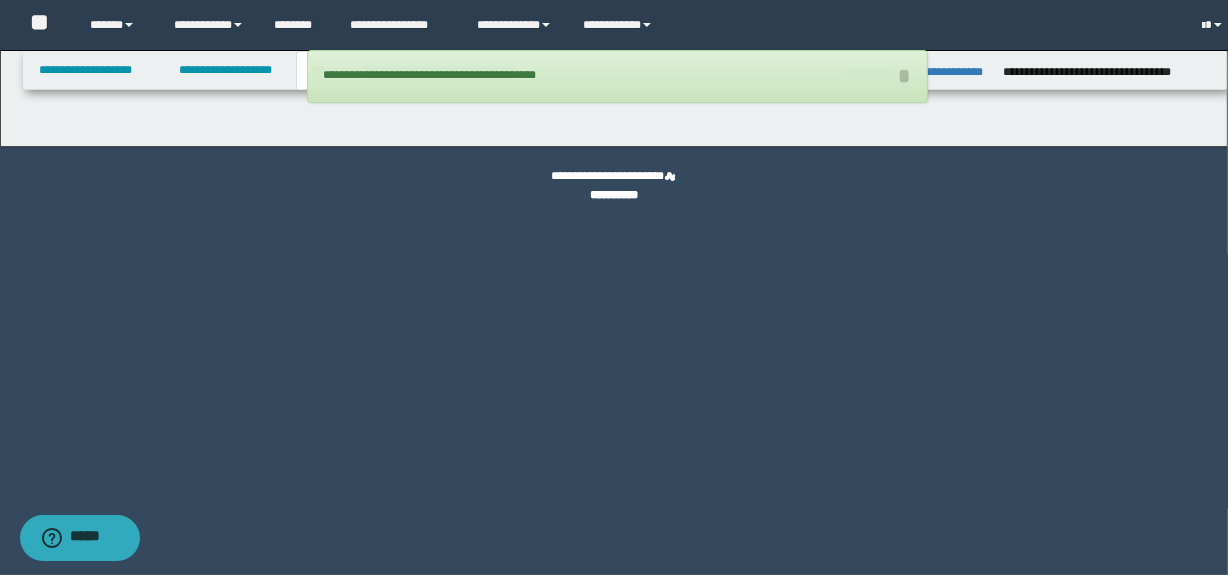 scroll, scrollTop: 0, scrollLeft: 0, axis: both 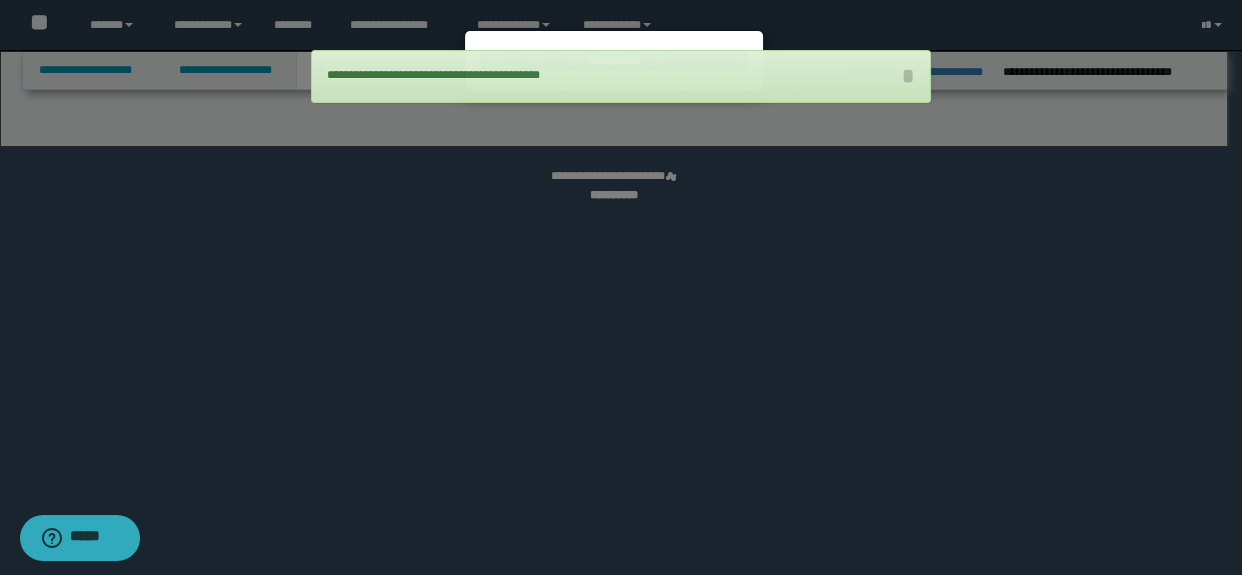 select on "***" 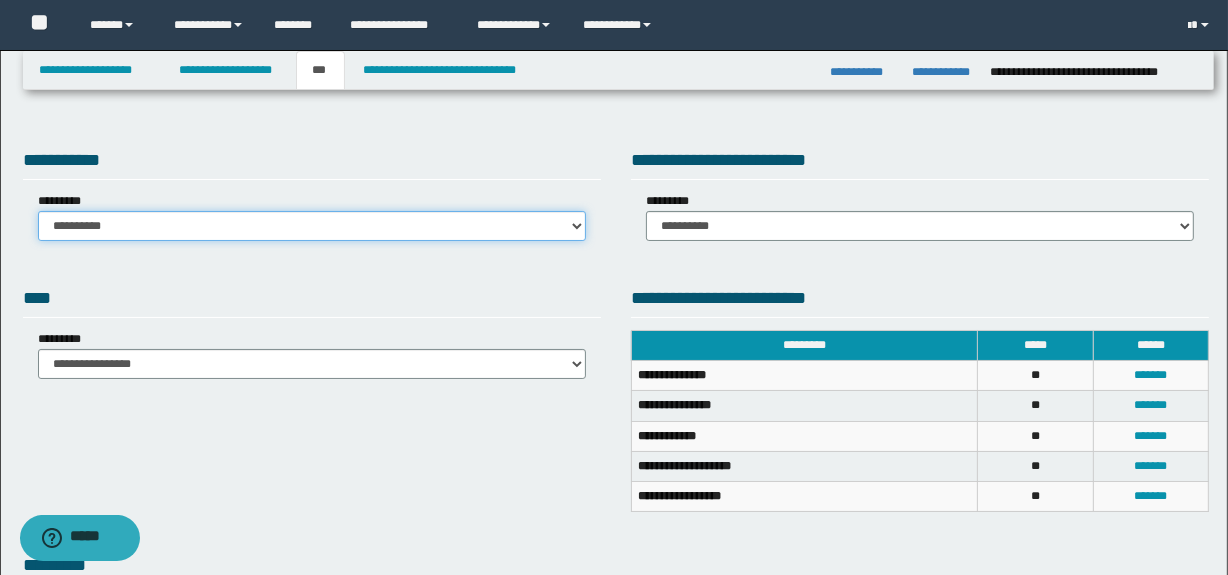 drag, startPoint x: 376, startPoint y: 217, endPoint x: 366, endPoint y: 239, distance: 24.166092 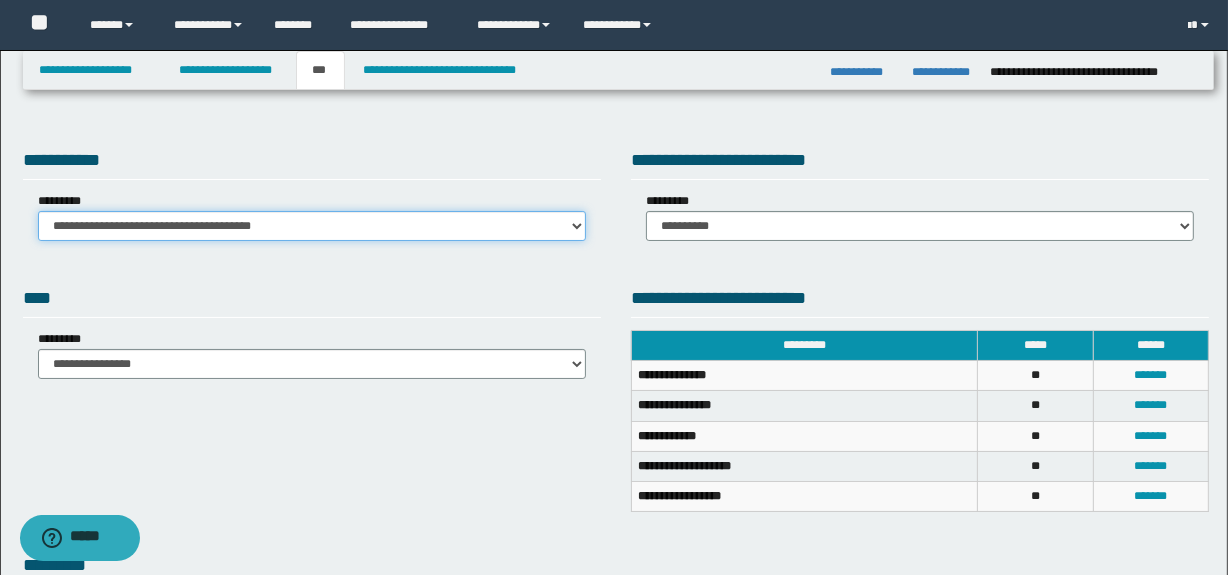 click on "**********" at bounding box center [312, 226] 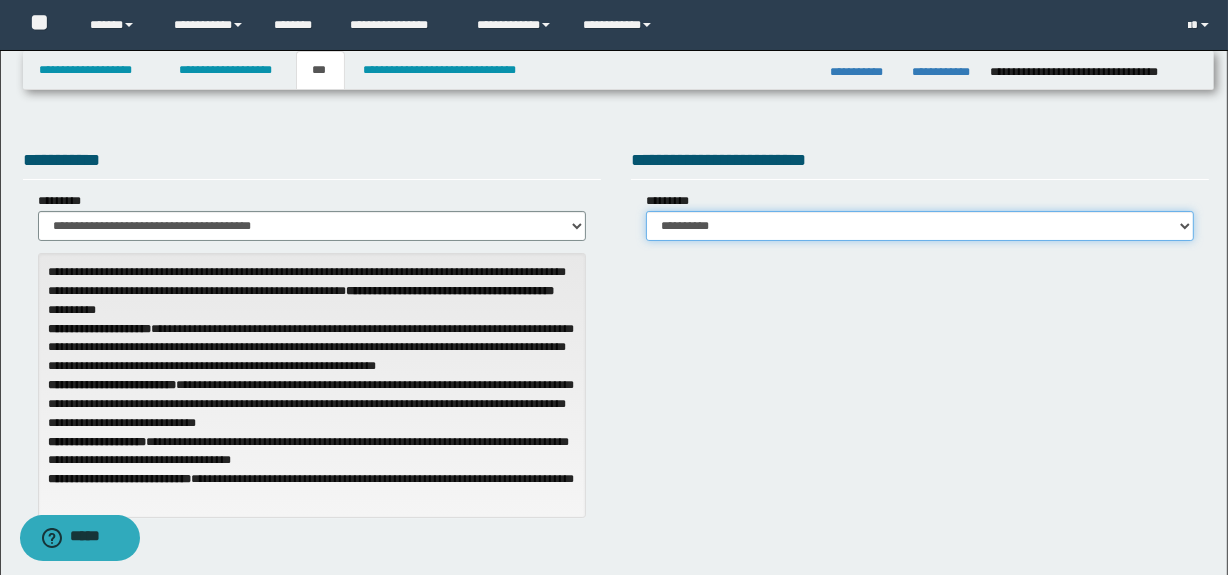 click on "**********" at bounding box center [920, 226] 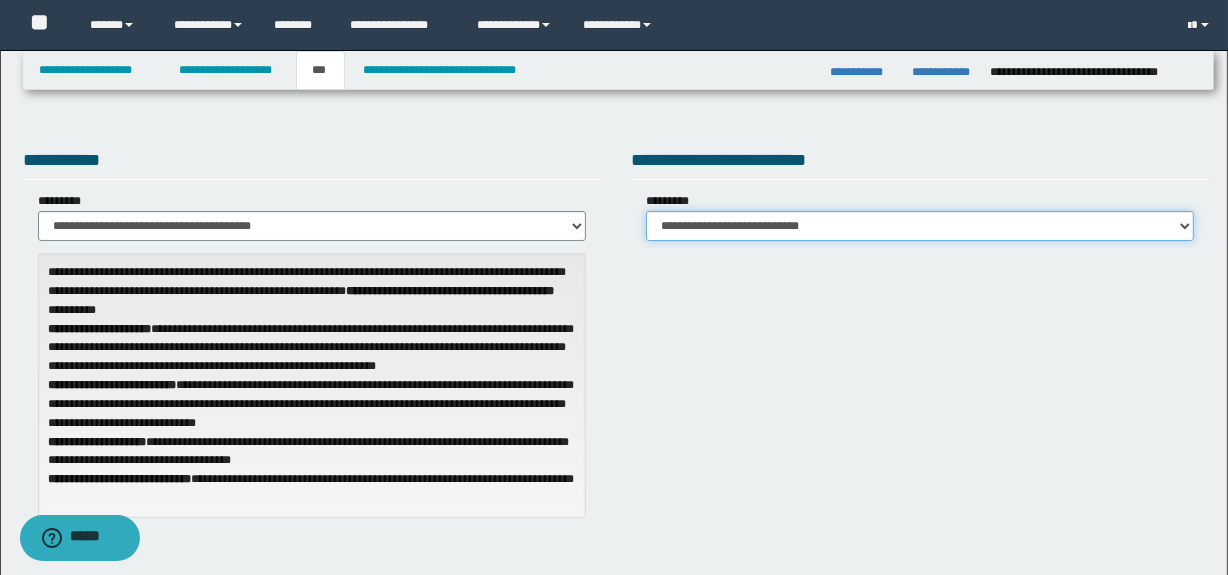 click on "**********" at bounding box center (920, 226) 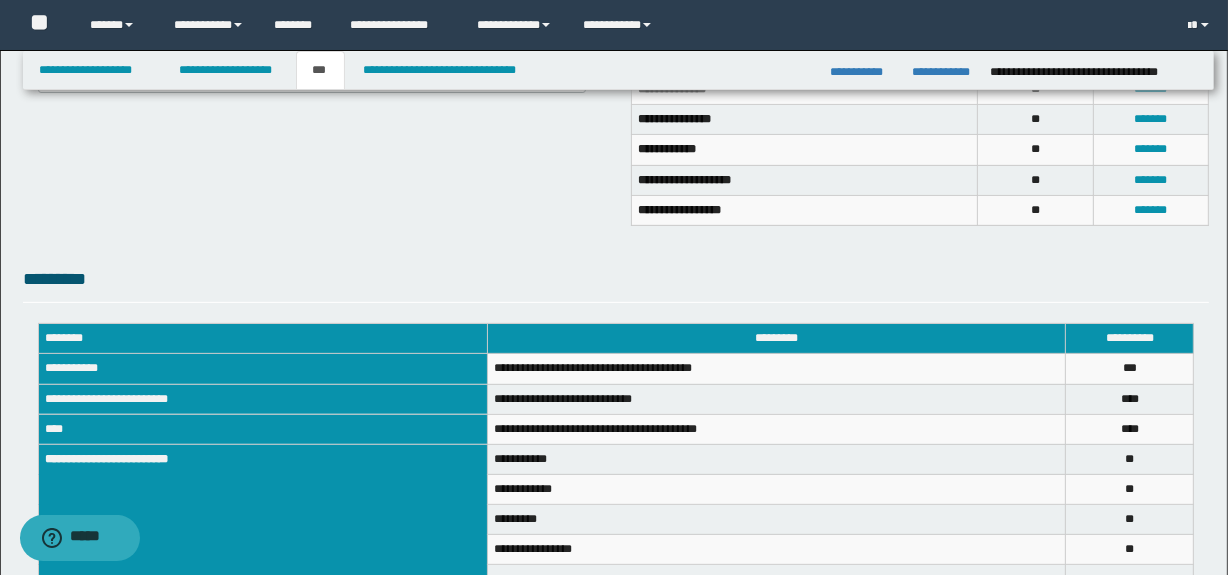 scroll, scrollTop: 557, scrollLeft: 0, axis: vertical 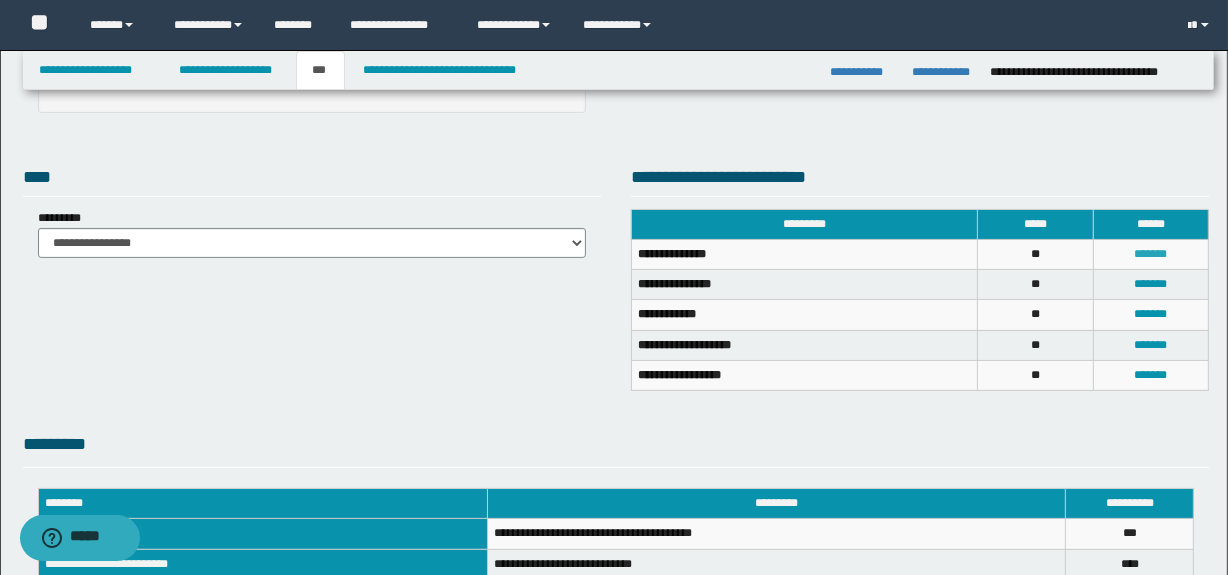 click on "*******" at bounding box center (1151, 254) 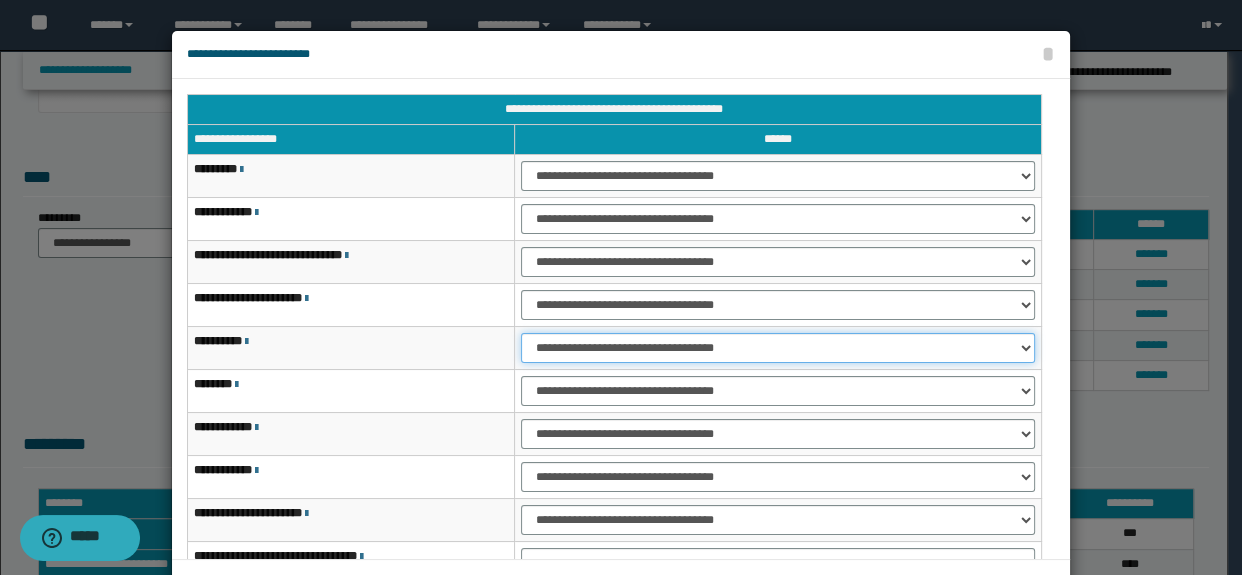click on "**********" at bounding box center [777, 348] 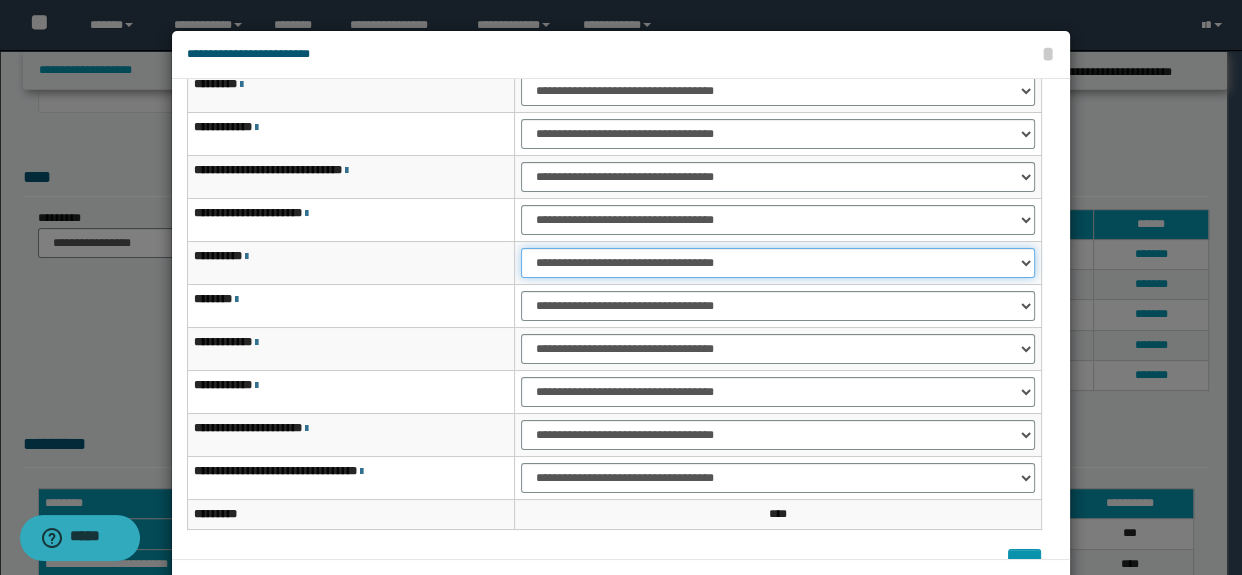 scroll, scrollTop: 120, scrollLeft: 0, axis: vertical 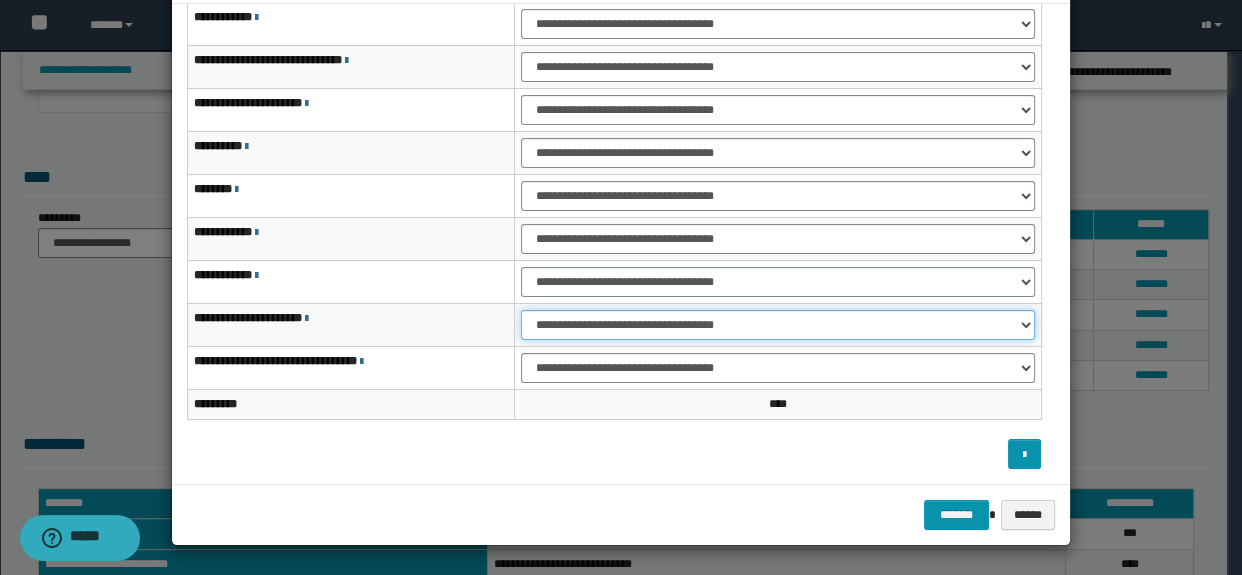 click on "**********" at bounding box center (777, 325) 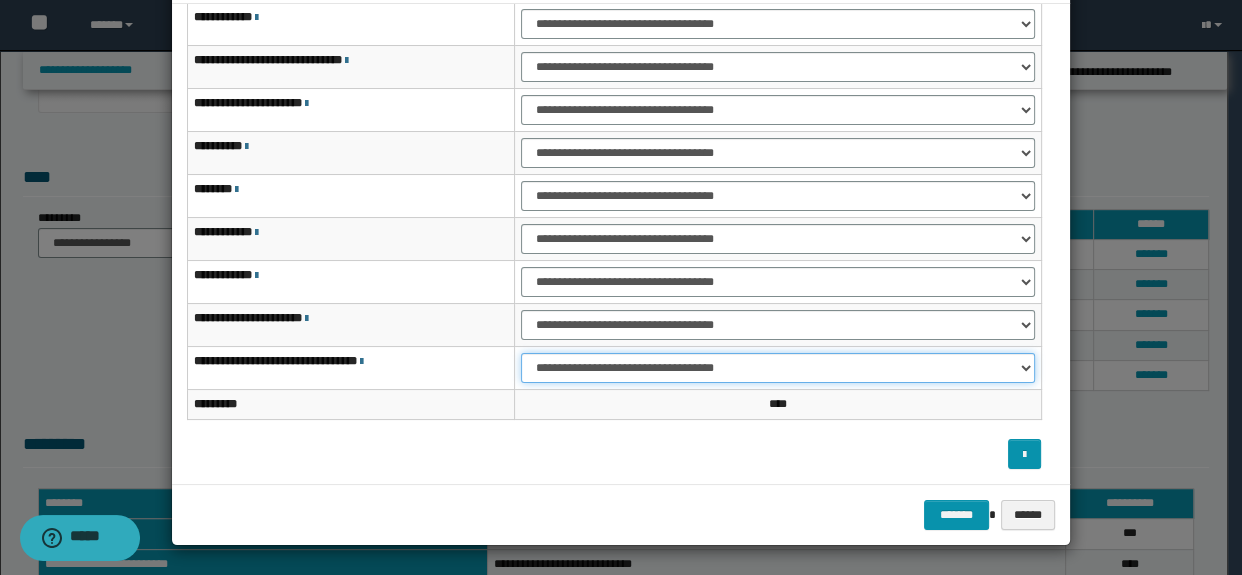 drag, startPoint x: 551, startPoint y: 370, endPoint x: 560, endPoint y: 380, distance: 13.453624 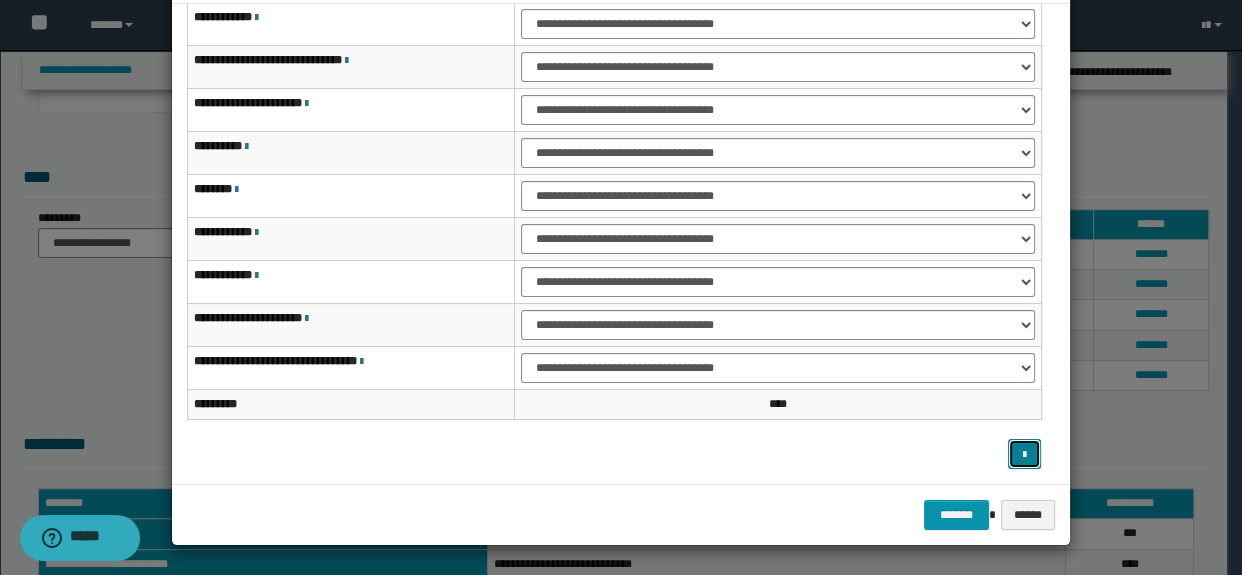 click at bounding box center [1024, 455] 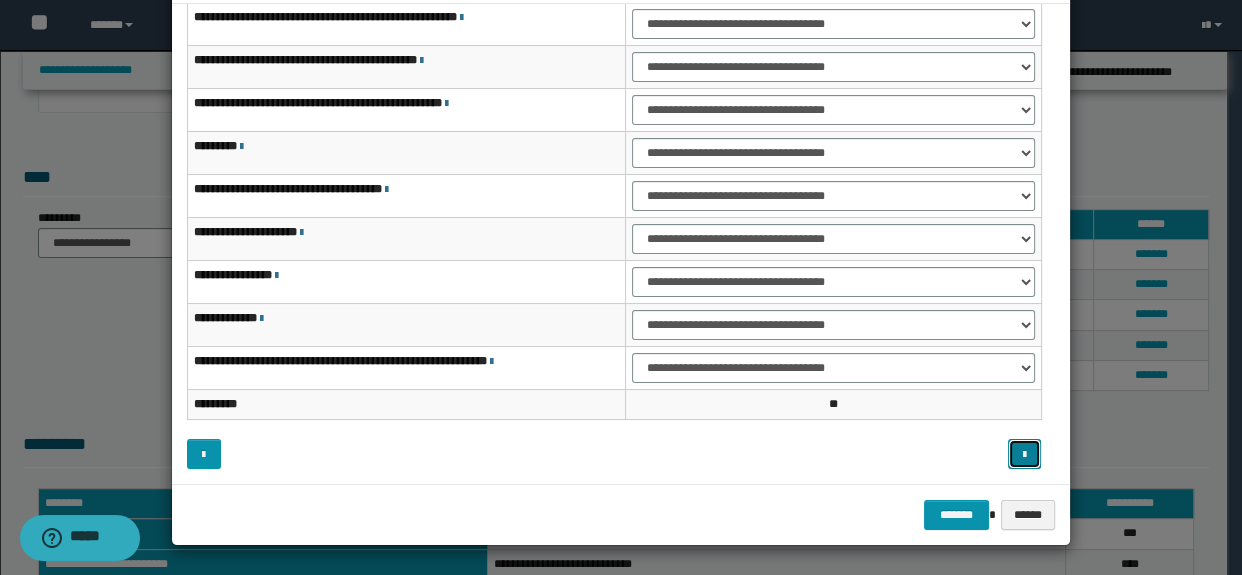 click at bounding box center [1024, 455] 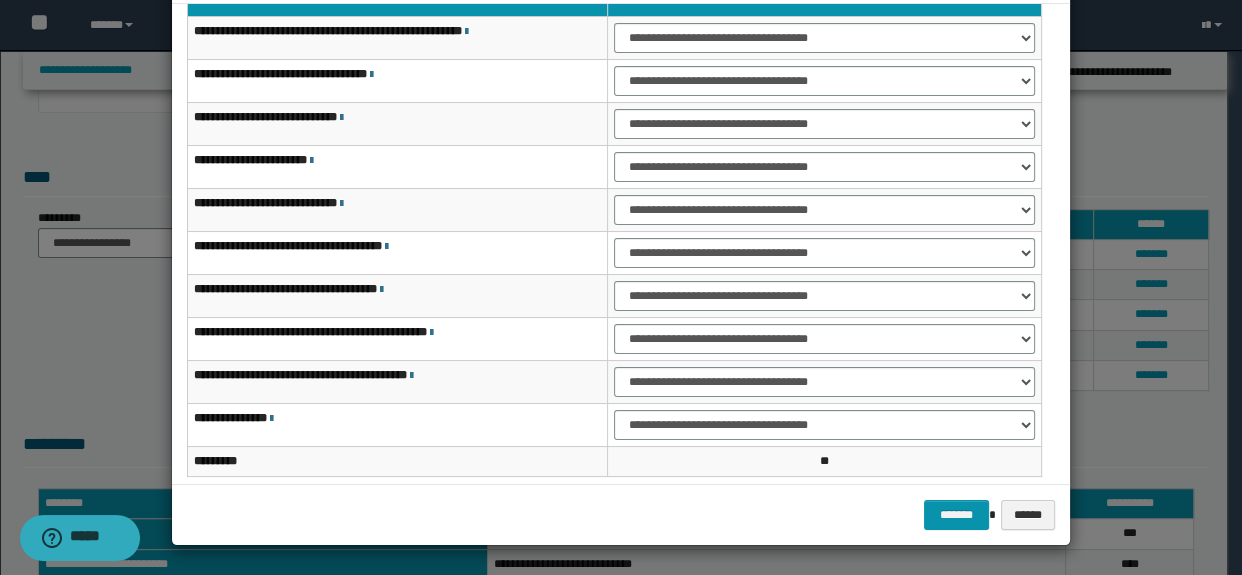 scroll, scrollTop: 0, scrollLeft: 0, axis: both 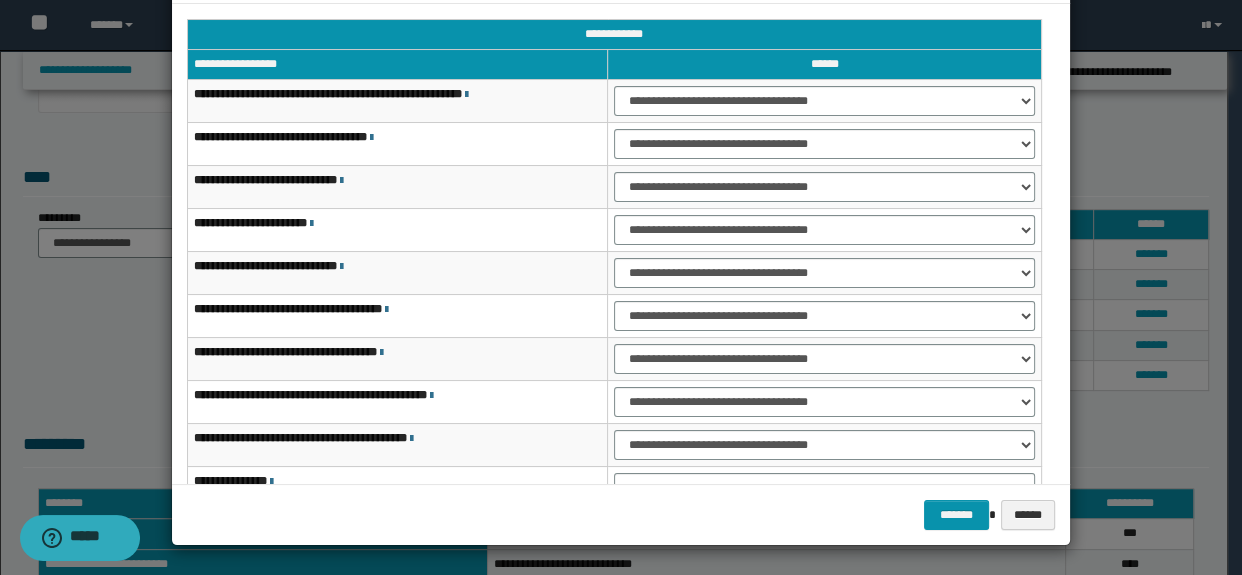 type 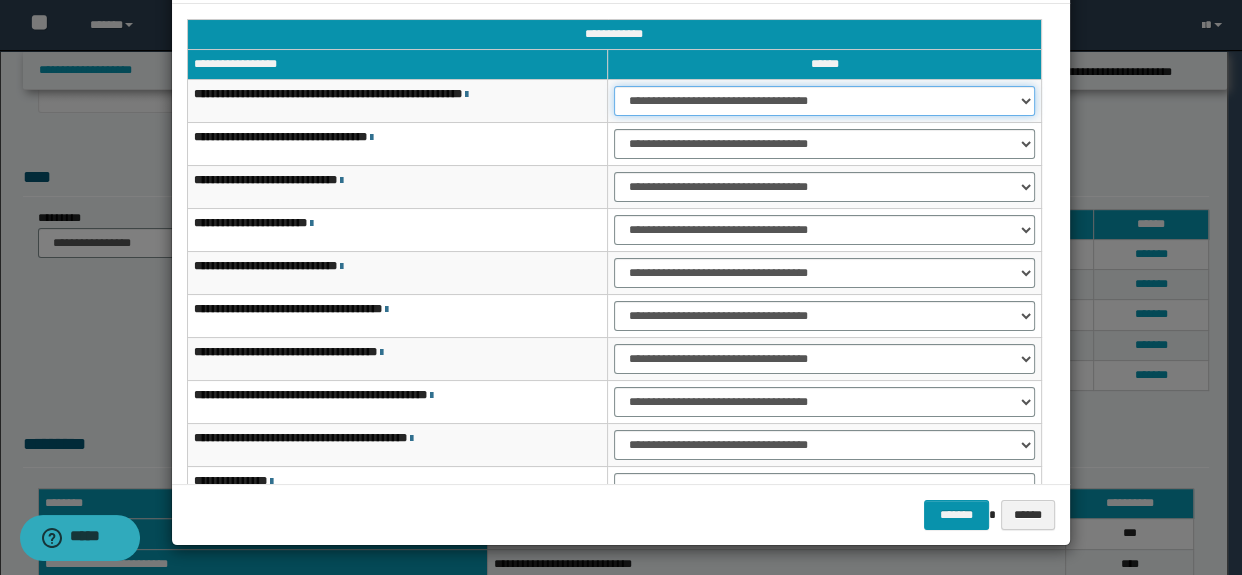 click on "**********" at bounding box center (824, 101) 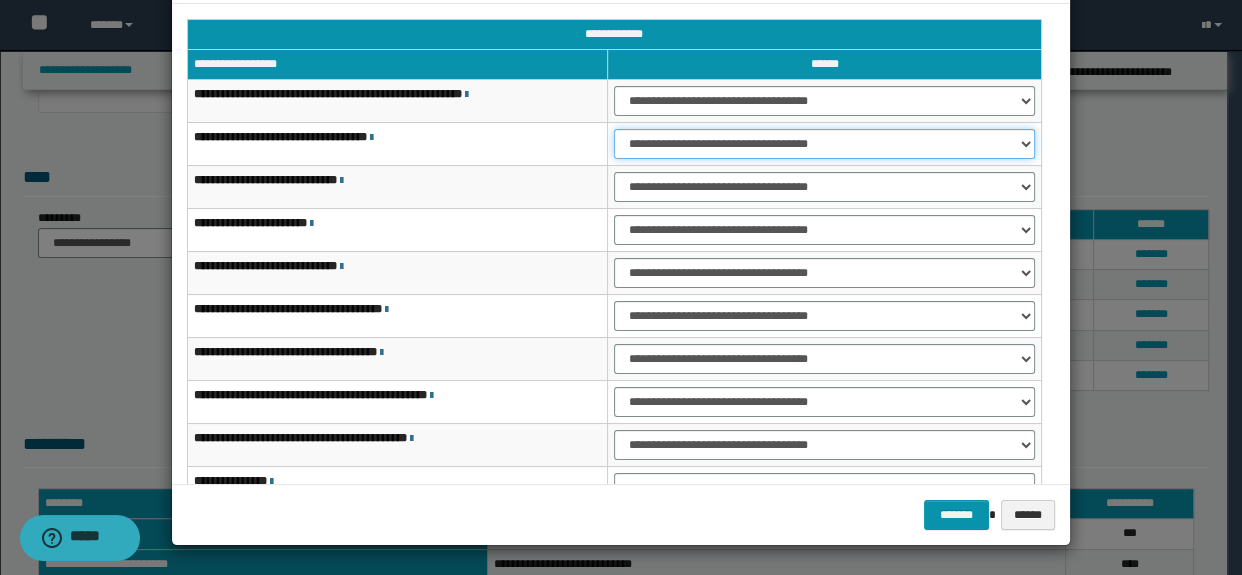 drag, startPoint x: 625, startPoint y: 134, endPoint x: 627, endPoint y: 154, distance: 20.09975 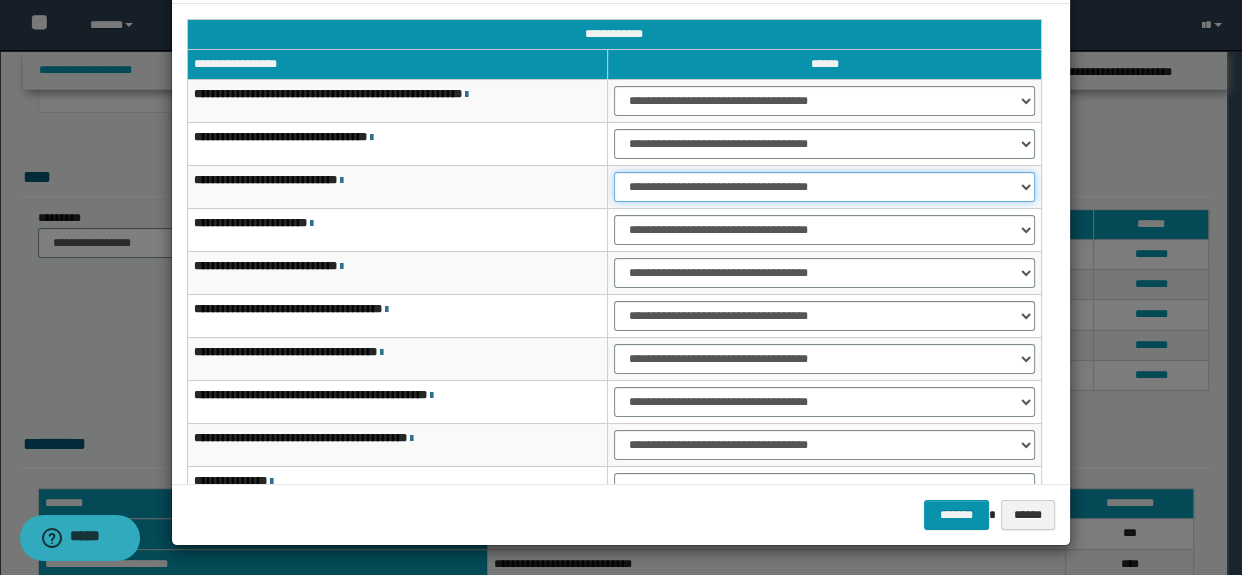 drag, startPoint x: 650, startPoint y: 183, endPoint x: 650, endPoint y: 200, distance: 17 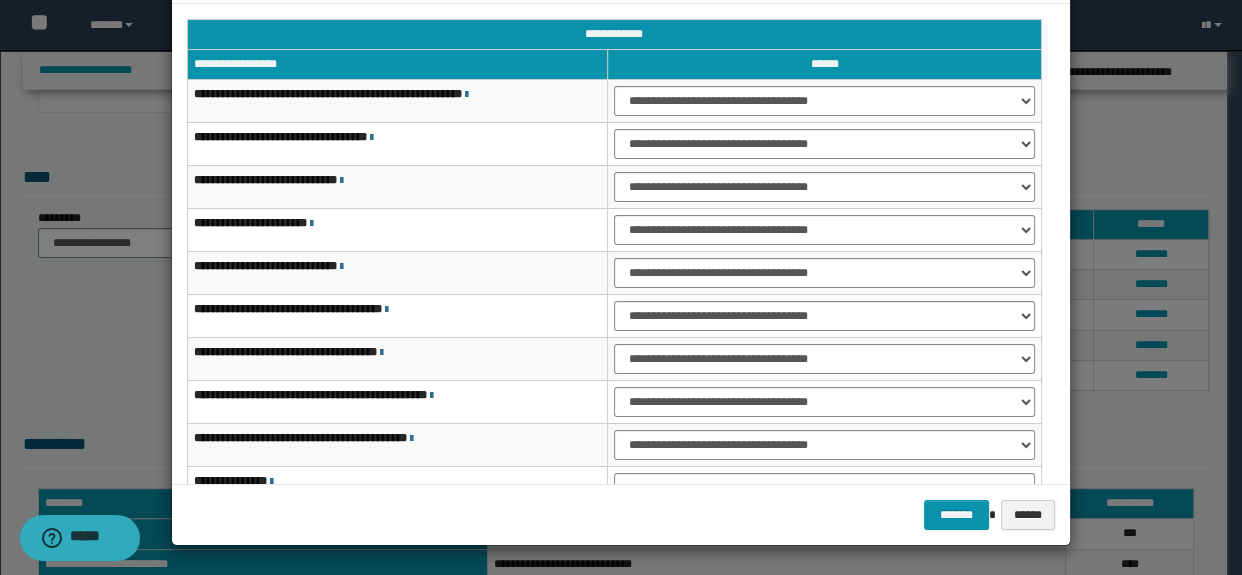 click on "**********" at bounding box center [824, 316] 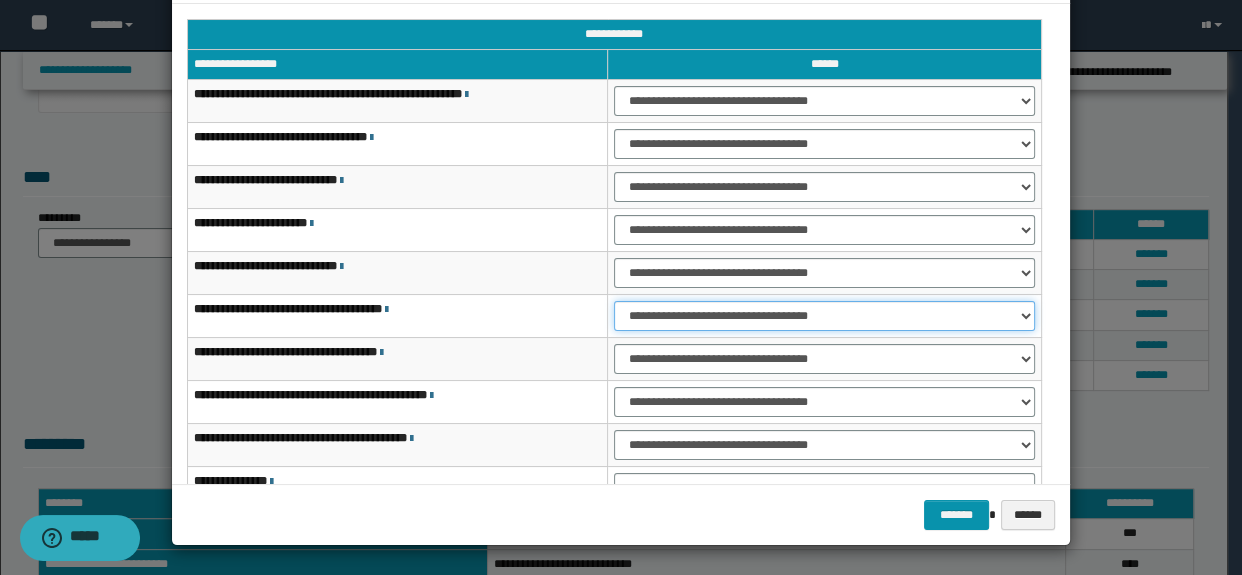click on "**********" at bounding box center (824, 316) 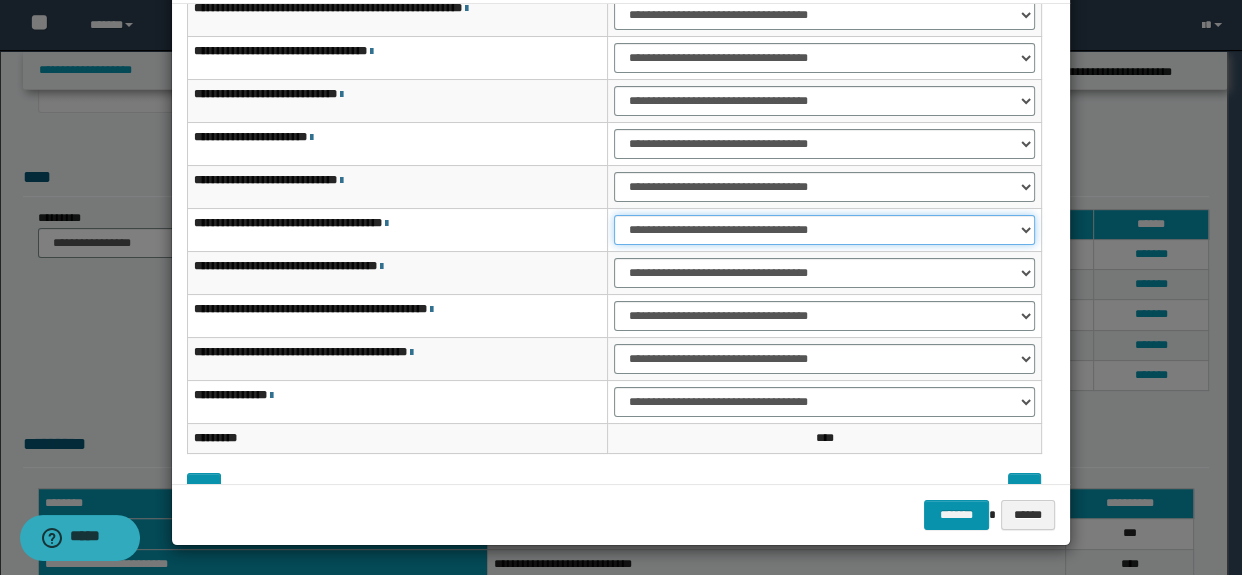 scroll, scrollTop: 90, scrollLeft: 0, axis: vertical 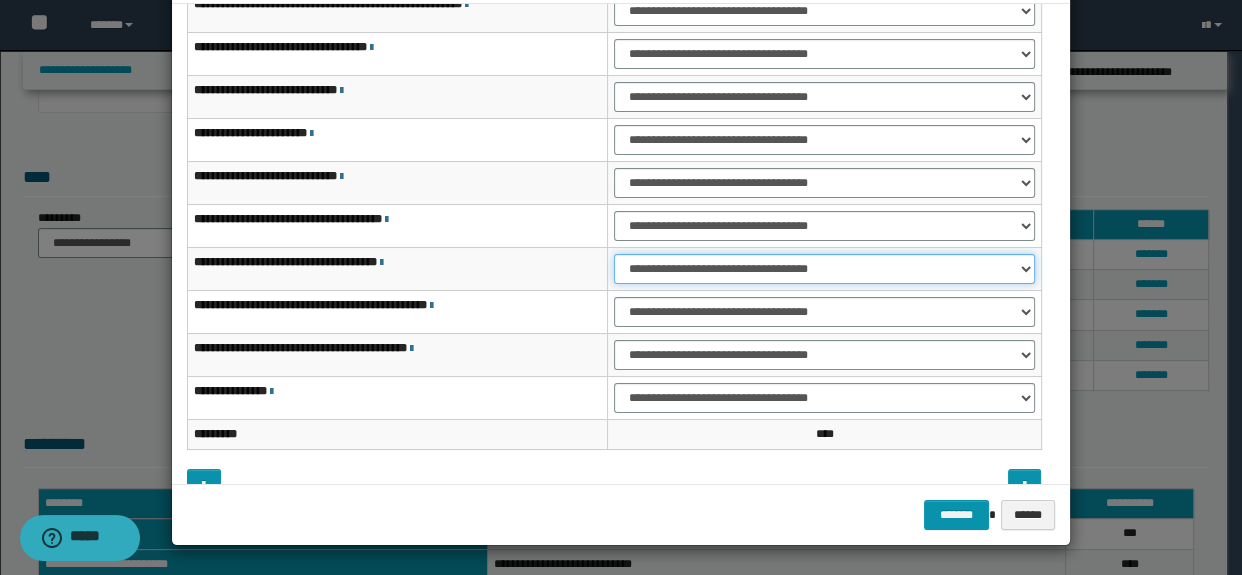click on "**********" at bounding box center [824, 269] 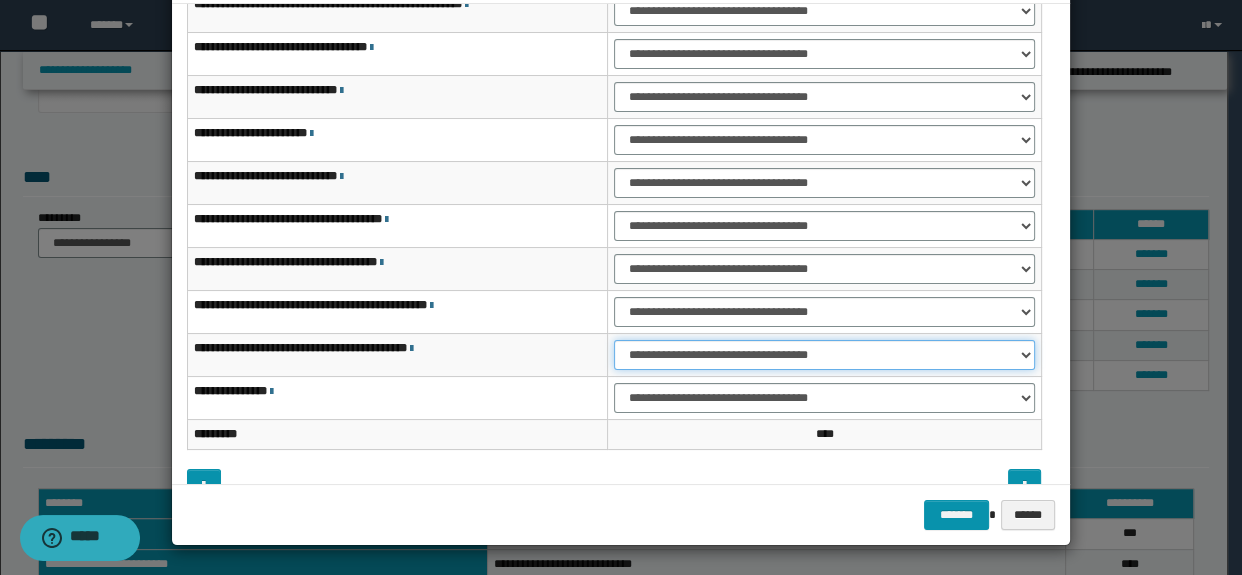 click on "**********" at bounding box center [824, 355] 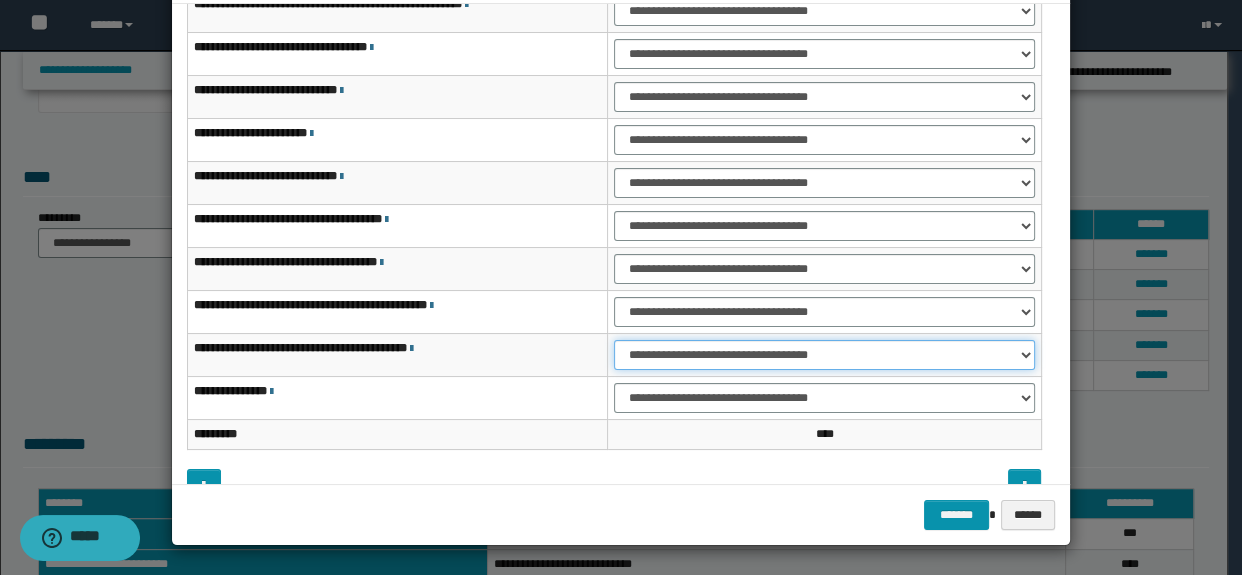 select on "***" 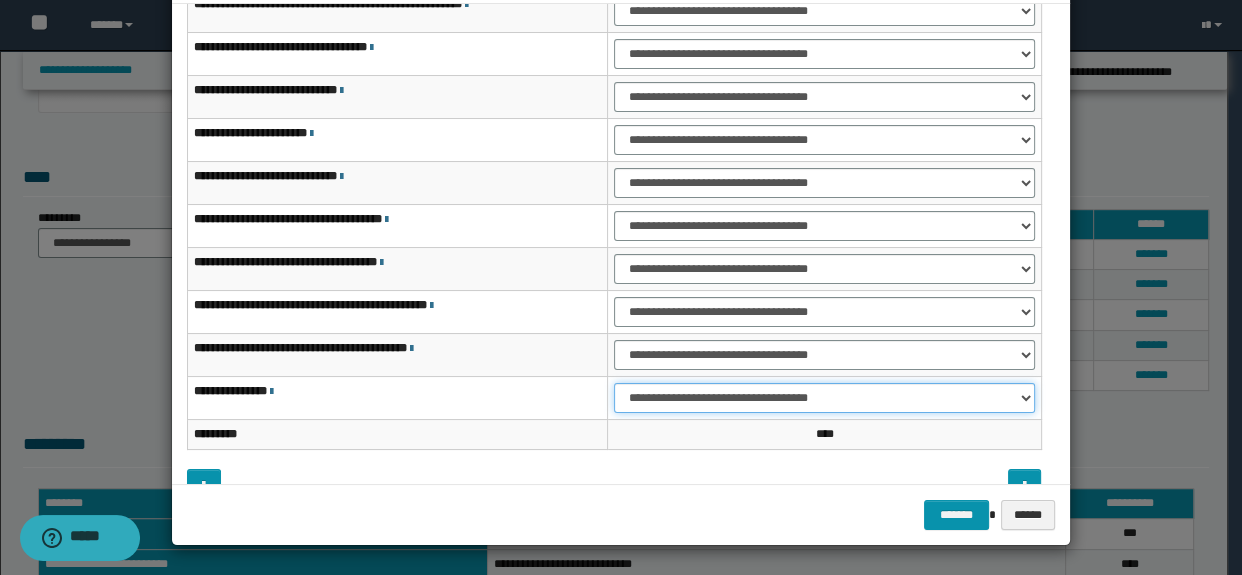 click on "**********" at bounding box center [824, 398] 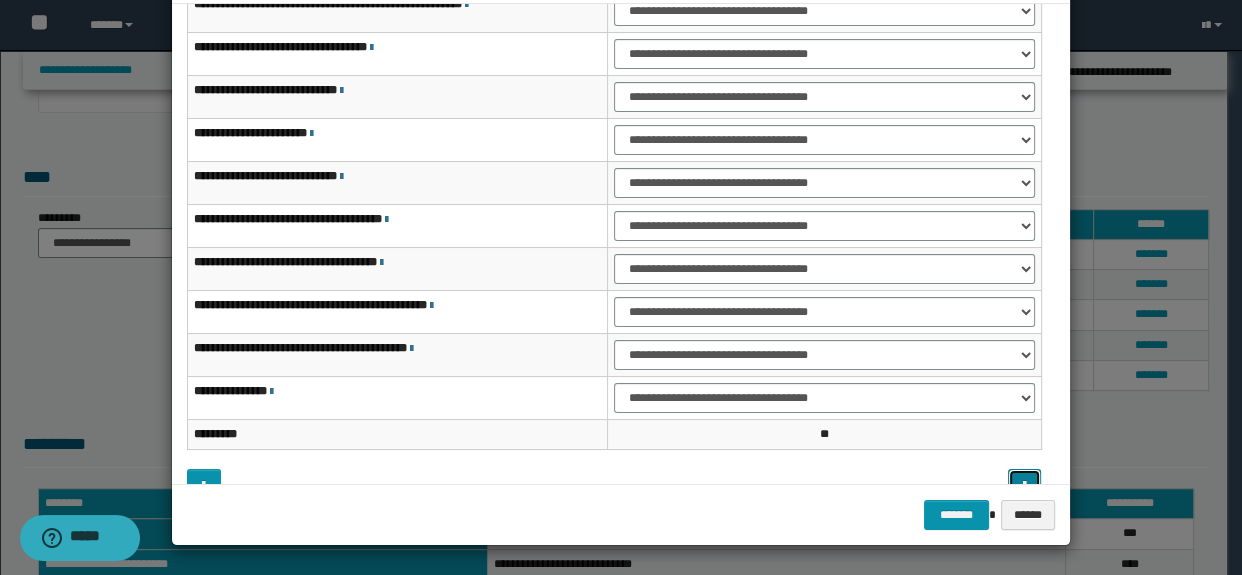 click at bounding box center [1025, 484] 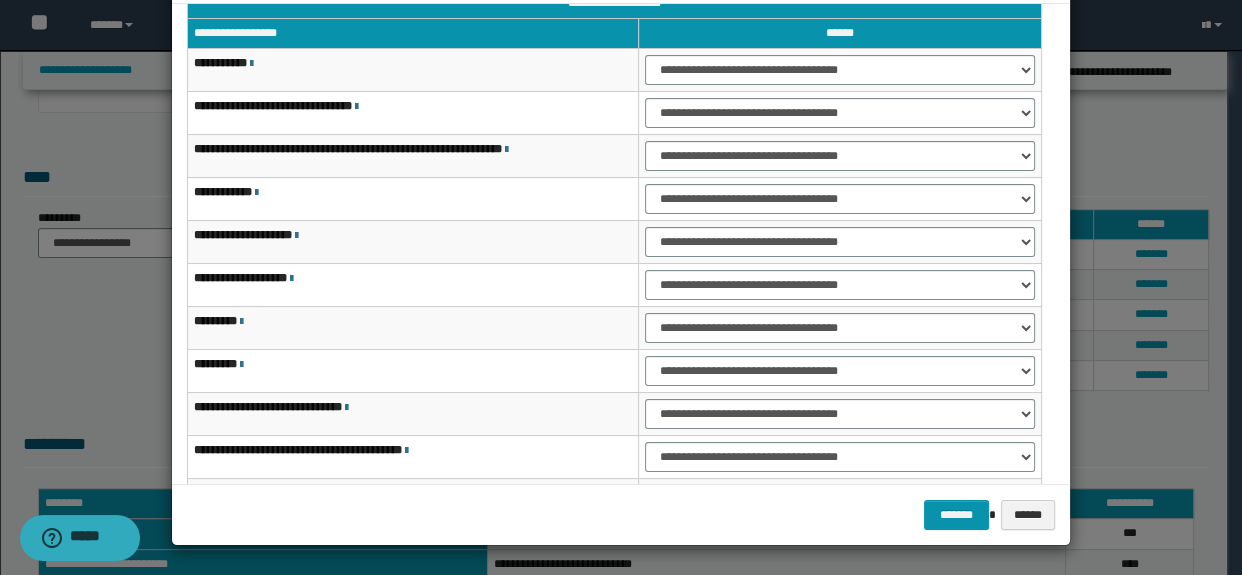 scroll, scrollTop: 30, scrollLeft: 0, axis: vertical 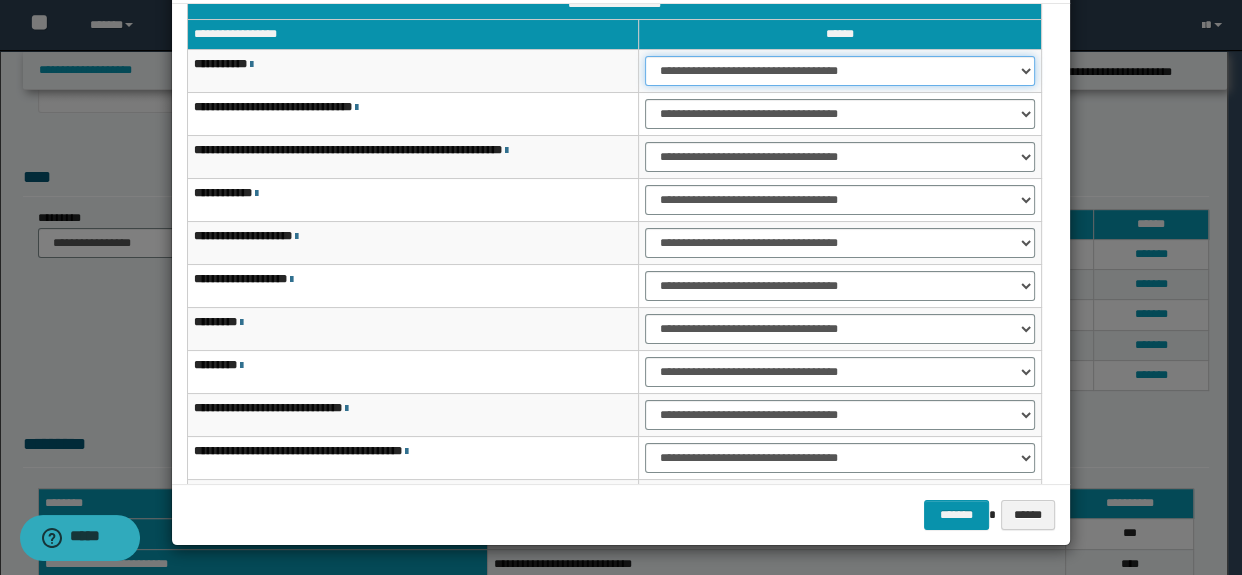 click on "**********" at bounding box center [839, 71] 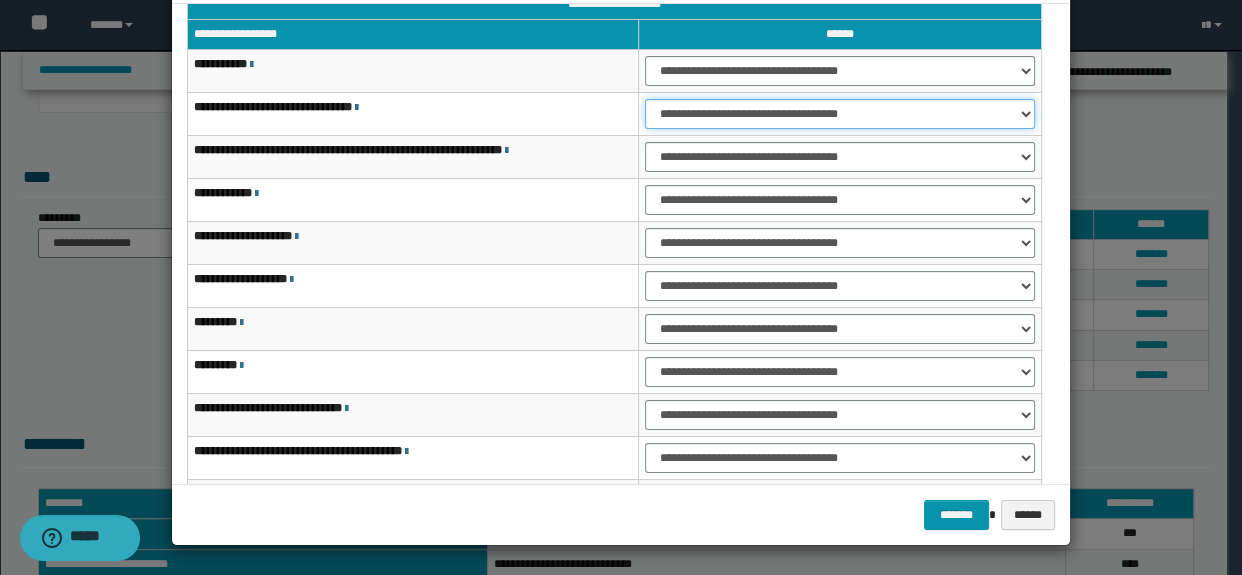 drag, startPoint x: 656, startPoint y: 99, endPoint x: 671, endPoint y: 127, distance: 31.764761 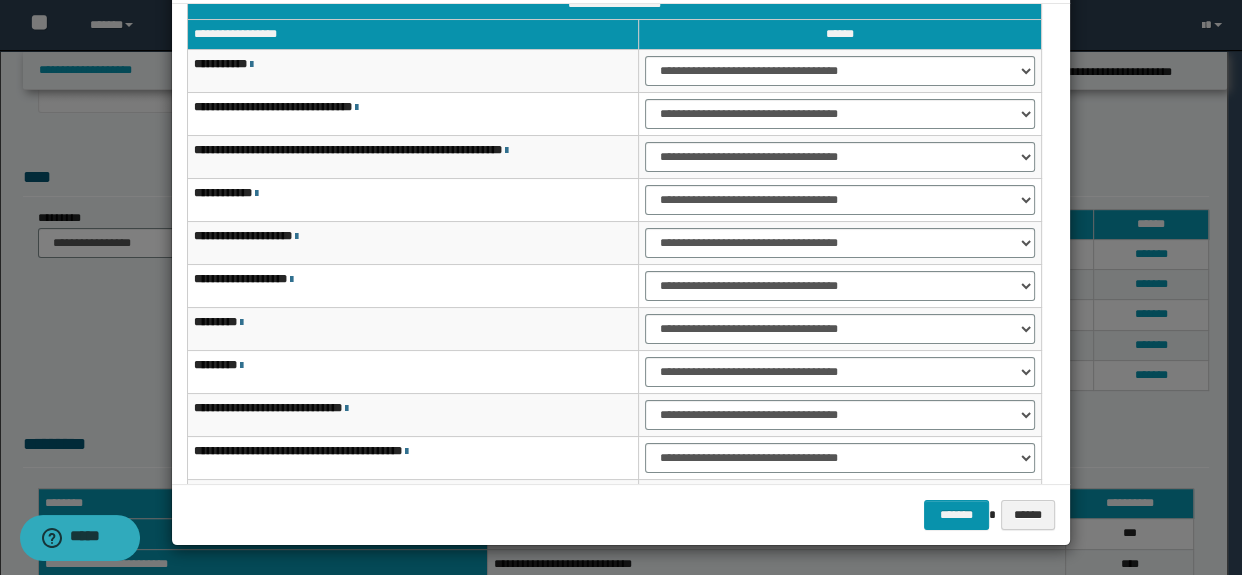 click on "**********" at bounding box center (840, 200) 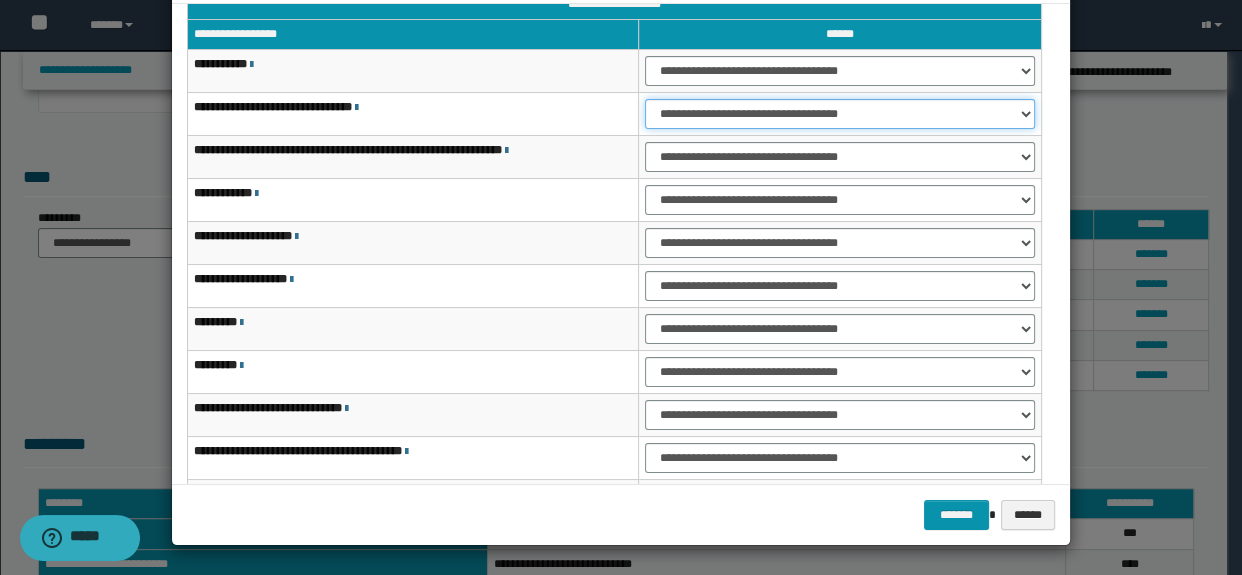 click on "**********" at bounding box center (839, 114) 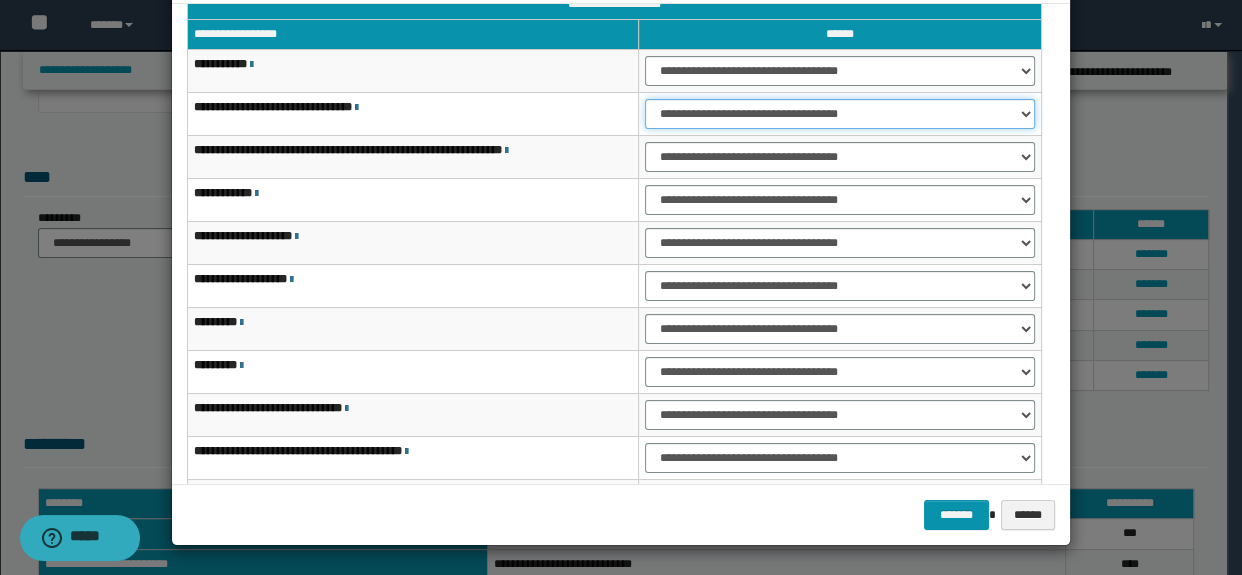 select on "***" 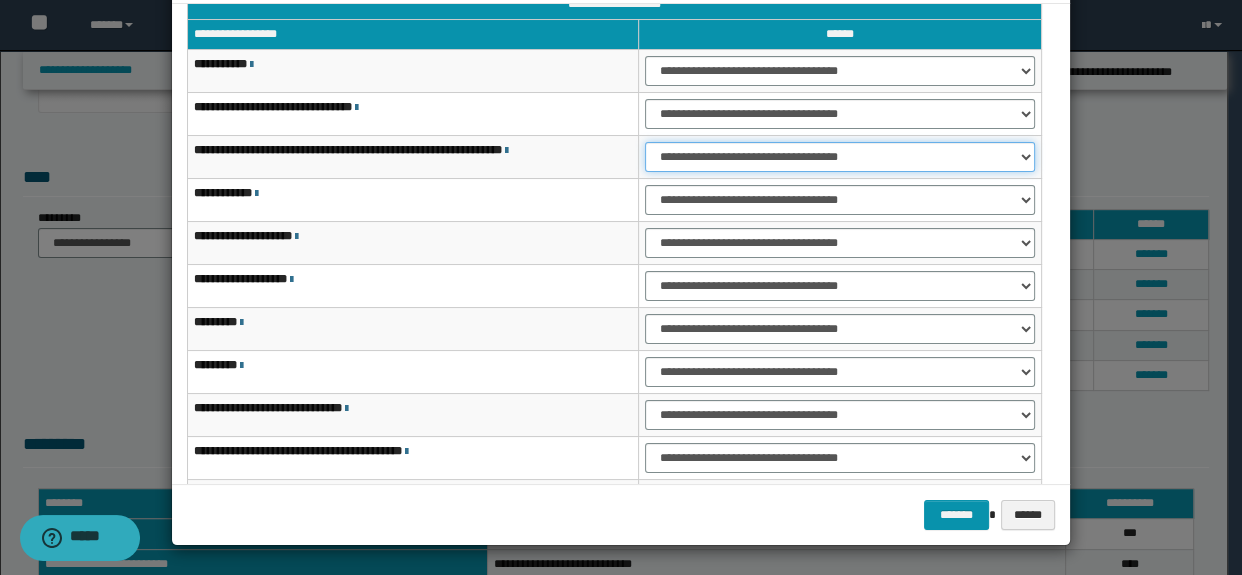 click on "**********" at bounding box center (839, 157) 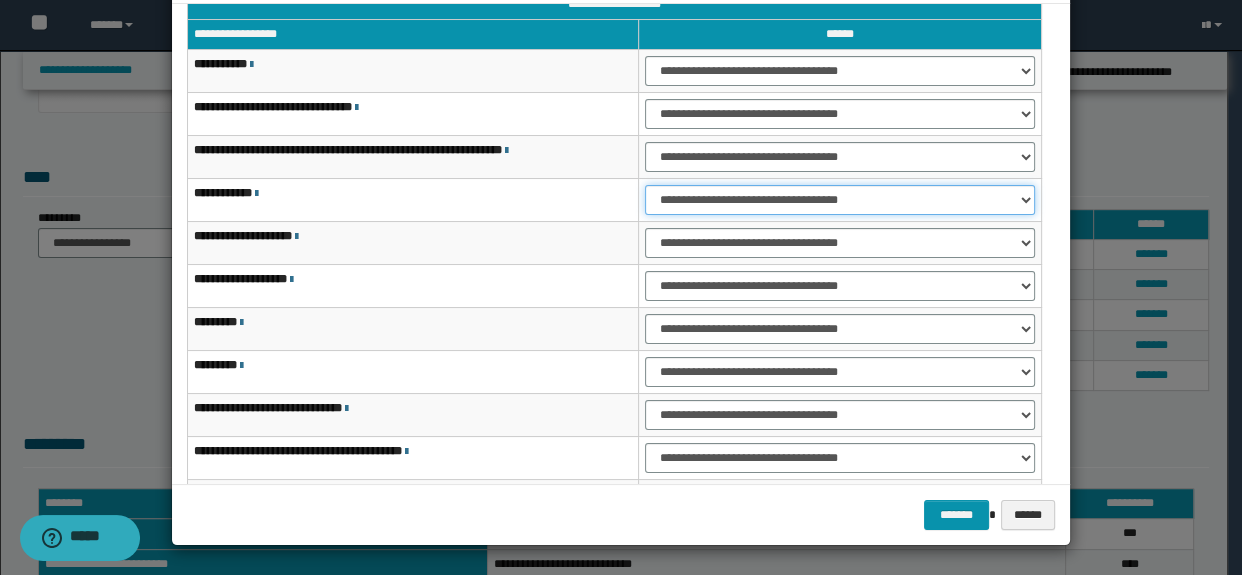 click on "**********" at bounding box center (839, 200) 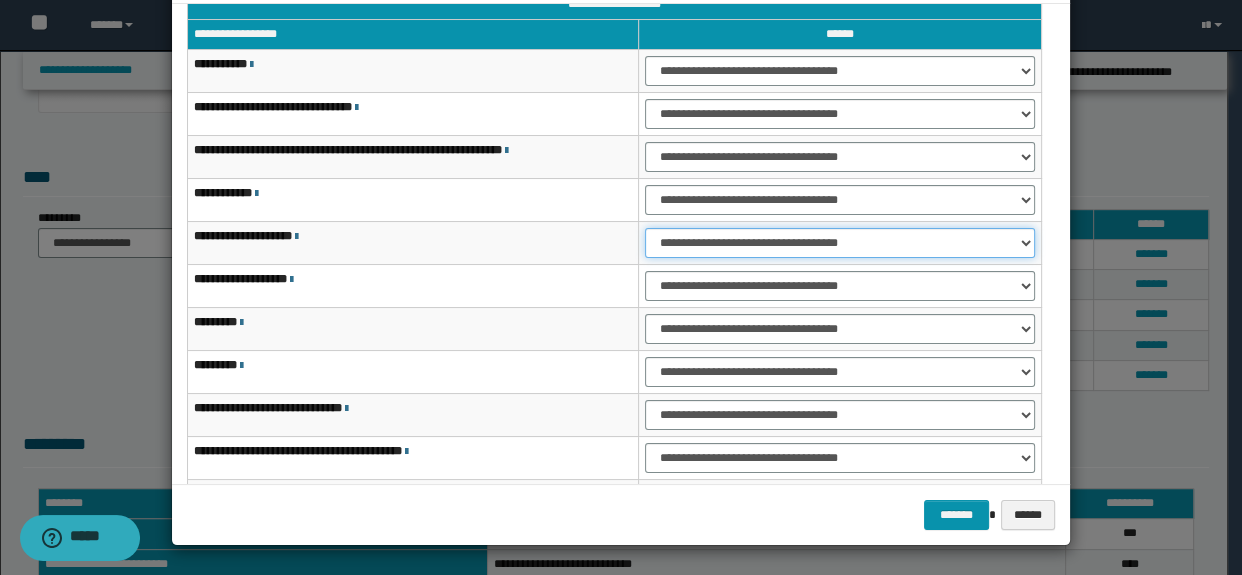 click on "**********" at bounding box center (839, 243) 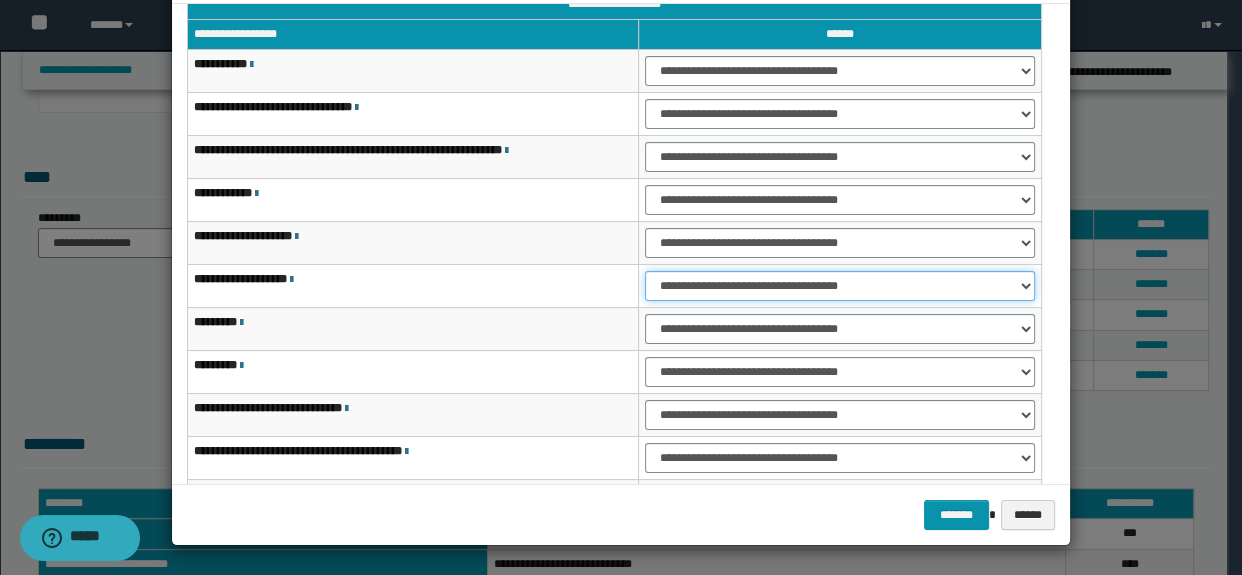 click on "**********" at bounding box center (839, 286) 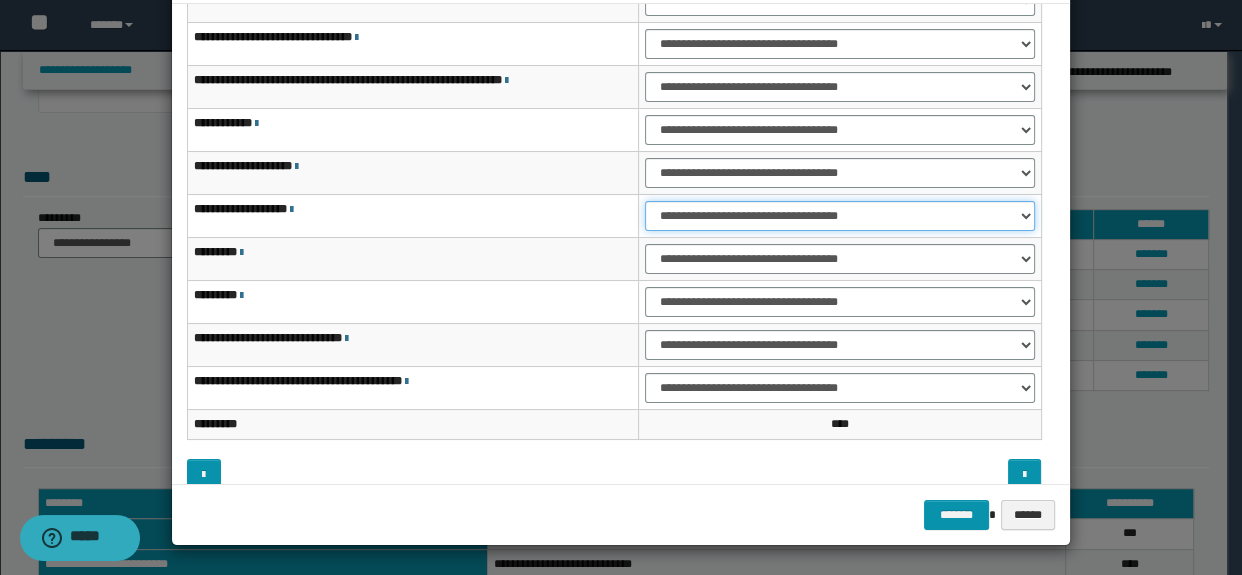 scroll, scrollTop: 120, scrollLeft: 0, axis: vertical 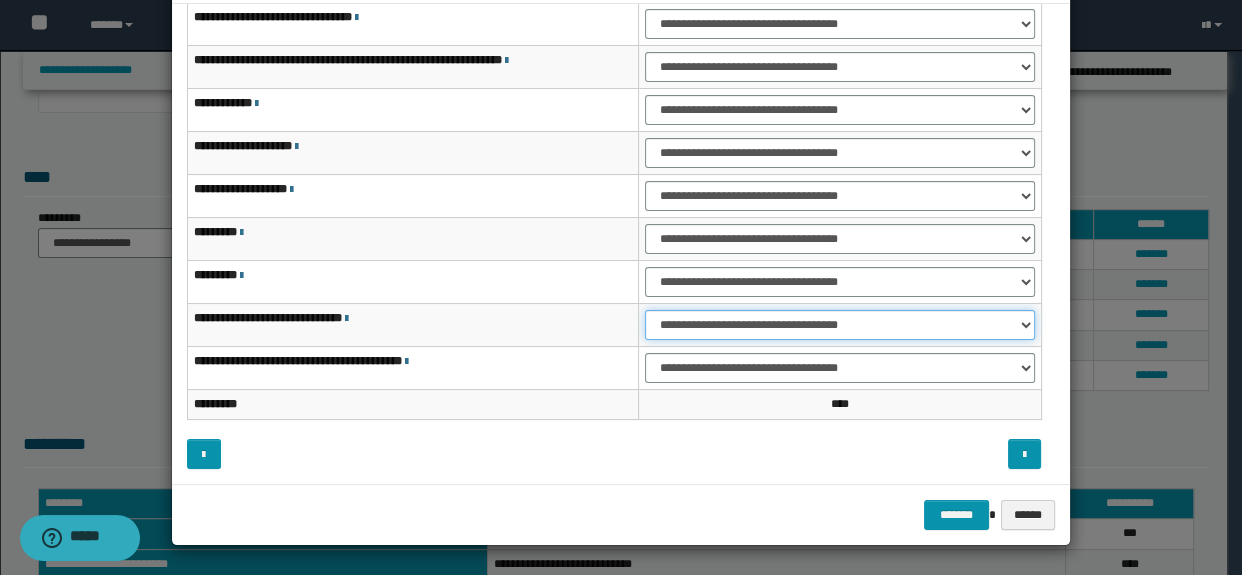 click on "**********" at bounding box center (839, 325) 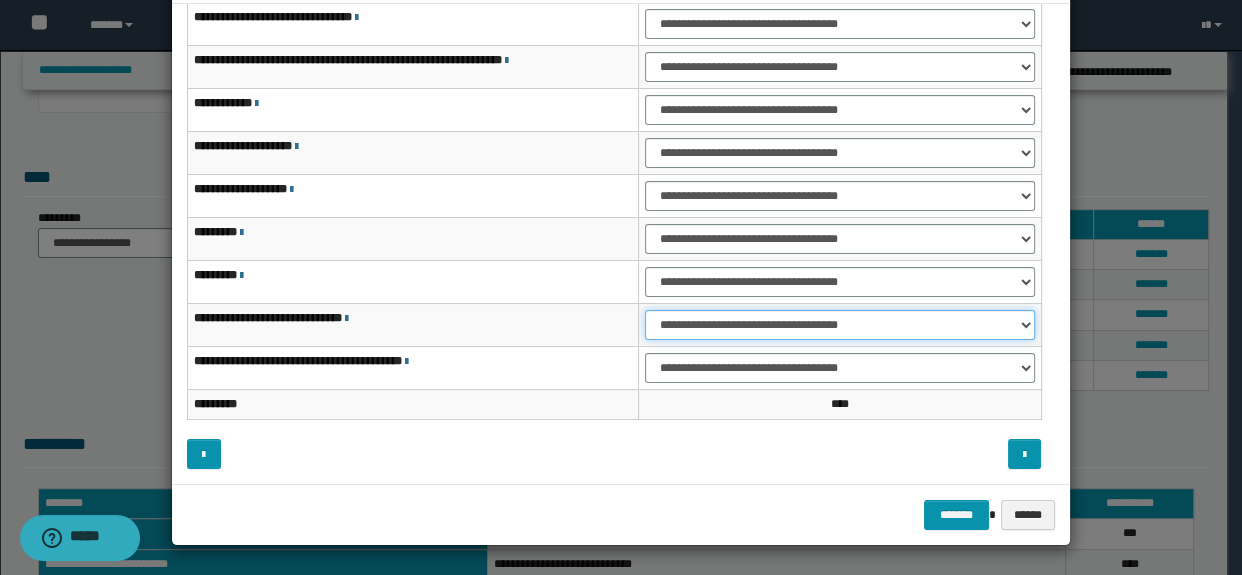 select on "***" 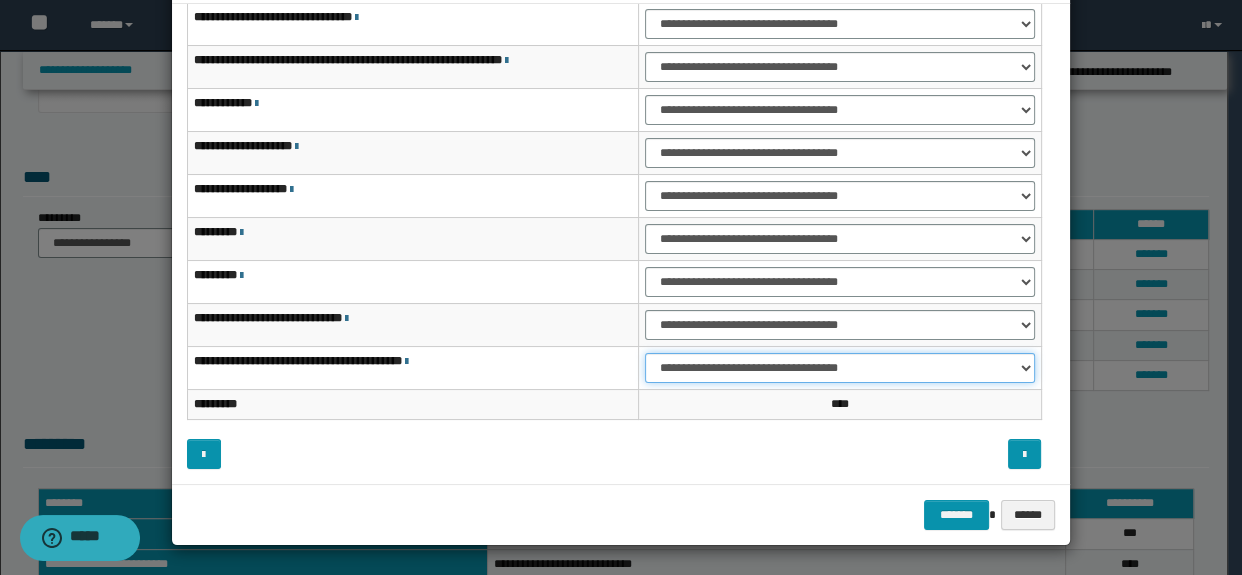 click on "**********" at bounding box center (839, 368) 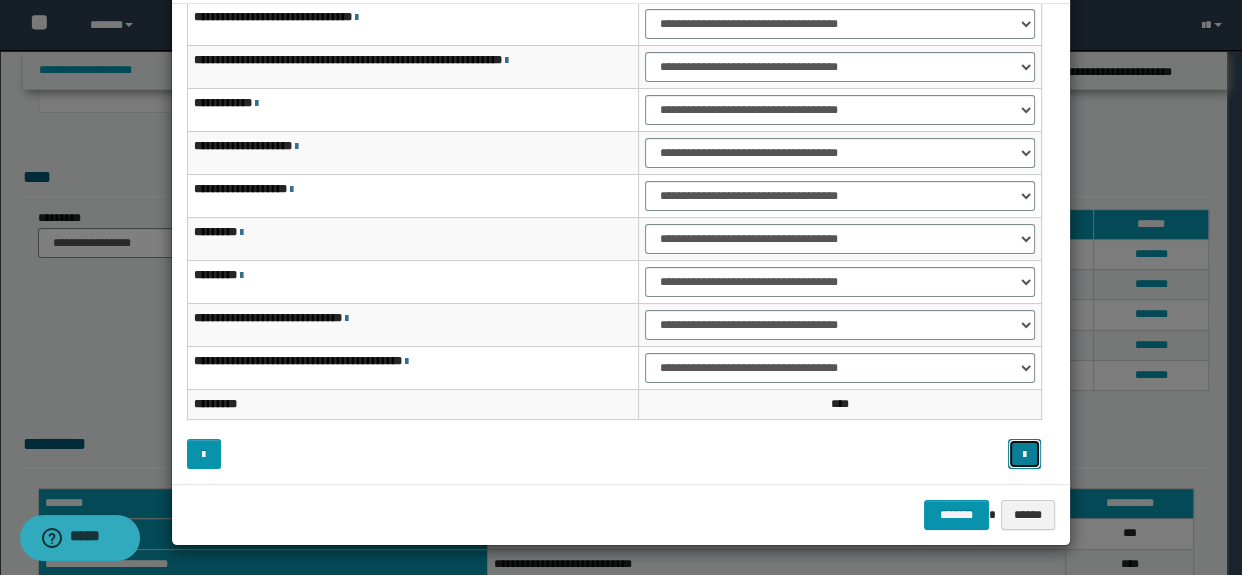click at bounding box center (1025, 454) 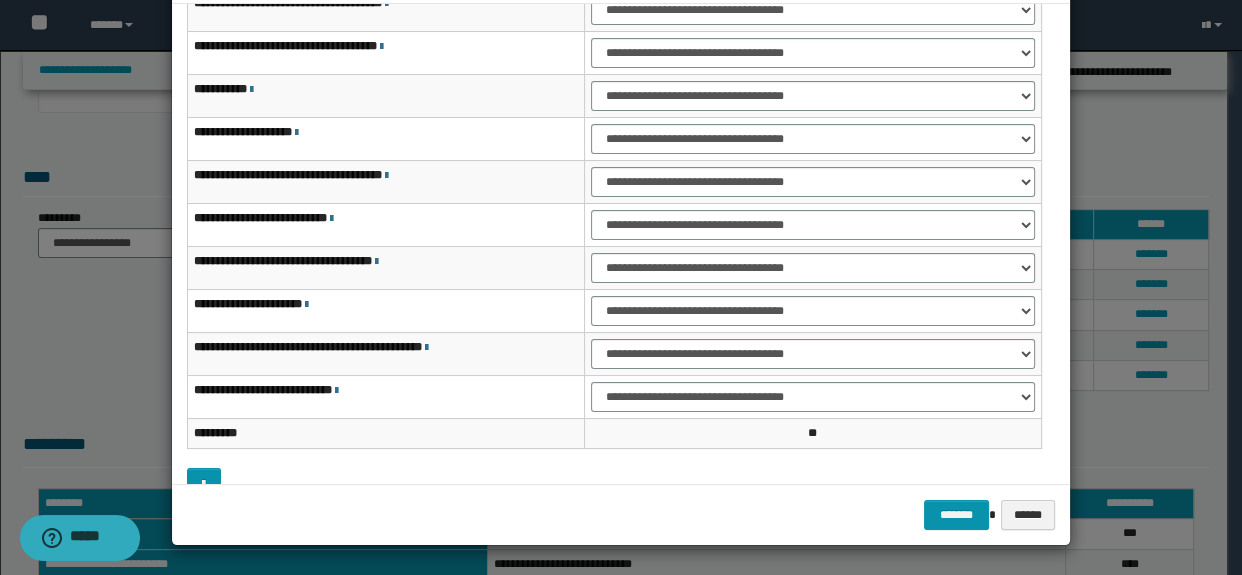 scroll, scrollTop: 59, scrollLeft: 0, axis: vertical 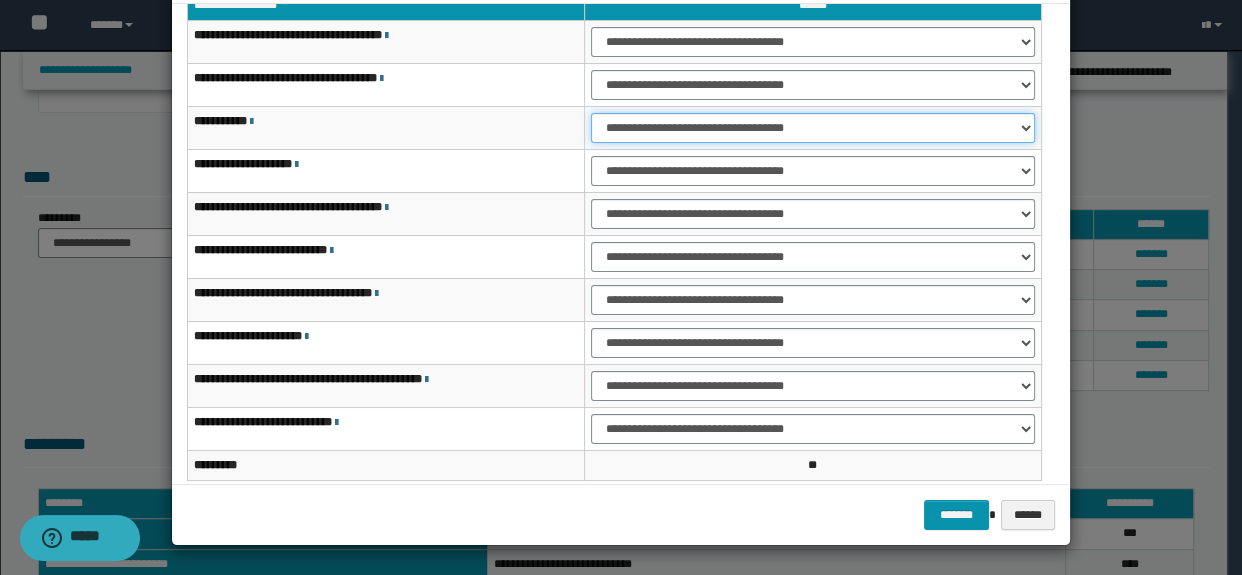 drag, startPoint x: 611, startPoint y: 125, endPoint x: 618, endPoint y: 140, distance: 16.552946 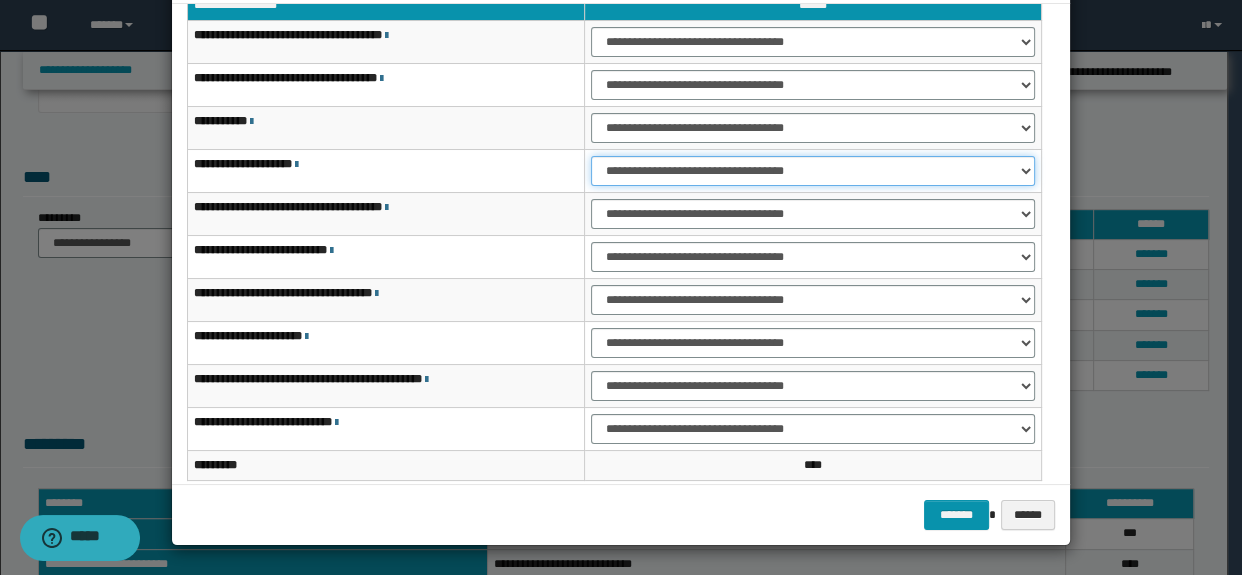 click on "**********" at bounding box center [813, 171] 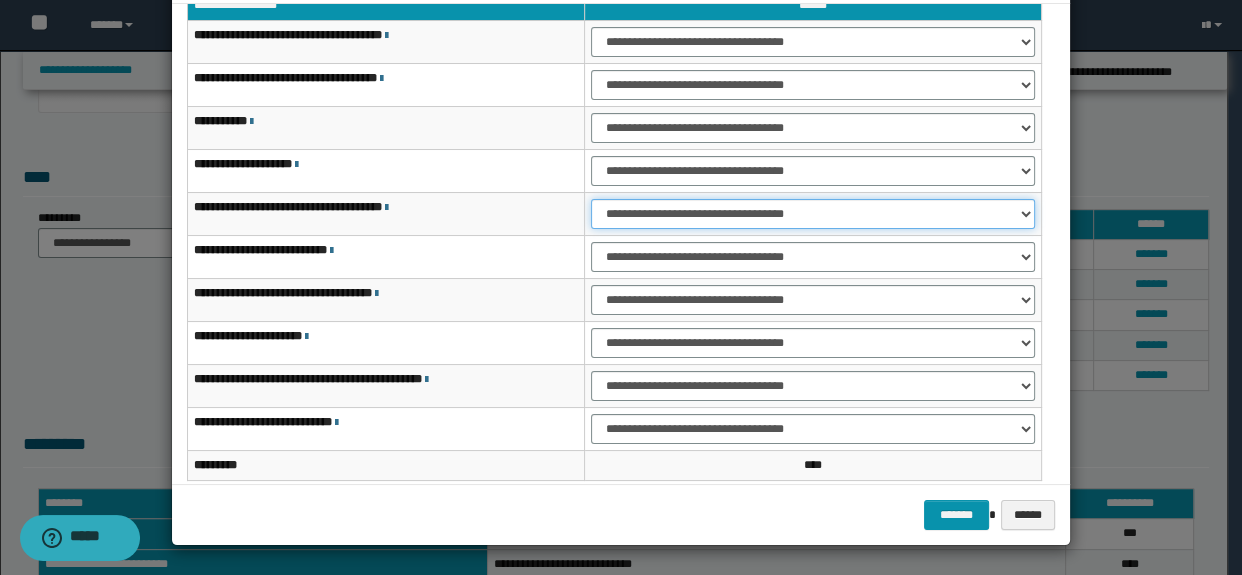 drag, startPoint x: 606, startPoint y: 211, endPoint x: 616, endPoint y: 225, distance: 17.20465 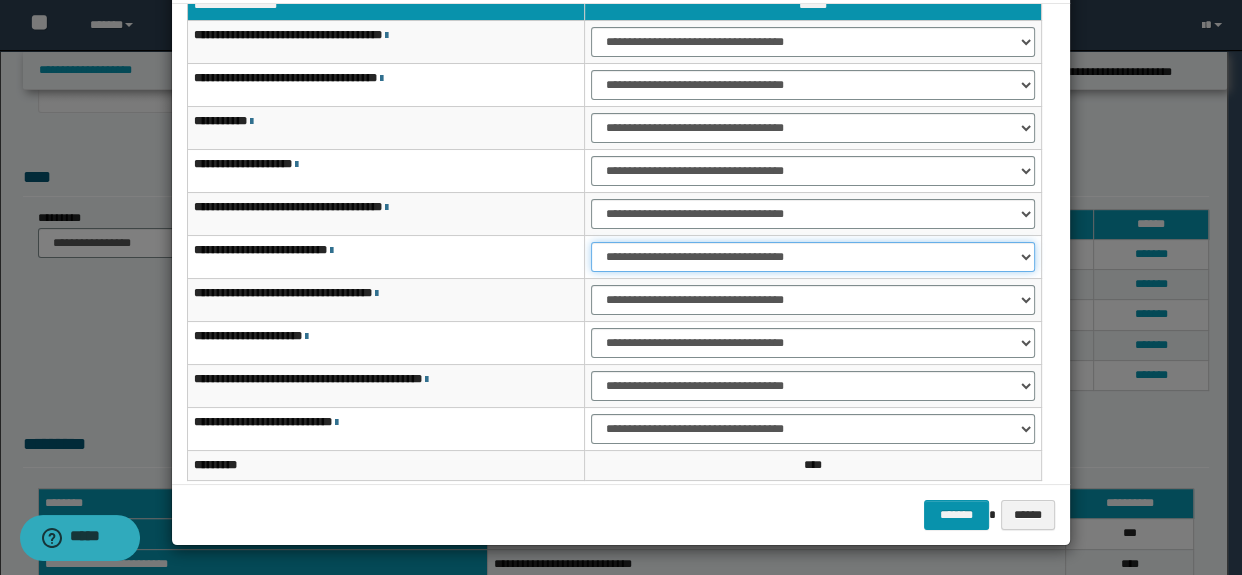 click on "**********" at bounding box center [813, 257] 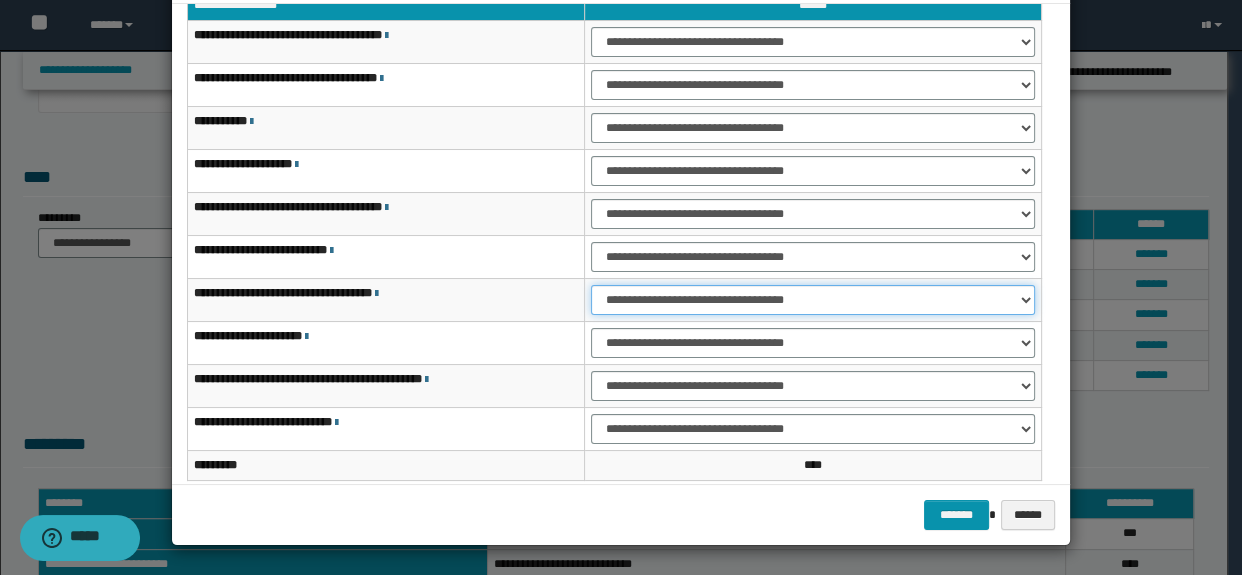 click on "**********" at bounding box center [813, 300] 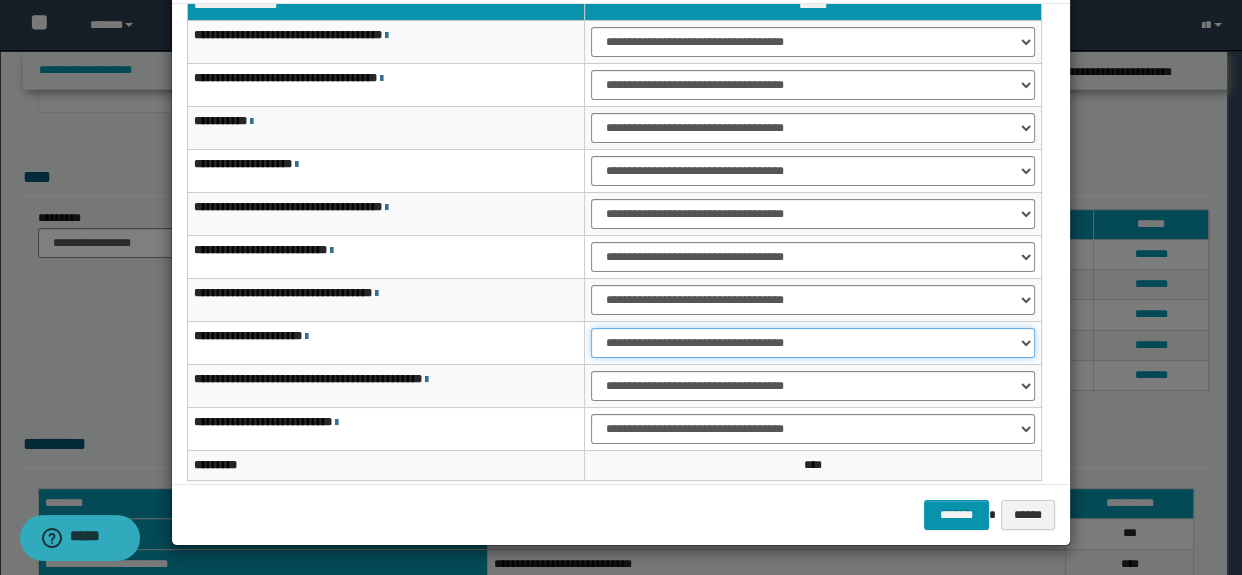 click on "**********" at bounding box center [813, 343] 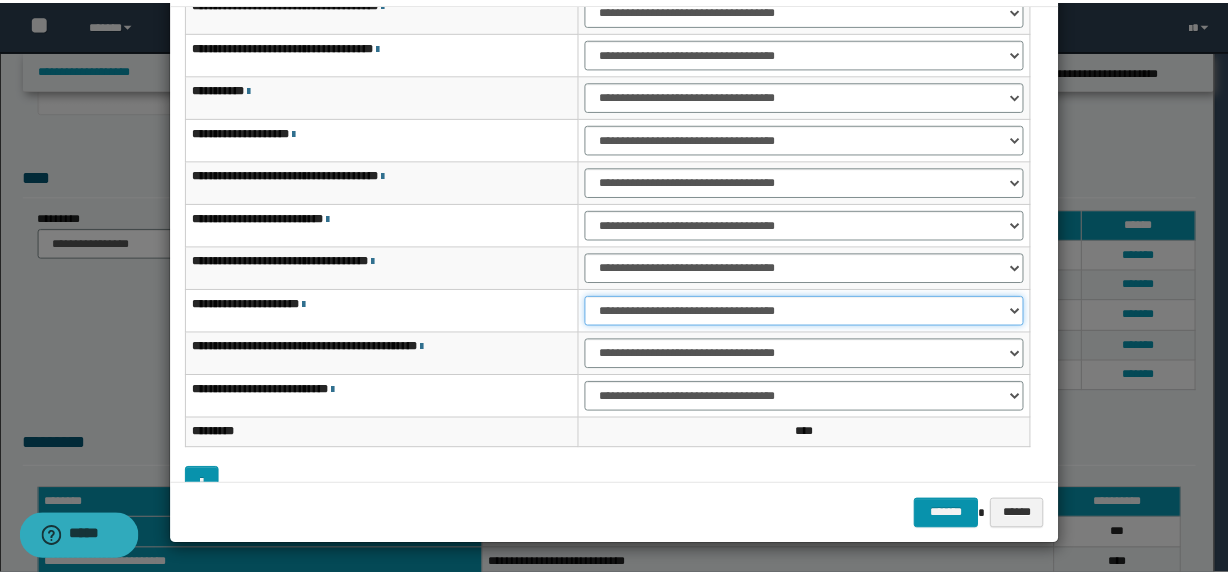 scroll, scrollTop: 120, scrollLeft: 0, axis: vertical 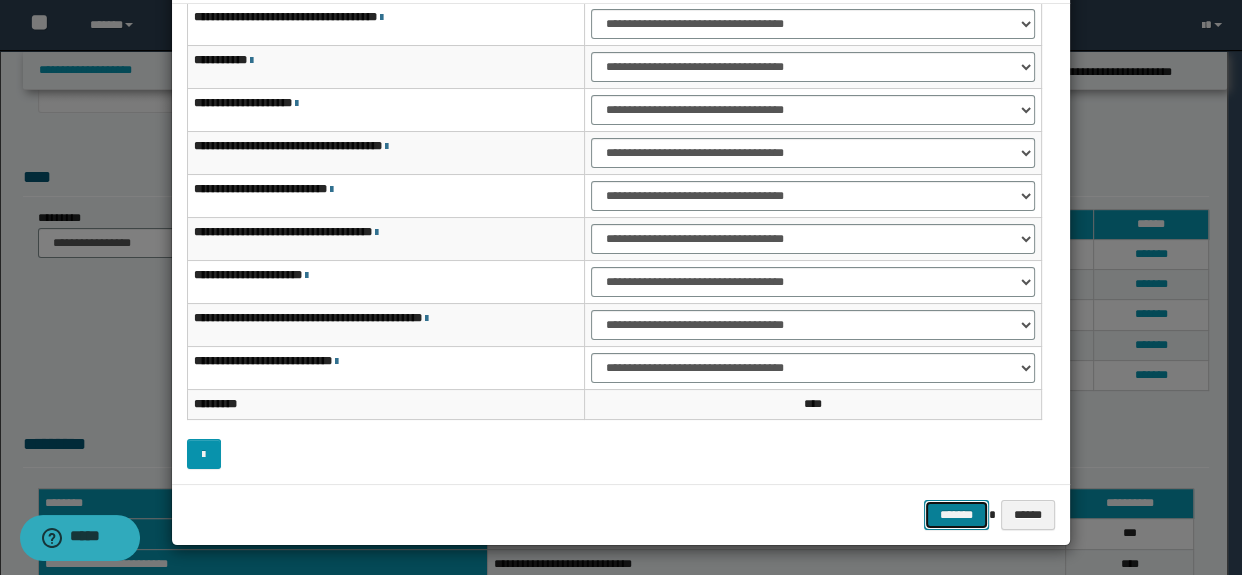 click on "*******" at bounding box center (956, 515) 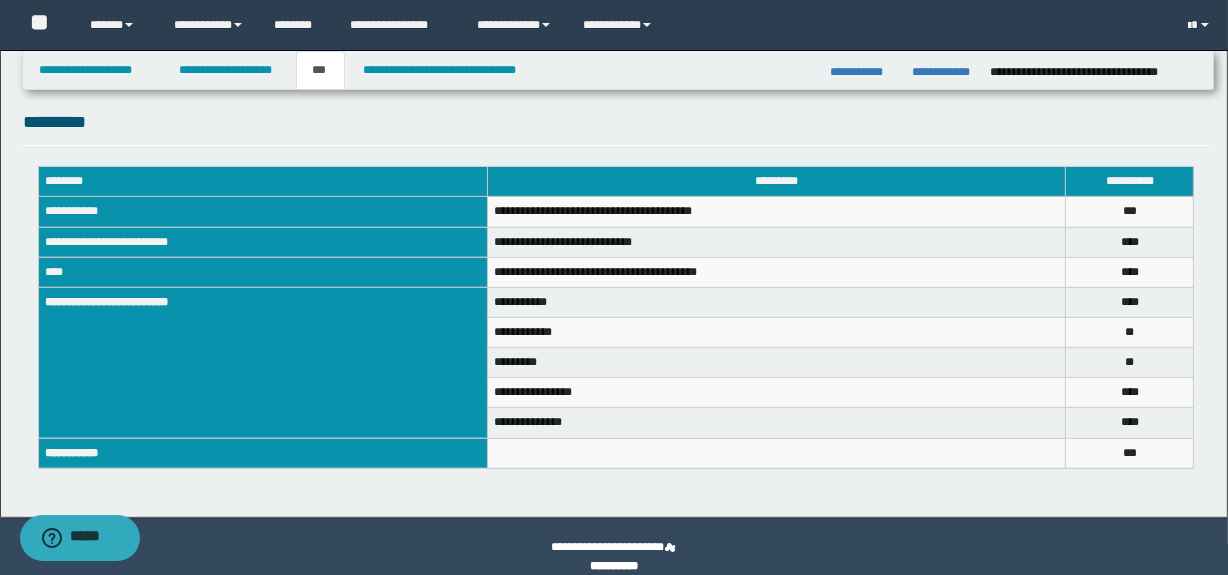scroll, scrollTop: 739, scrollLeft: 0, axis: vertical 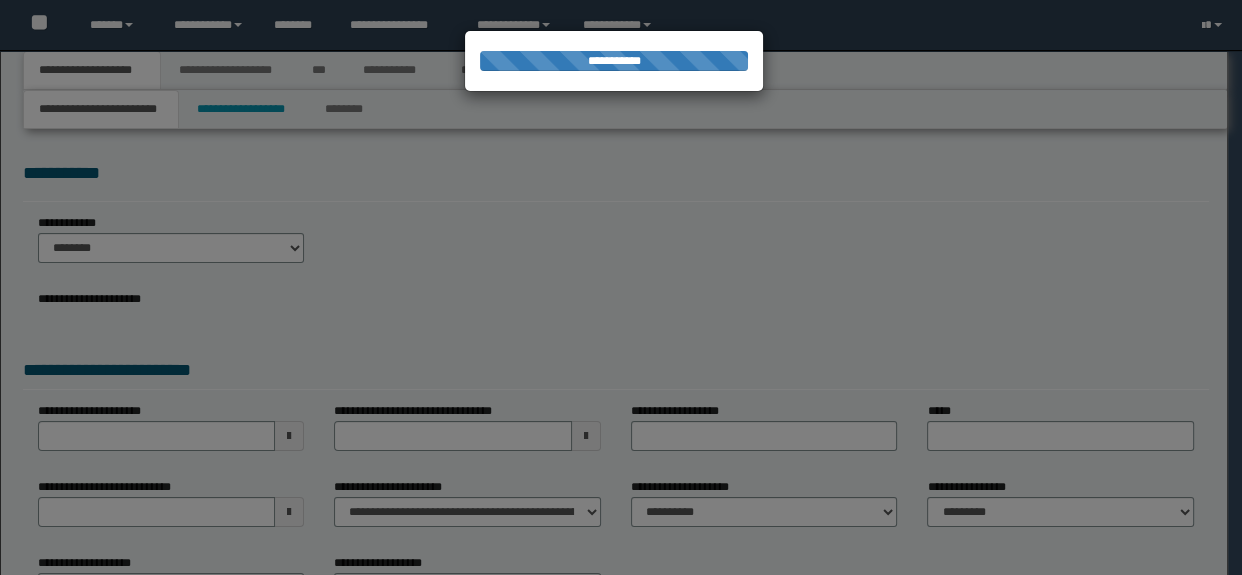 select on "*" 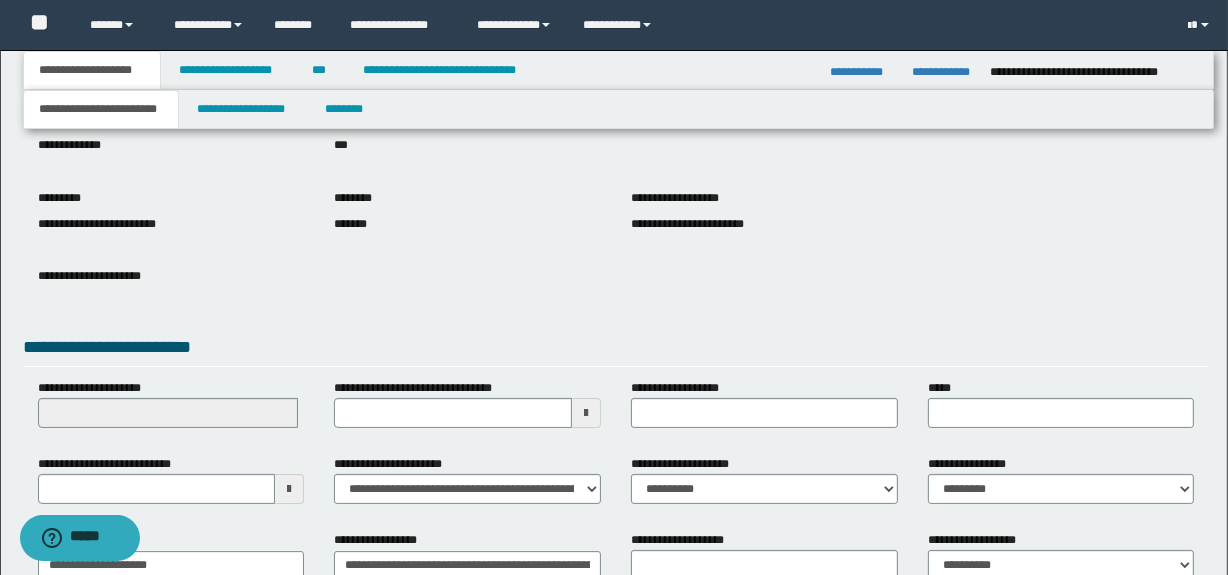 scroll, scrollTop: 308, scrollLeft: 0, axis: vertical 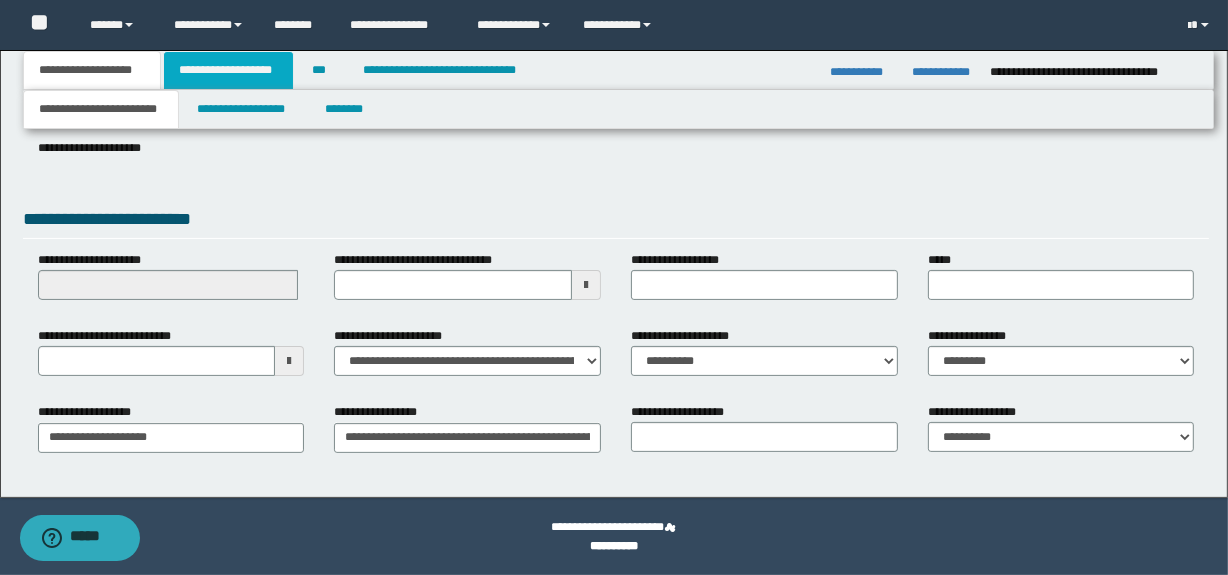 click on "**********" at bounding box center (228, 70) 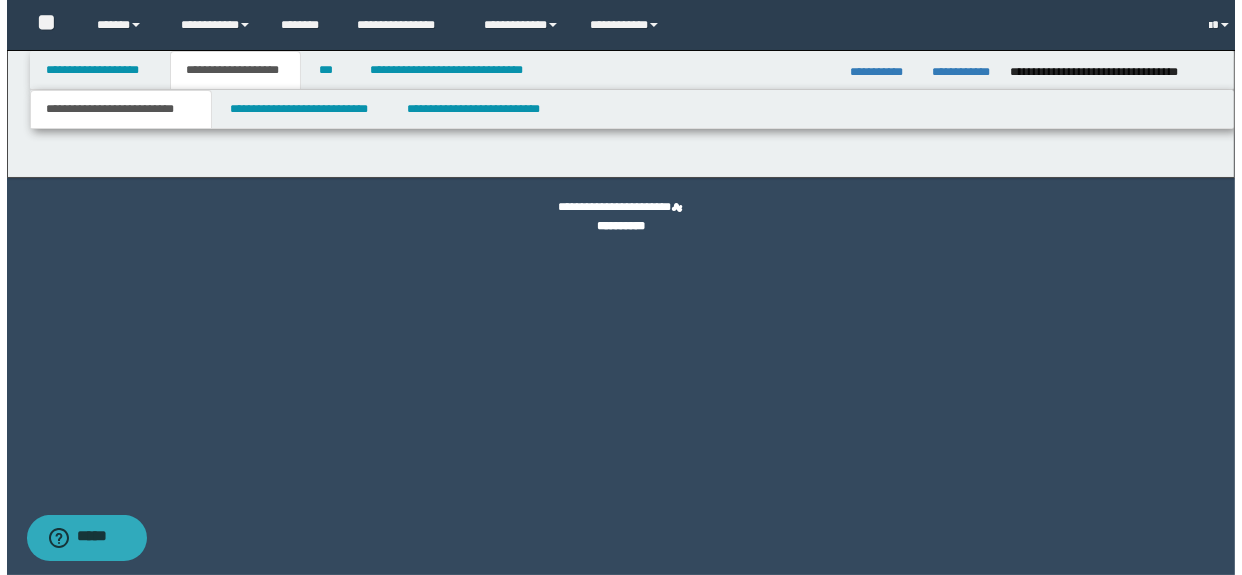 scroll, scrollTop: 0, scrollLeft: 0, axis: both 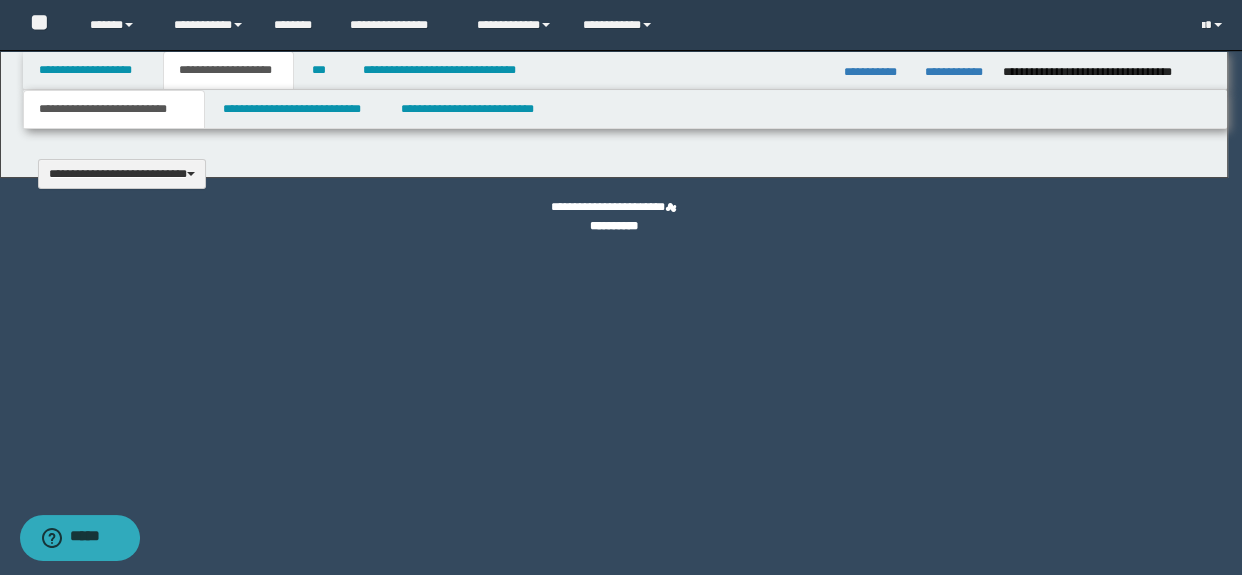 type 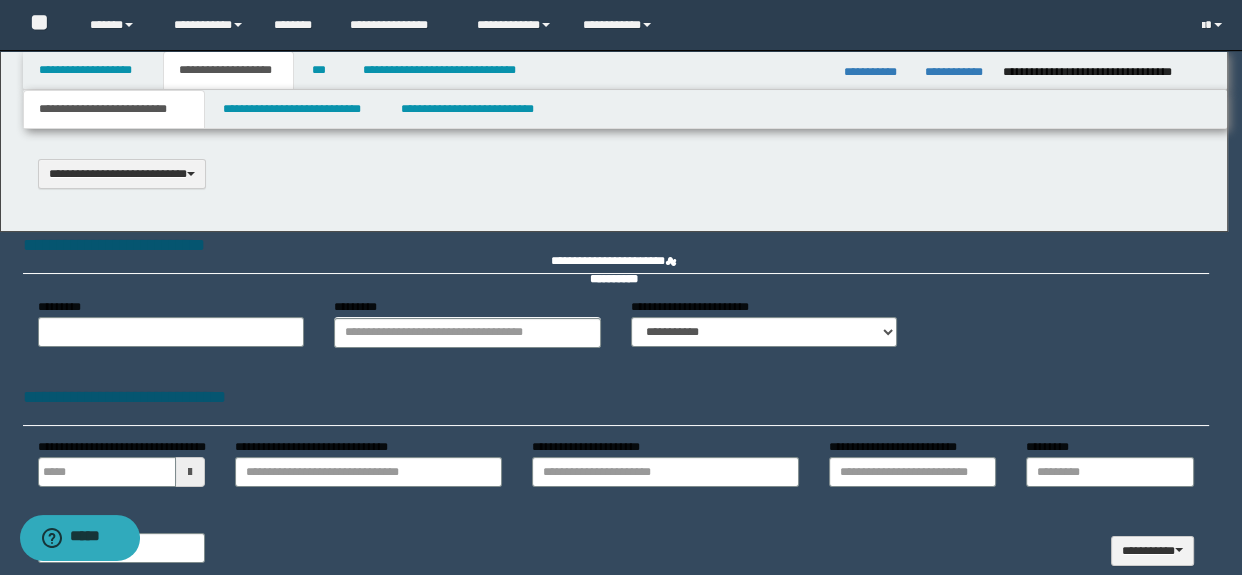 scroll, scrollTop: 0, scrollLeft: 0, axis: both 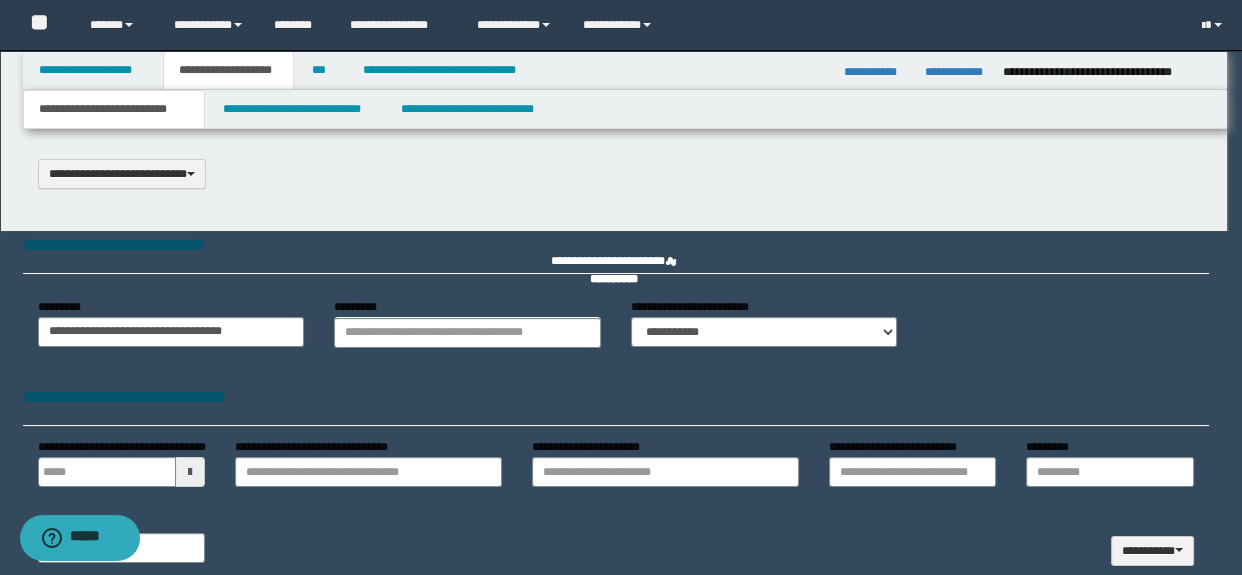 select on "*" 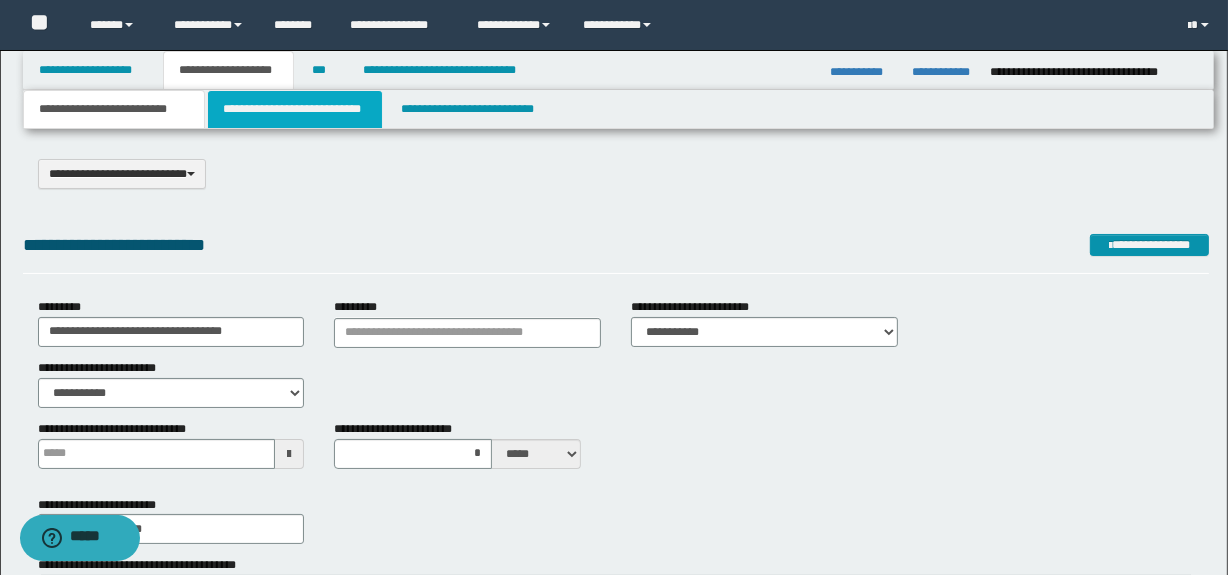 click on "**********" at bounding box center [294, 109] 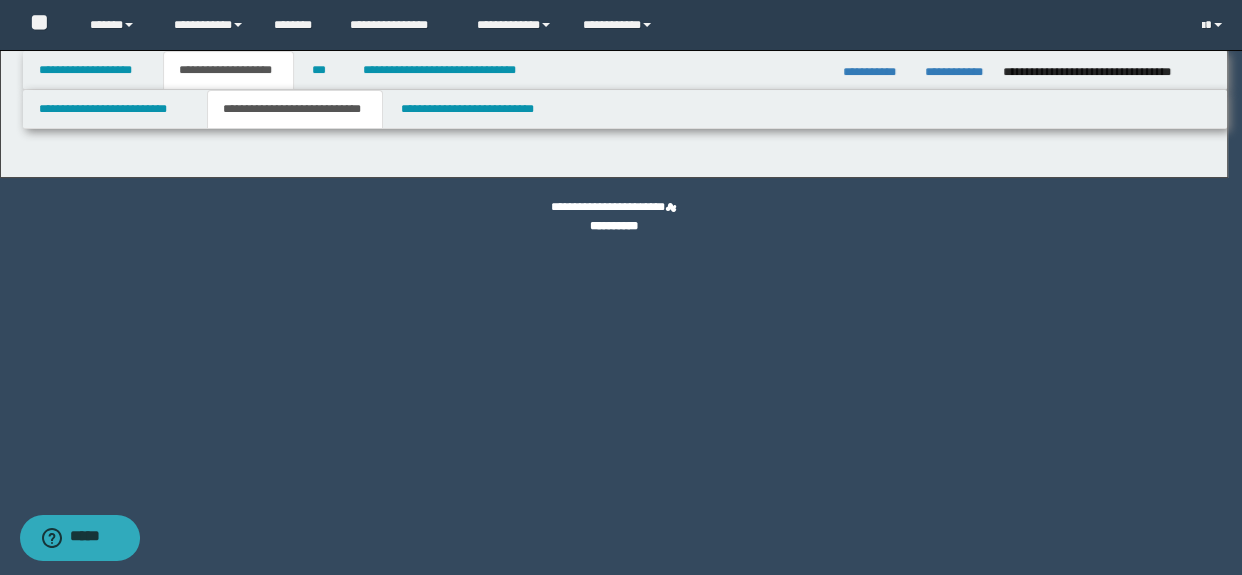 select on "*" 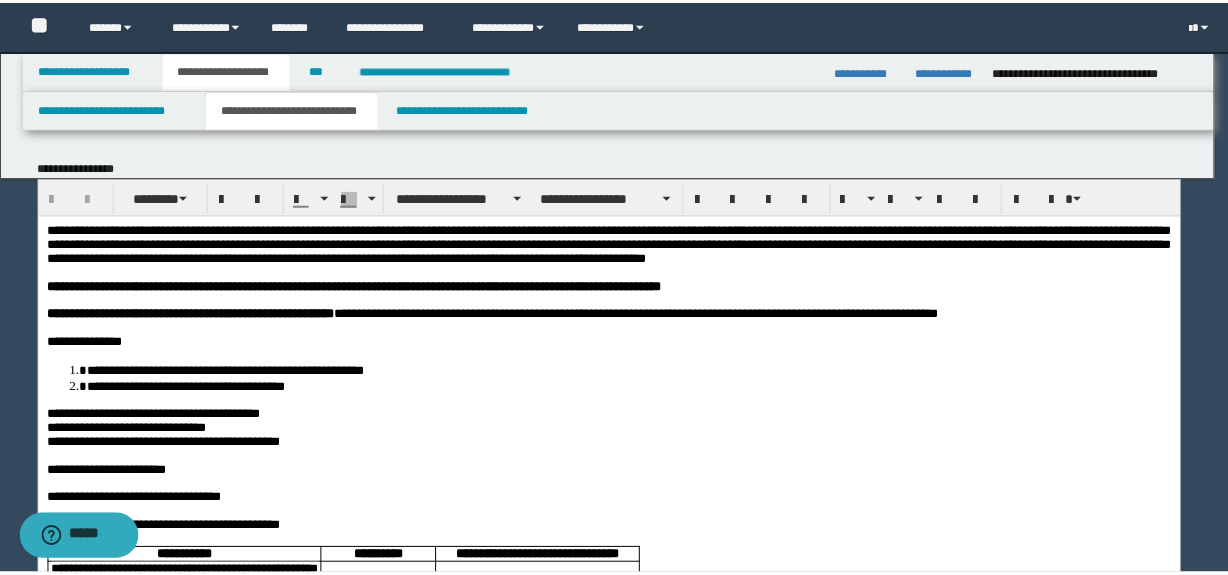 scroll, scrollTop: 0, scrollLeft: 0, axis: both 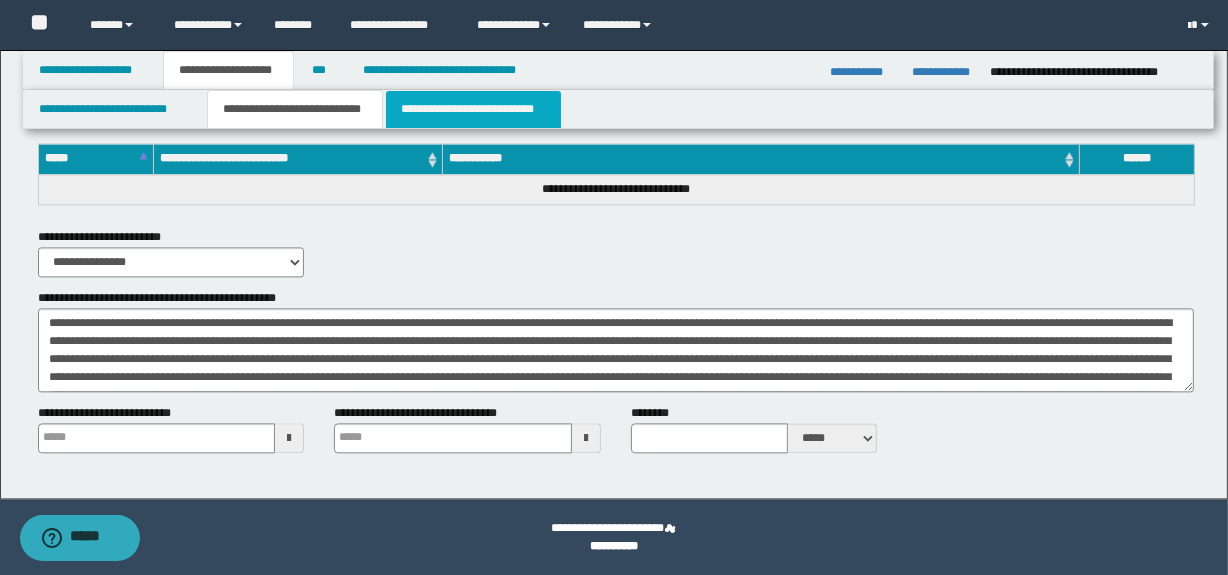 click on "**********" at bounding box center (473, 109) 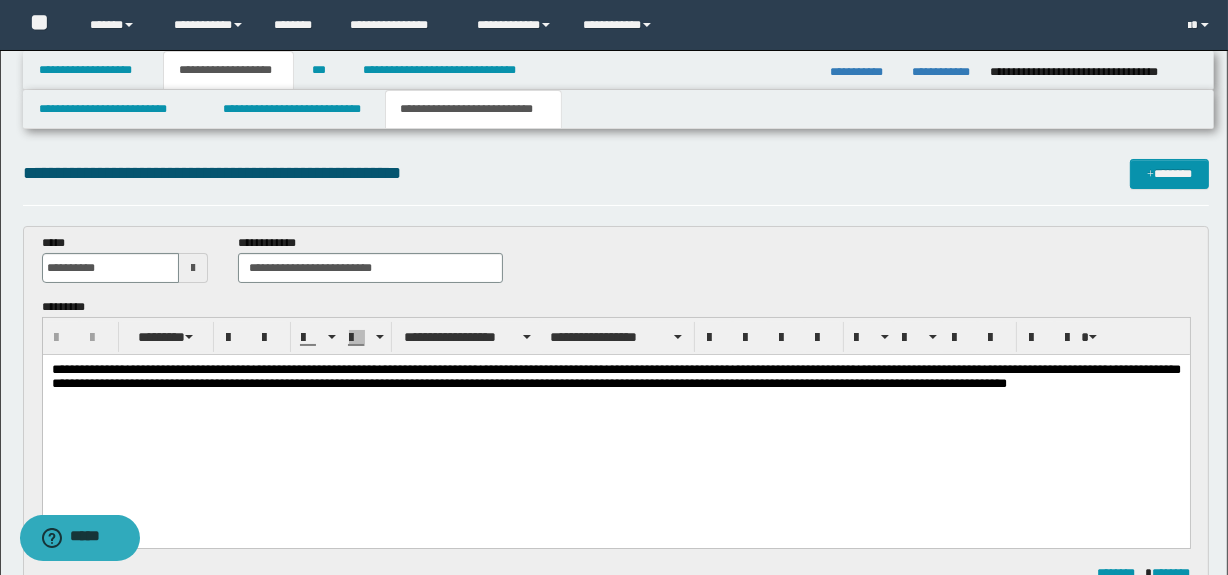 scroll, scrollTop: 0, scrollLeft: 0, axis: both 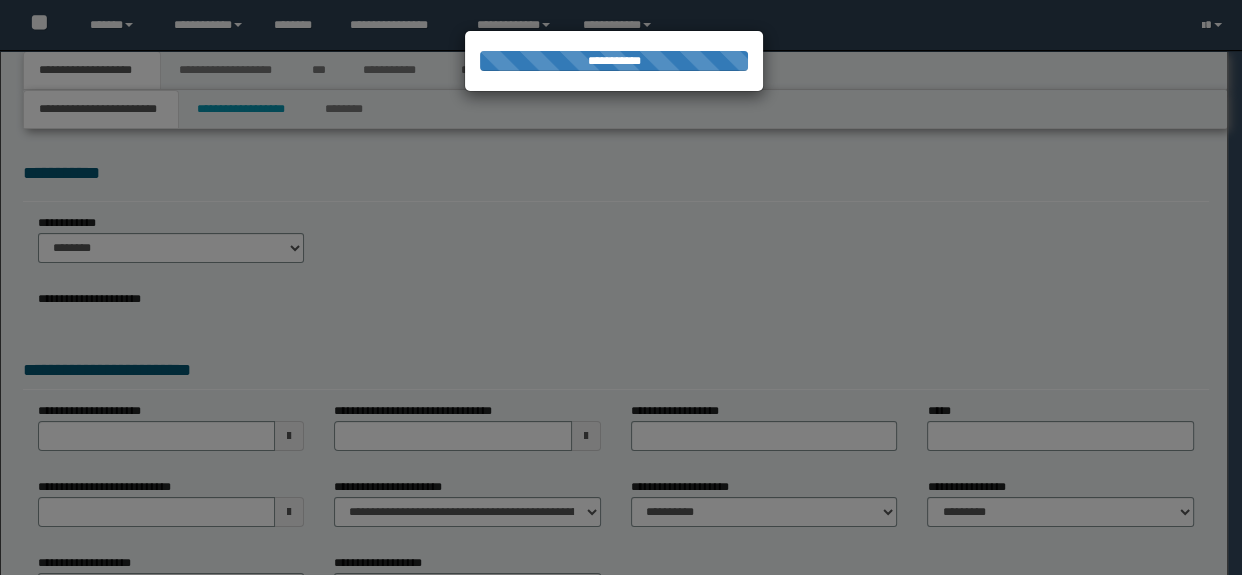 select on "*" 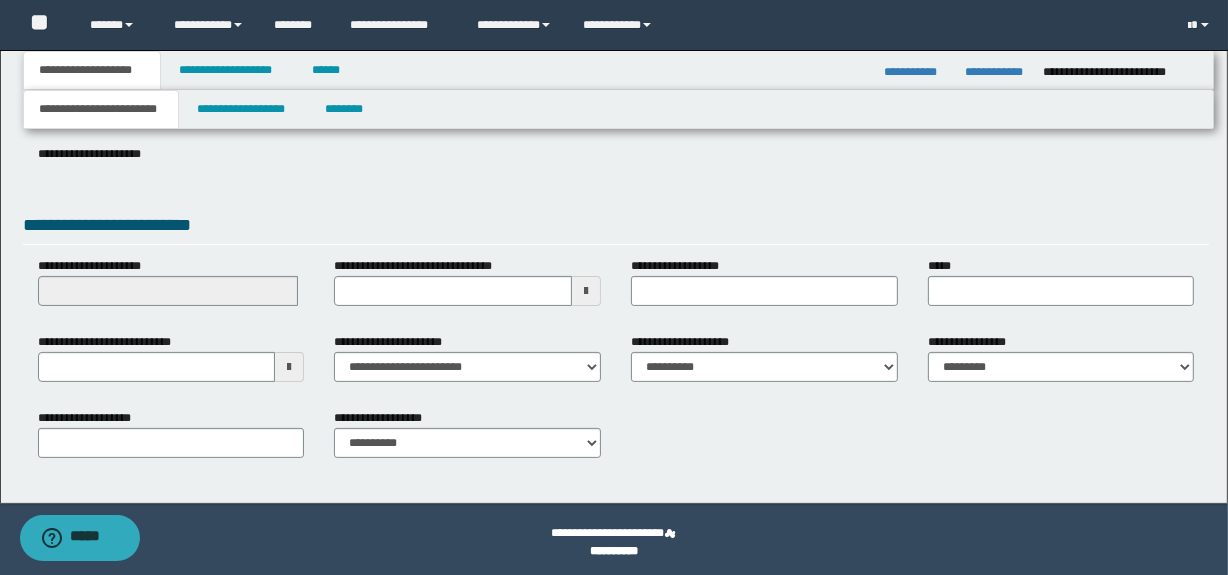 scroll, scrollTop: 326, scrollLeft: 0, axis: vertical 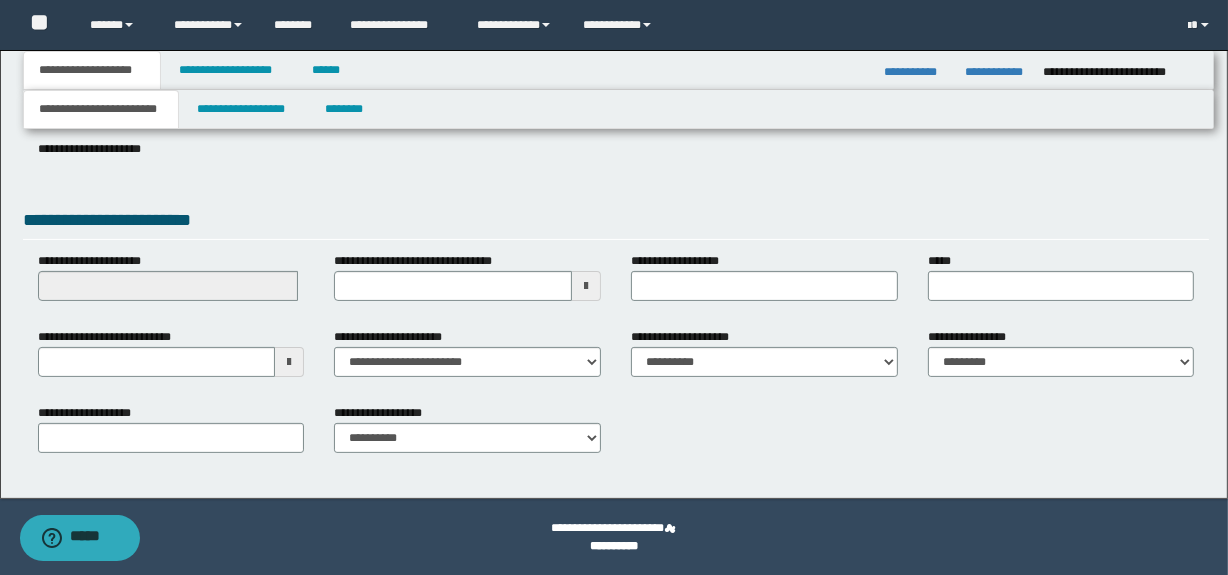 click at bounding box center (289, 362) 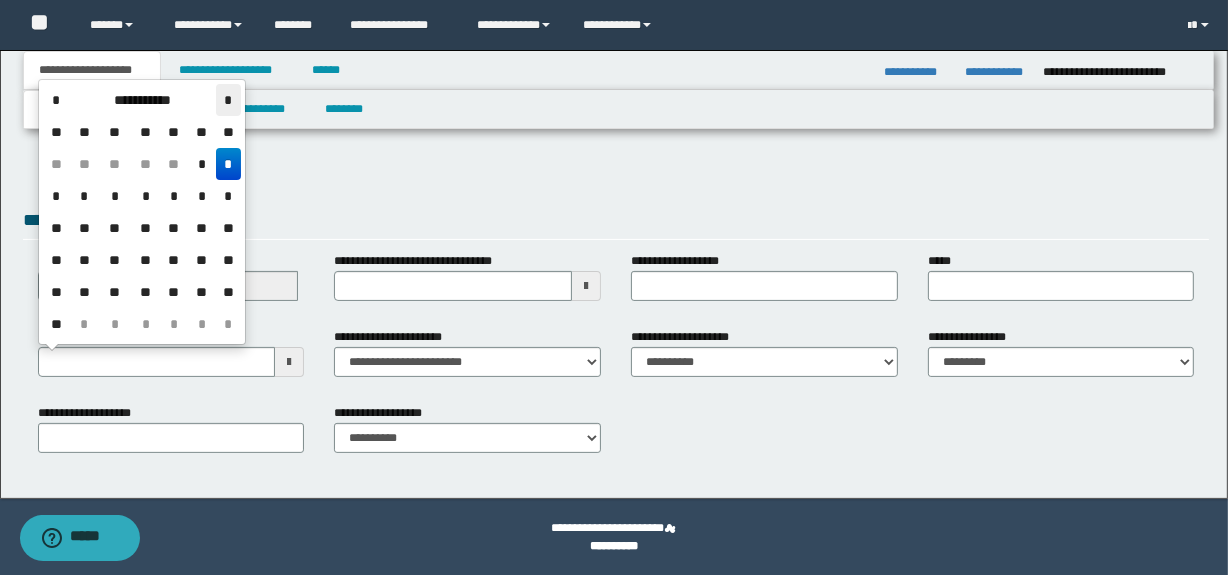click on "*" at bounding box center [228, 100] 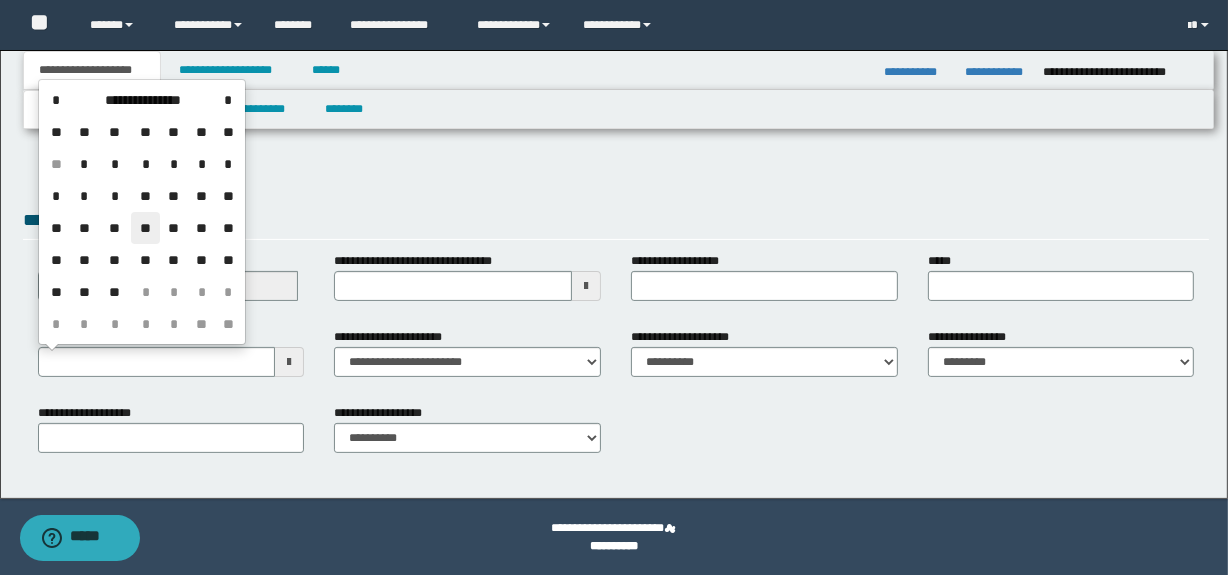 click on "**" at bounding box center (145, 228) 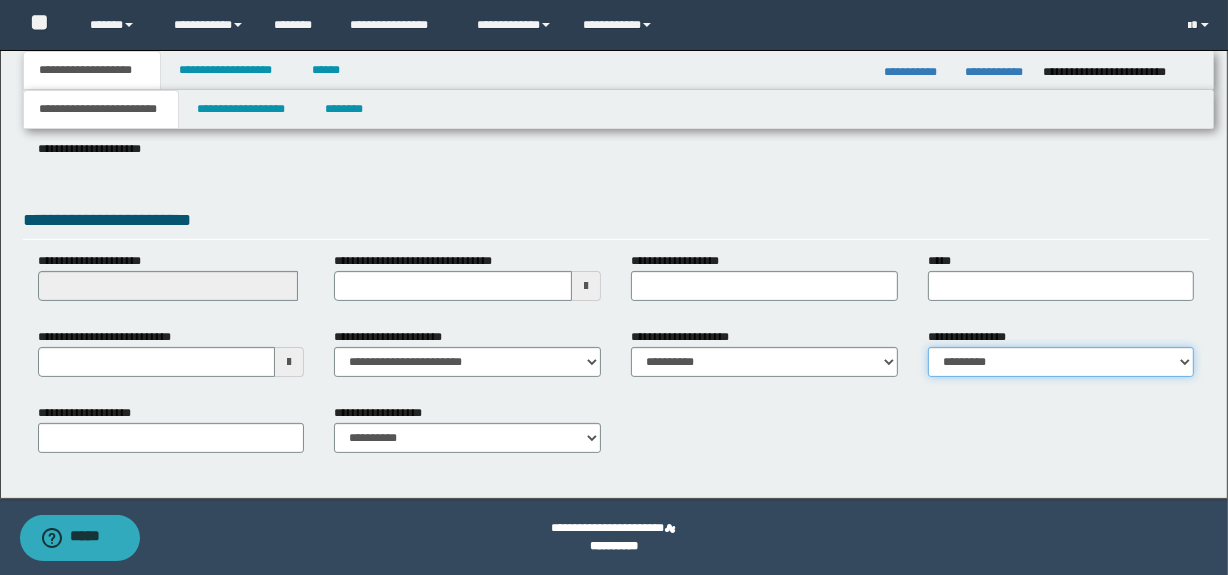 click on "**********" at bounding box center [1061, 362] 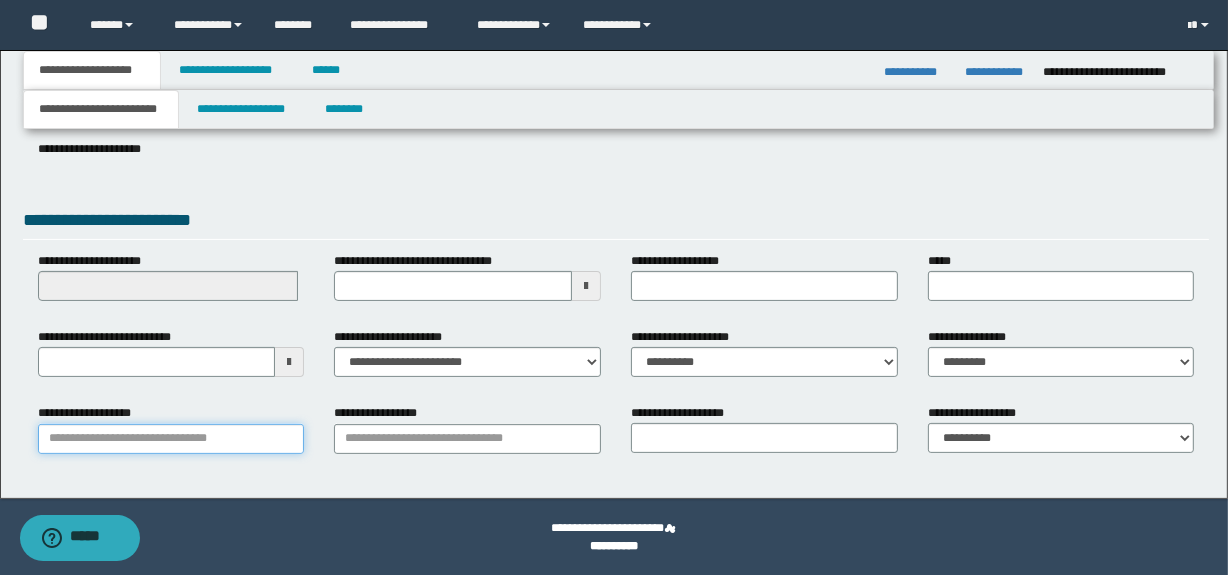 click on "**********" at bounding box center [171, 439] 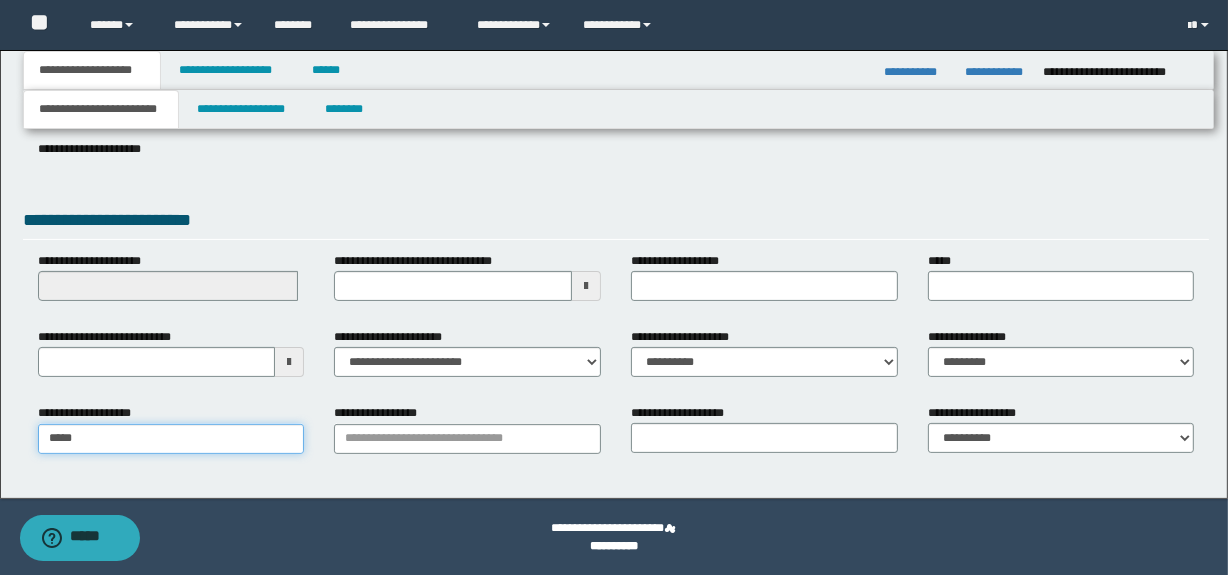 type on "******" 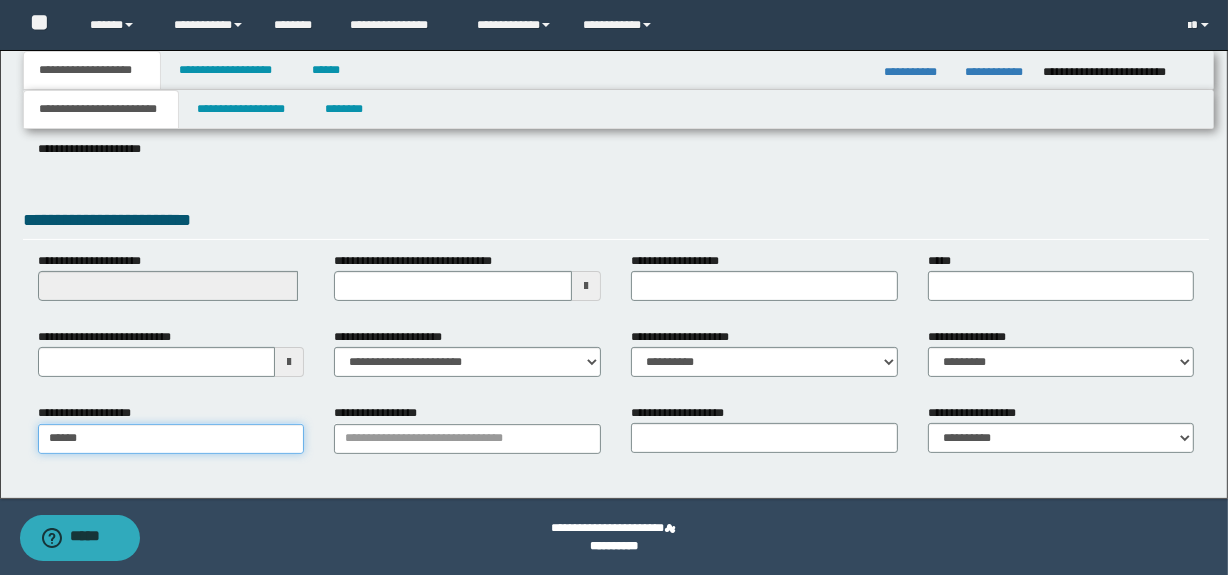 type on "**********" 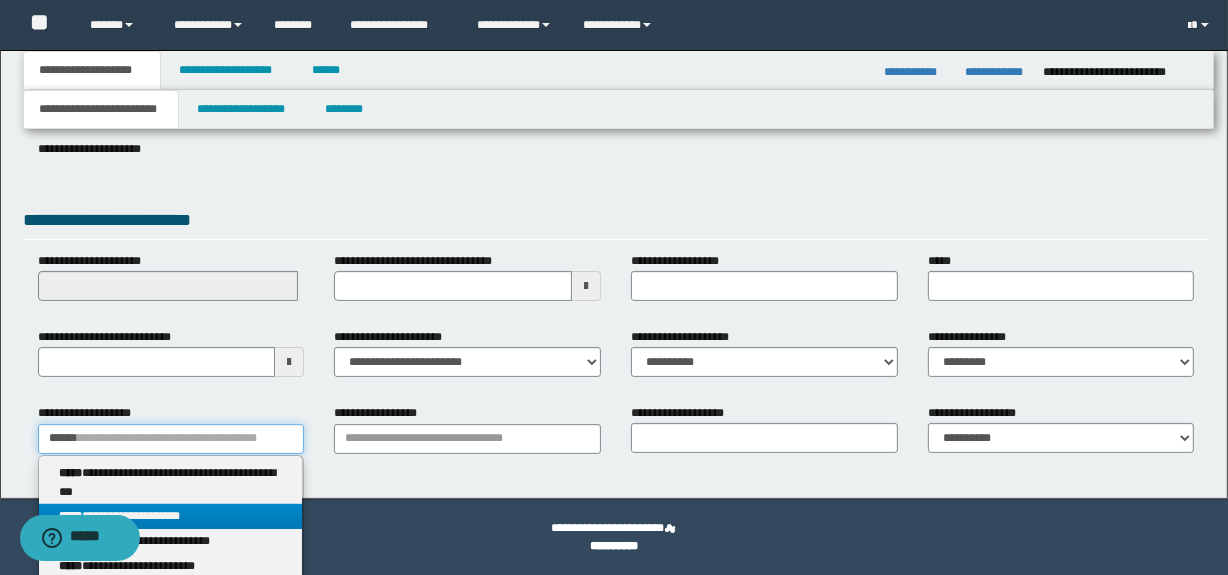 type on "******" 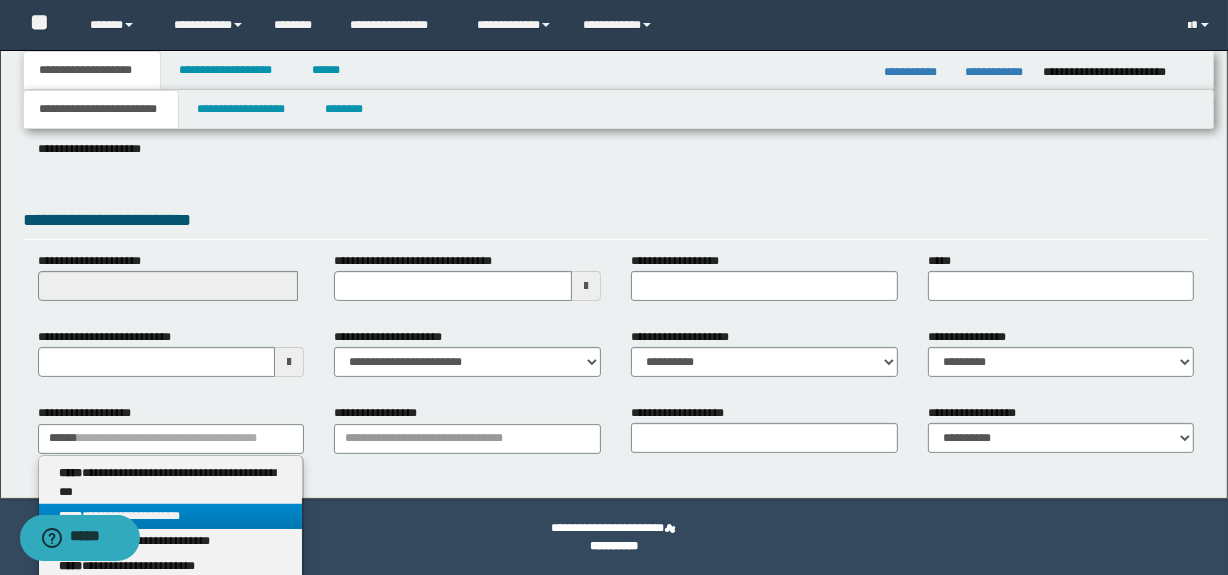 click on "**********" at bounding box center [171, 516] 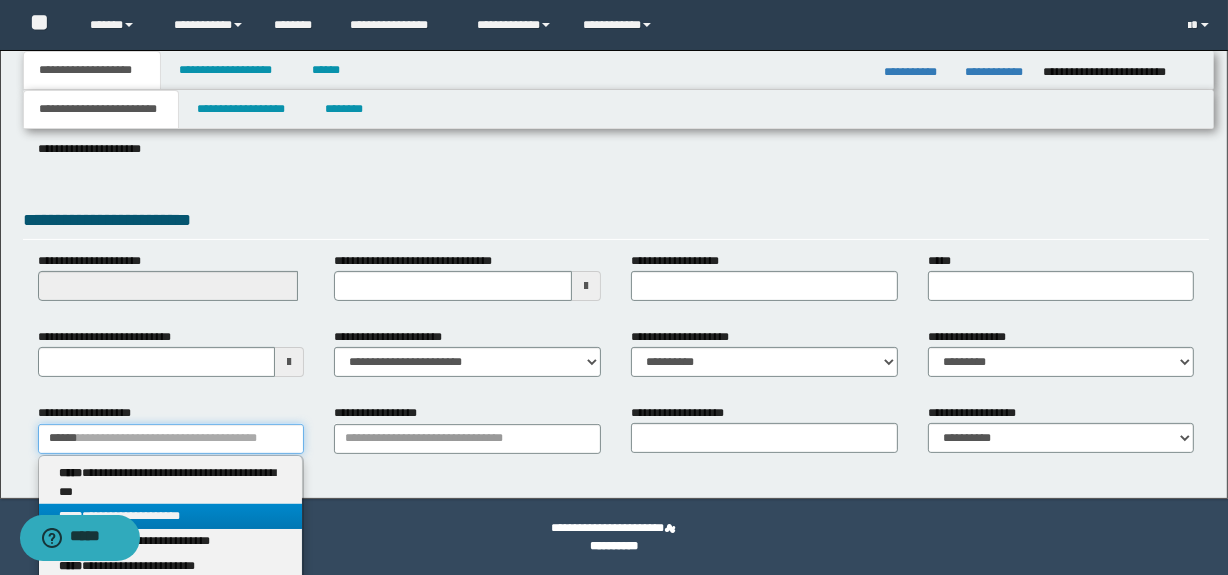 type 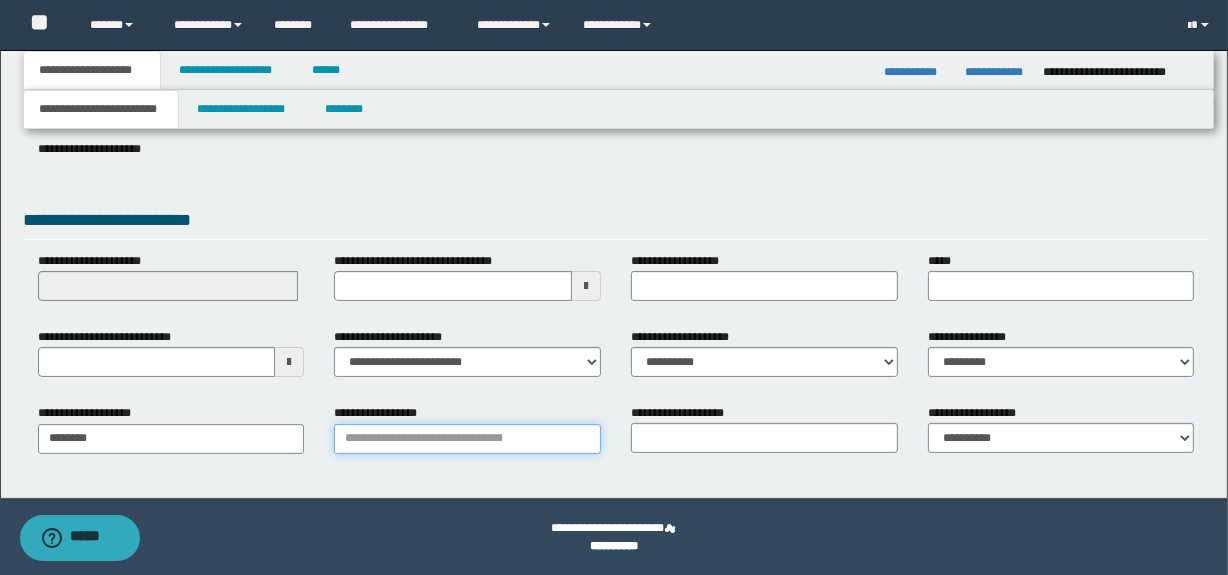 click on "**********" at bounding box center (467, 439) 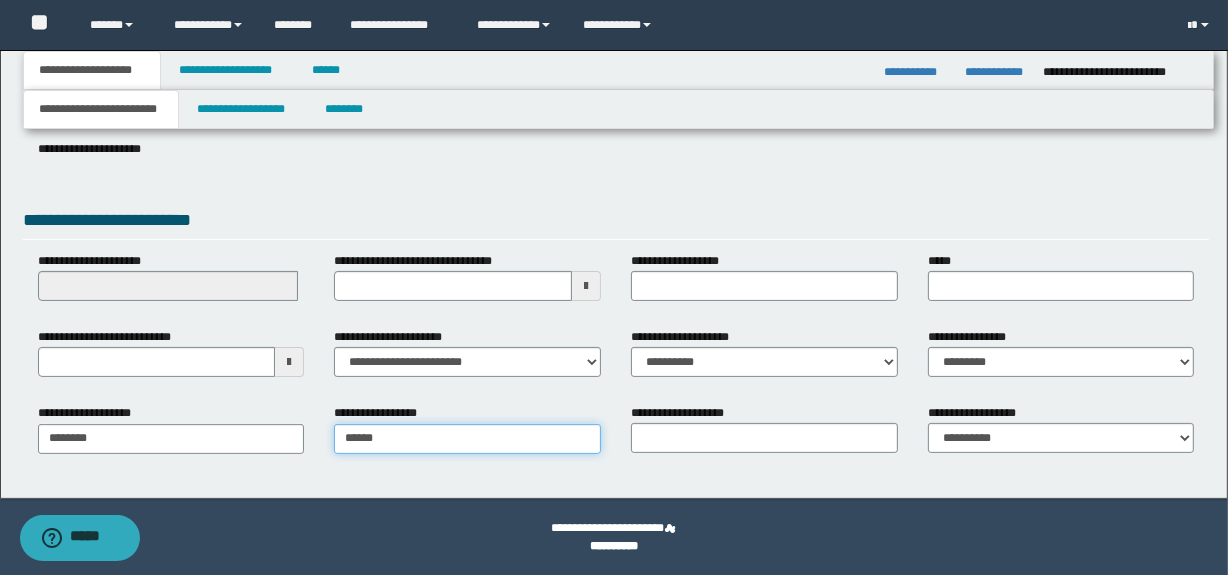 type on "*****" 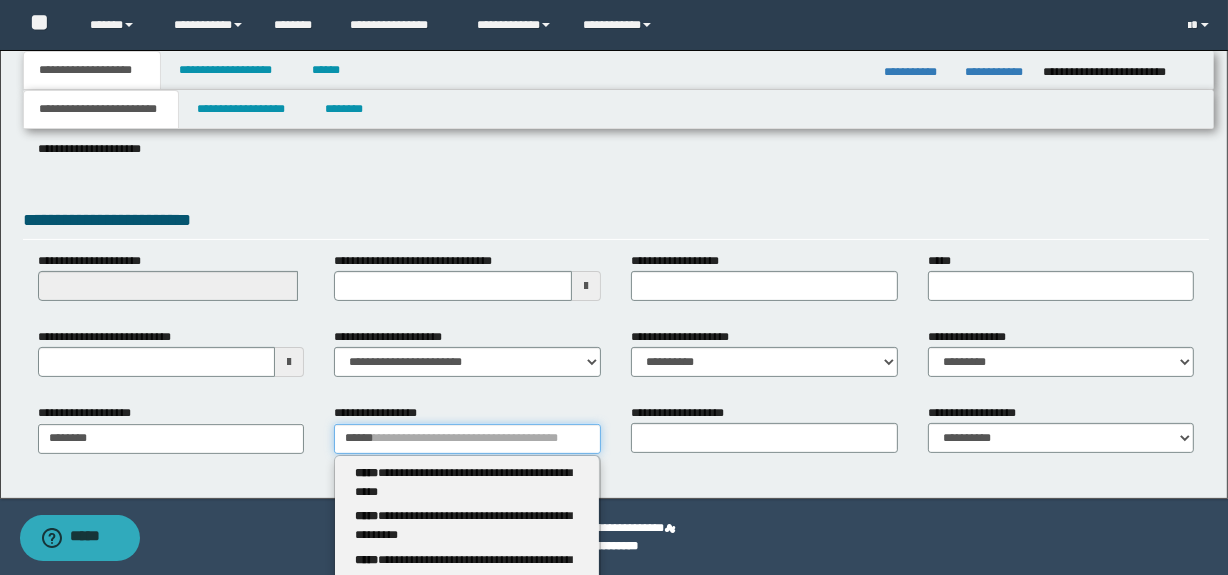 type 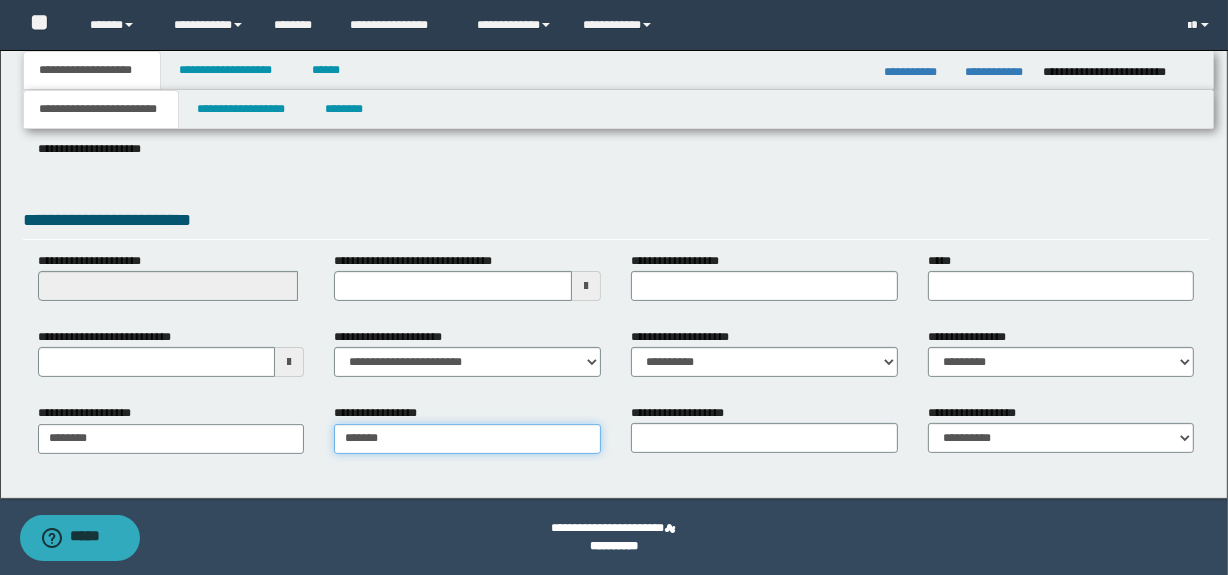 type on "*******" 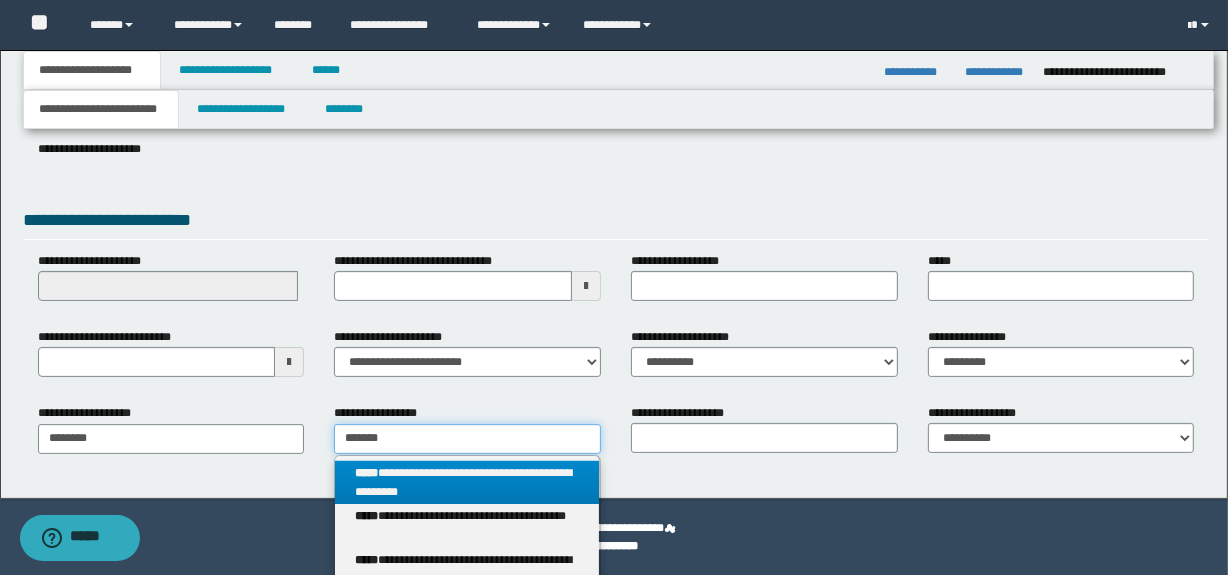 type 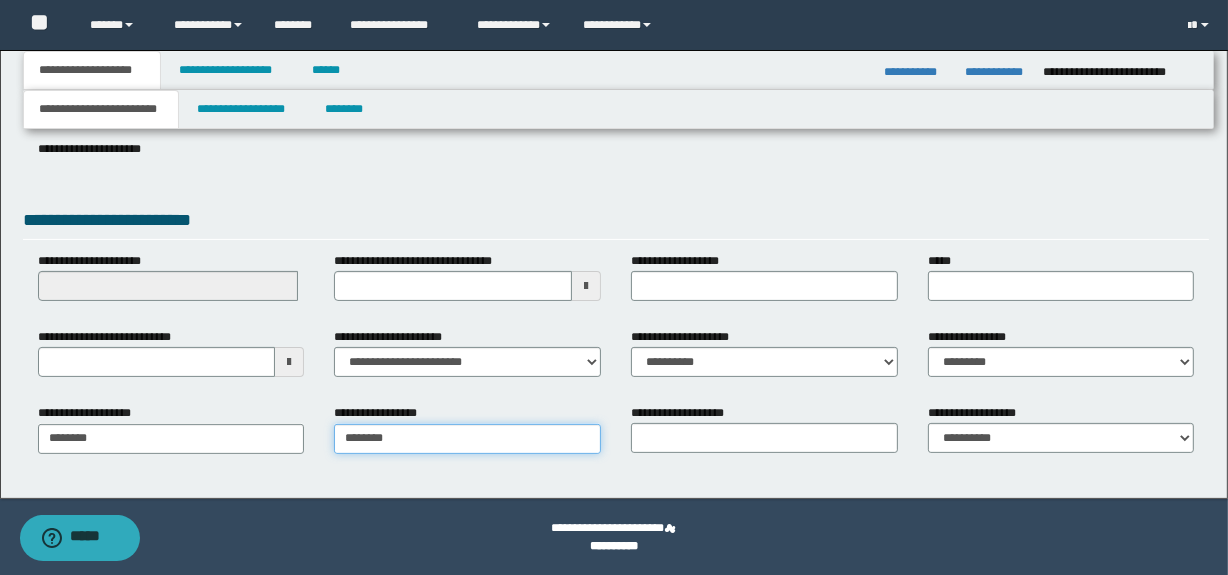 type on "********" 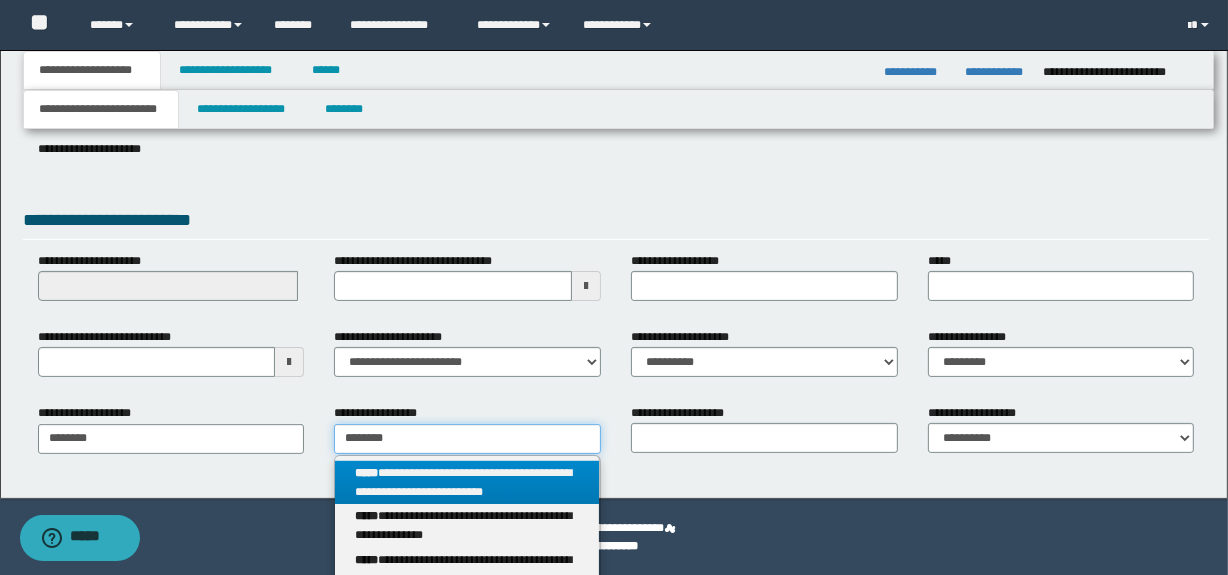 type on "********" 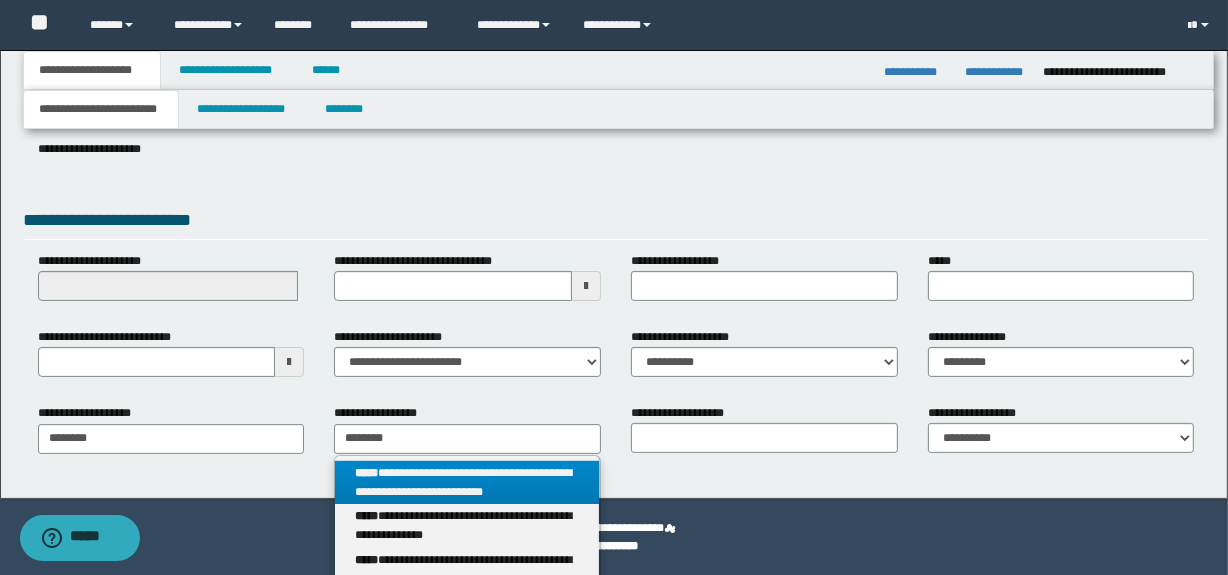 click on "**********" at bounding box center [467, 483] 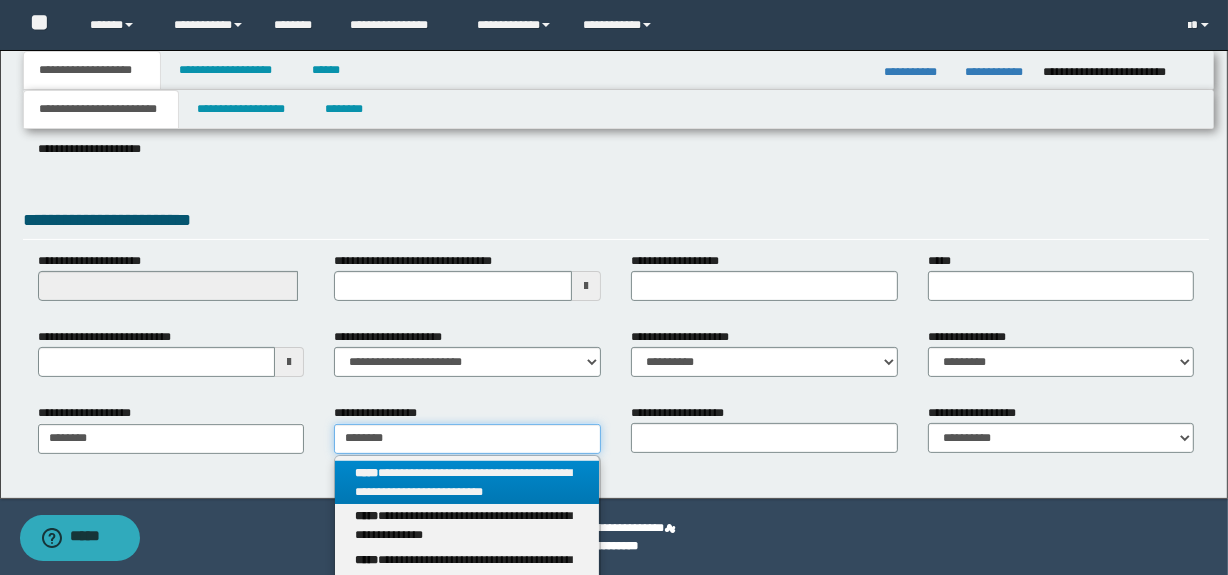 type 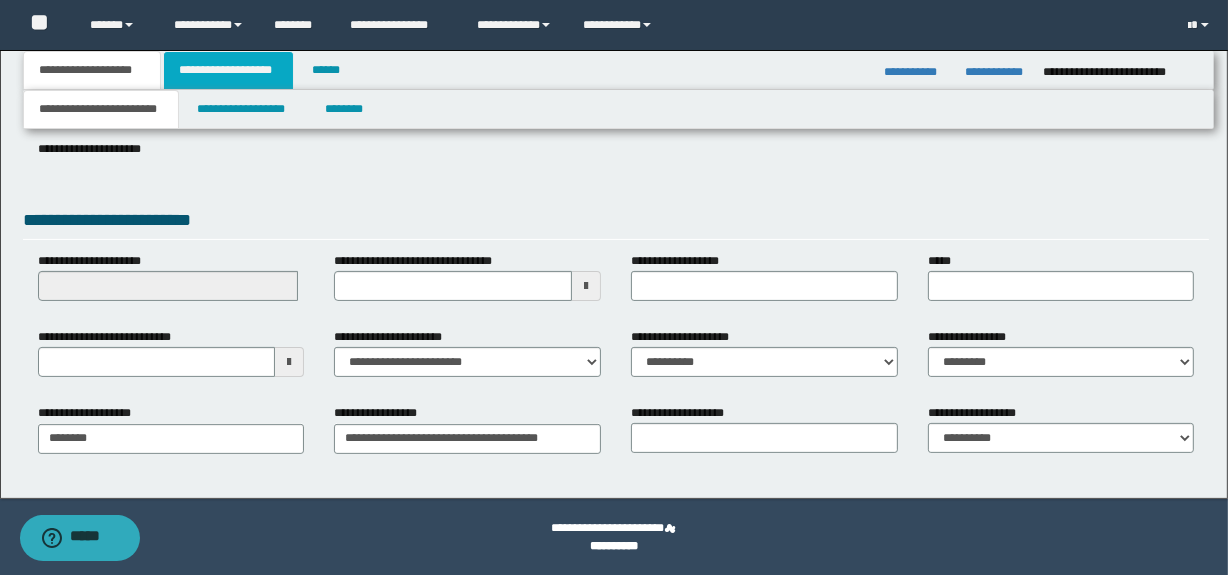 click on "**********" at bounding box center (228, 70) 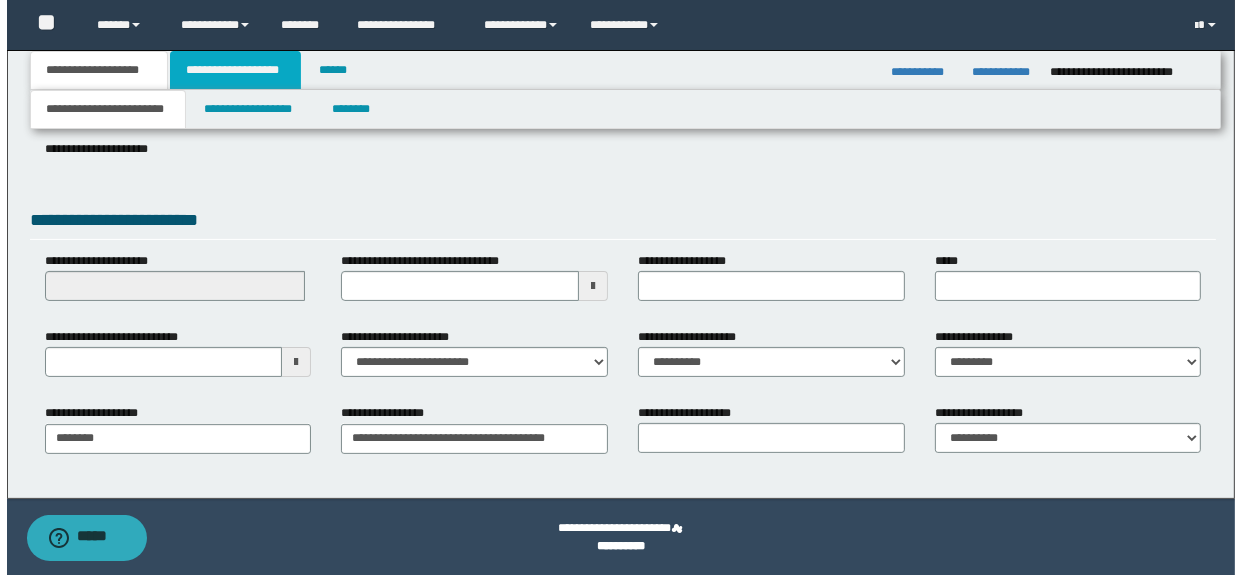 scroll, scrollTop: 0, scrollLeft: 0, axis: both 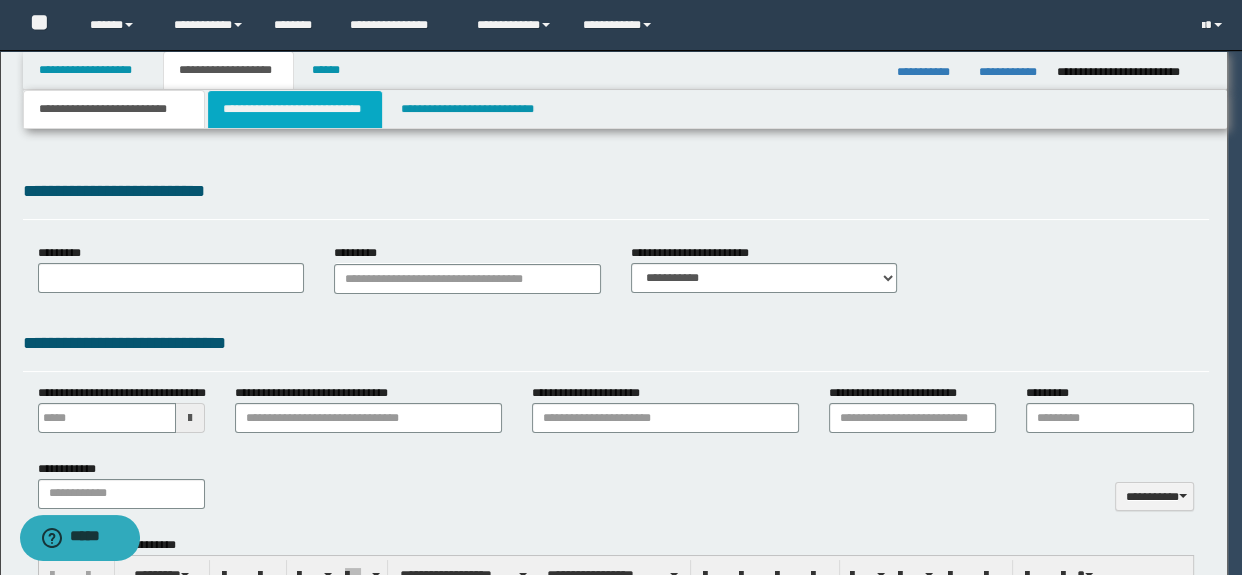 type 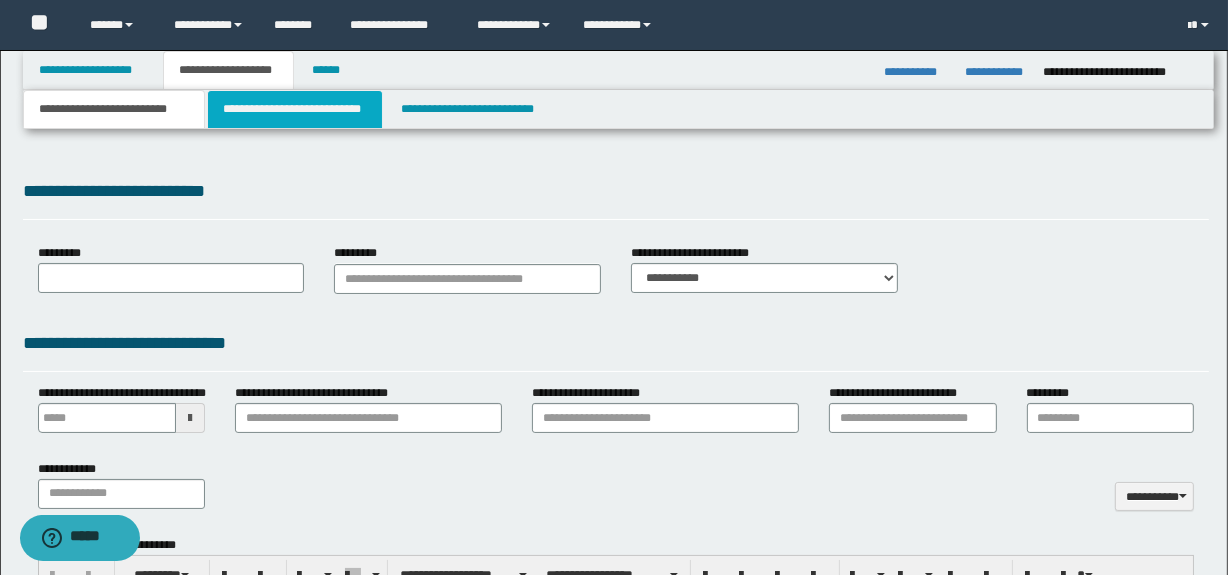 select on "*" 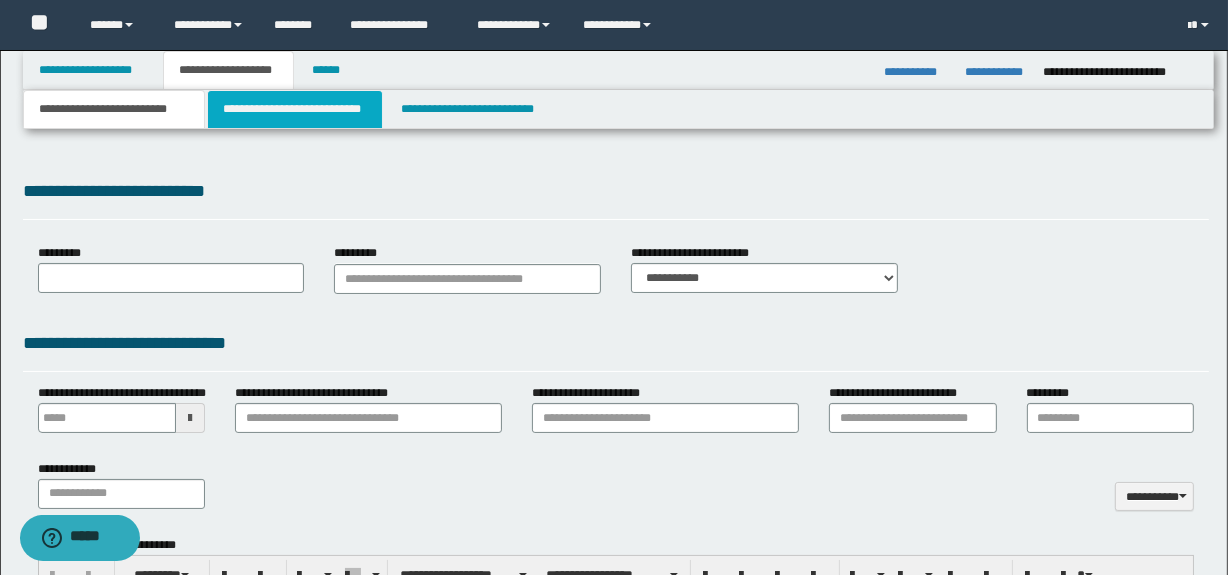 type 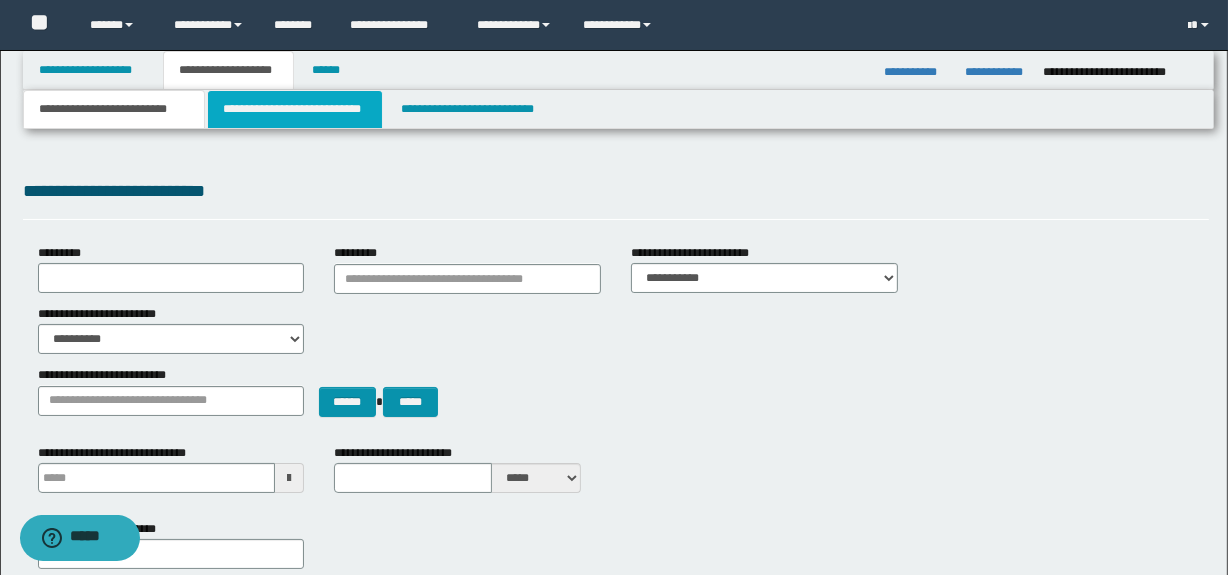 click on "**********" at bounding box center [294, 109] 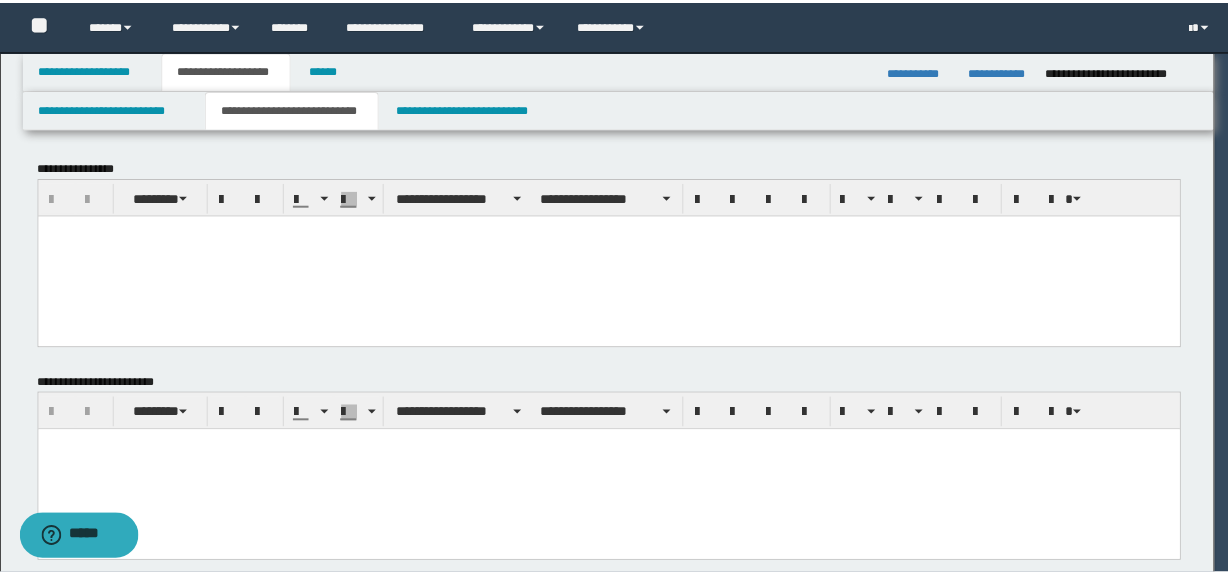 scroll, scrollTop: 0, scrollLeft: 0, axis: both 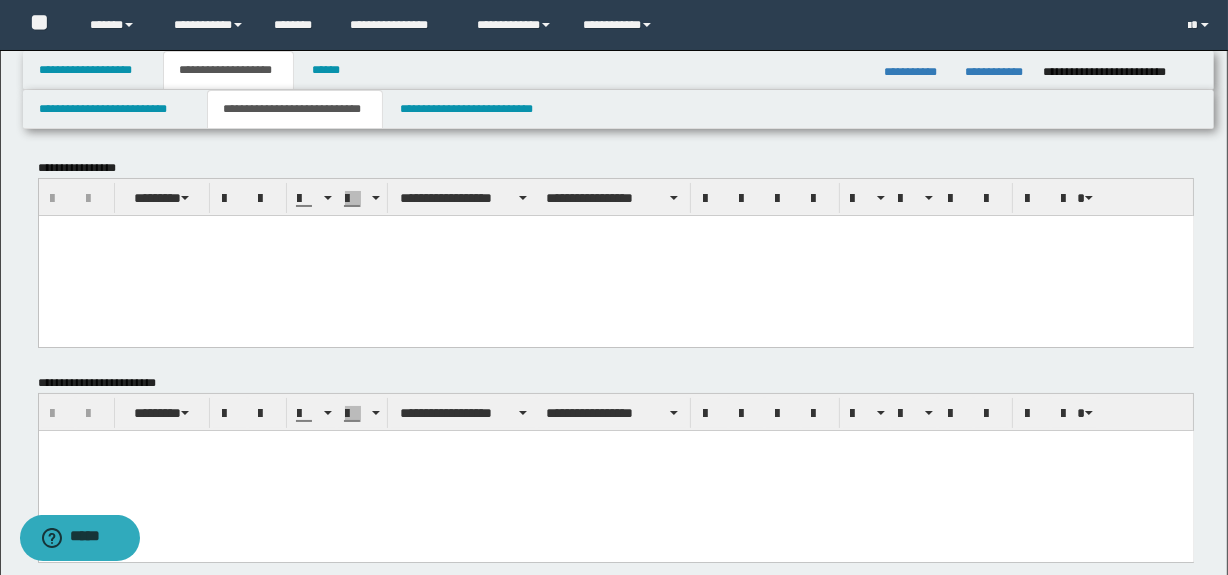 click at bounding box center (615, 255) 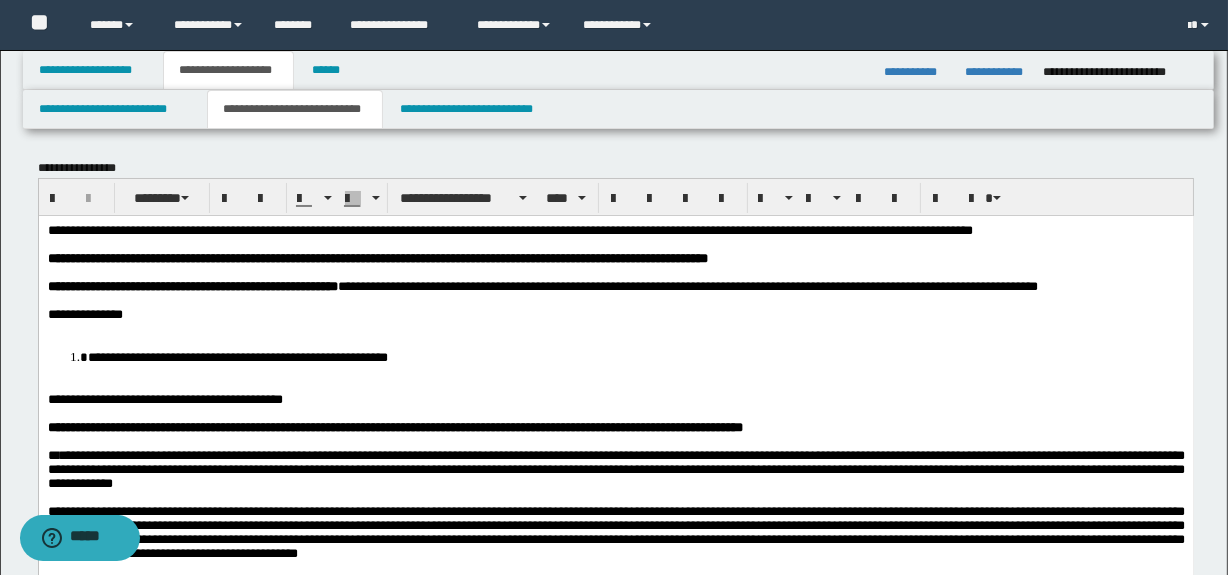 click at bounding box center (615, 328) 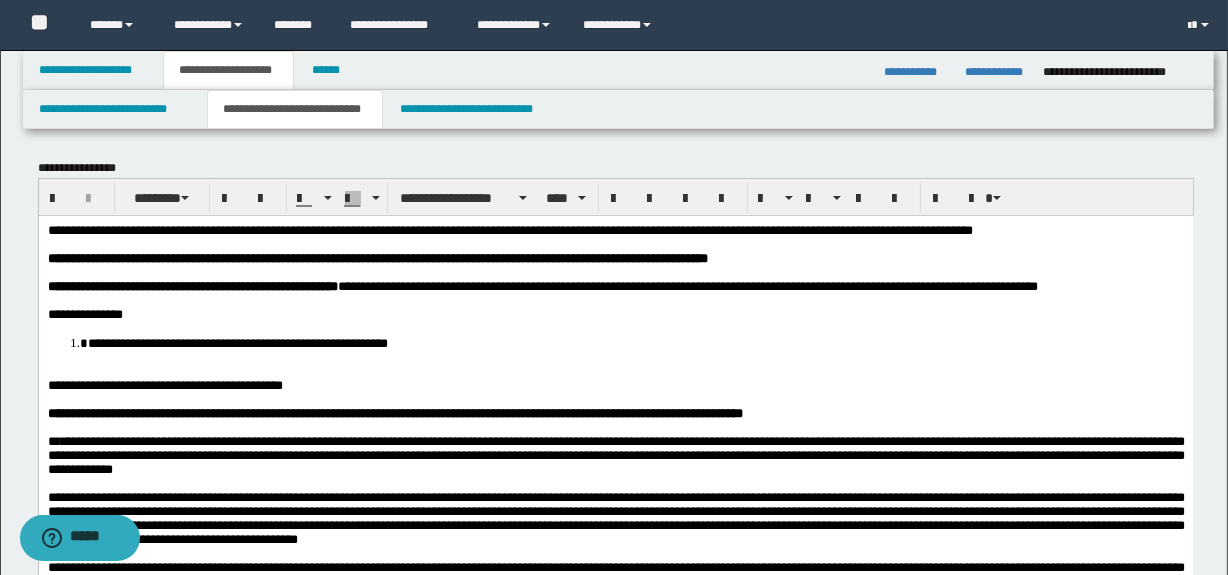 click at bounding box center [615, 371] 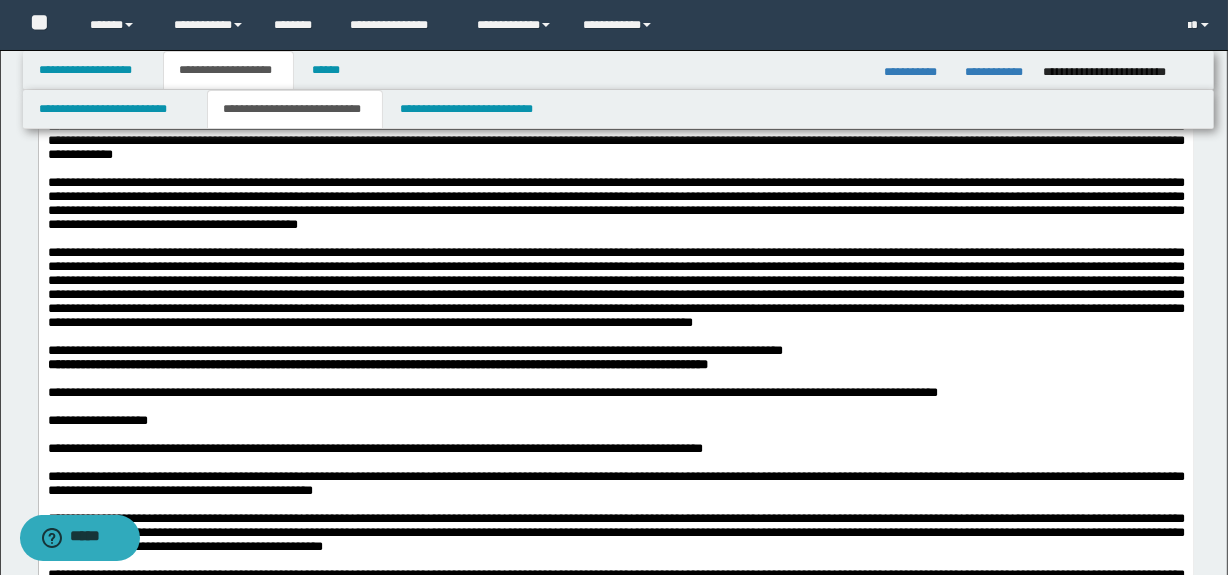 scroll, scrollTop: 302, scrollLeft: 0, axis: vertical 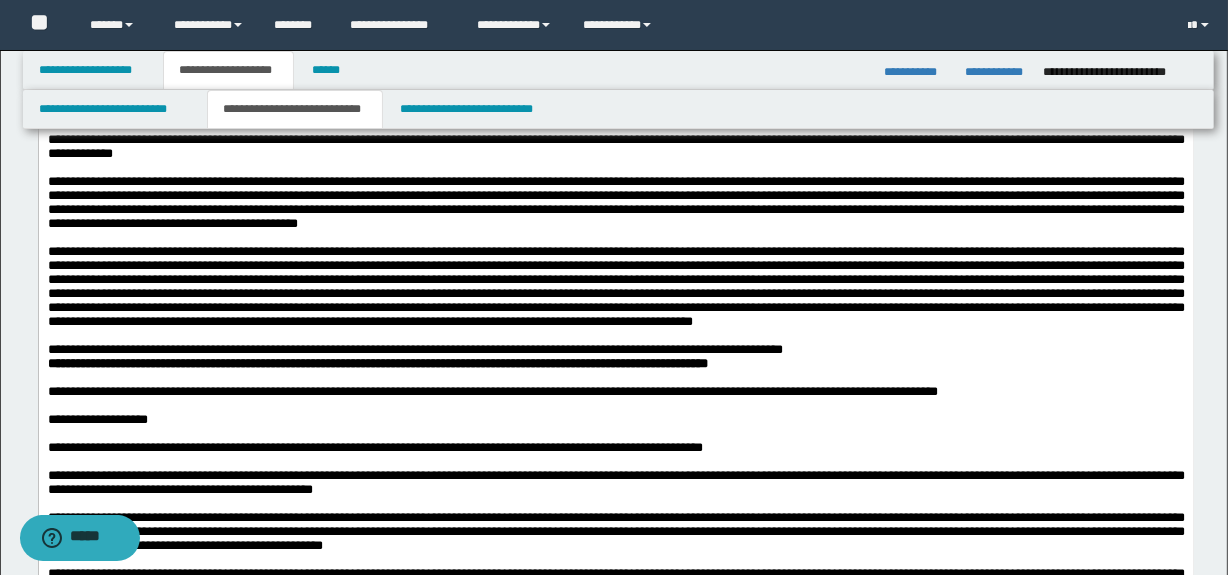 click on "**********" at bounding box center [615, 350] 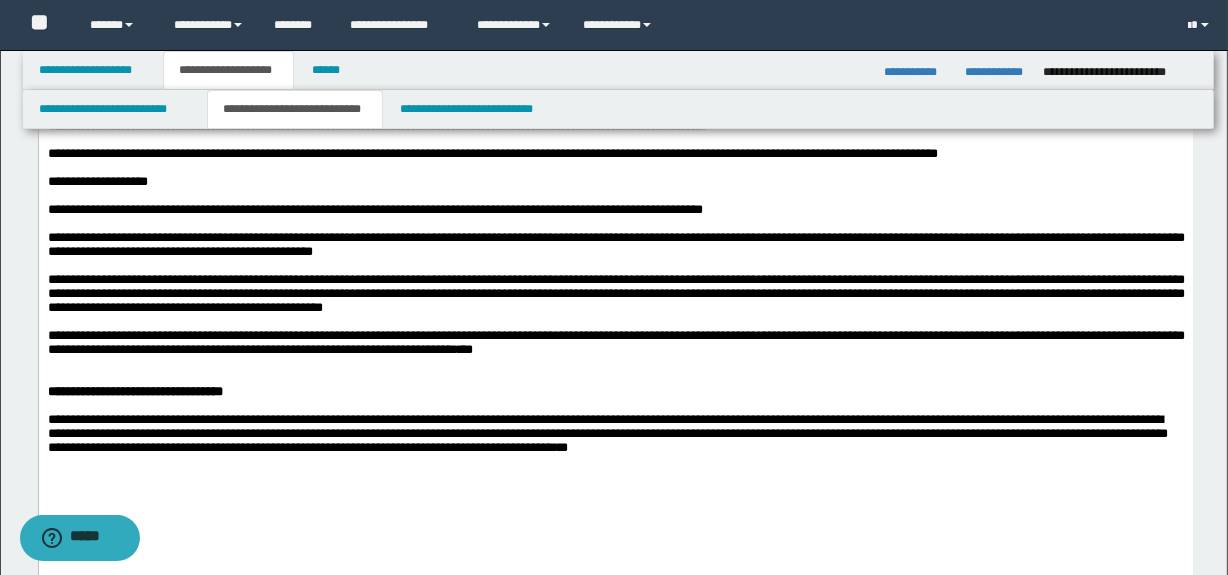 scroll, scrollTop: 575, scrollLeft: 0, axis: vertical 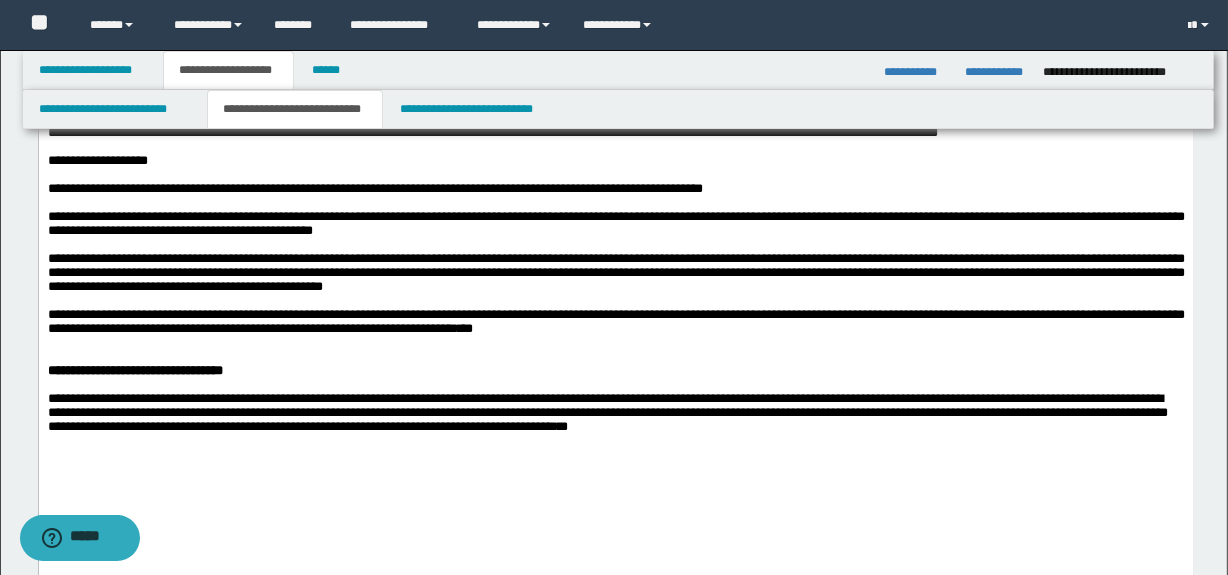 click at bounding box center (615, 357) 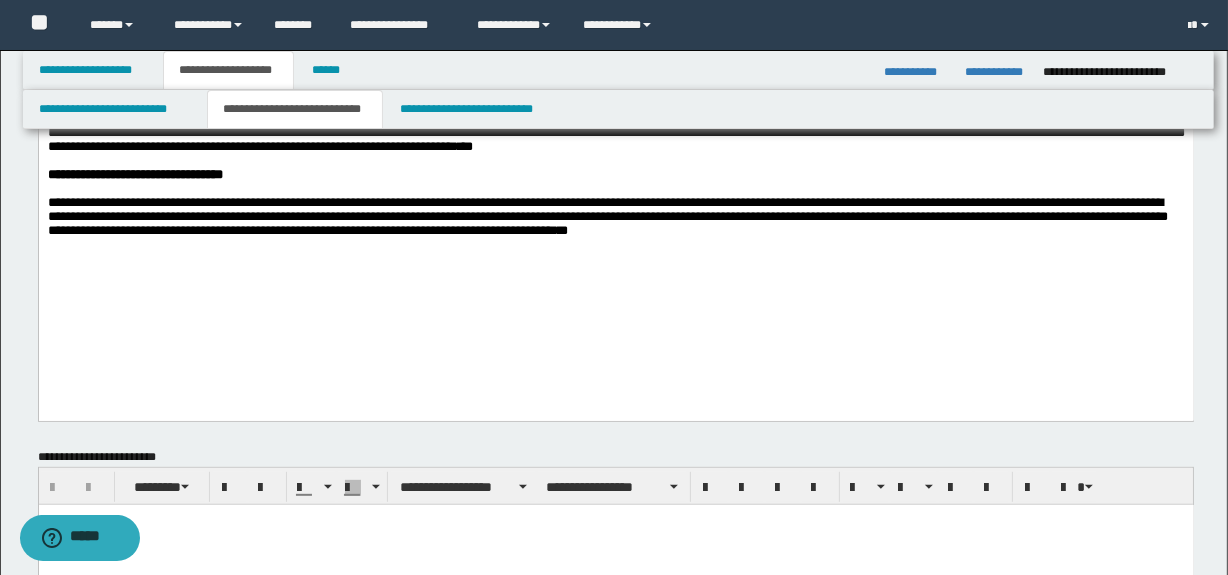 scroll, scrollTop: 816, scrollLeft: 0, axis: vertical 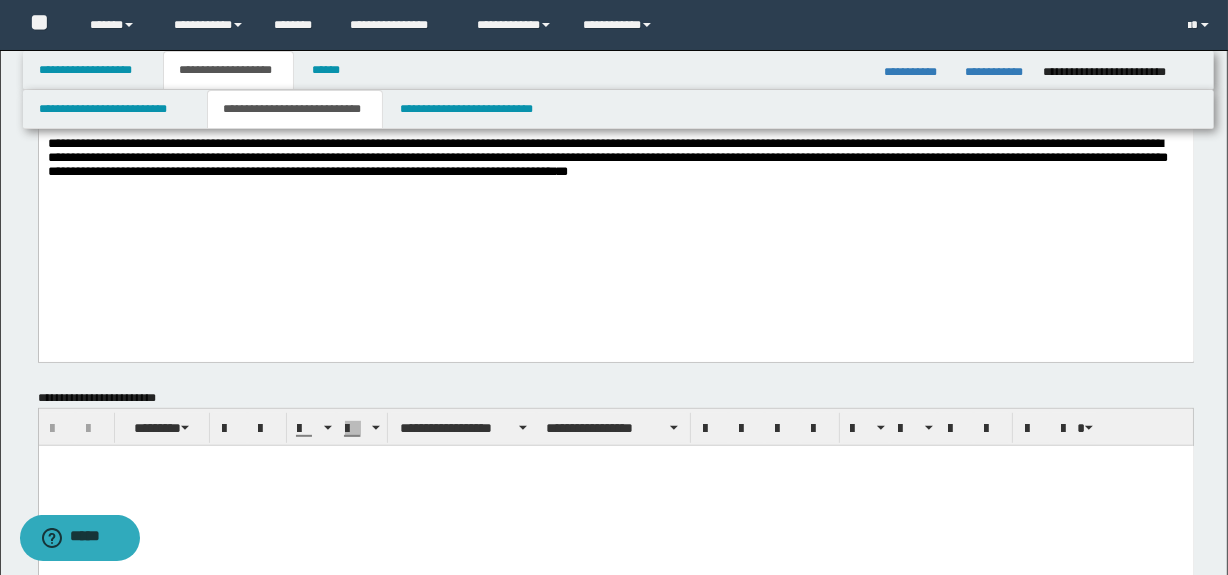 drag, startPoint x: 1240, startPoint y: 267, endPoint x: 1115, endPoint y: 864, distance: 609.9459 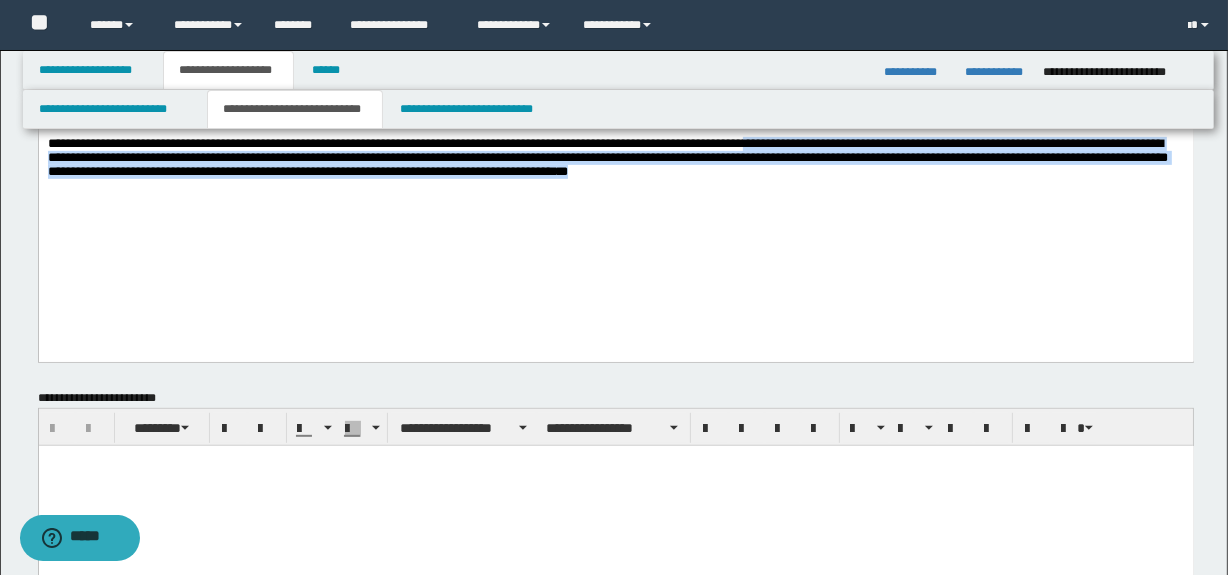 drag, startPoint x: 963, startPoint y: 257, endPoint x: 785, endPoint y: 212, distance: 183.60011 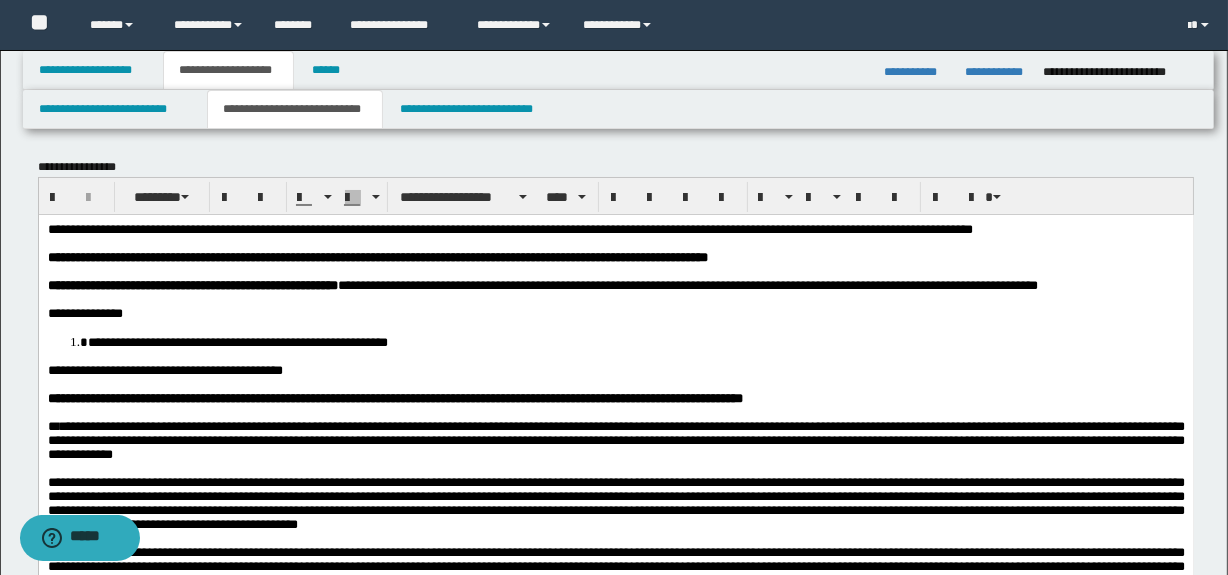 scroll, scrollTop: 0, scrollLeft: 0, axis: both 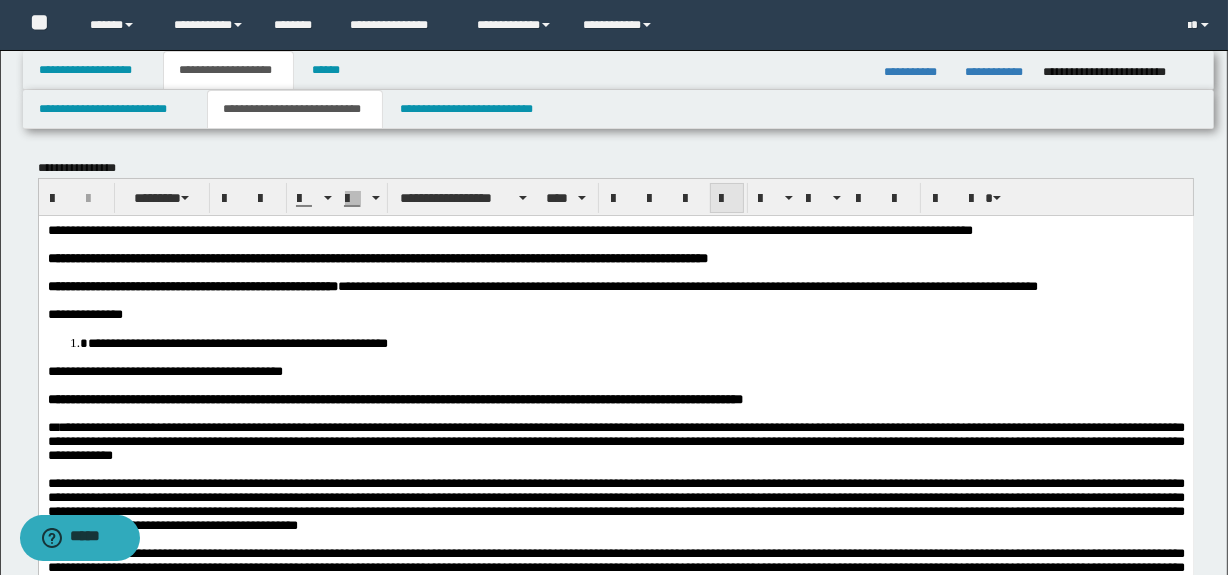 click at bounding box center (727, 198) 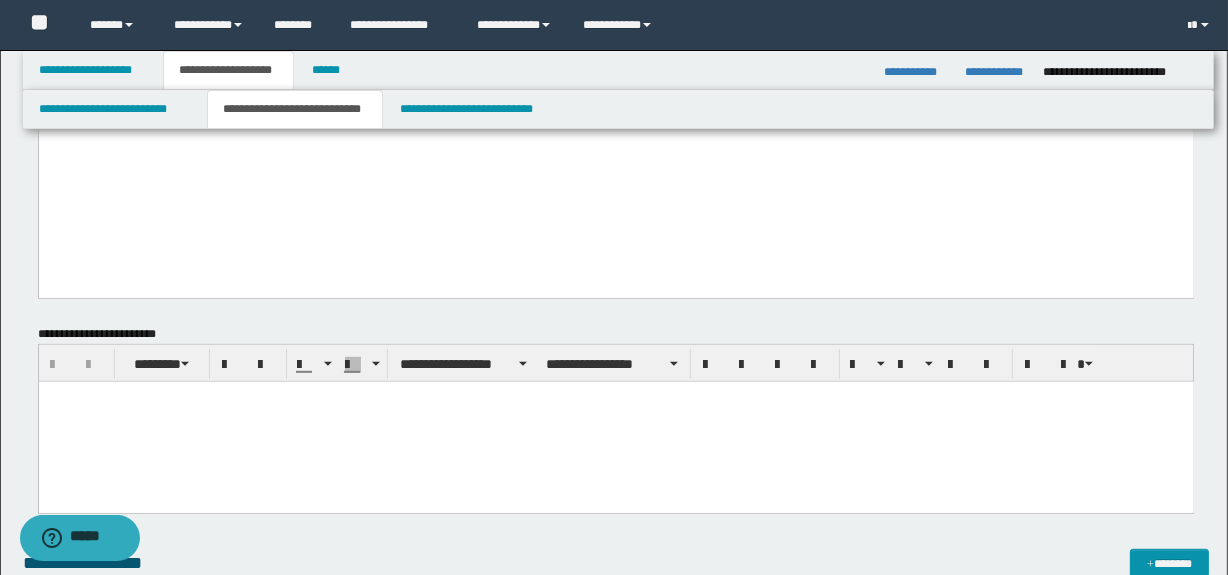 scroll, scrollTop: 930, scrollLeft: 0, axis: vertical 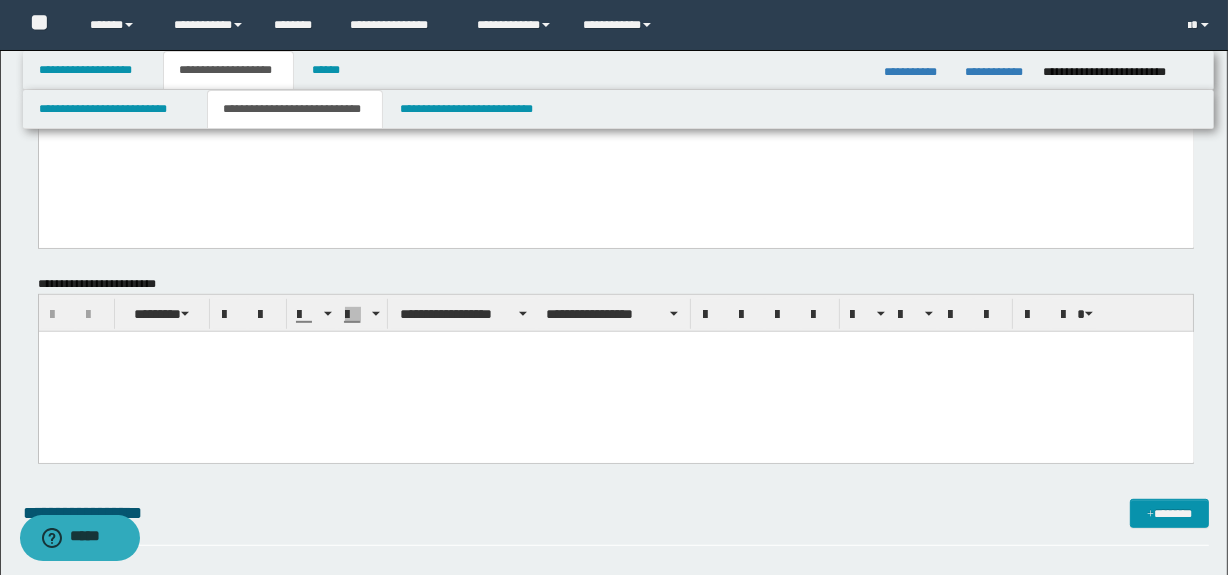 click on "**********" at bounding box center [615, -296] 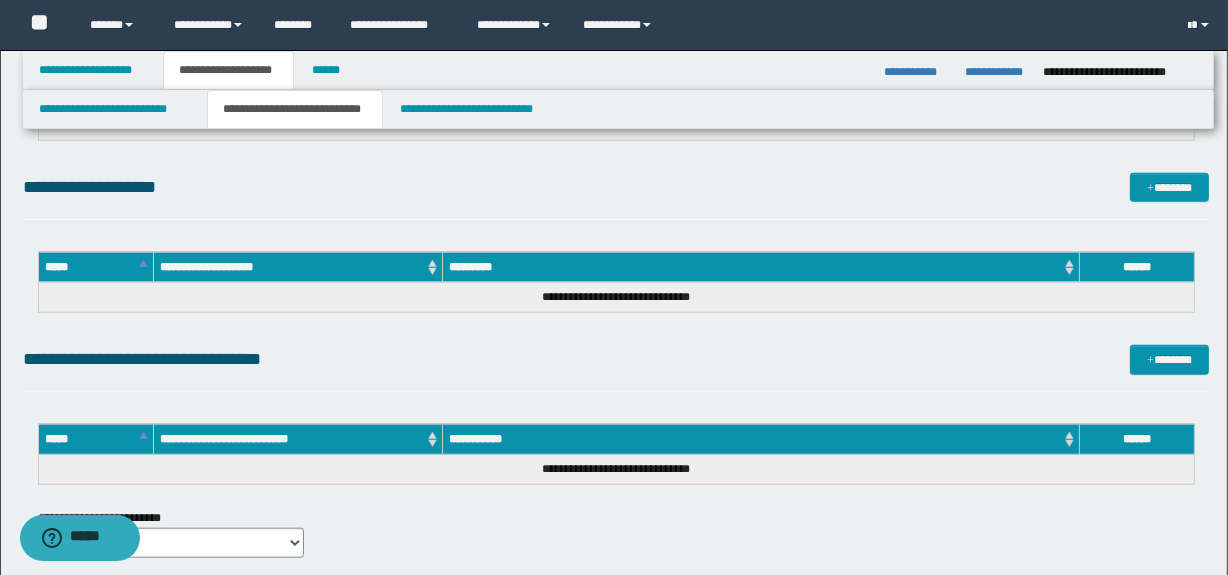 scroll, scrollTop: 1929, scrollLeft: 0, axis: vertical 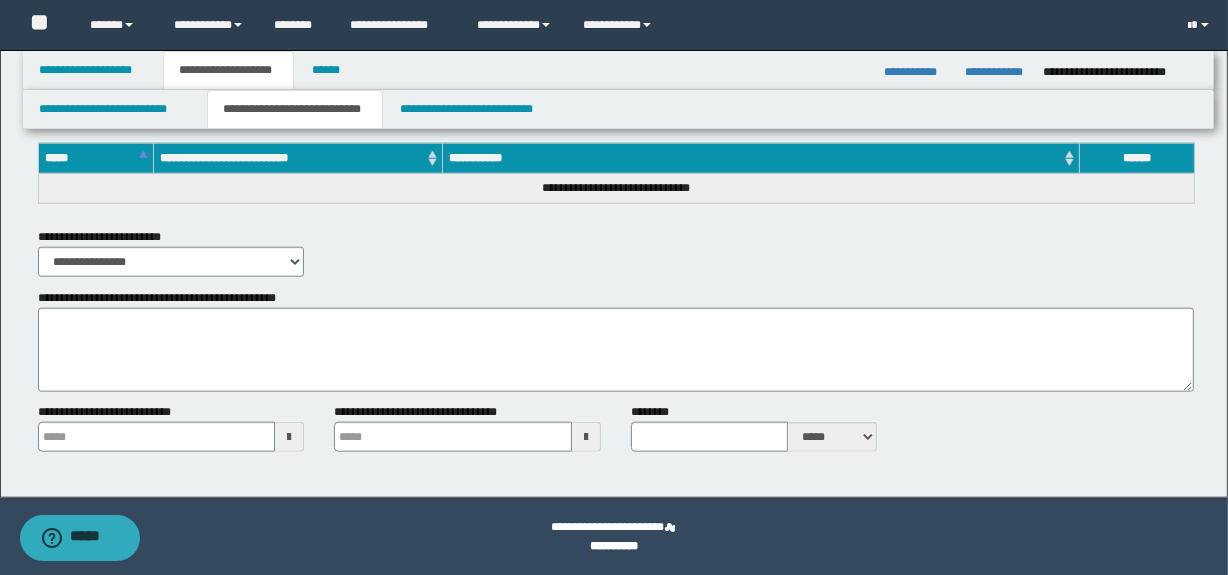 type 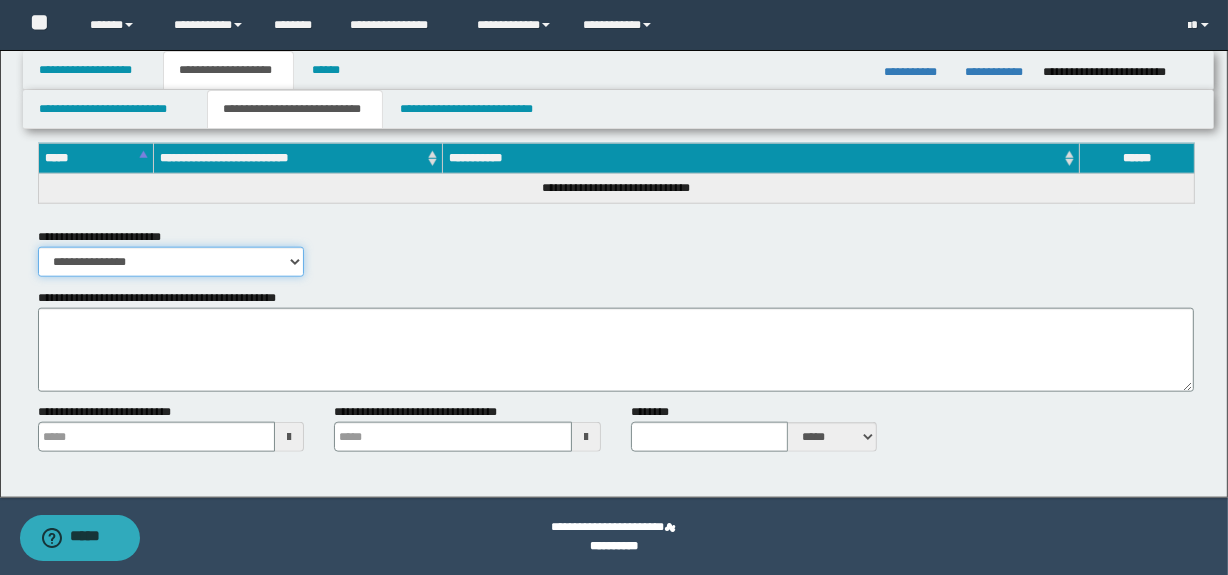 click on "**********" at bounding box center (171, 262) 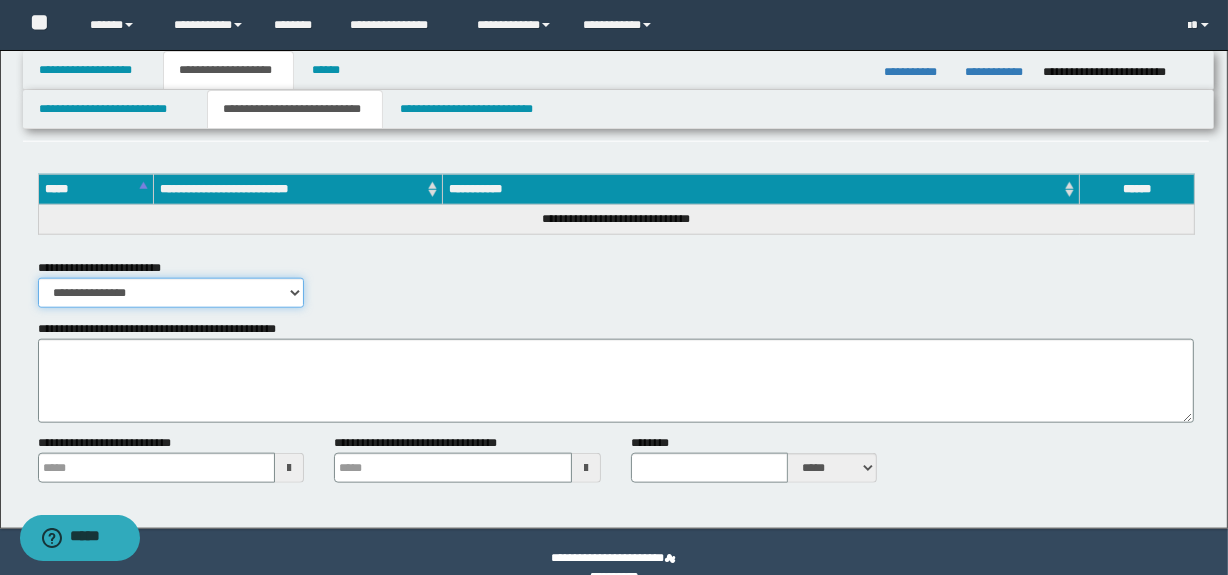 scroll, scrollTop: 1899, scrollLeft: 0, axis: vertical 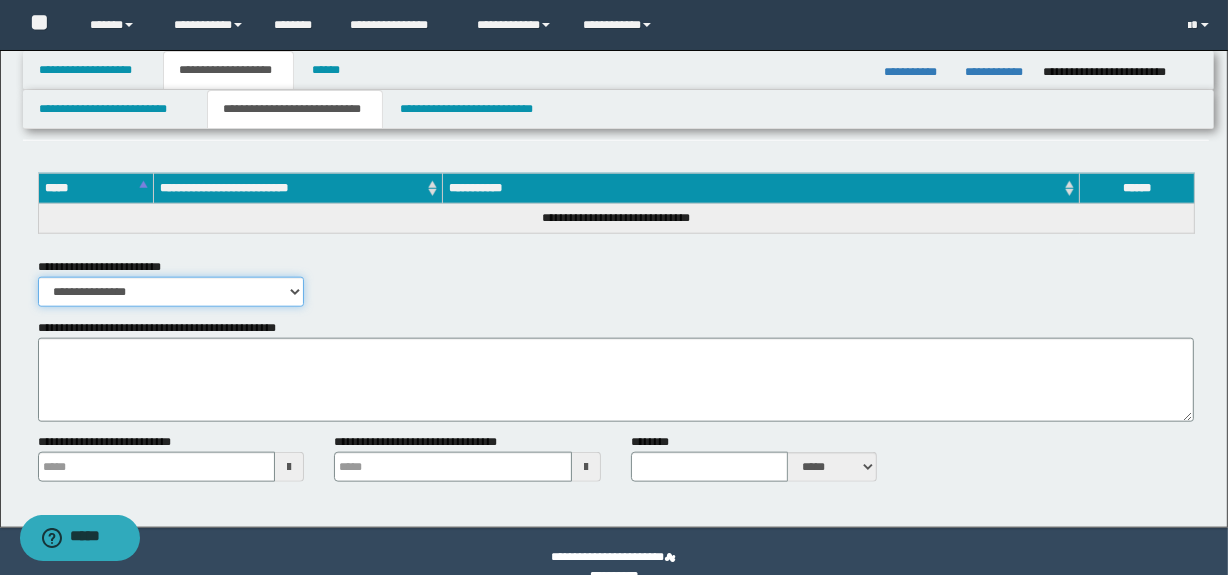 click on "**********" at bounding box center (171, 292) 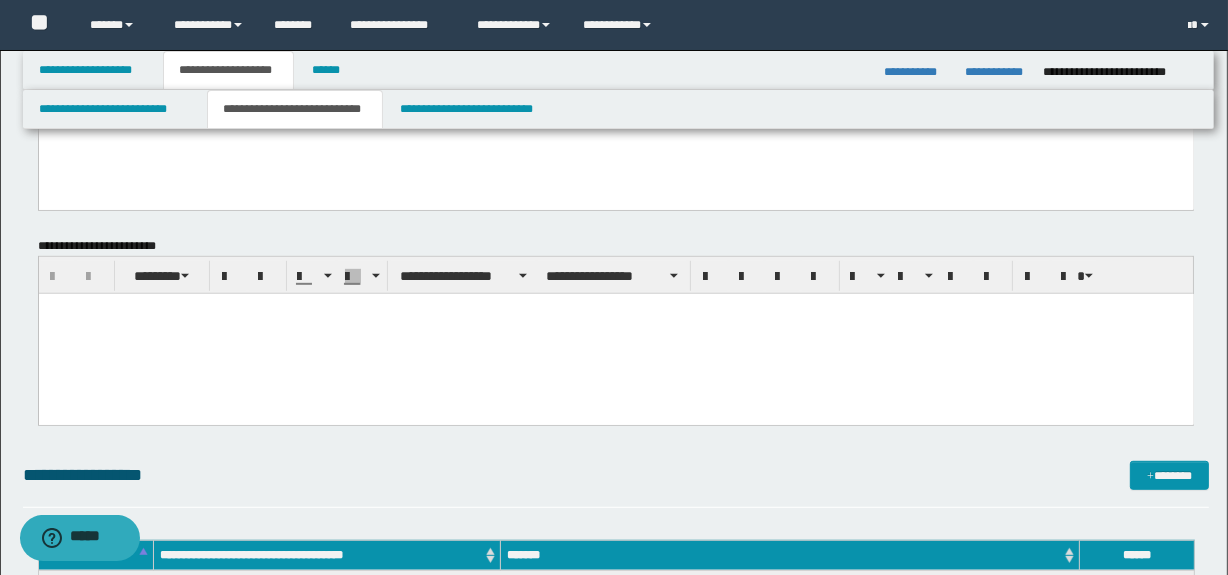 scroll, scrollTop: 972, scrollLeft: 0, axis: vertical 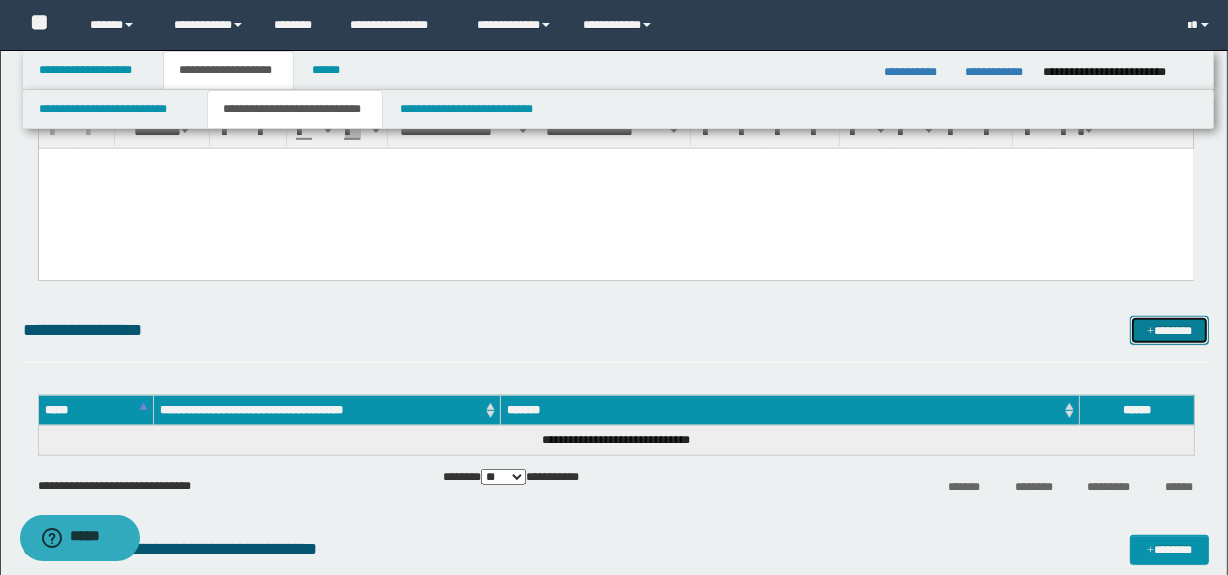 click on "*******" at bounding box center (1170, 331) 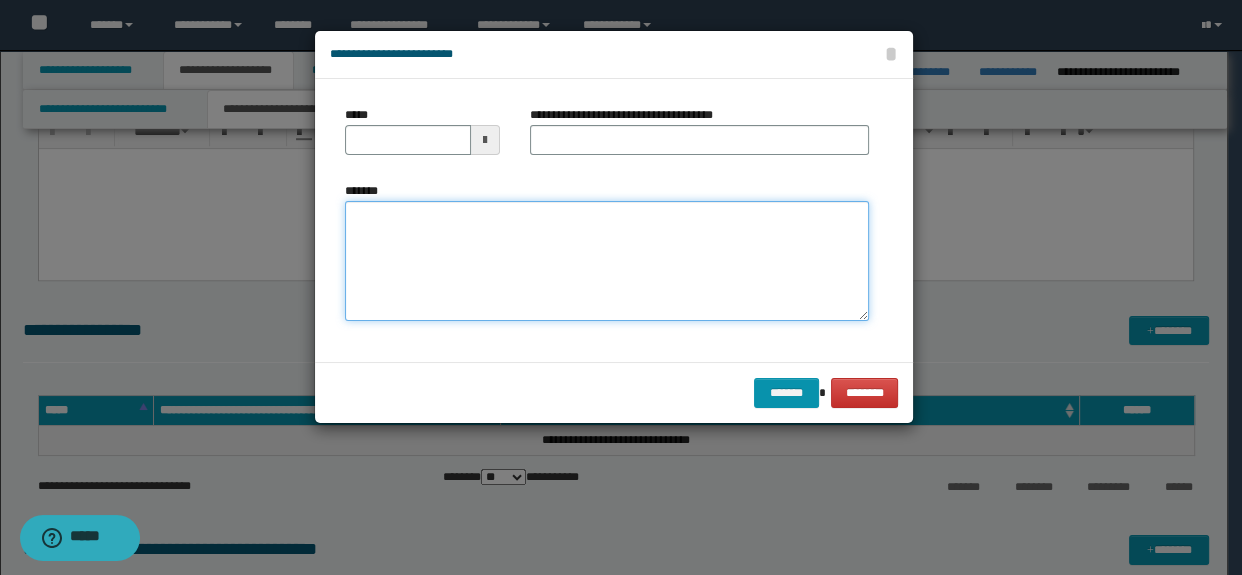 click on "*******" at bounding box center (607, 261) 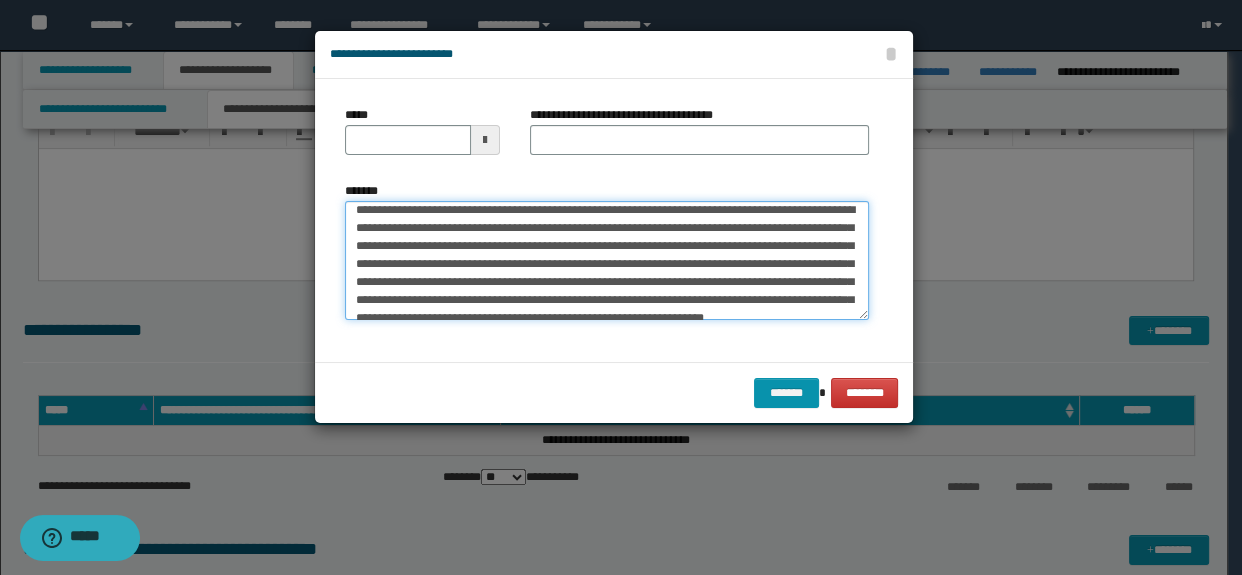 scroll, scrollTop: 0, scrollLeft: 0, axis: both 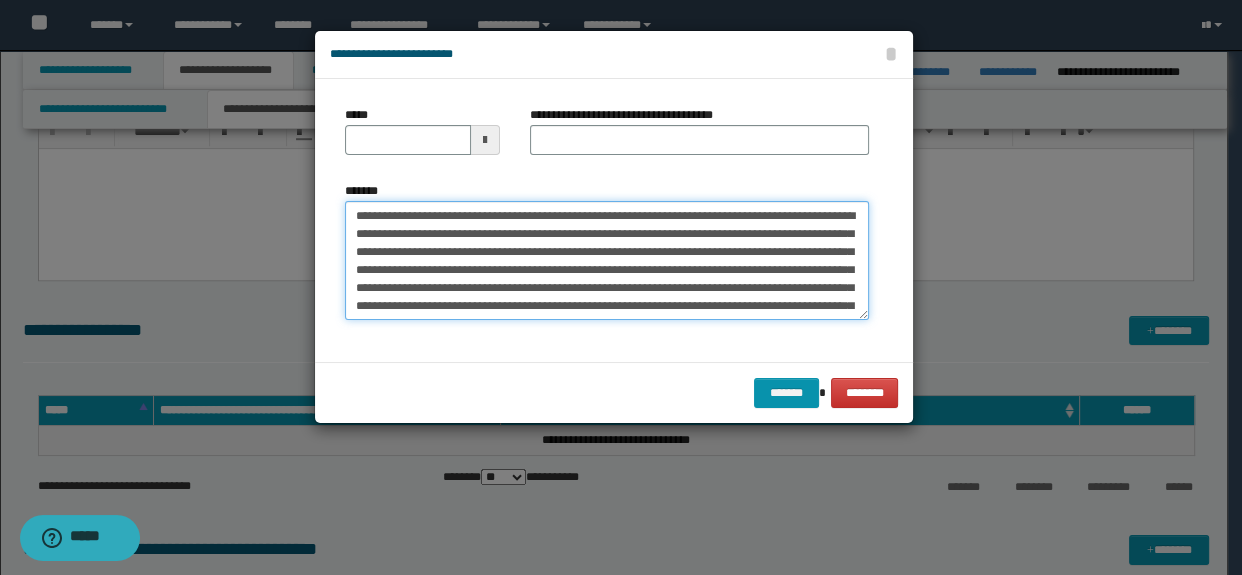 drag, startPoint x: 411, startPoint y: 231, endPoint x: 274, endPoint y: 197, distance: 141.15594 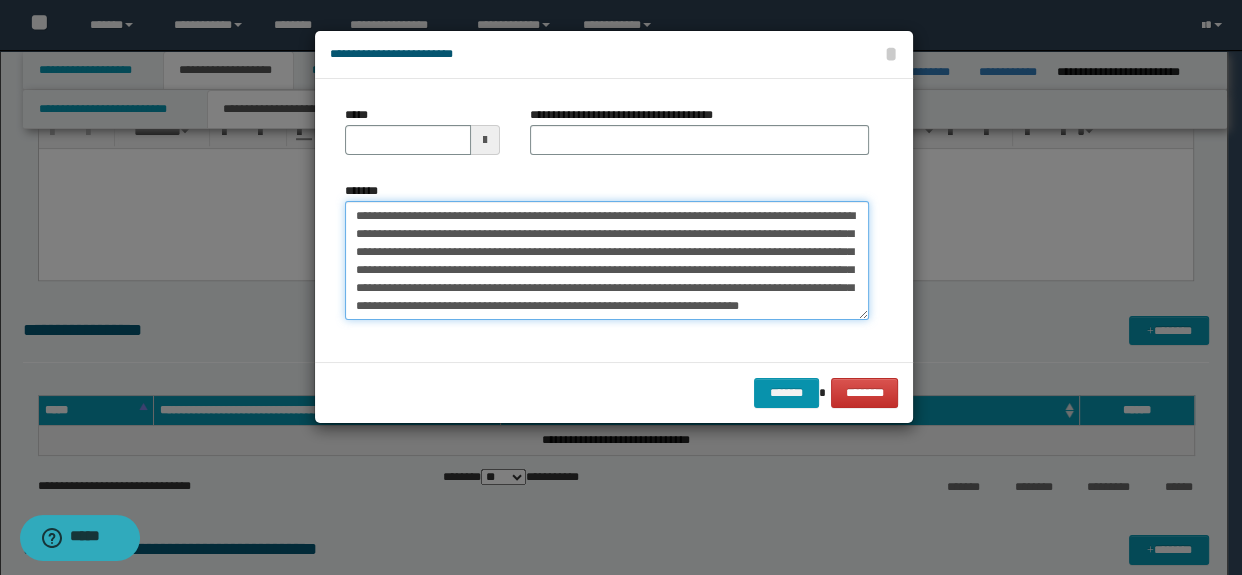 type 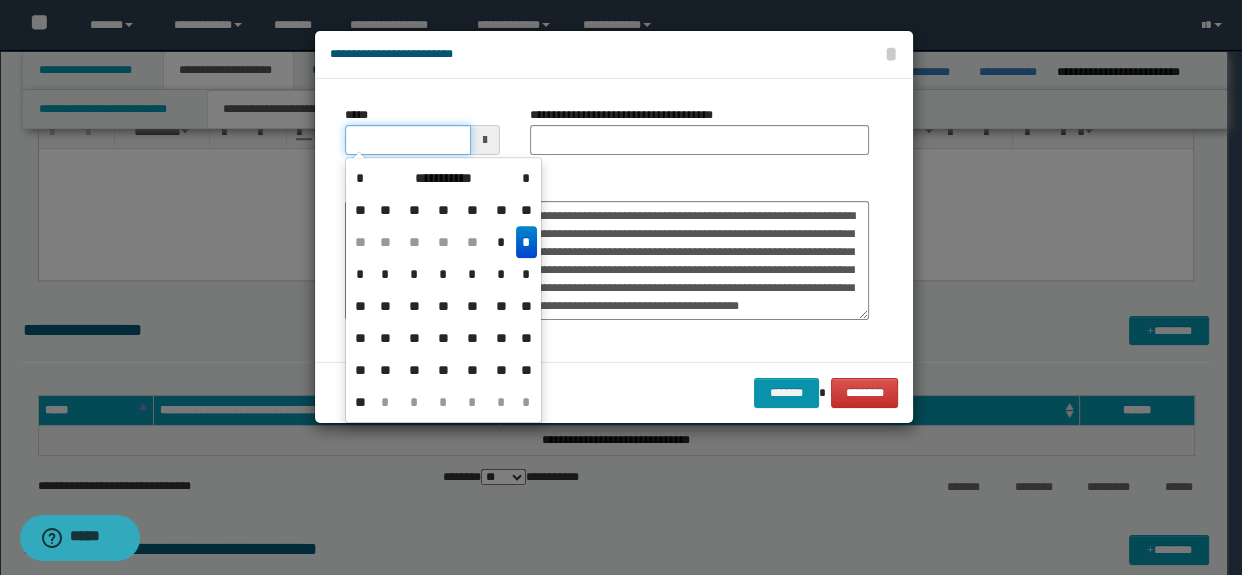 click on "*****" at bounding box center (408, 140) 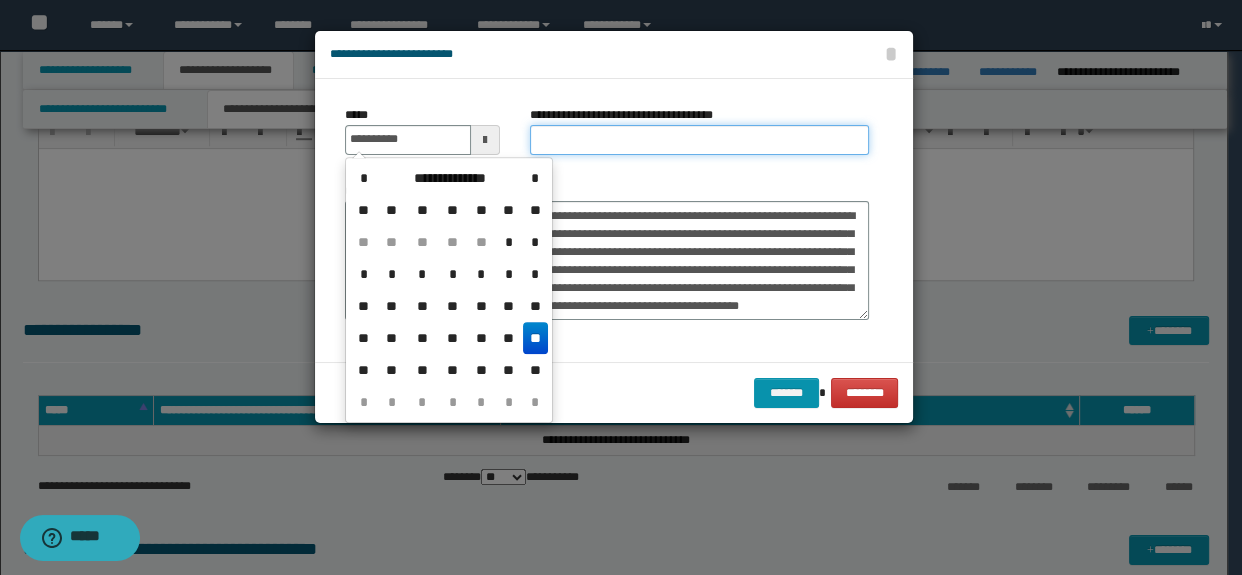 type on "**********" 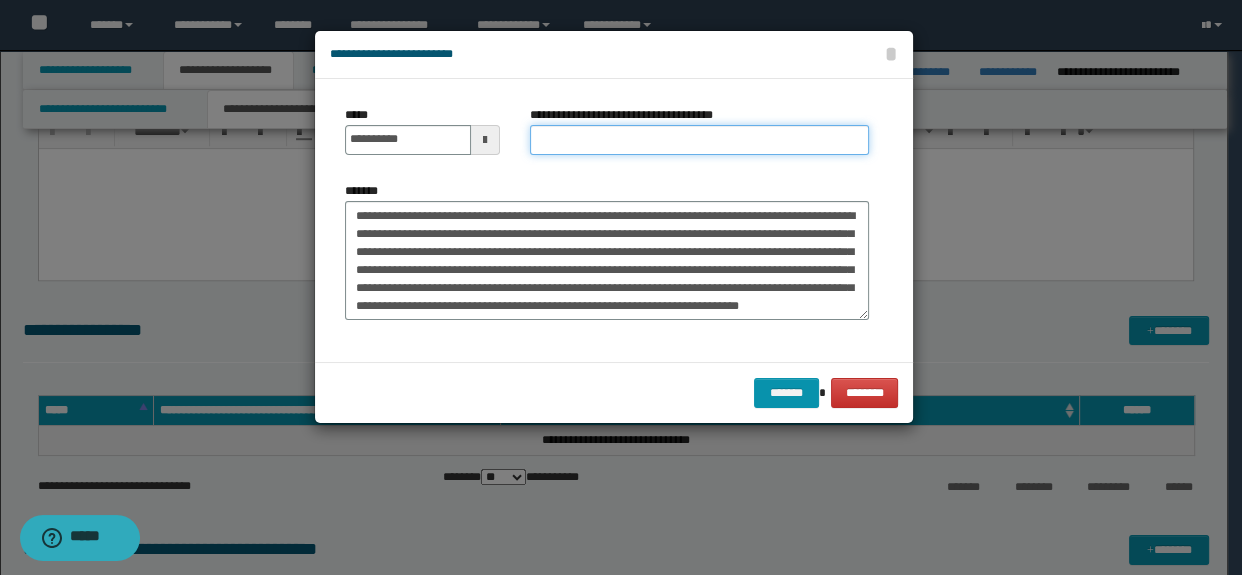 type on "*****" 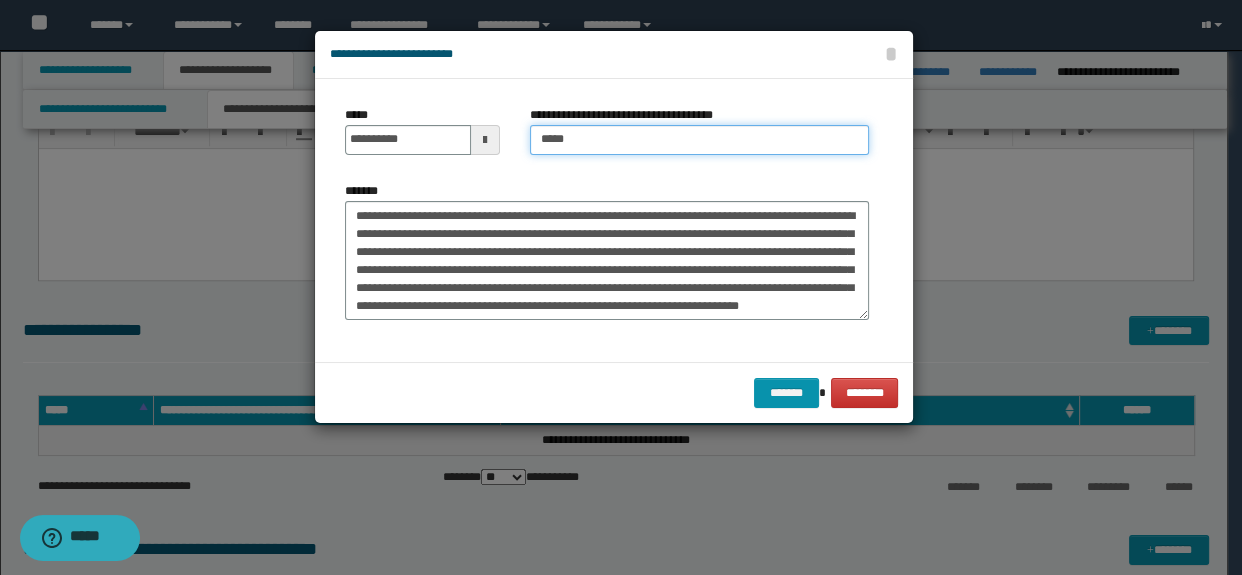 scroll, scrollTop: 18, scrollLeft: 0, axis: vertical 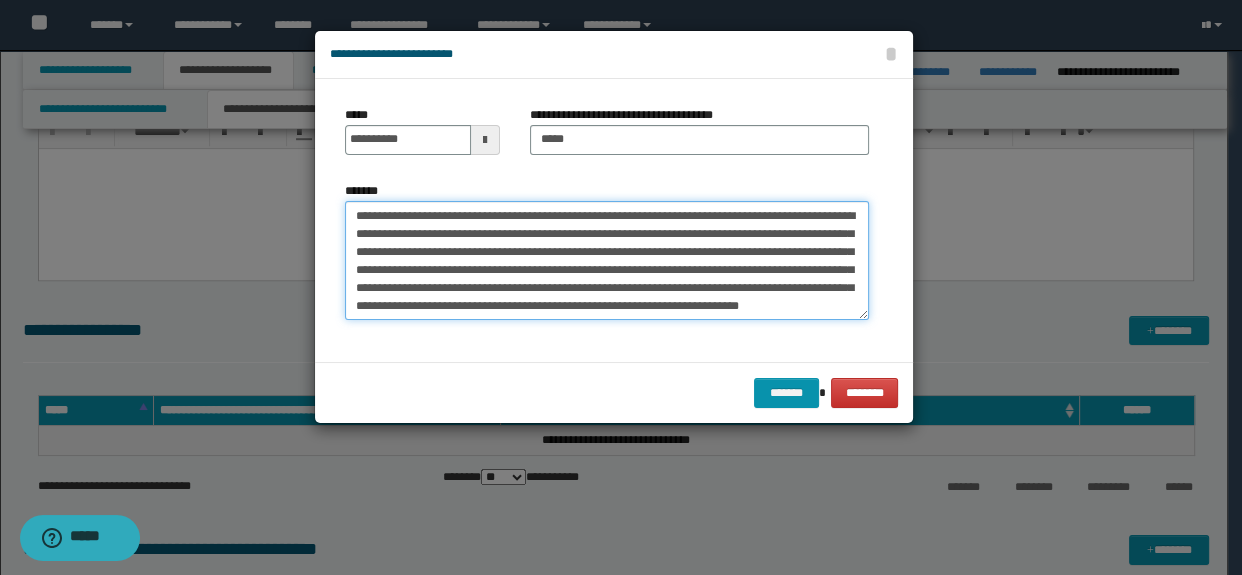 click on "**********" at bounding box center (607, 261) 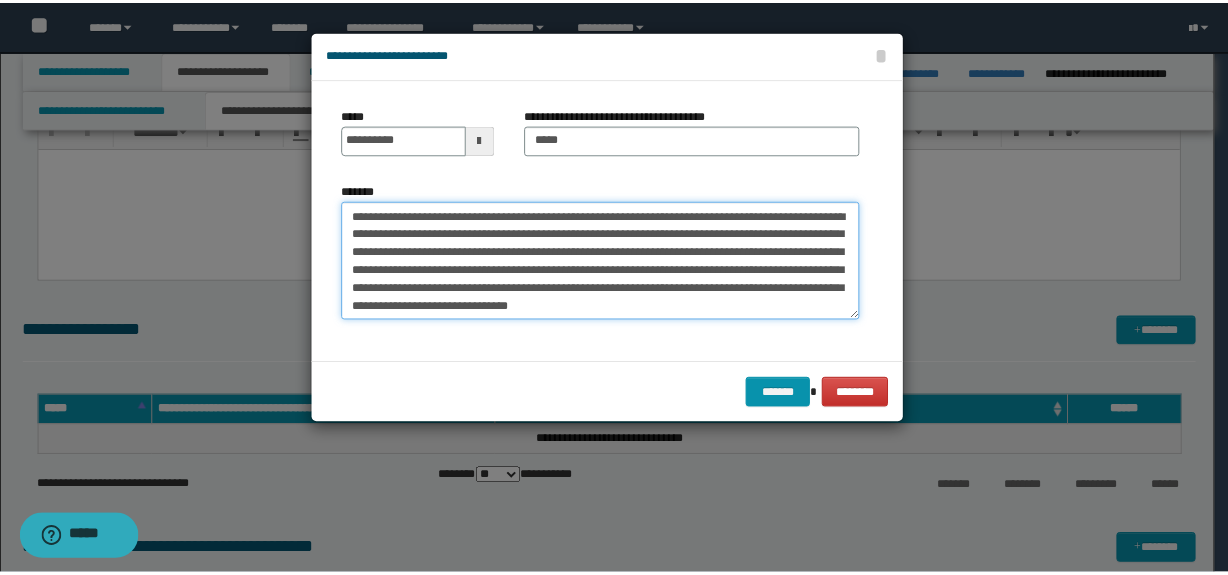 scroll, scrollTop: 0, scrollLeft: 0, axis: both 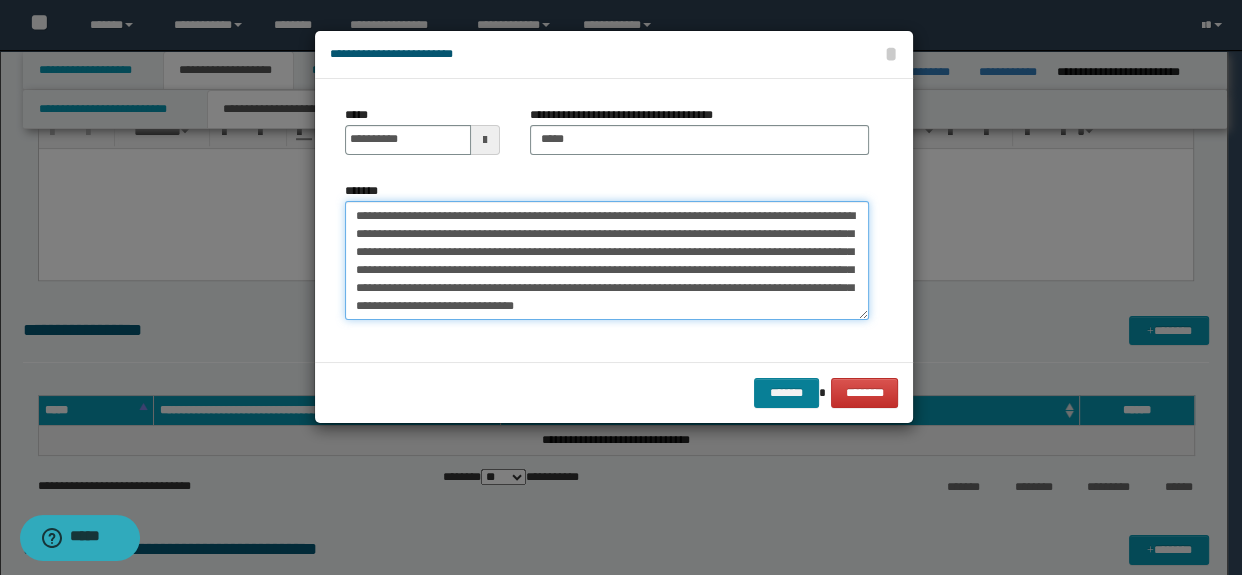 type on "**********" 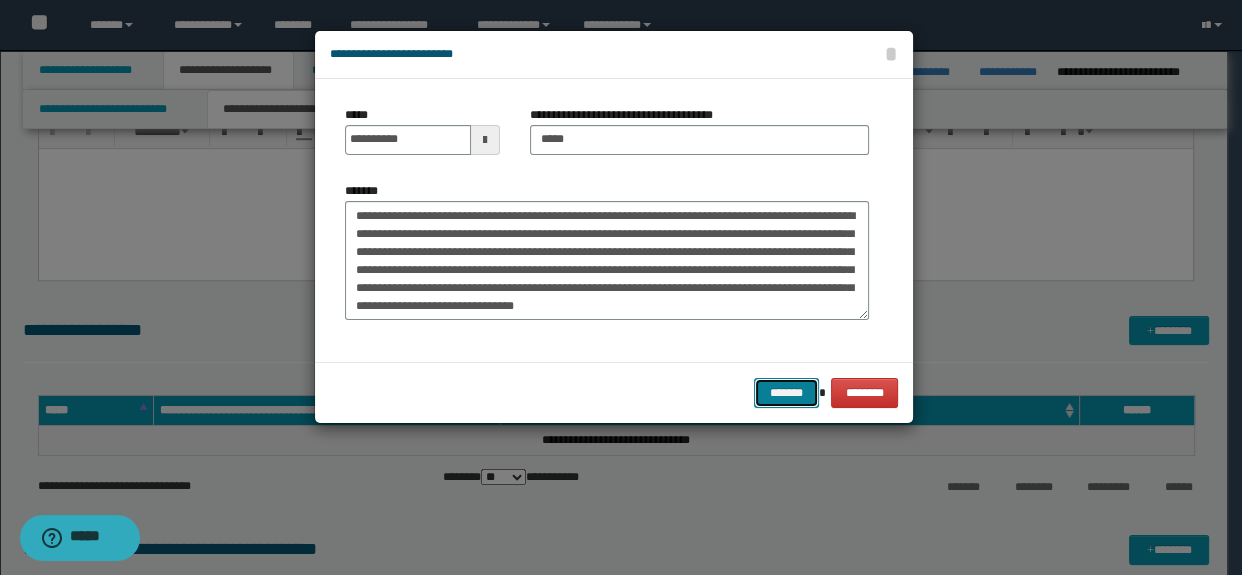 click on "*******" at bounding box center [786, 393] 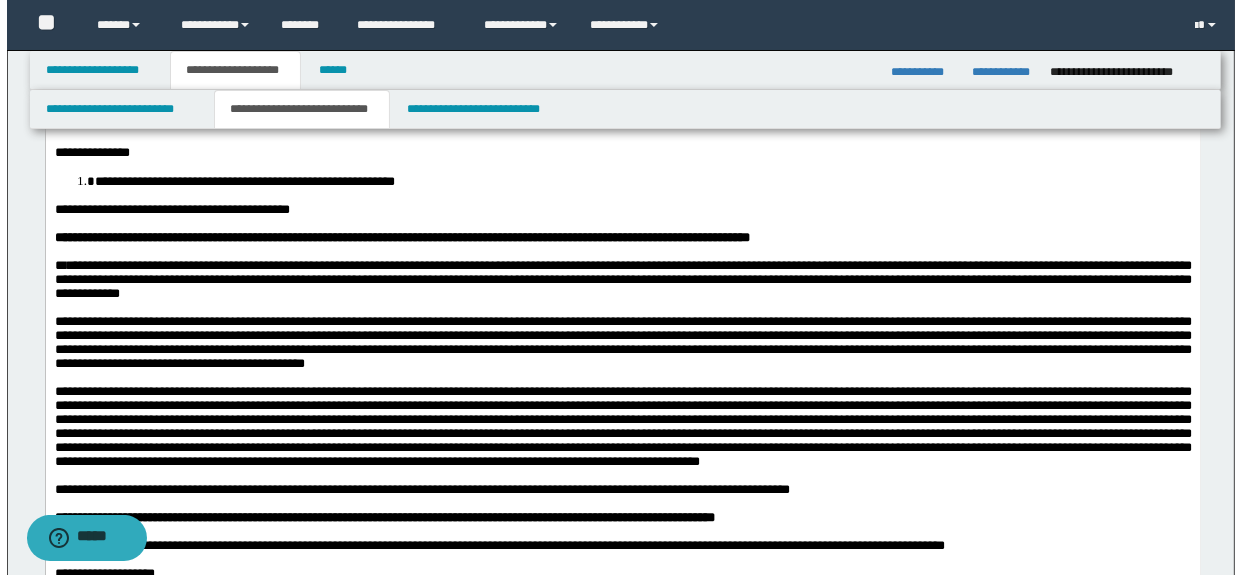 scroll, scrollTop: 0, scrollLeft: 0, axis: both 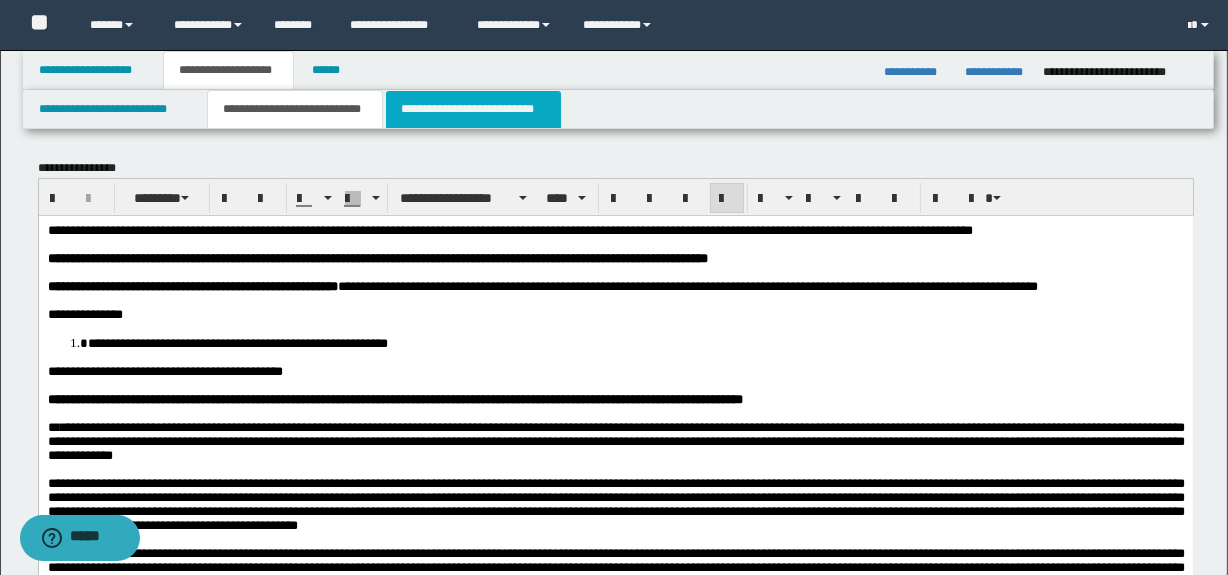 click on "**********" at bounding box center [473, 109] 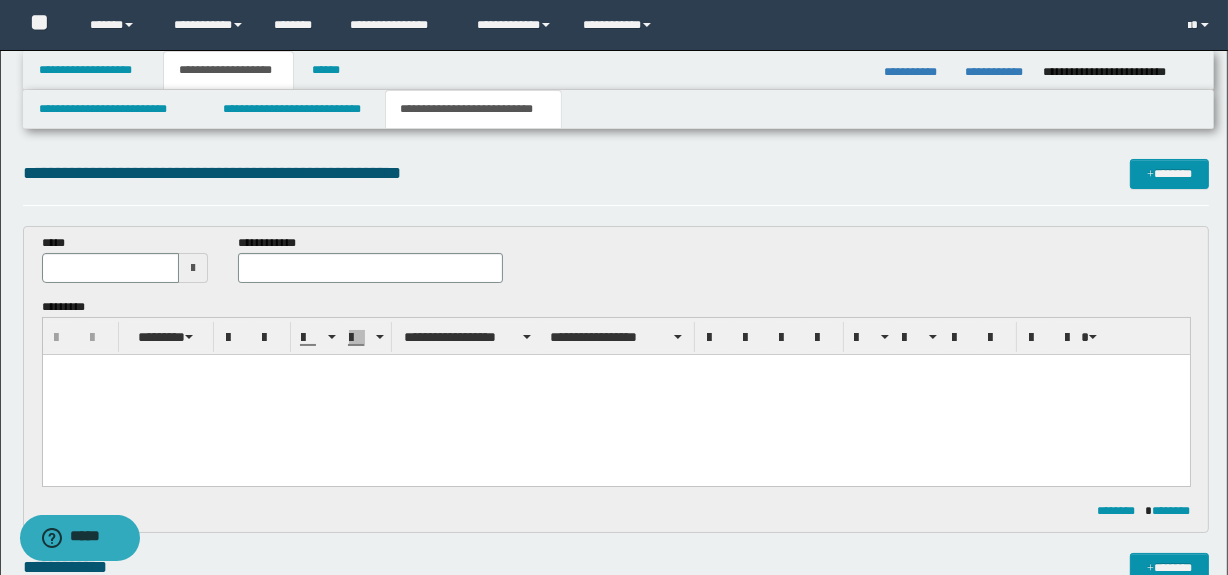 scroll, scrollTop: 0, scrollLeft: 0, axis: both 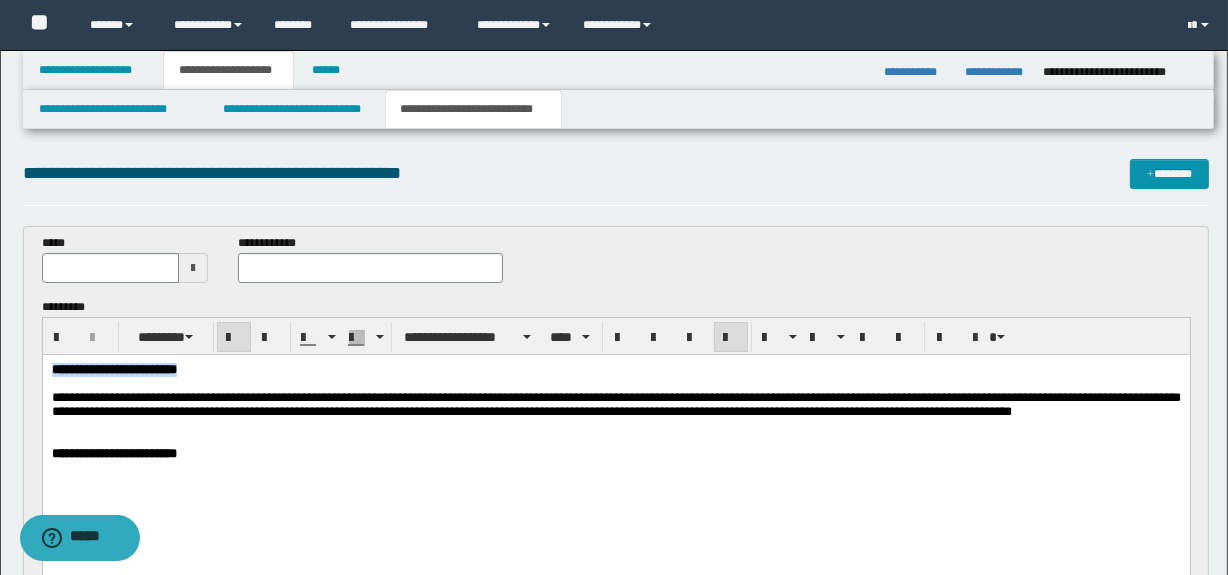 drag, startPoint x: 273, startPoint y: 362, endPoint x: 51, endPoint y: 718, distance: 419.54736 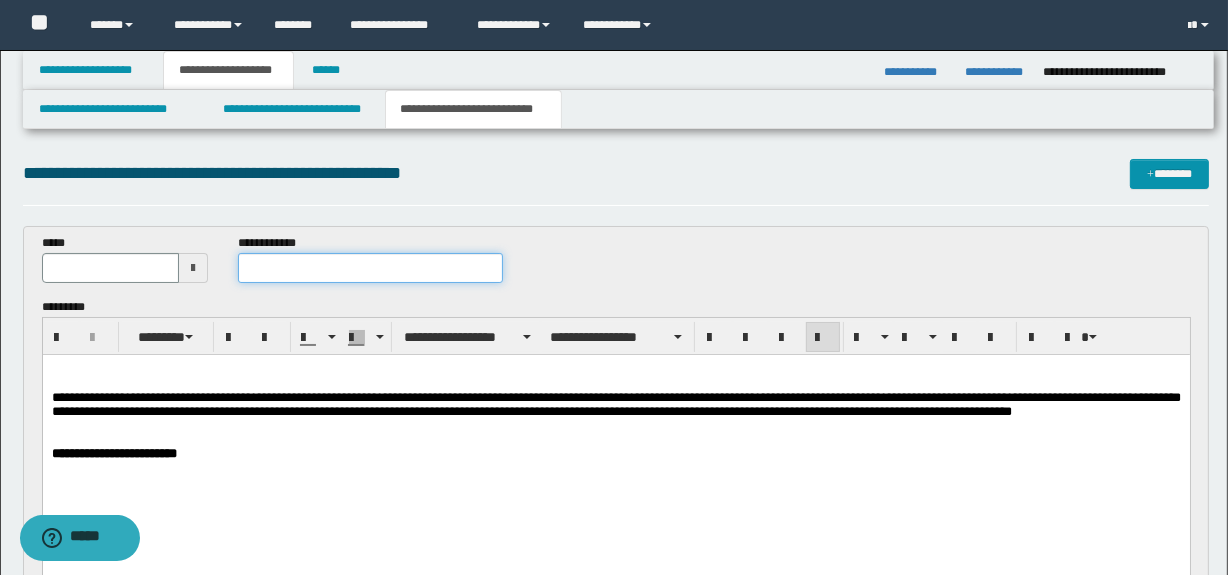 click at bounding box center [370, 268] 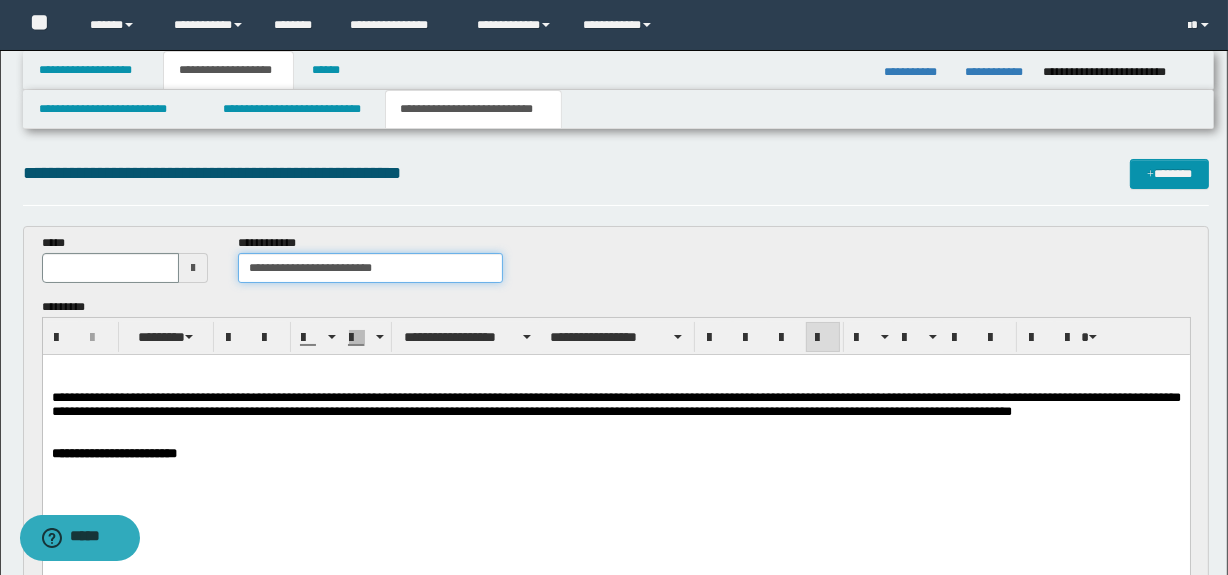 type on "**********" 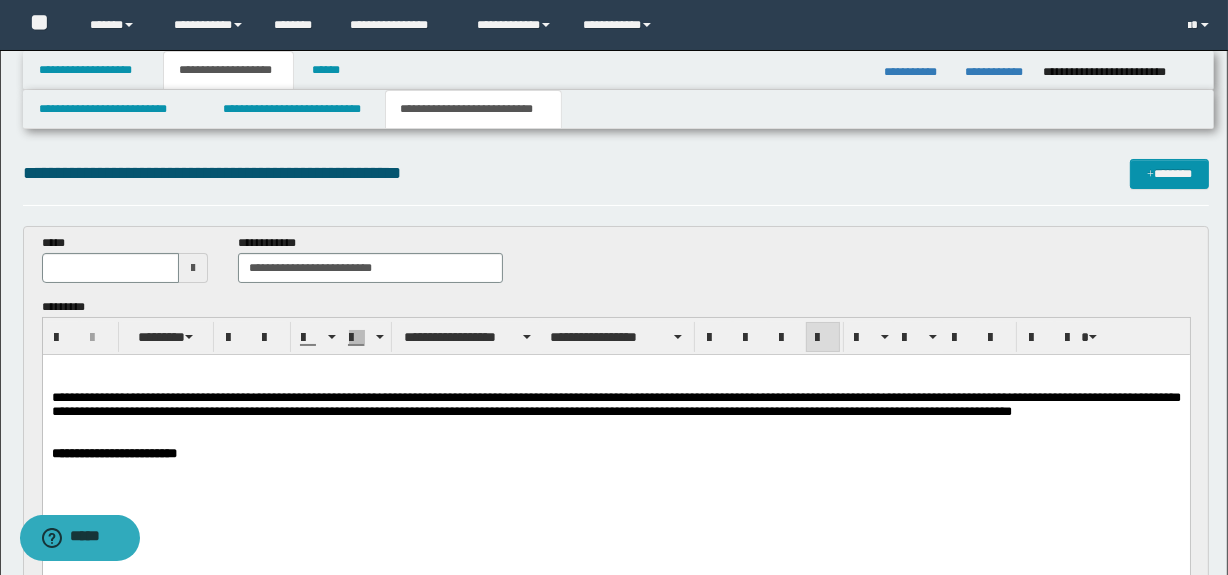 click at bounding box center (193, 268) 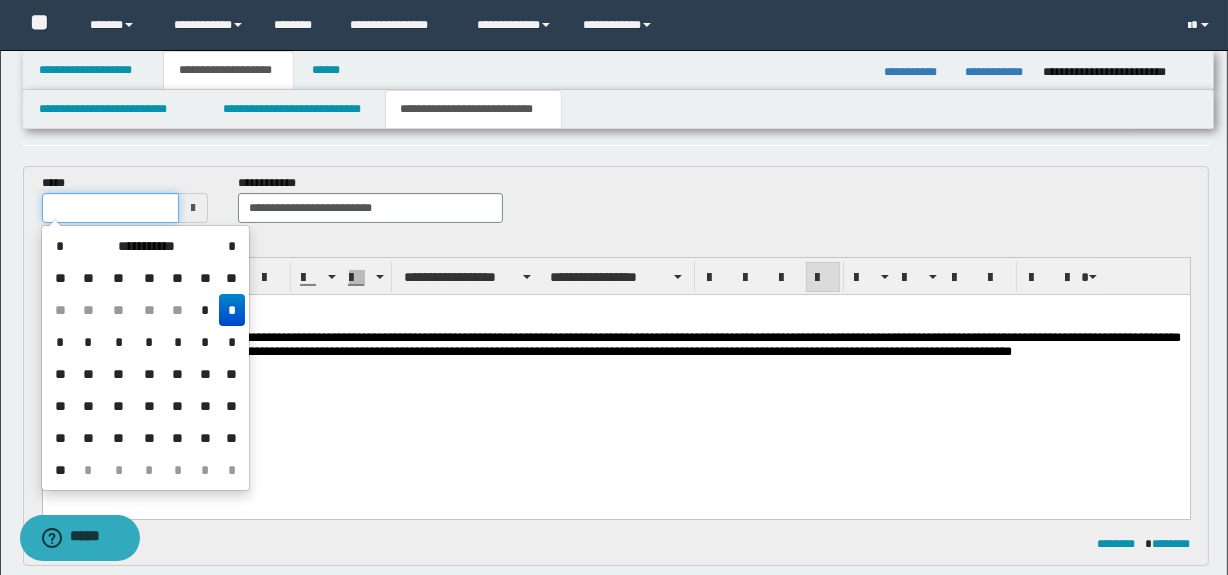 scroll, scrollTop: 60, scrollLeft: 0, axis: vertical 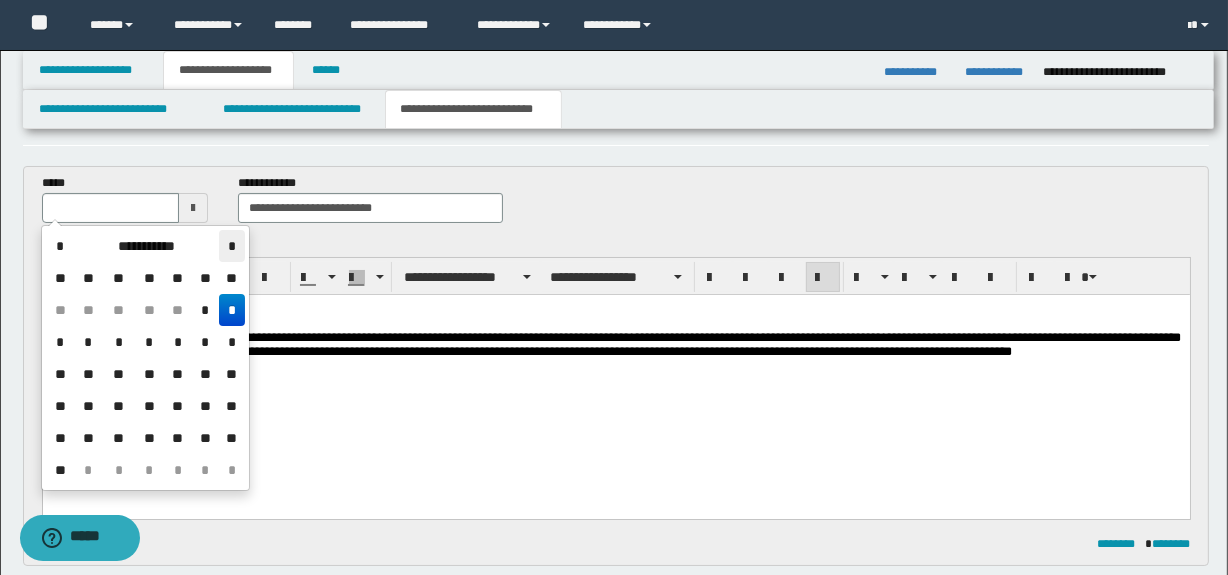 click on "*" at bounding box center [231, 246] 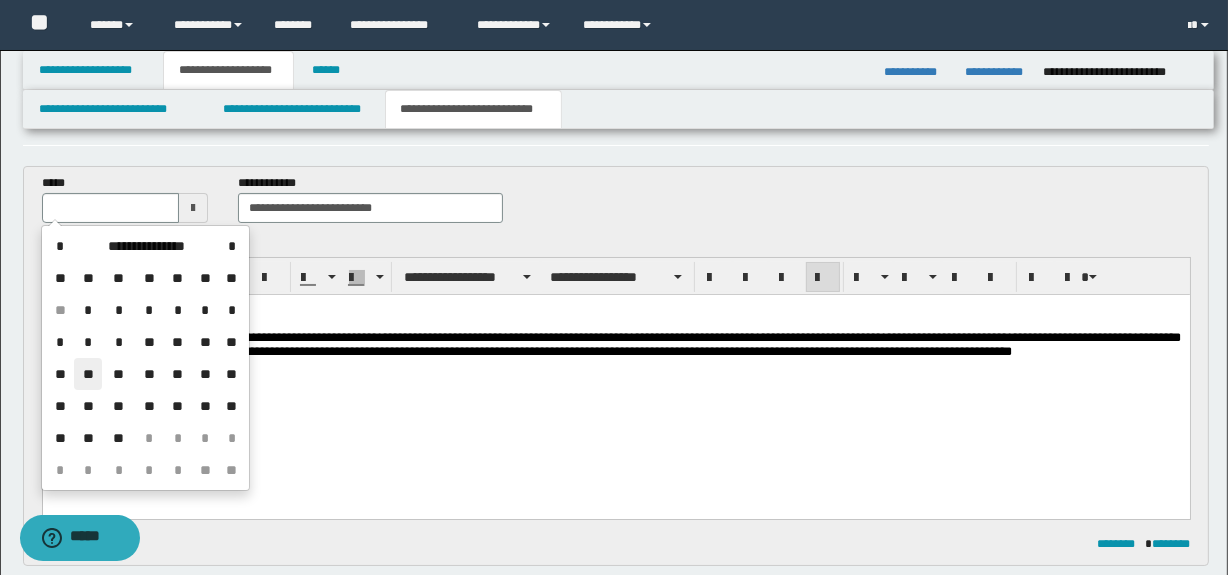 click on "**" at bounding box center (88, 374) 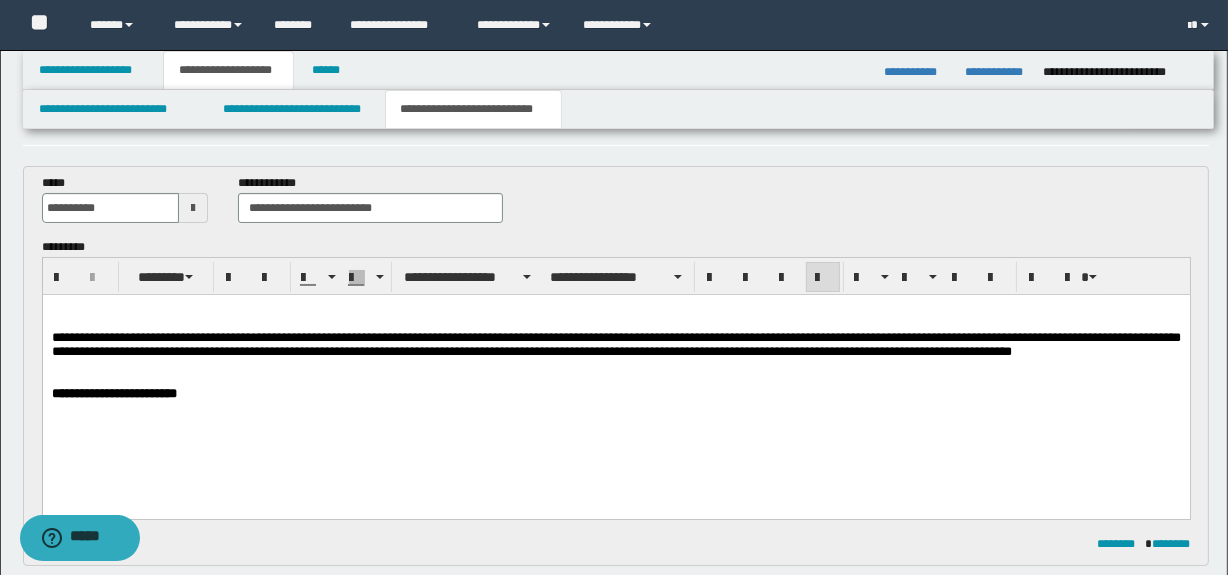 click on "**********" at bounding box center [615, 344] 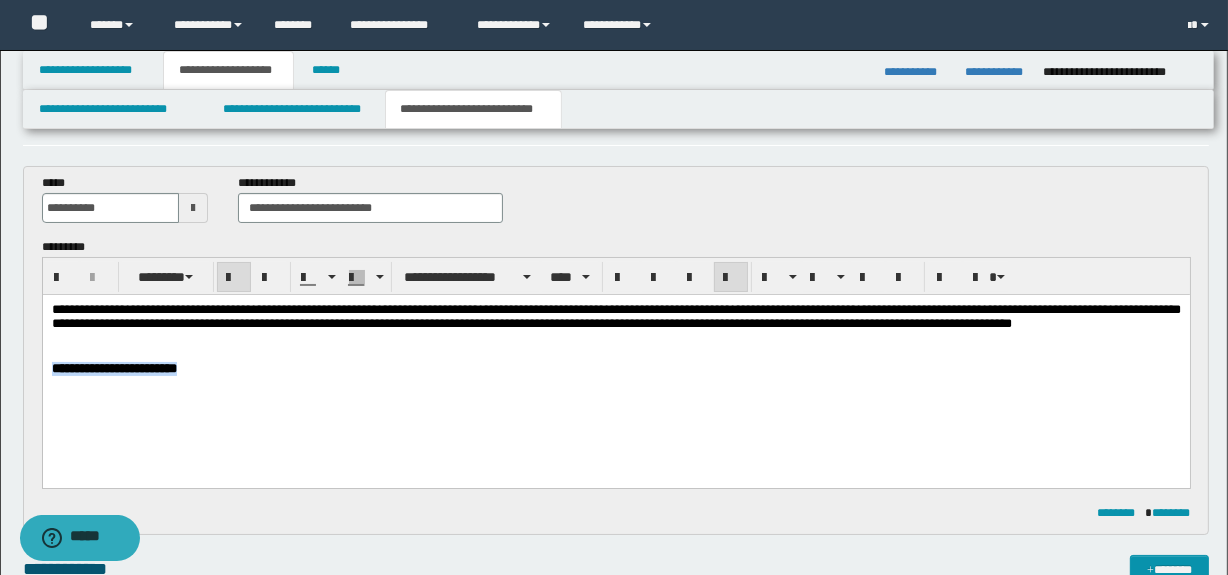 drag, startPoint x: 287, startPoint y: 372, endPoint x: -1, endPoint y: 368, distance: 288.02777 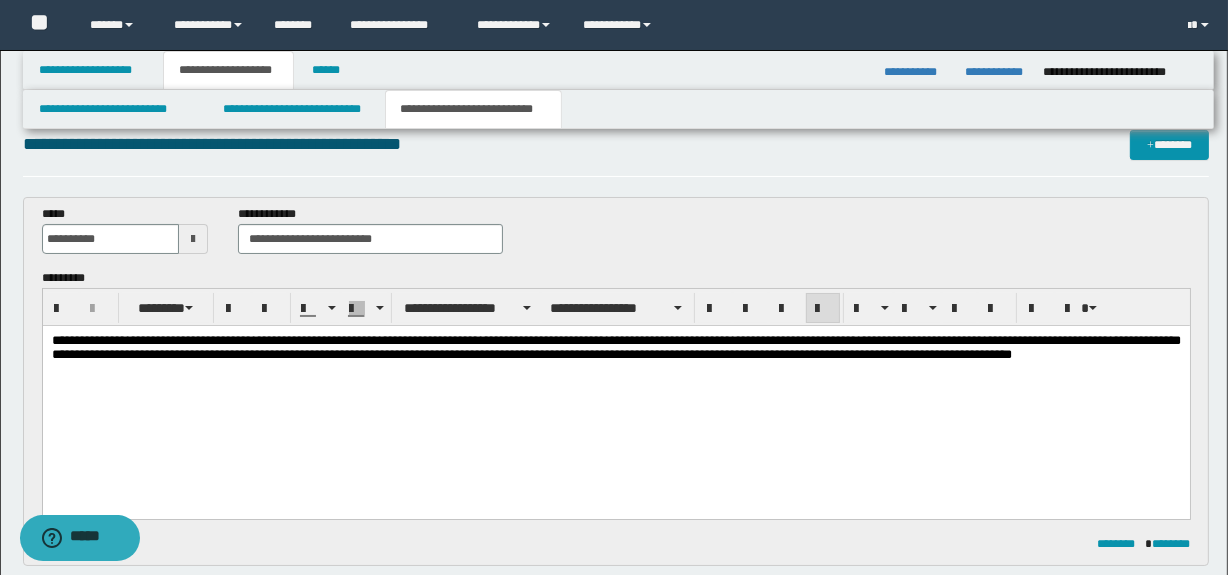 scroll, scrollTop: 0, scrollLeft: 0, axis: both 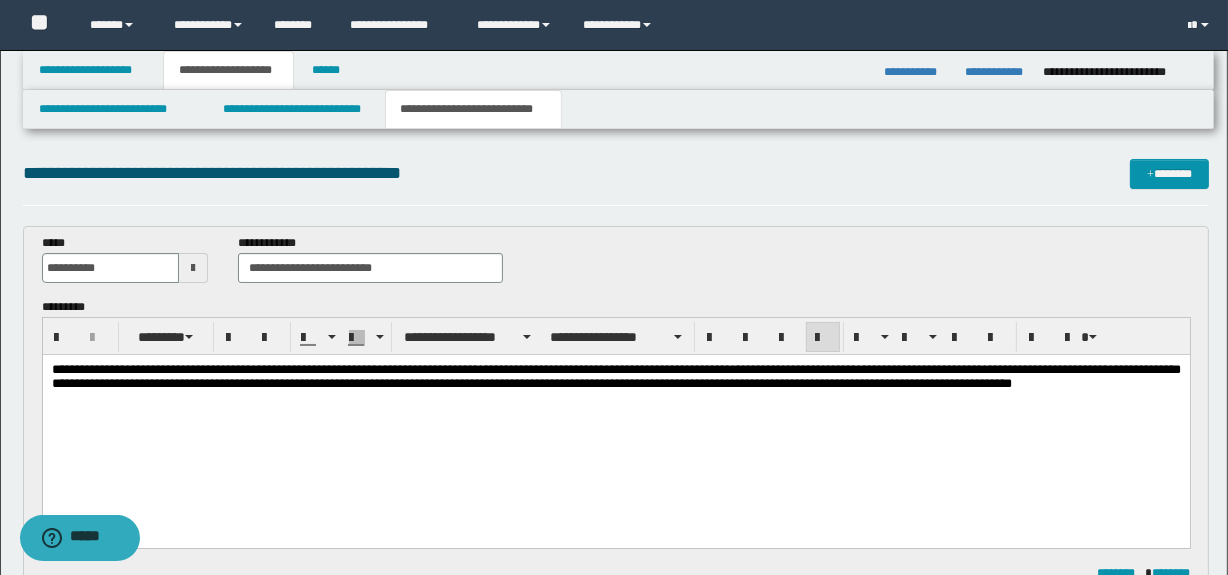 click on "**********" at bounding box center (614, 773) 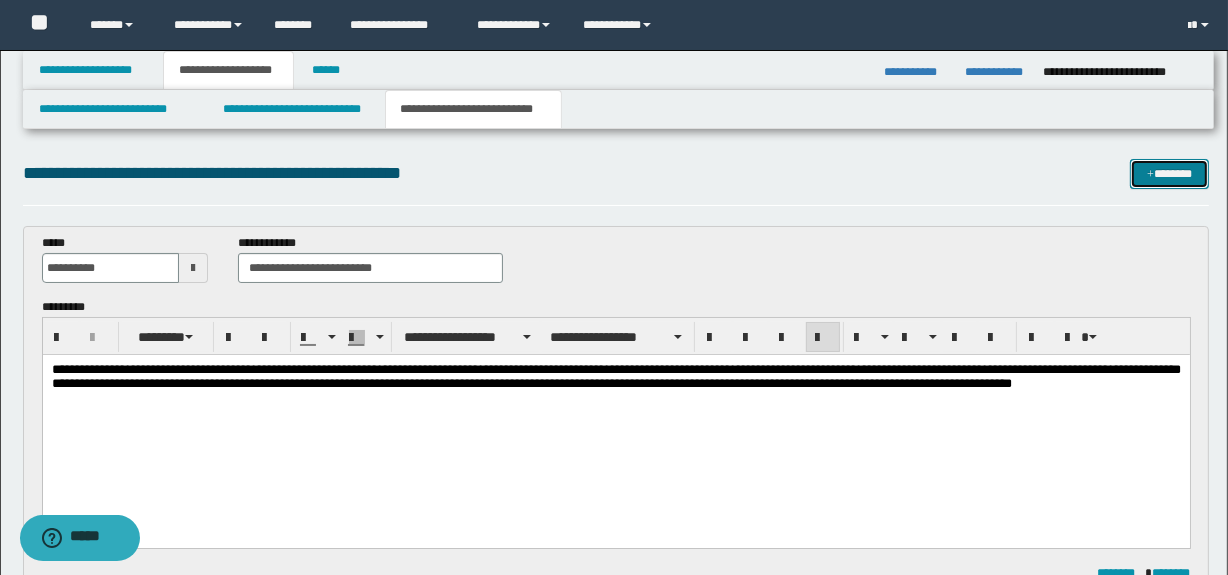 click on "*******" at bounding box center [1170, 174] 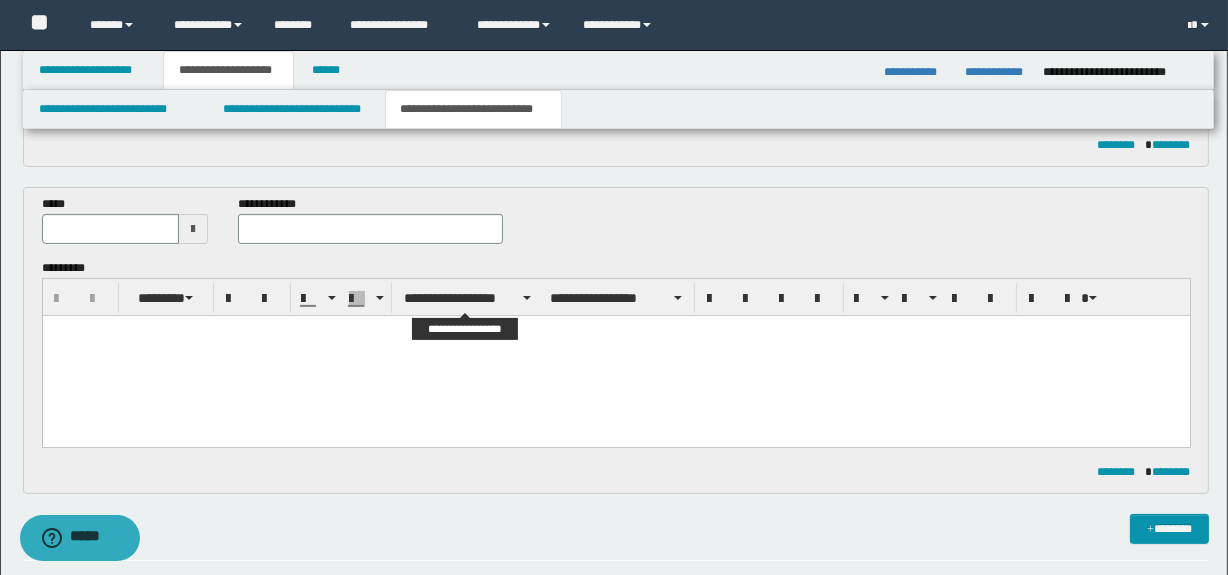 scroll, scrollTop: 420, scrollLeft: 0, axis: vertical 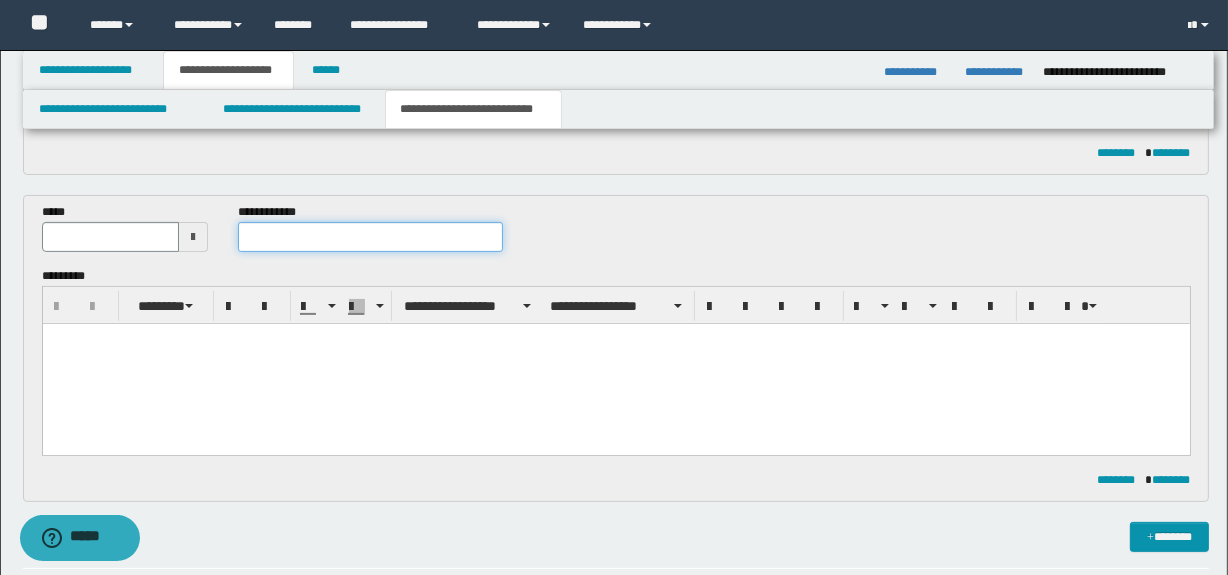 click at bounding box center (370, 237) 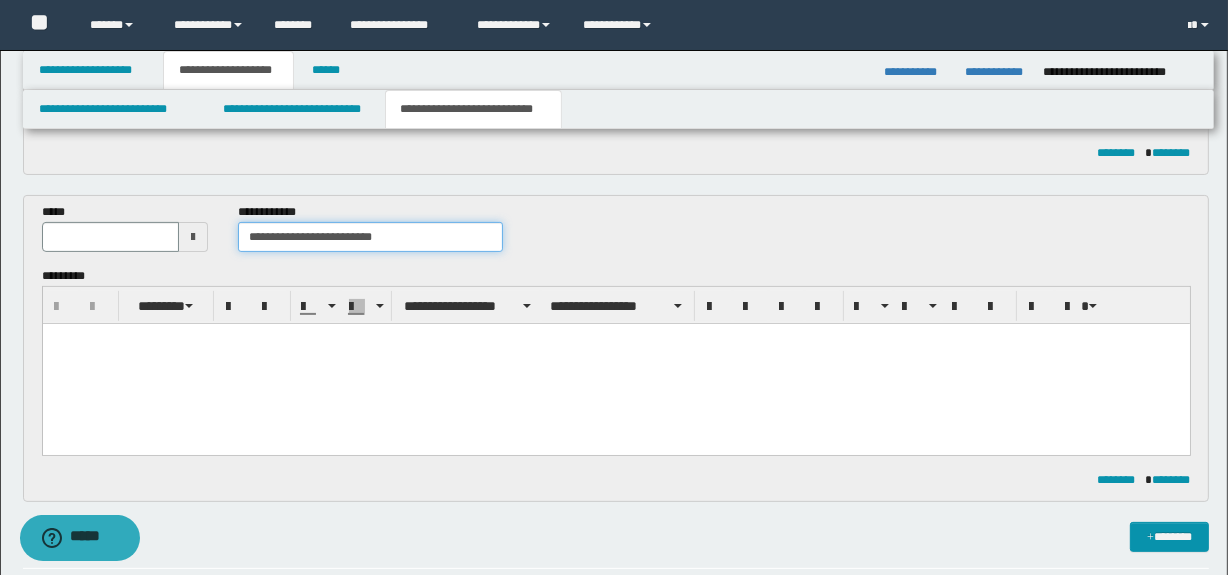 type on "**********" 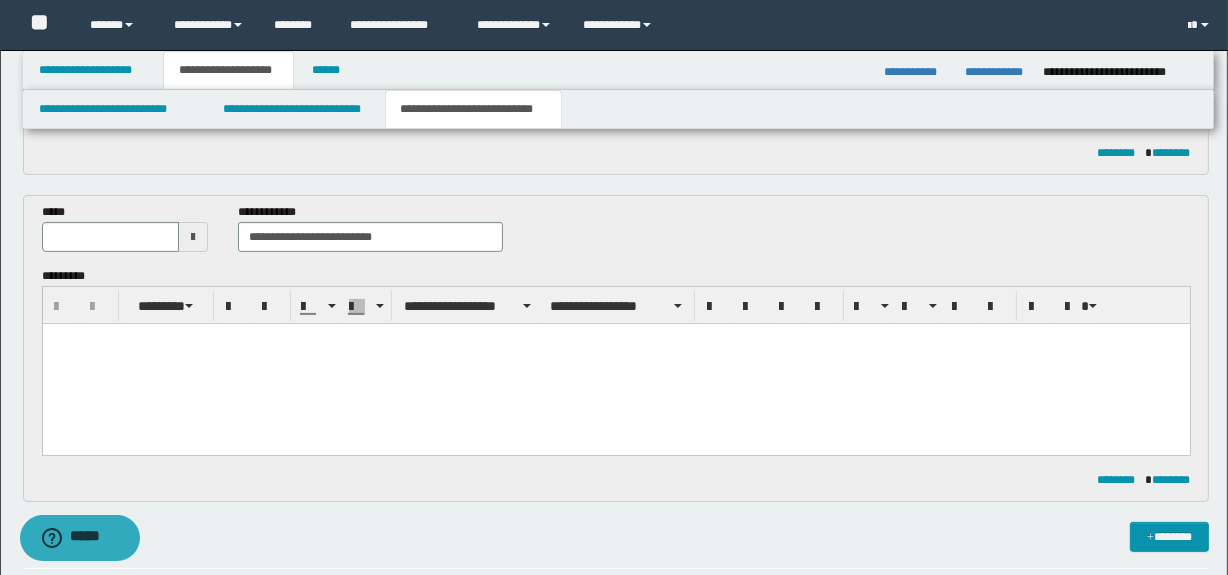 click at bounding box center [193, 237] 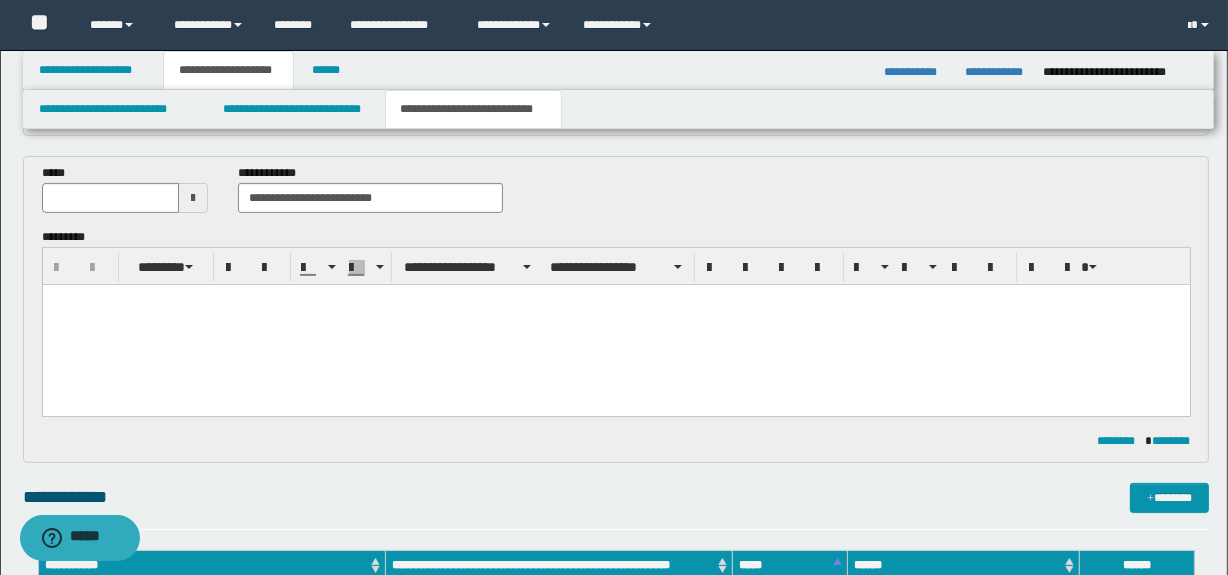 scroll, scrollTop: 484, scrollLeft: 0, axis: vertical 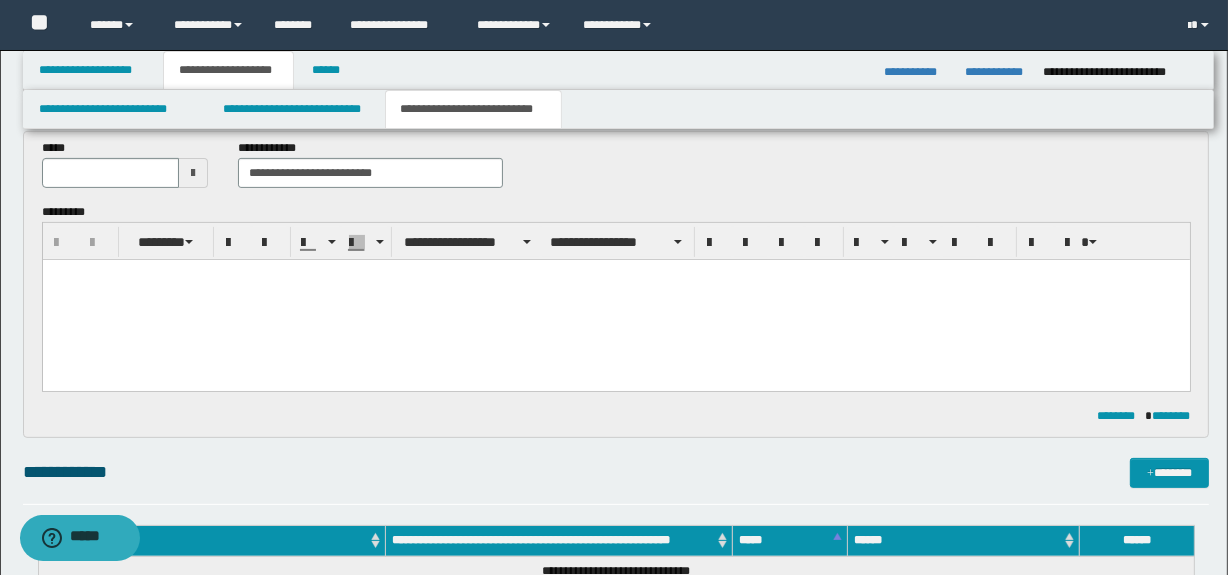 click at bounding box center (193, 173) 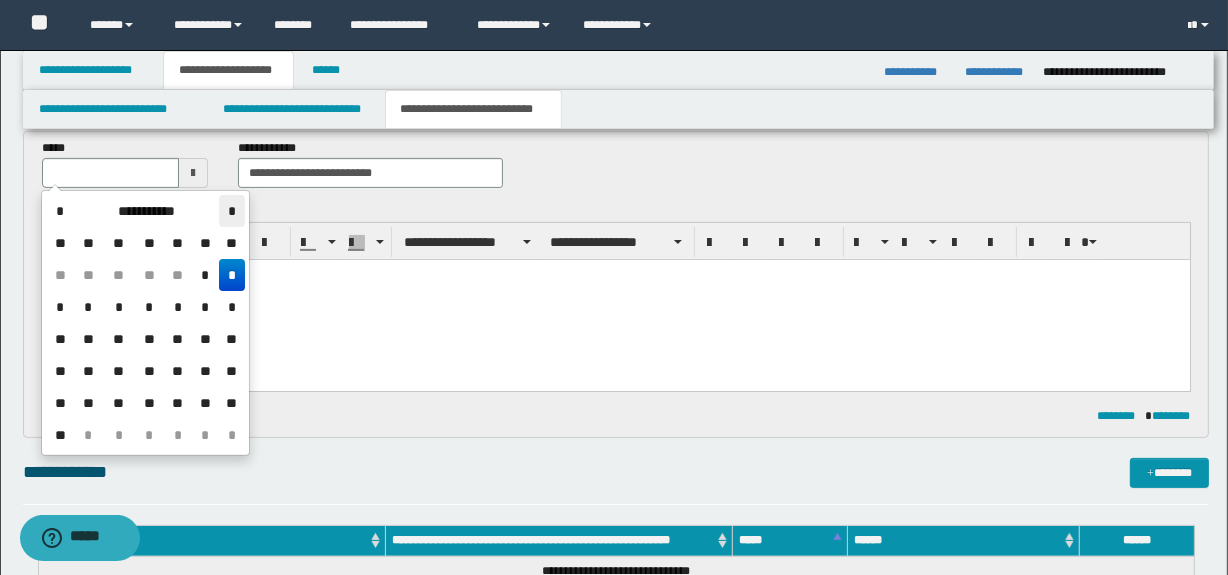 click on "*" at bounding box center [231, 211] 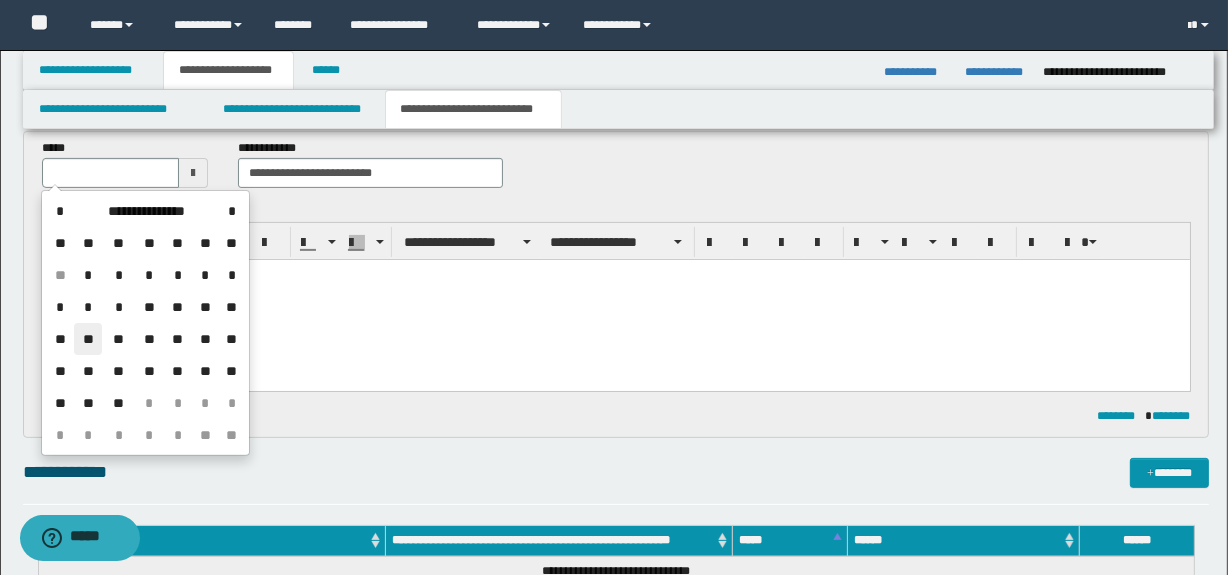 click on "**" at bounding box center [88, 339] 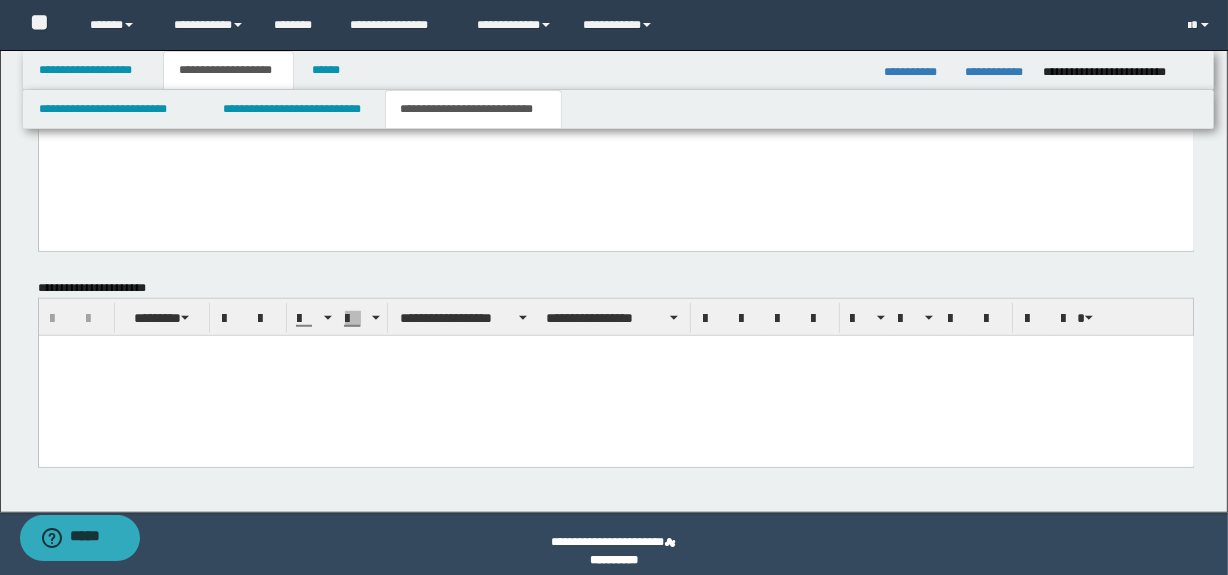 scroll, scrollTop: 1324, scrollLeft: 0, axis: vertical 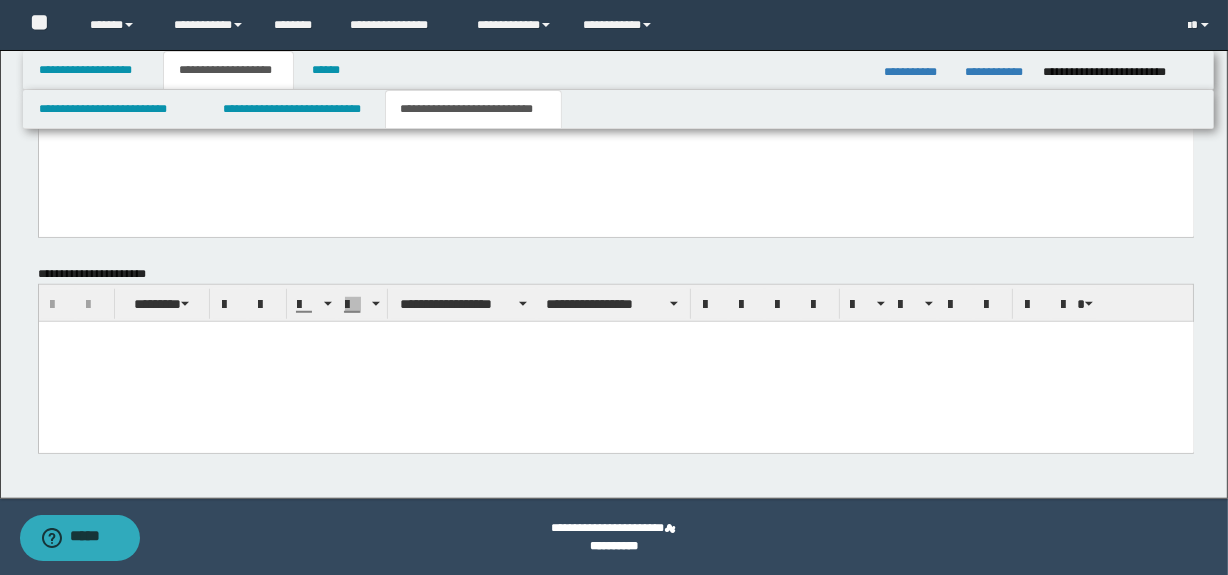 click at bounding box center [615, 361] 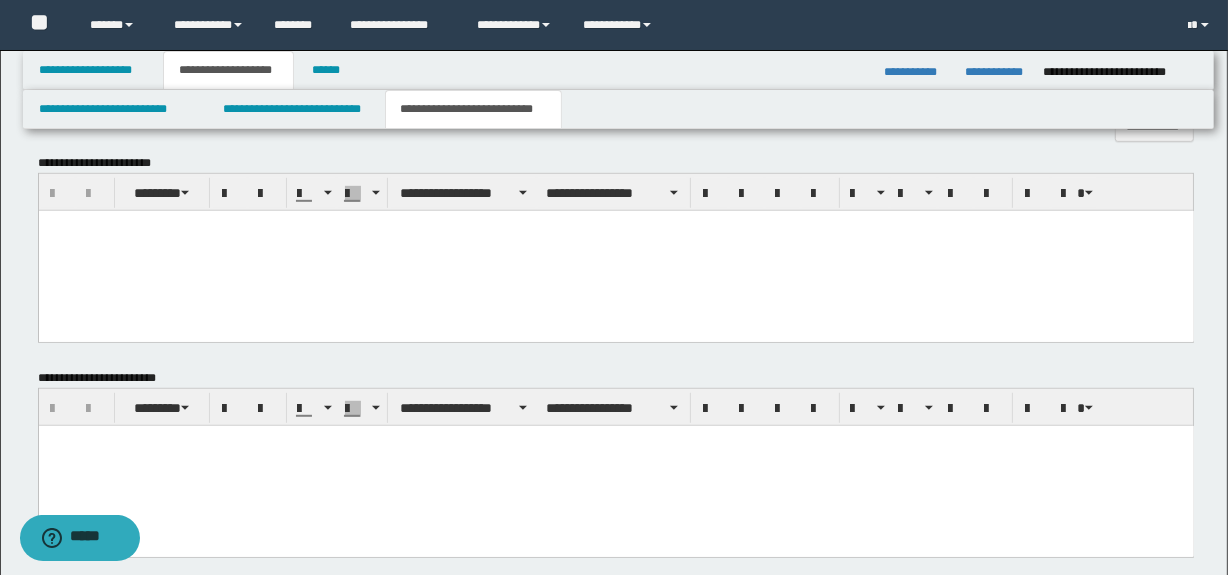 scroll, scrollTop: 990, scrollLeft: 0, axis: vertical 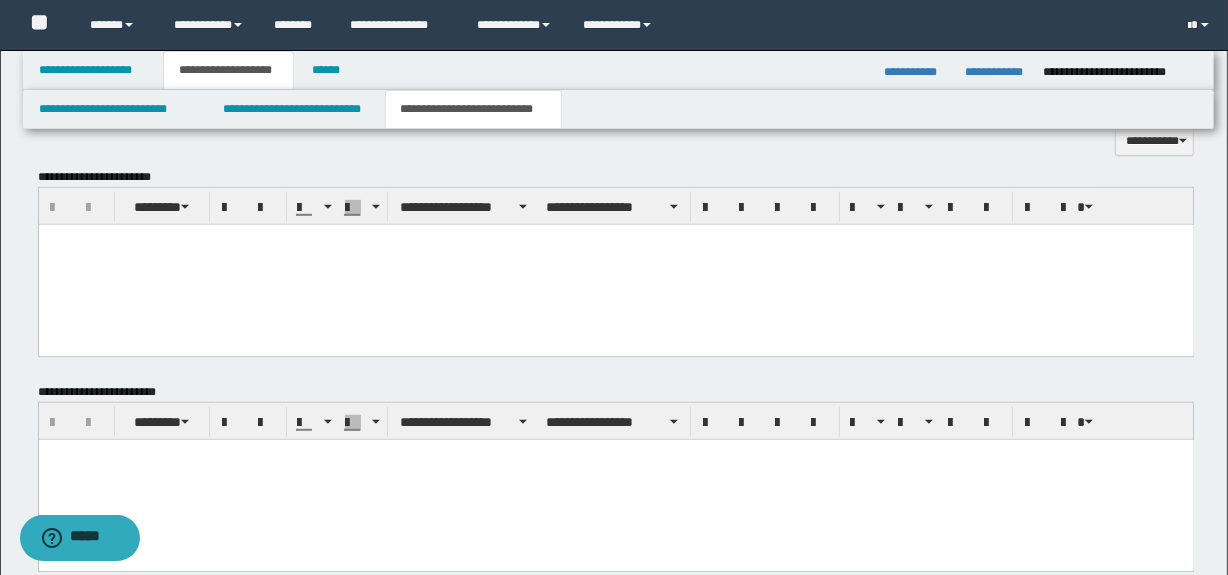 click at bounding box center [615, 264] 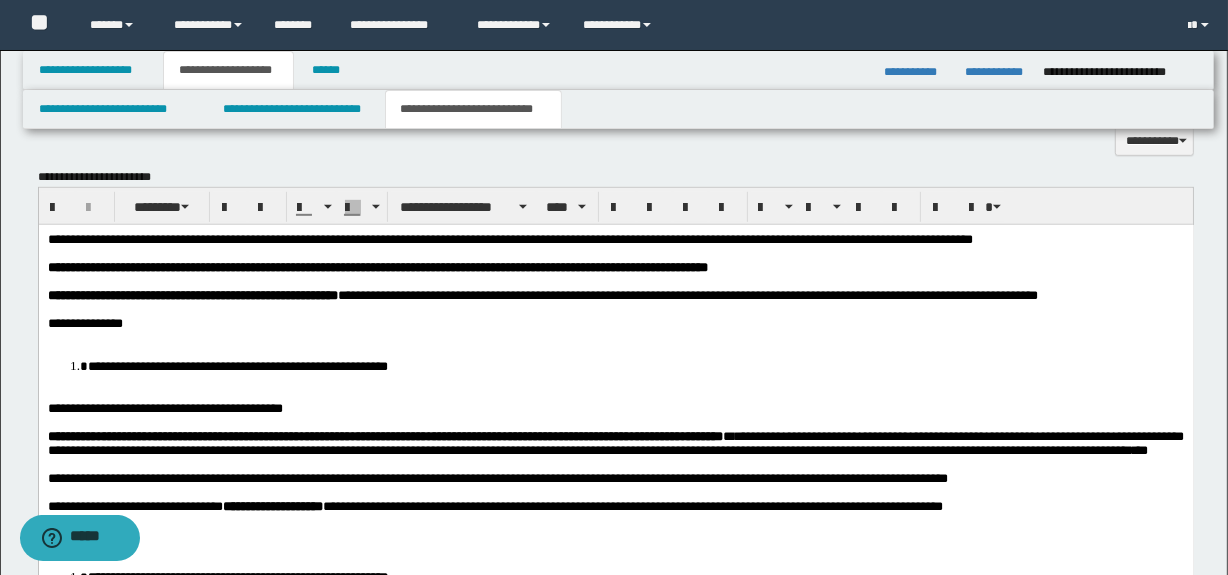 click at bounding box center (615, 337) 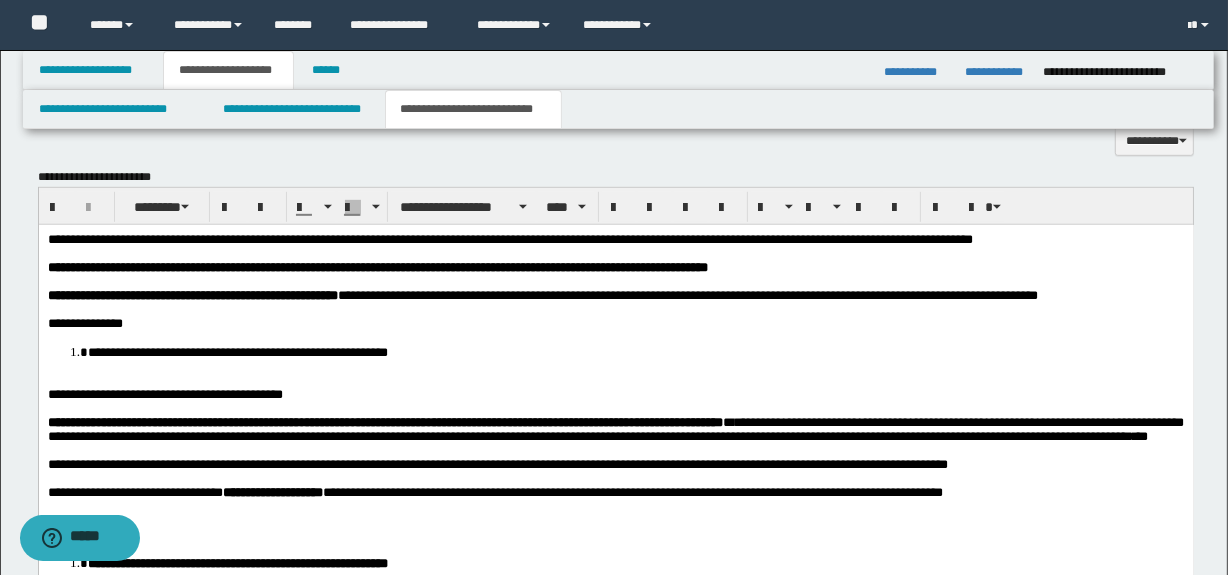 click at bounding box center (615, 380) 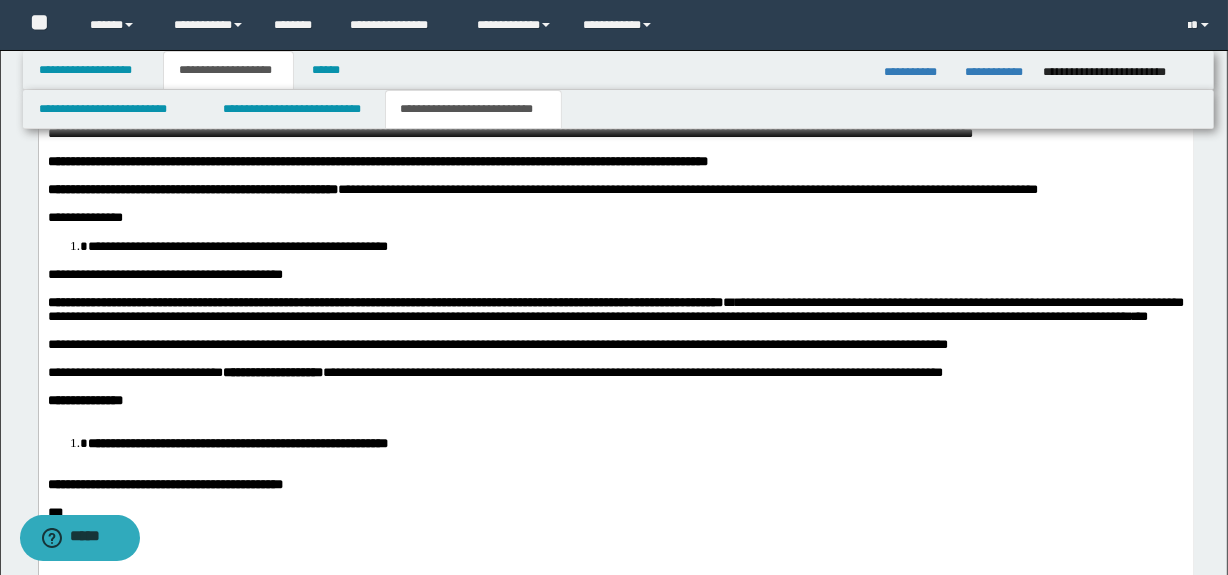scroll, scrollTop: 1112, scrollLeft: 0, axis: vertical 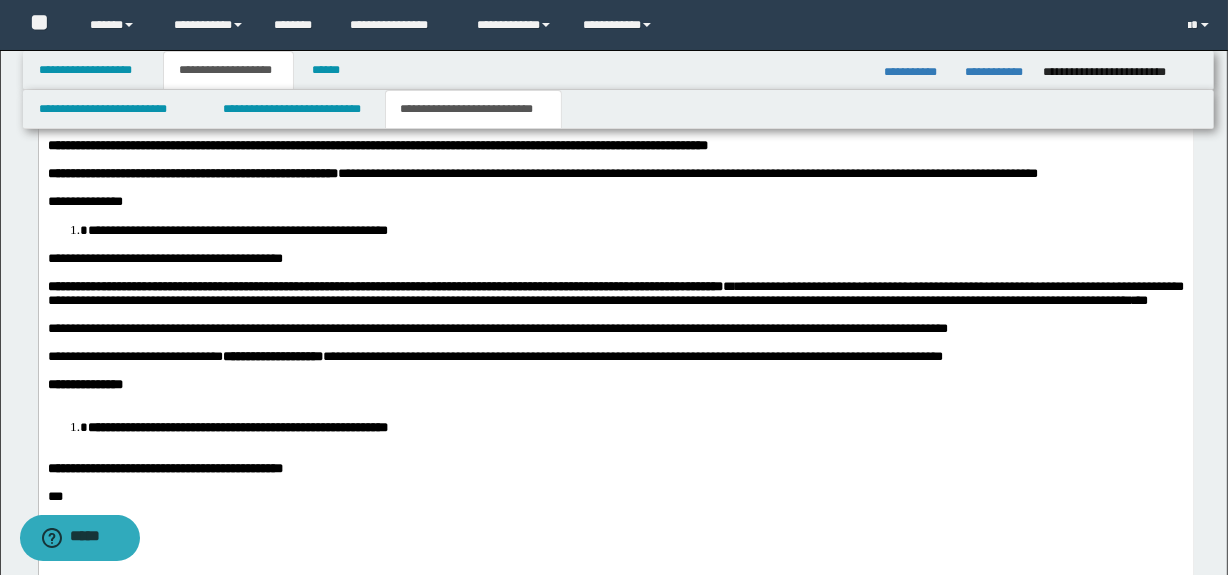 click at bounding box center (615, 398) 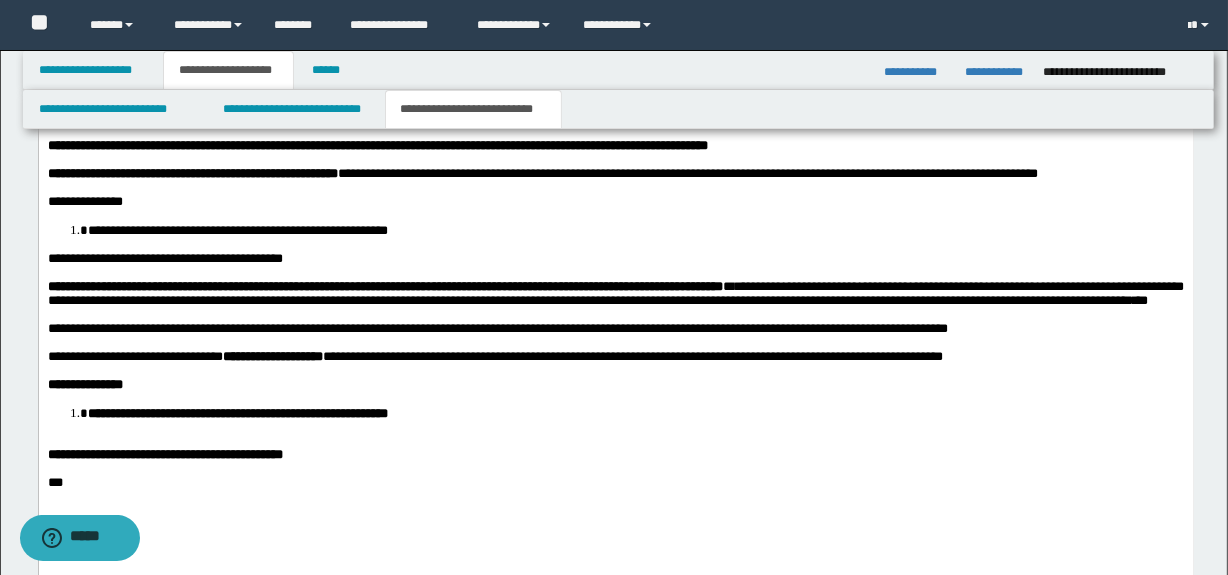 click on "**********" at bounding box center (615, 324) 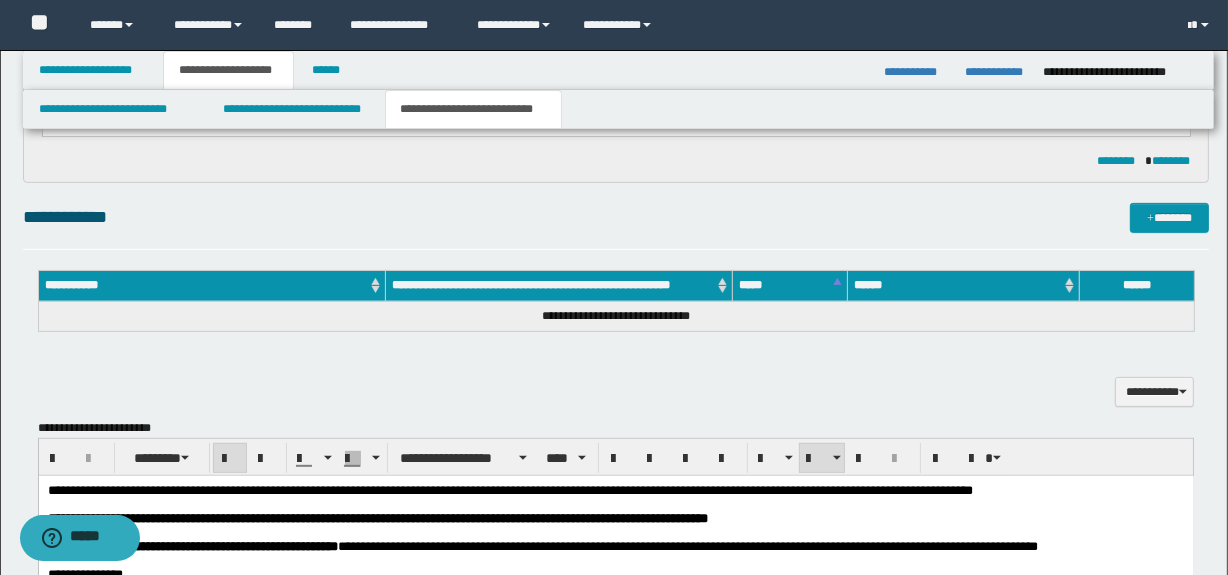scroll, scrollTop: 718, scrollLeft: 0, axis: vertical 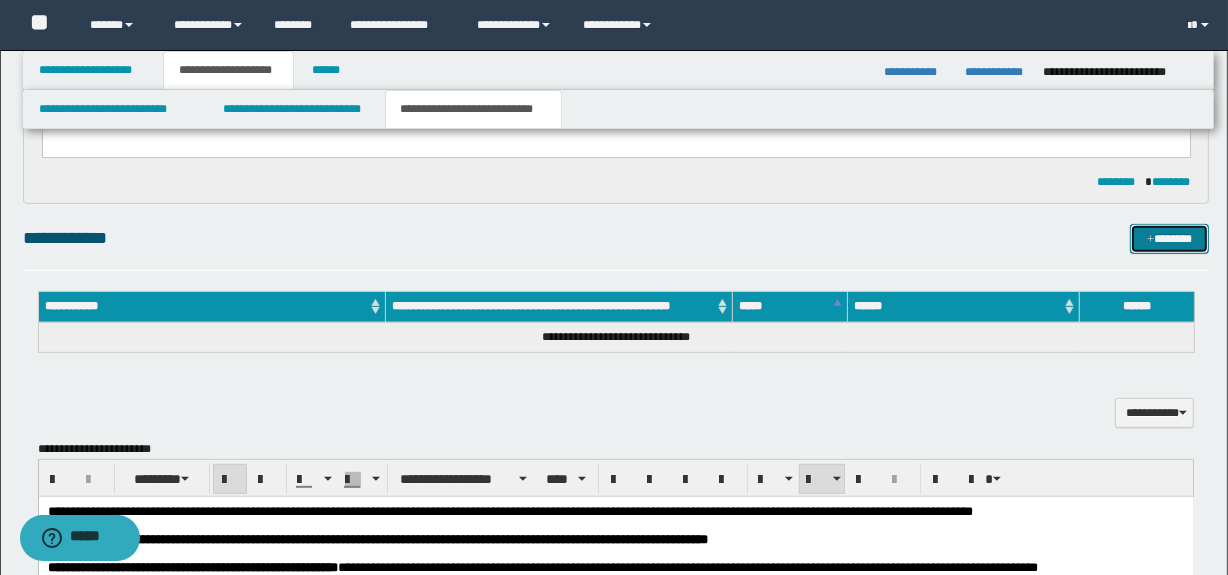 click on "*******" at bounding box center (1170, 239) 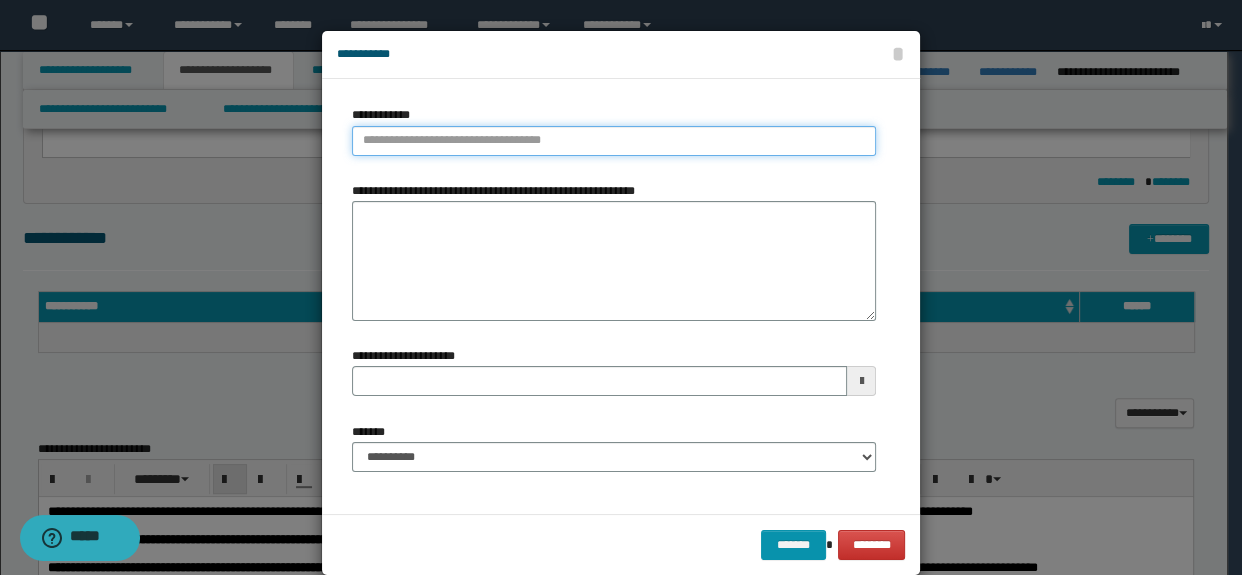 click on "**********" at bounding box center (614, 141) 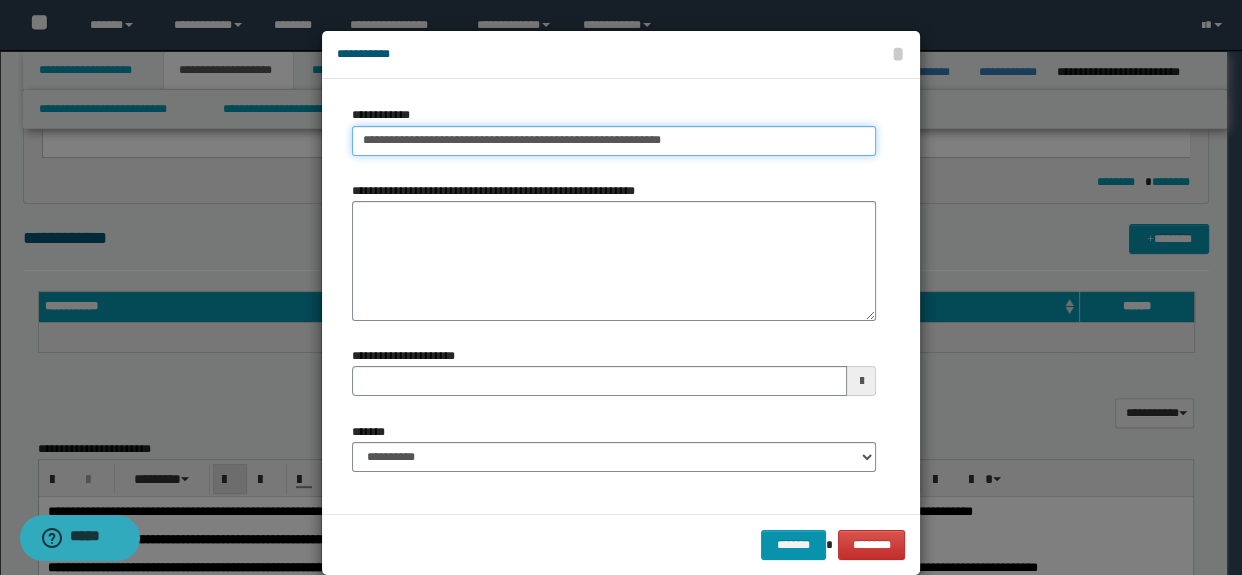 type on "**********" 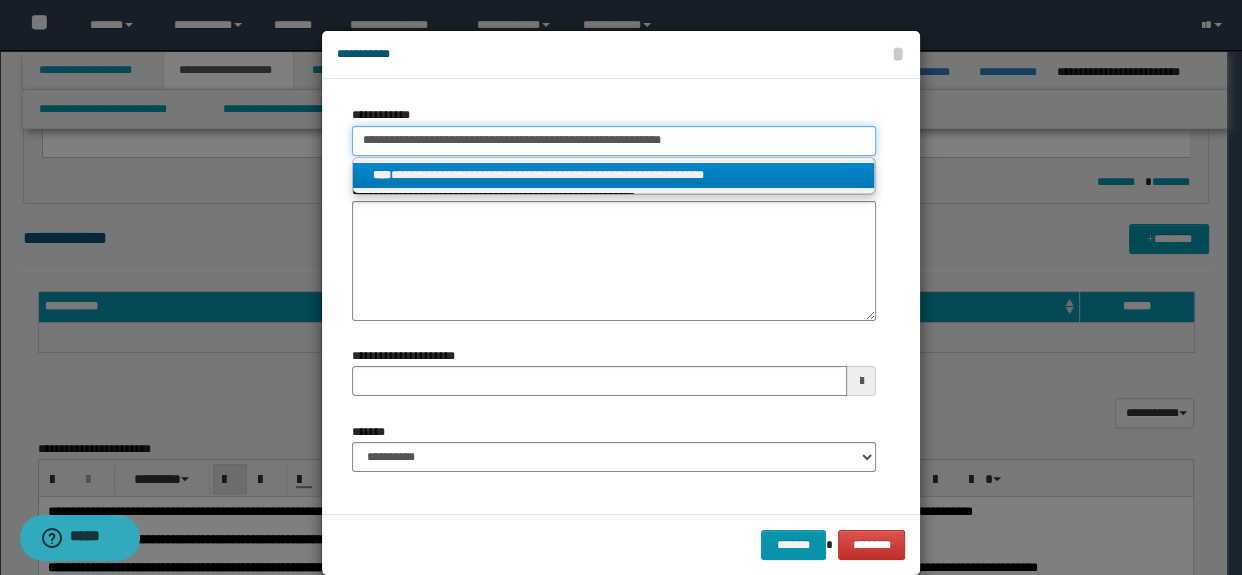 type on "**********" 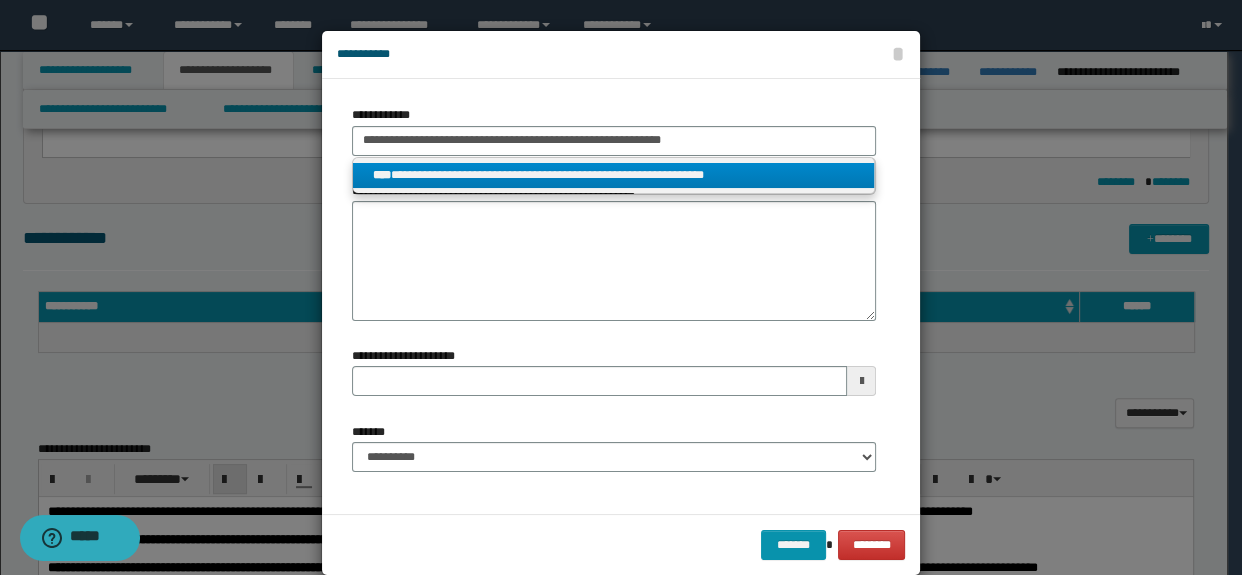 click on "**********" at bounding box center (614, 175) 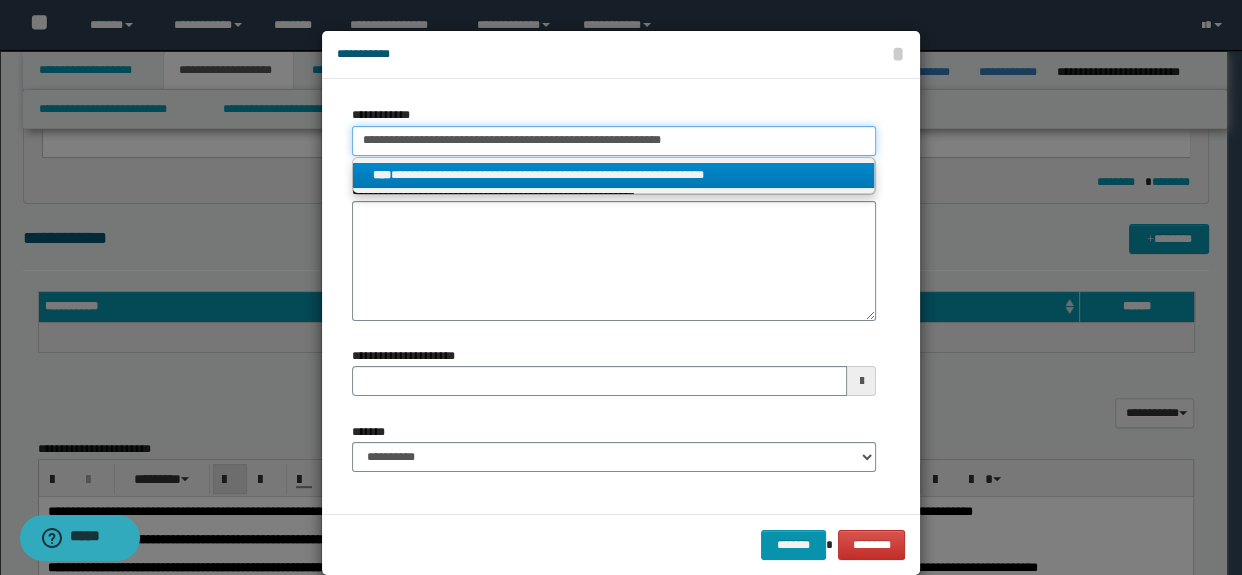 type 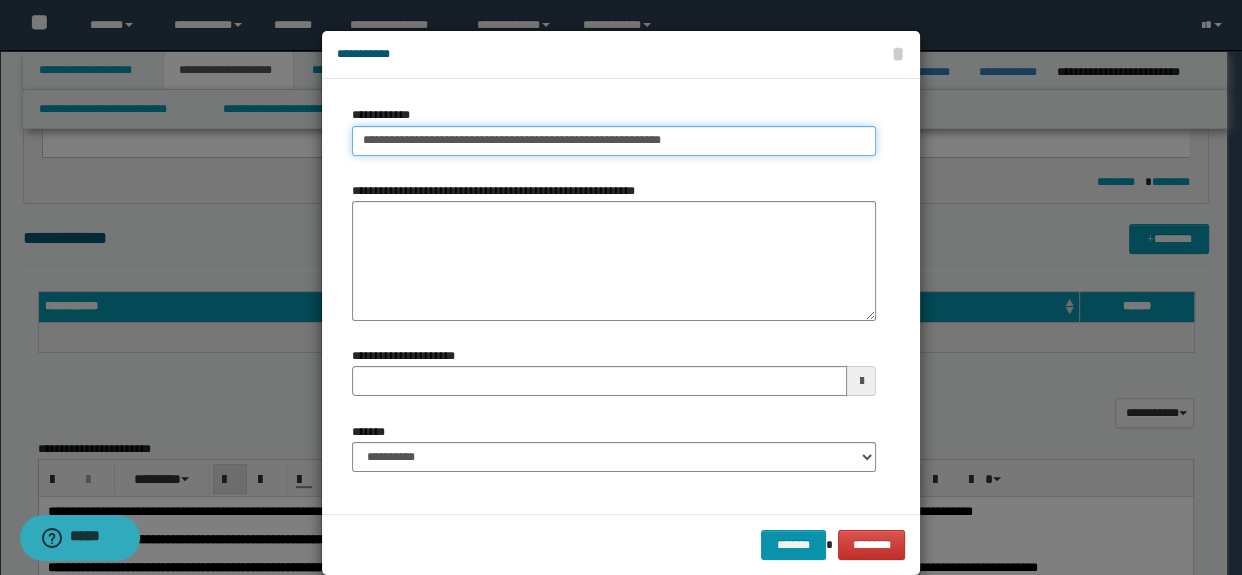 type 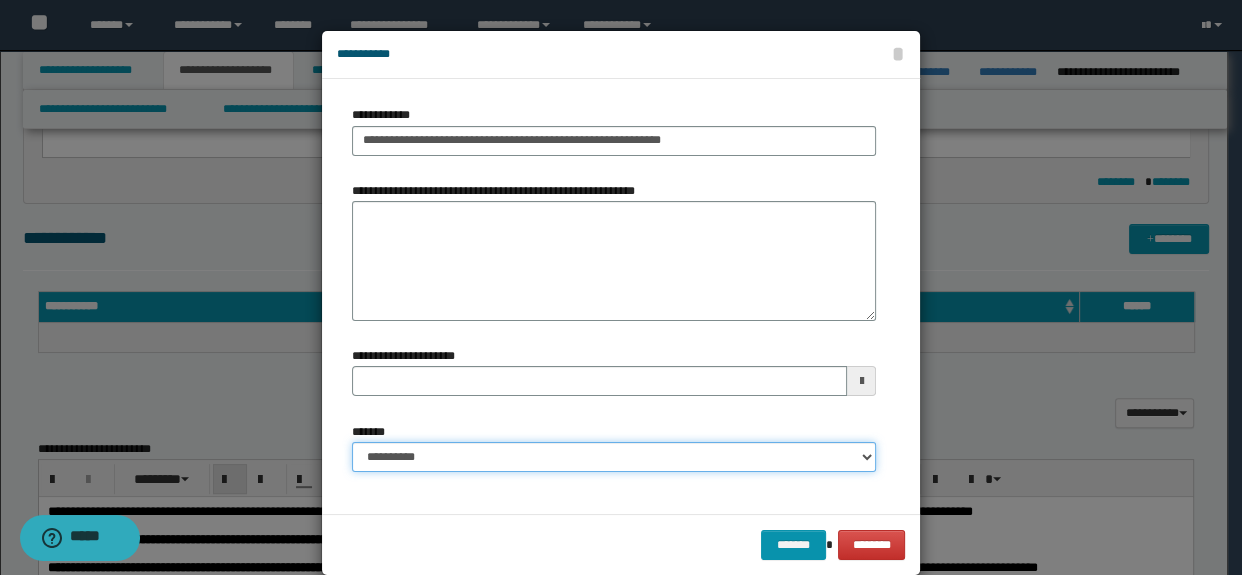 click on "**********" at bounding box center [614, 457] 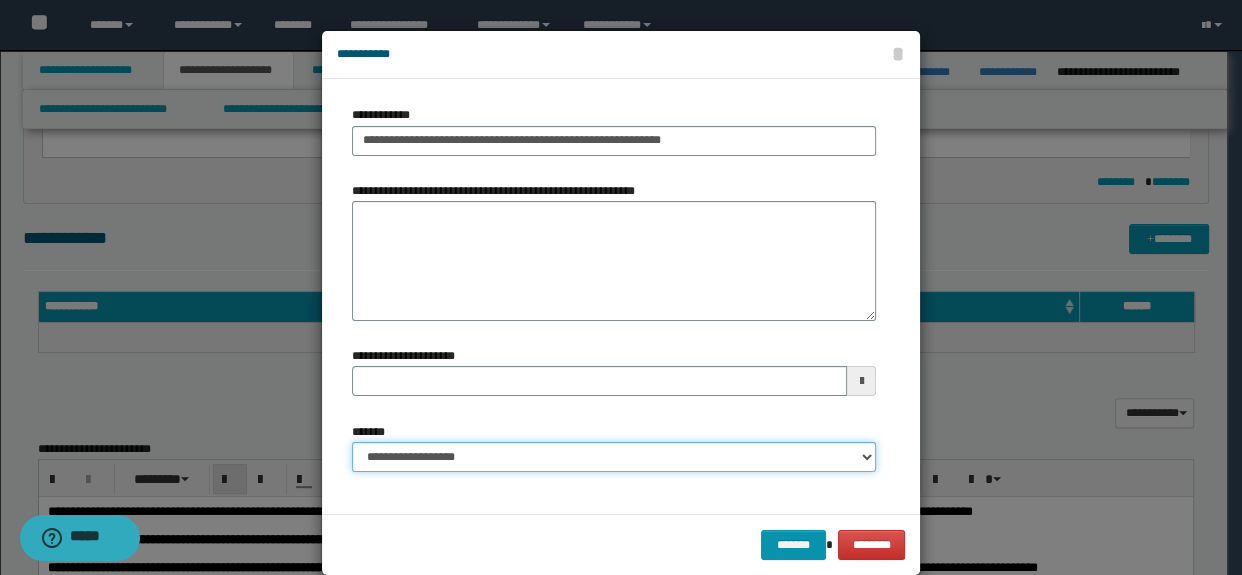 click on "**********" at bounding box center [614, 457] 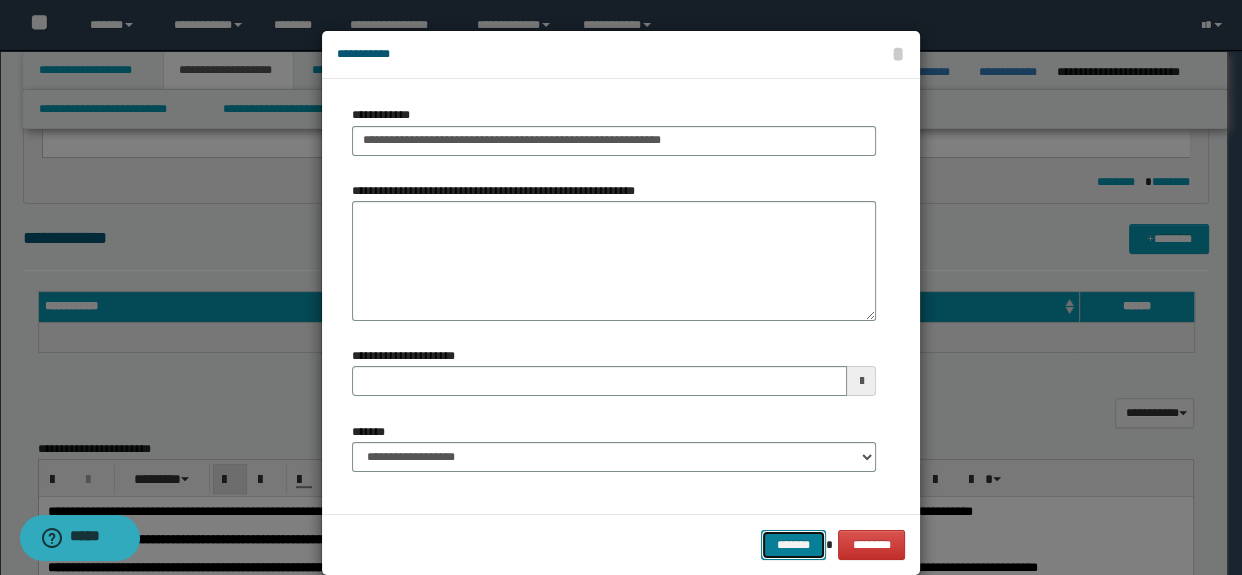 click on "*******" at bounding box center (793, 545) 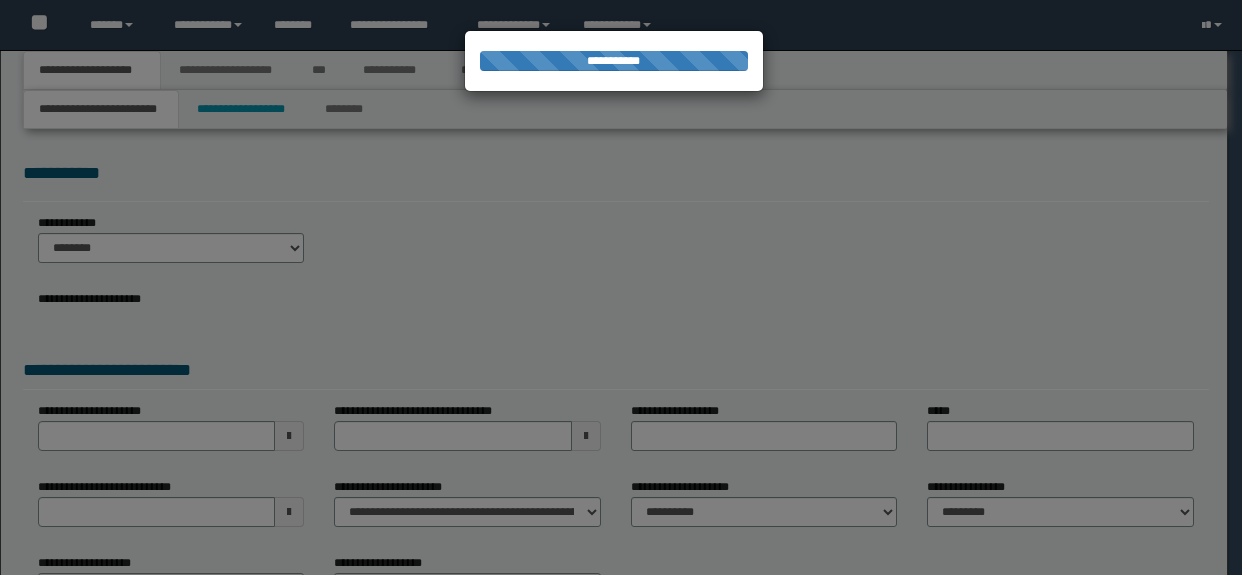 scroll, scrollTop: 0, scrollLeft: 0, axis: both 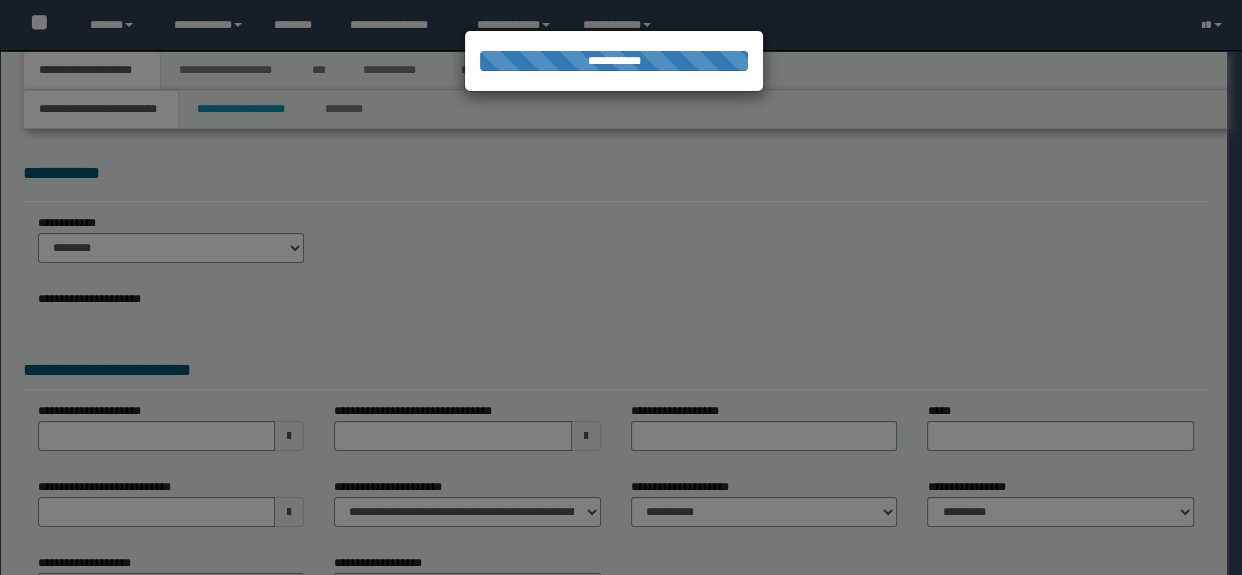 select on "*" 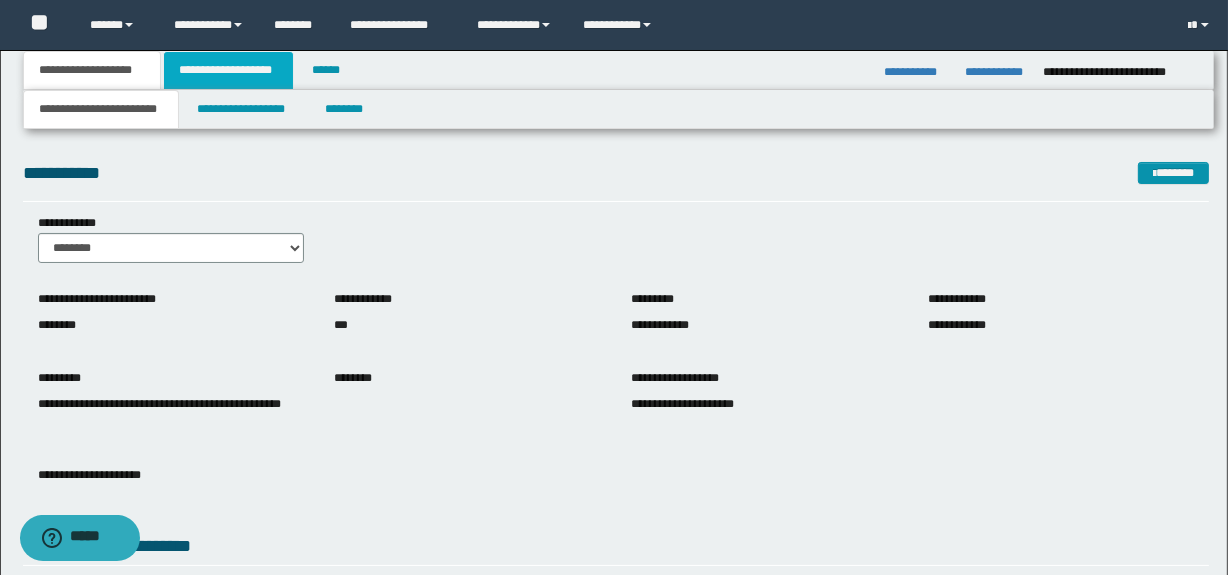 click on "**********" at bounding box center (228, 70) 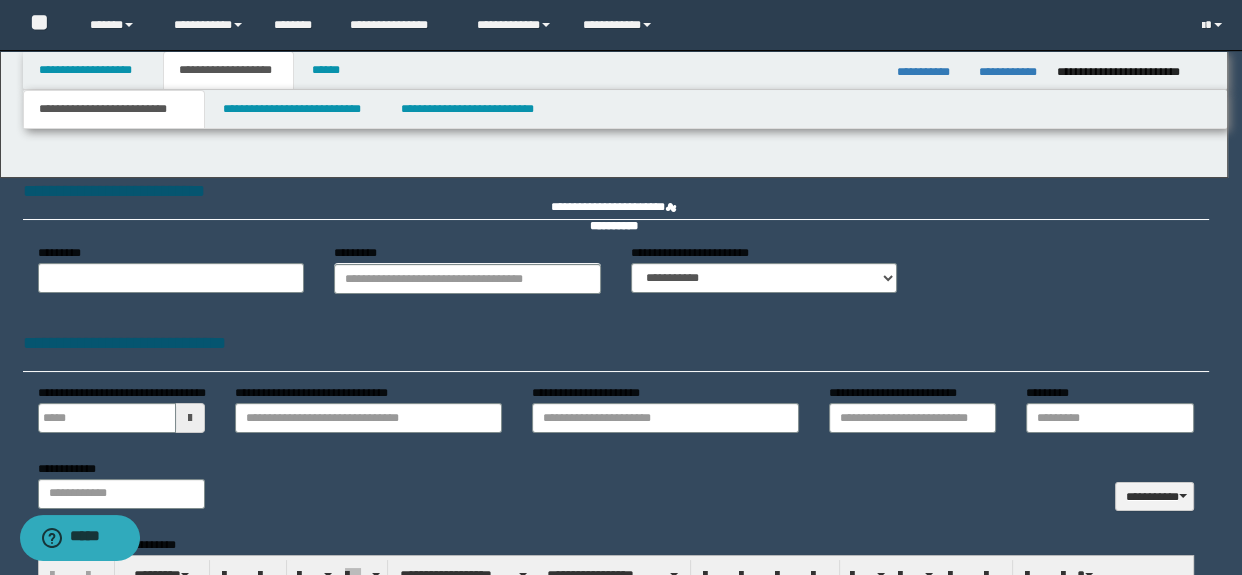 type 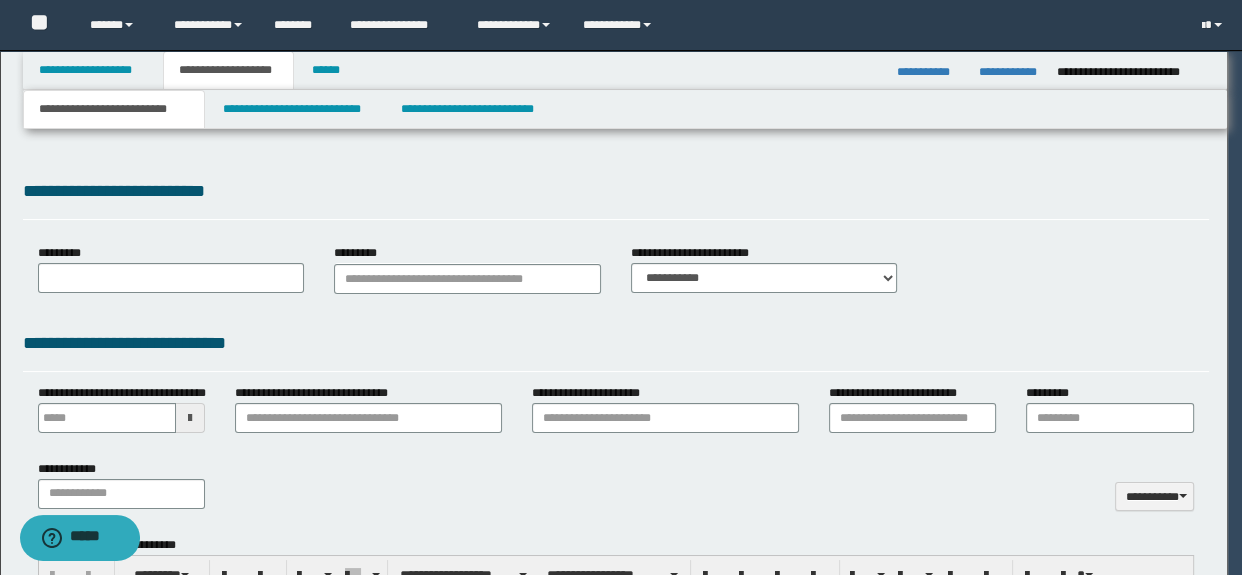 scroll, scrollTop: 0, scrollLeft: 0, axis: both 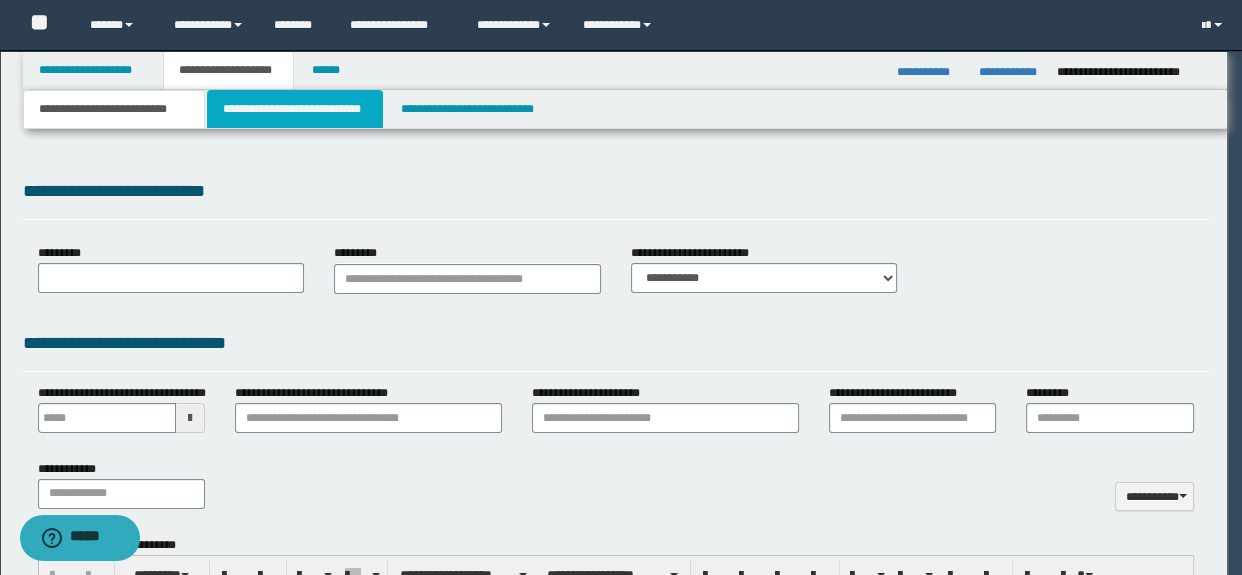 click on "**********" at bounding box center (294, 109) 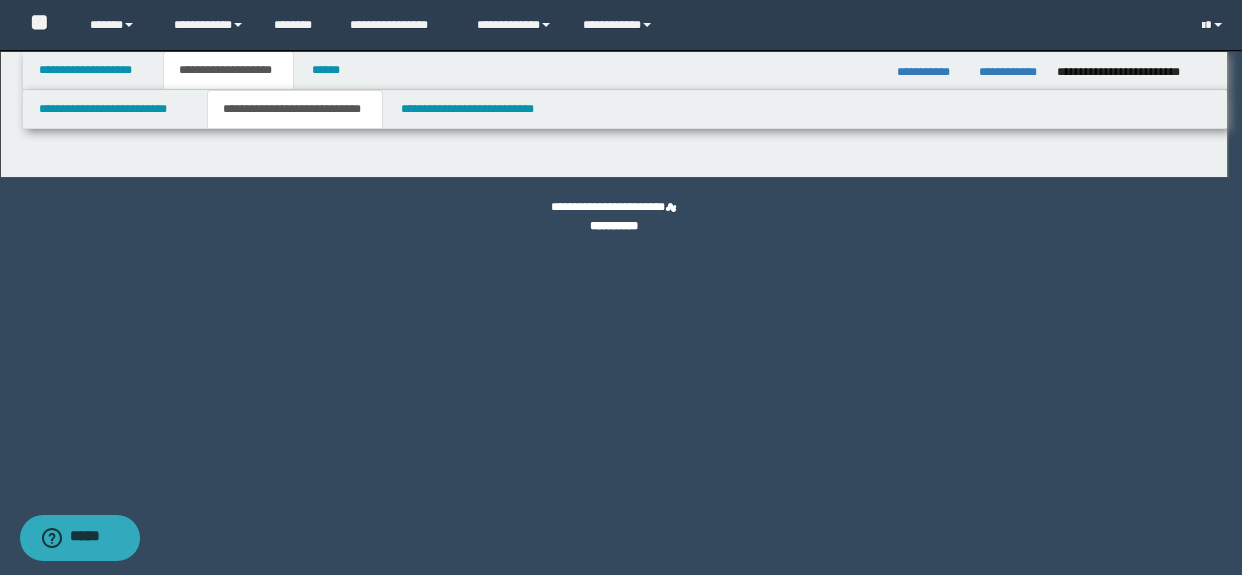 select on "*" 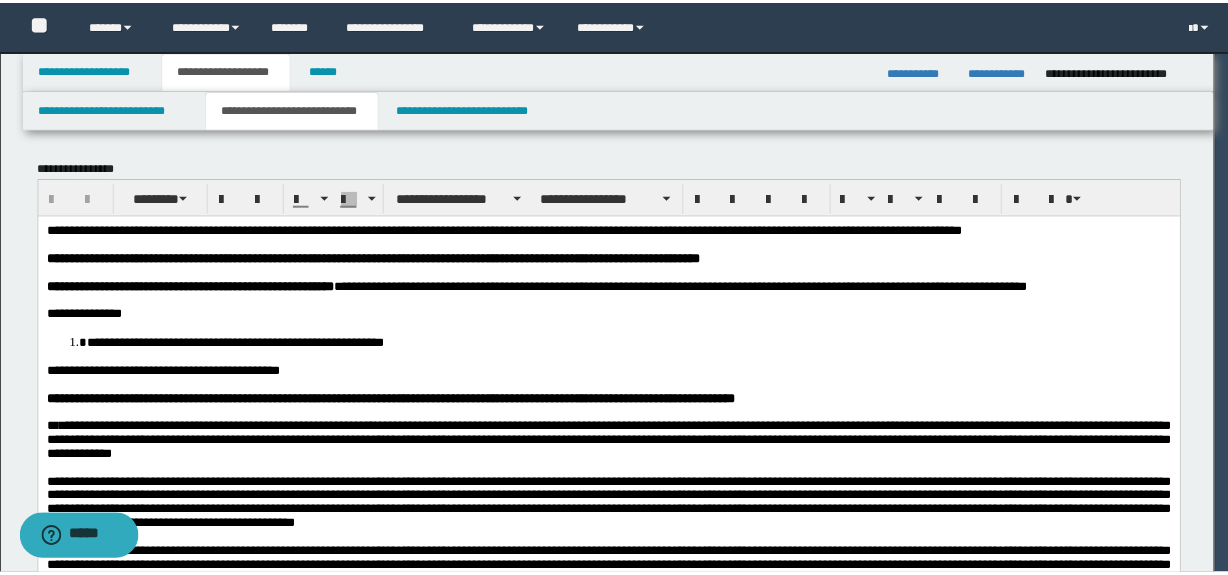 scroll, scrollTop: 0, scrollLeft: 0, axis: both 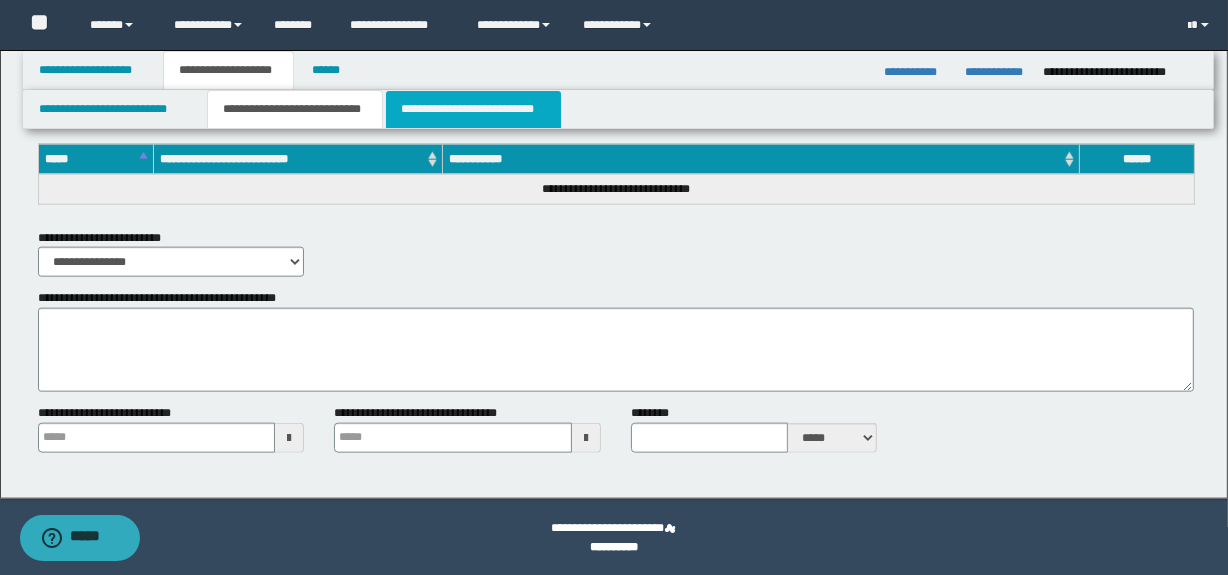 click on "**********" at bounding box center [473, 109] 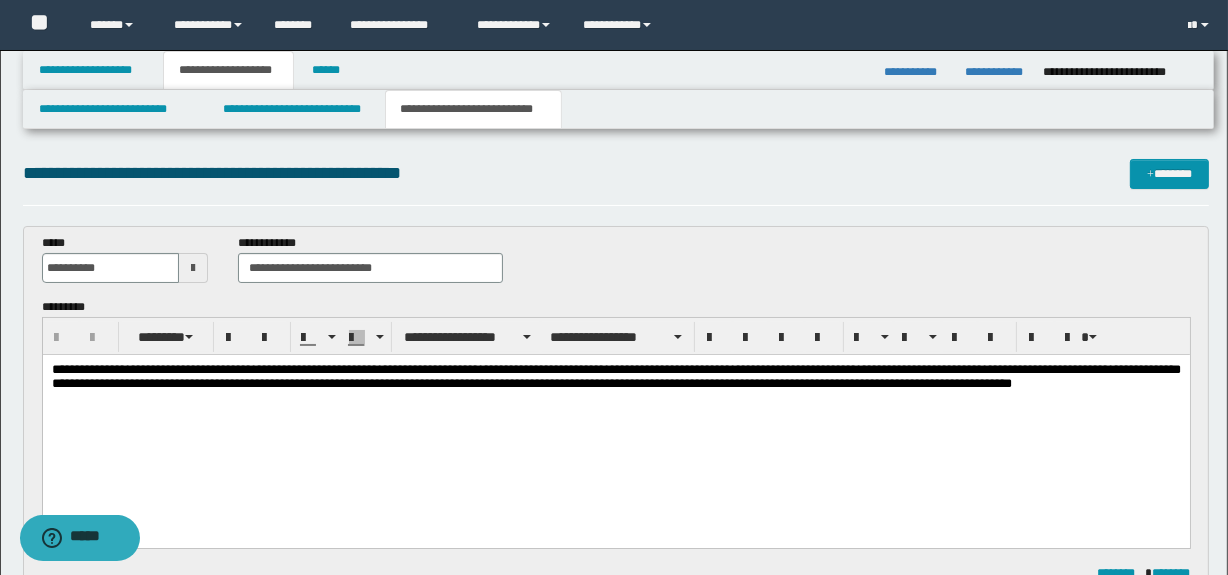 scroll, scrollTop: 0, scrollLeft: 0, axis: both 